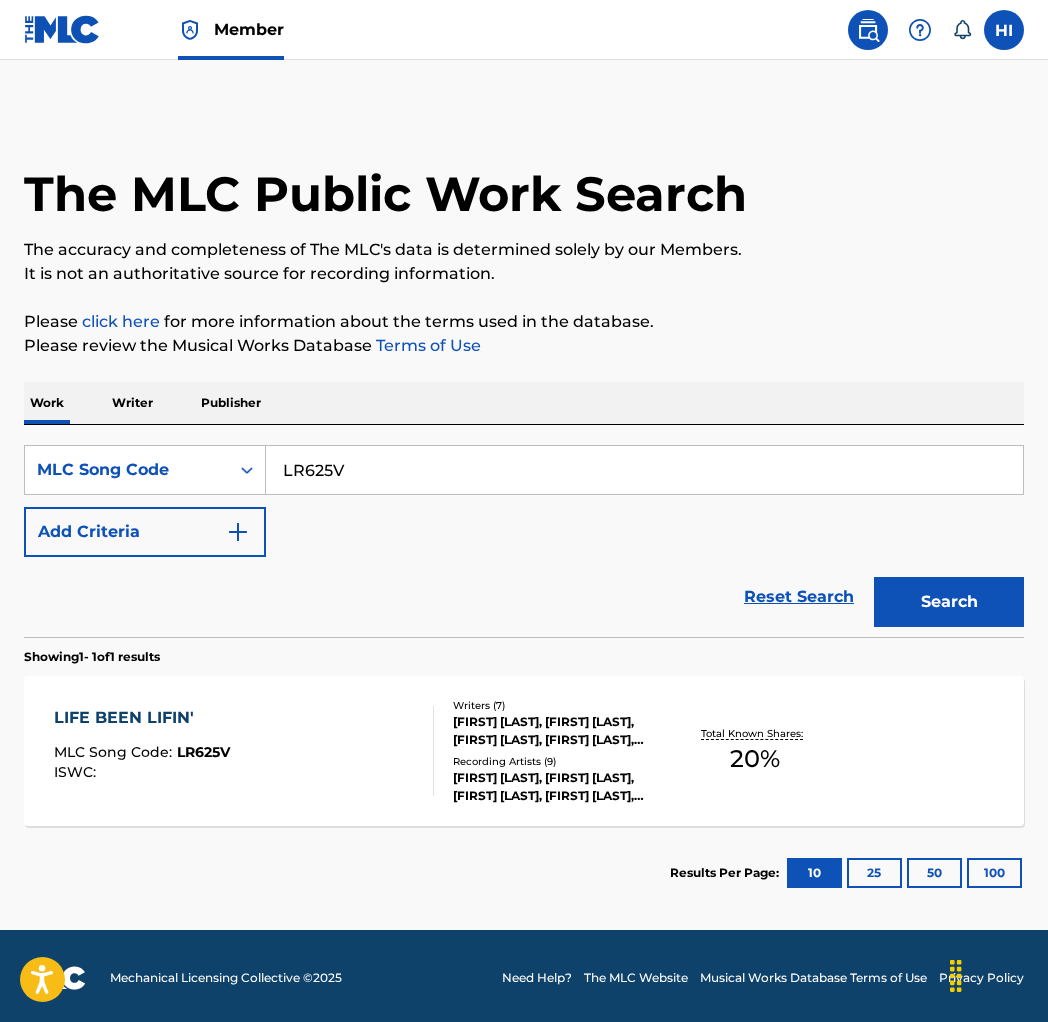 scroll, scrollTop: 0, scrollLeft: 0, axis: both 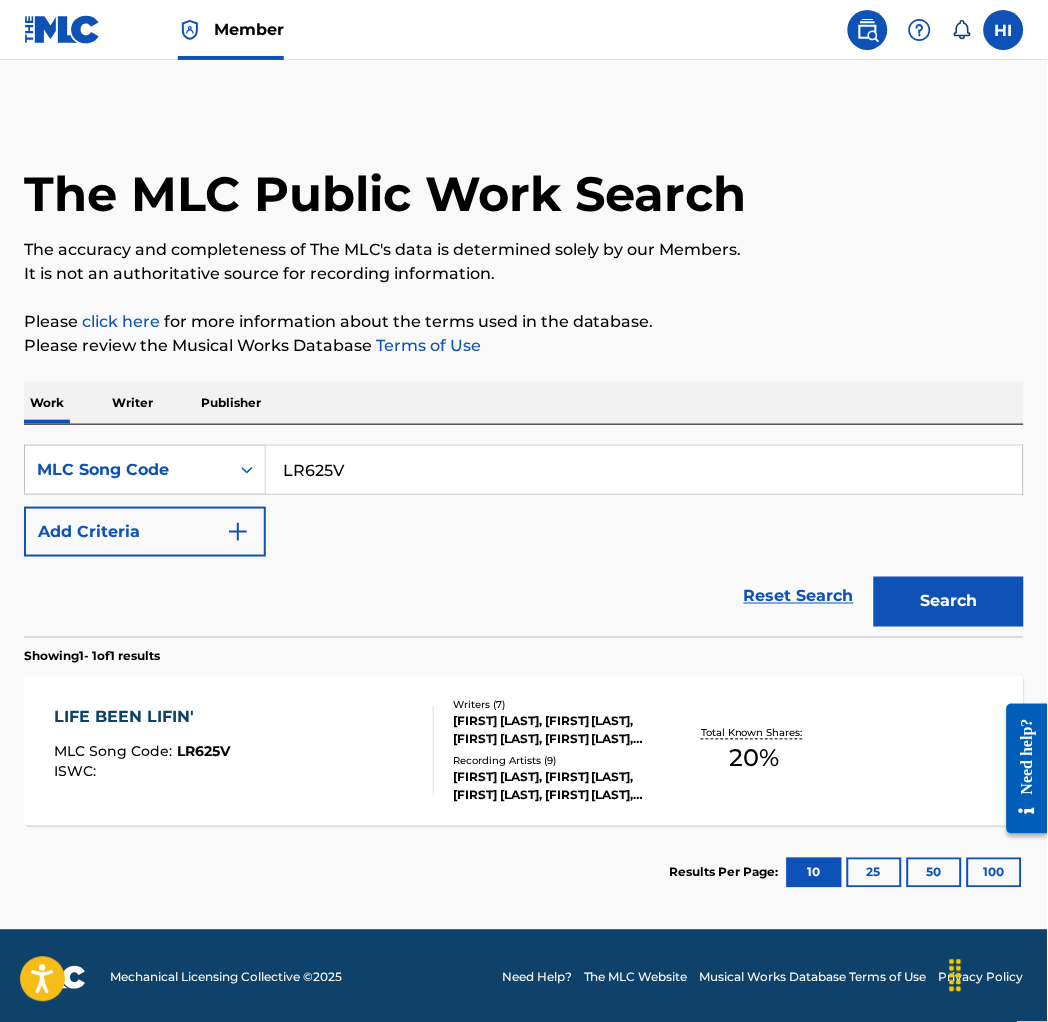 click on "LR625V" at bounding box center (644, 470) 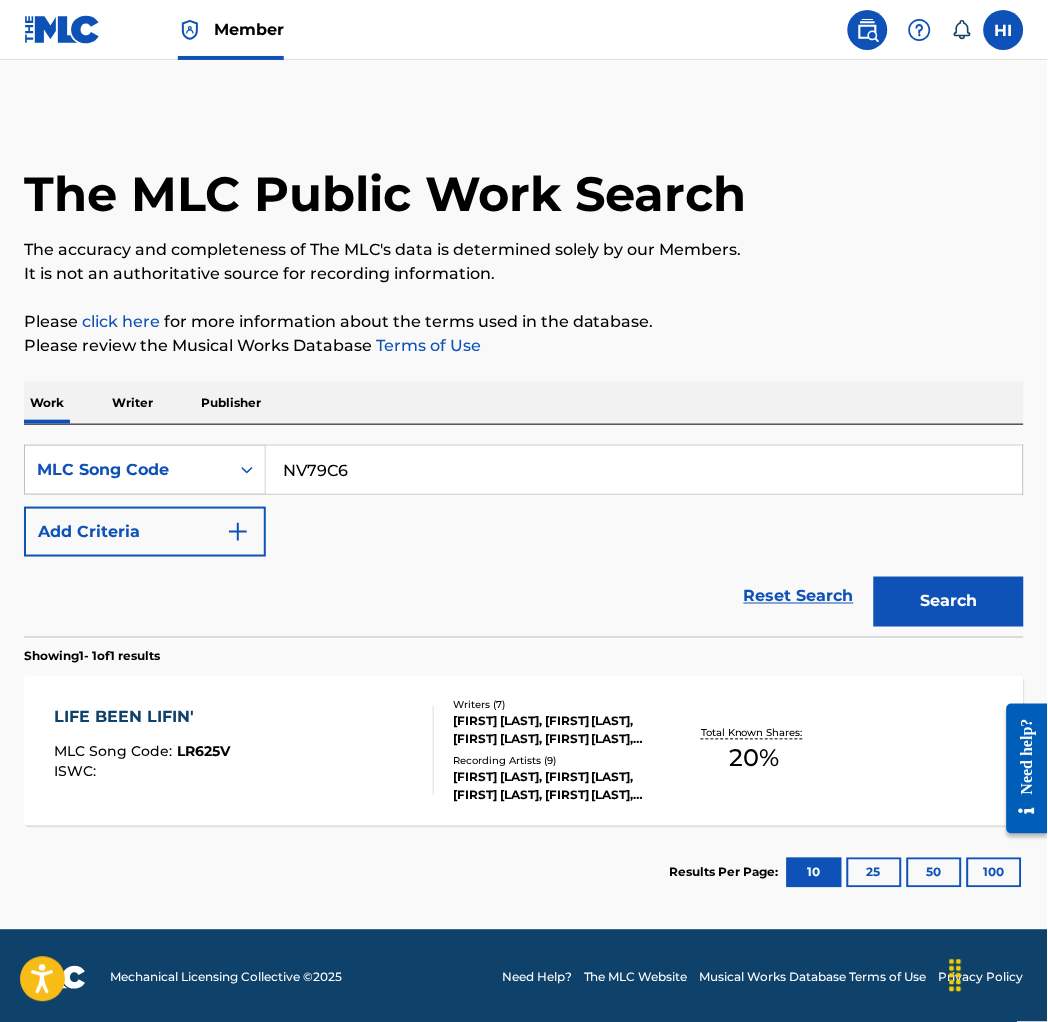 type on "NV79C6" 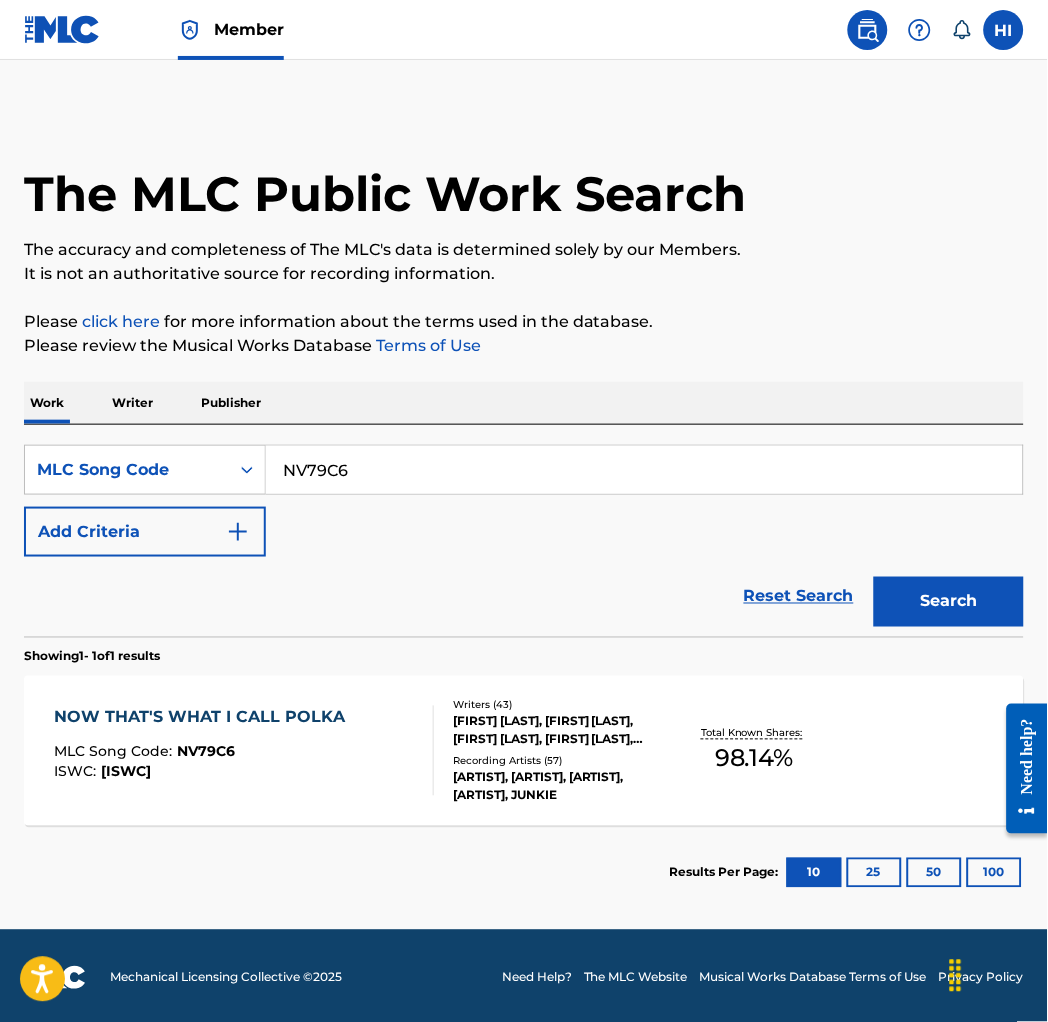 click on "NOW THAT'S WHAT I CALL POLKA" at bounding box center (204, 718) 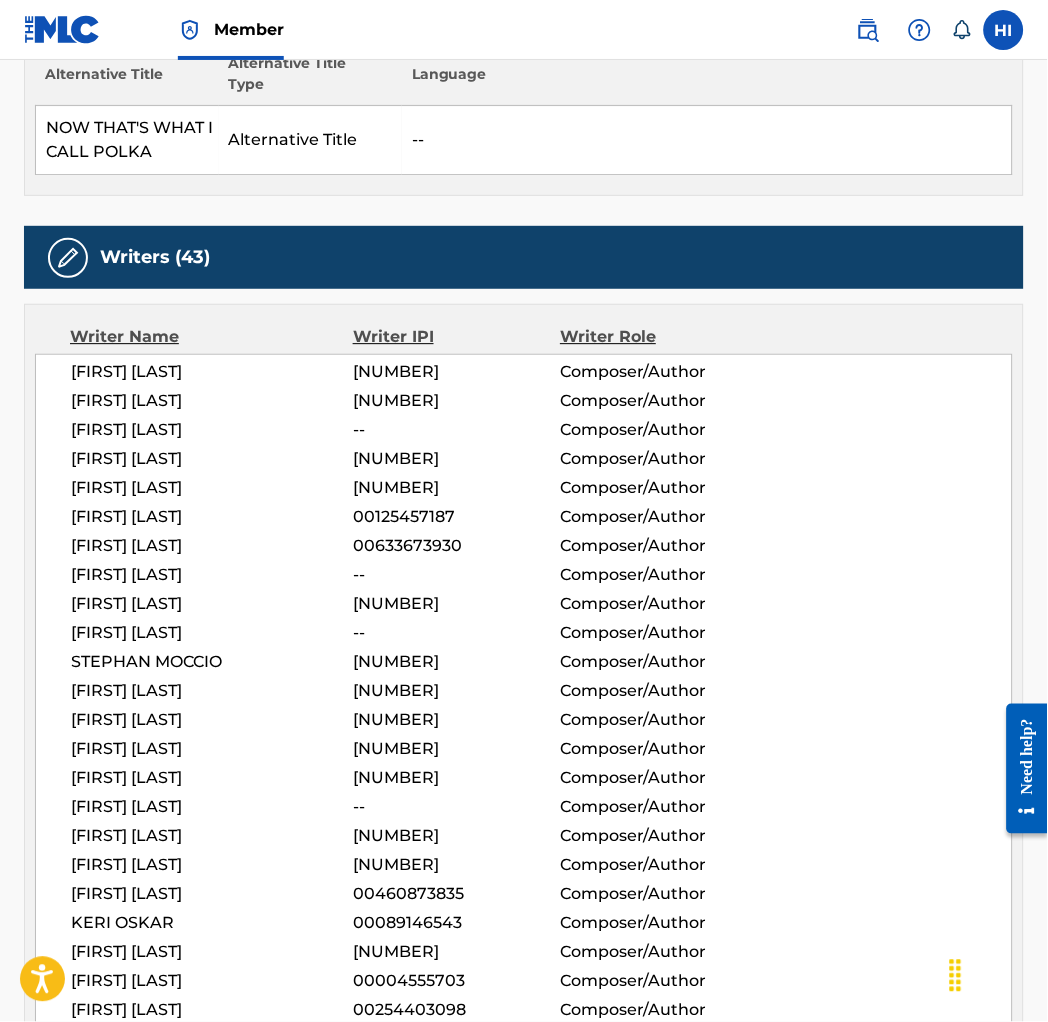 scroll, scrollTop: 0, scrollLeft: 0, axis: both 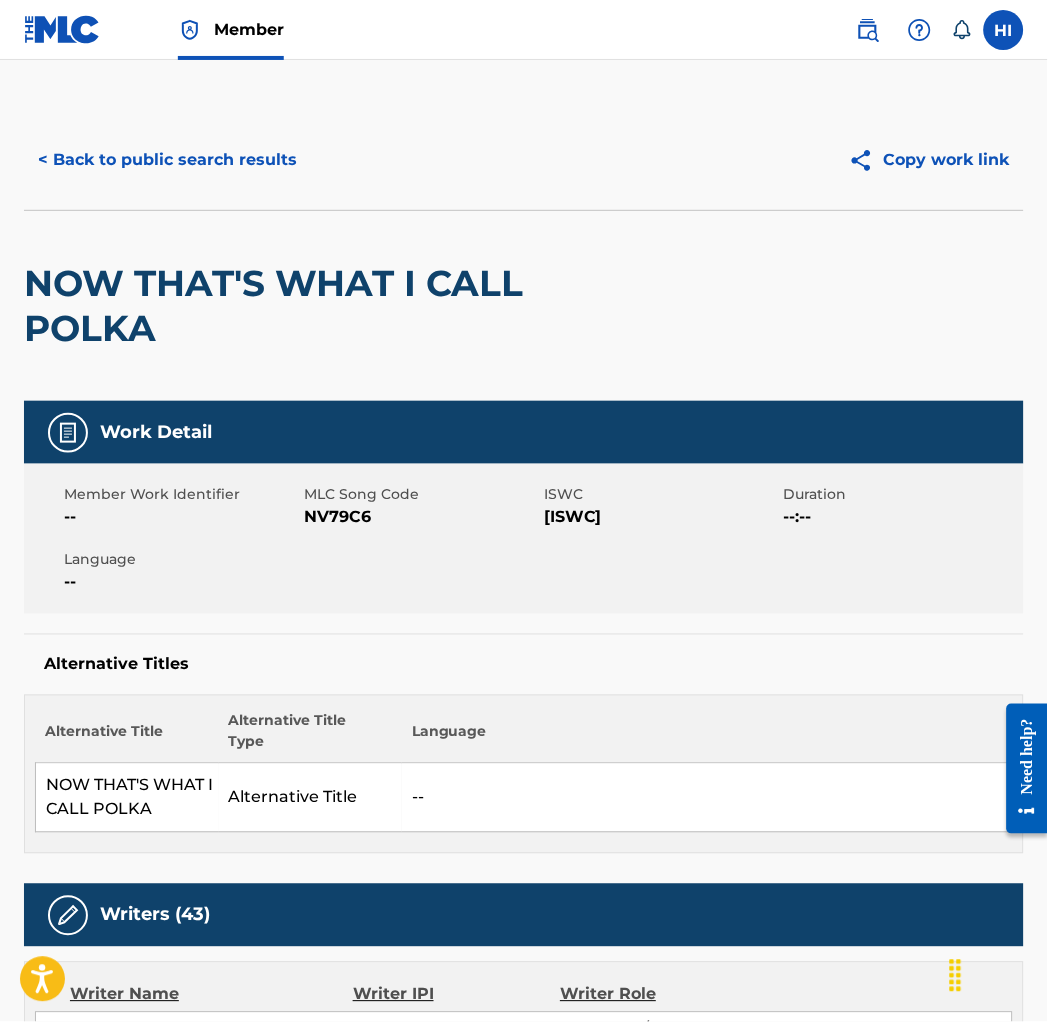 click on "< Back to public search results" at bounding box center [167, 160] 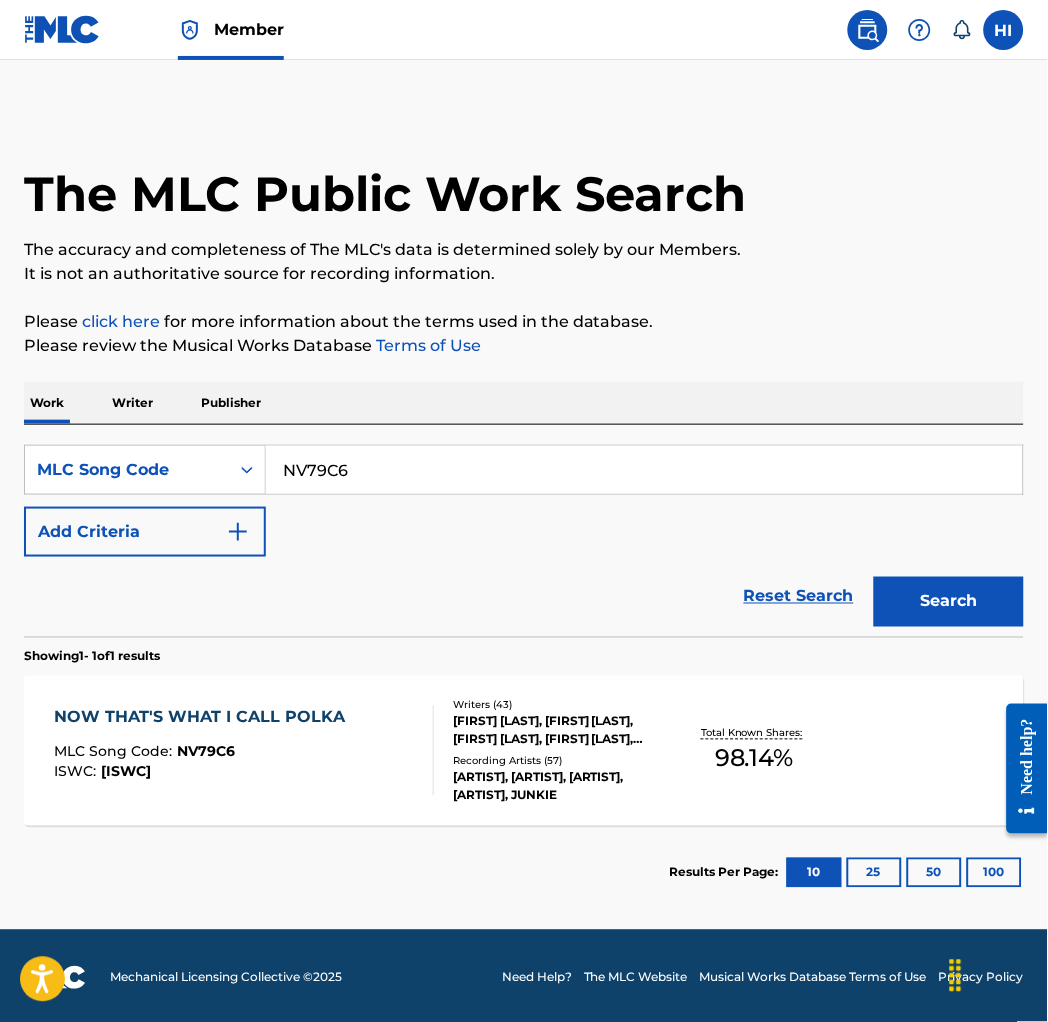 click on "NV79C6" at bounding box center [644, 470] 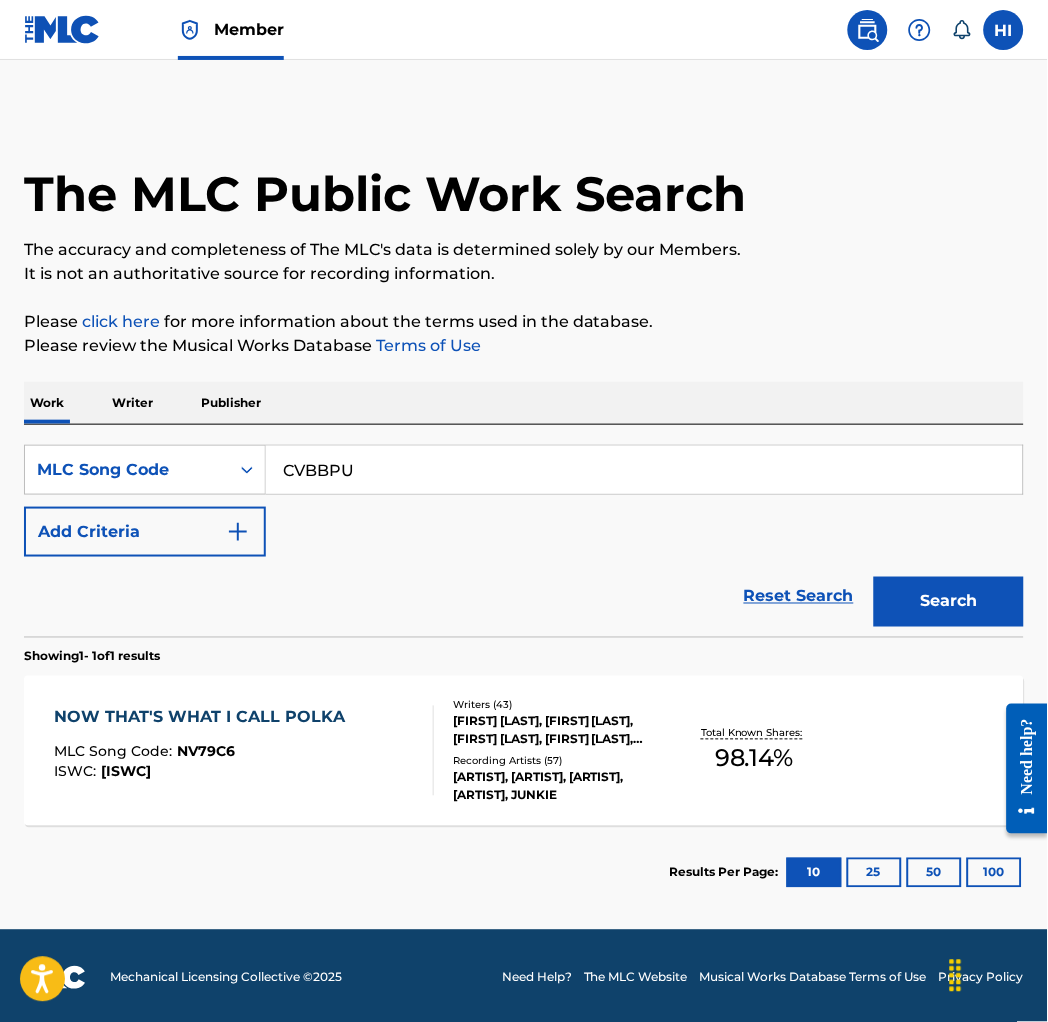 type on "CVBBPU" 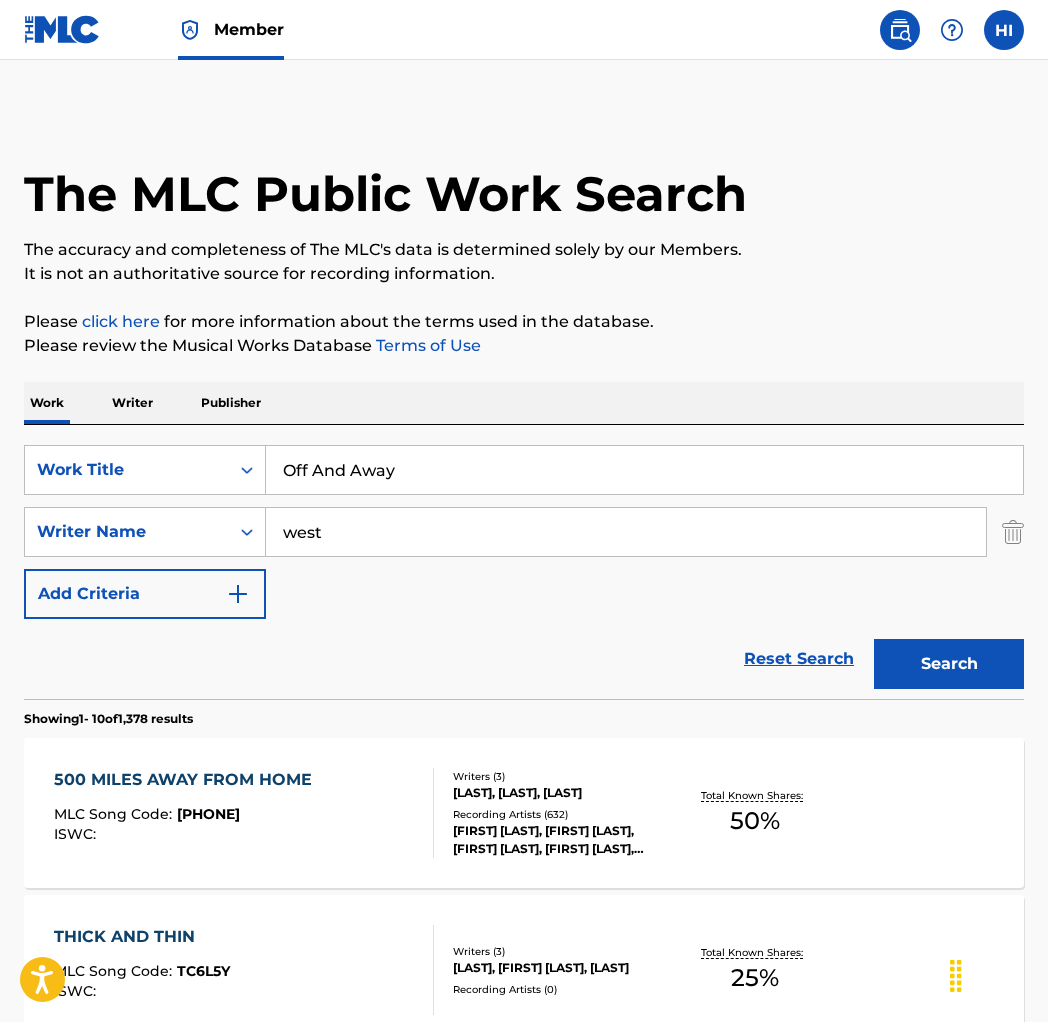 scroll, scrollTop: 0, scrollLeft: 0, axis: both 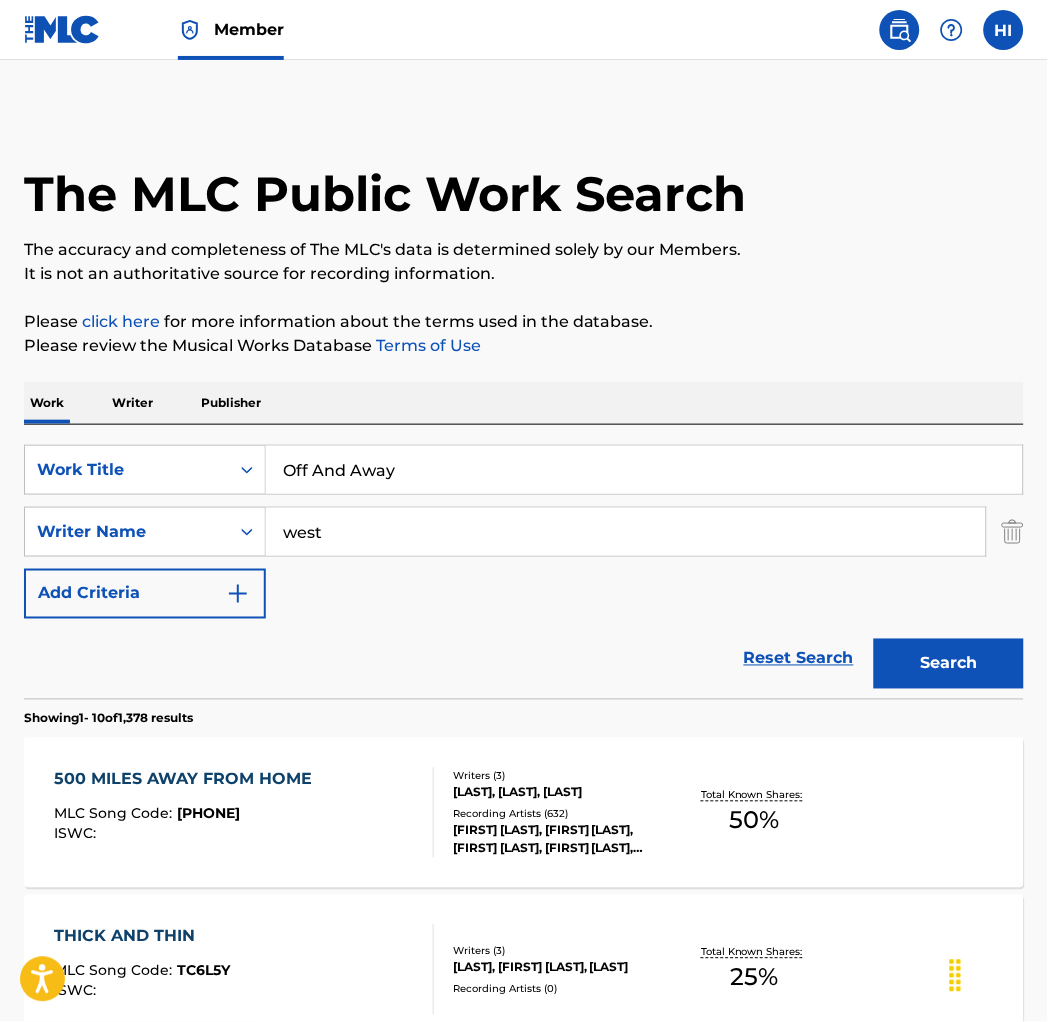 drag, startPoint x: 0, startPoint y: 0, endPoint x: 334, endPoint y: 491, distance: 593.83246 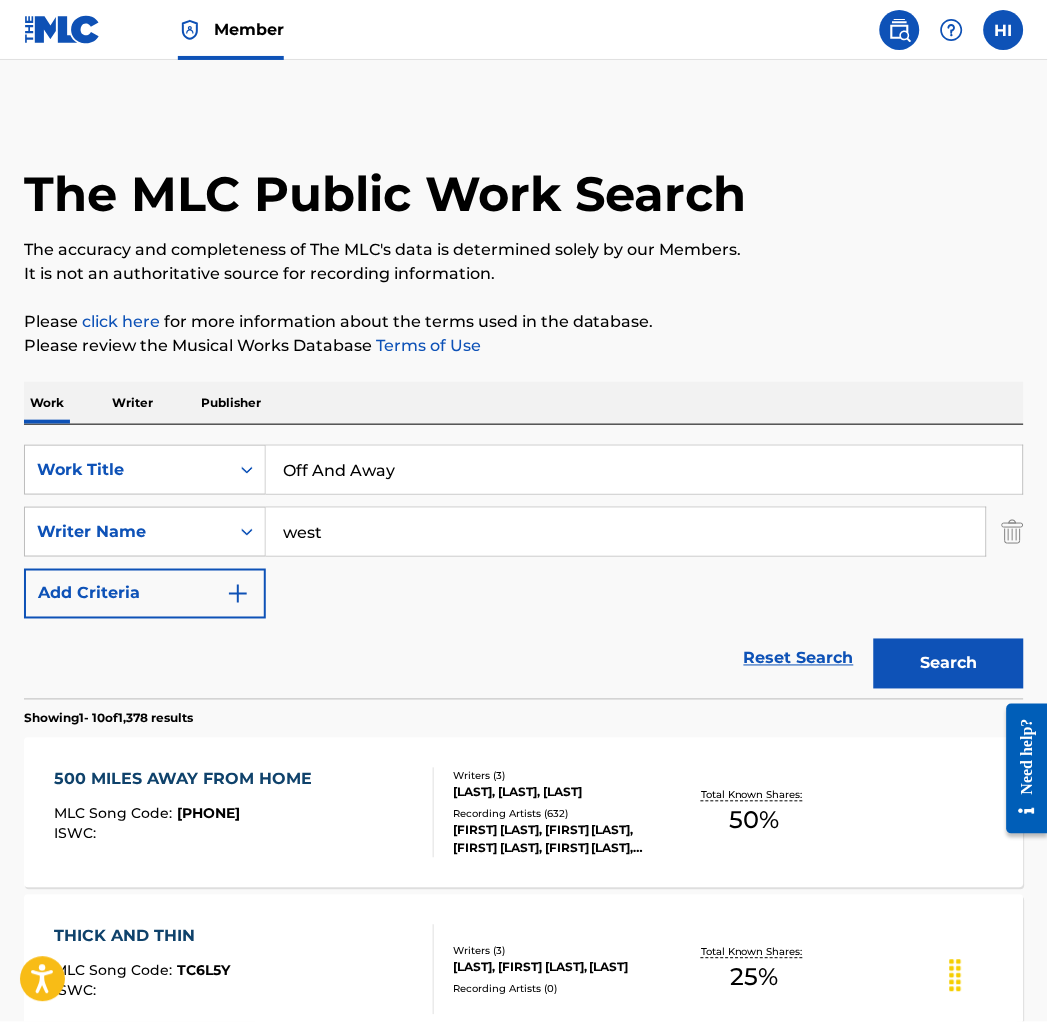 scroll, scrollTop: 0, scrollLeft: 0, axis: both 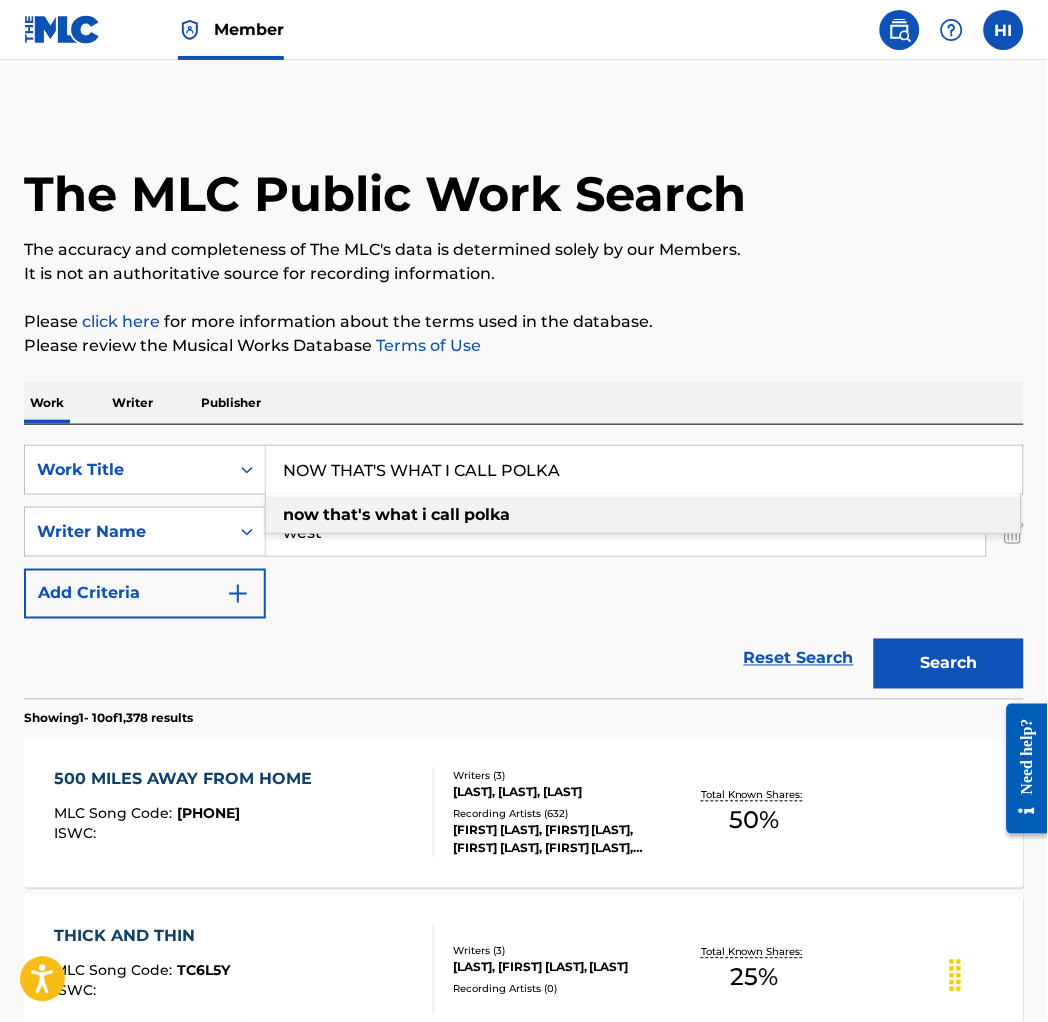 type on "NOW THAT'S WHAT I CALL POLKA" 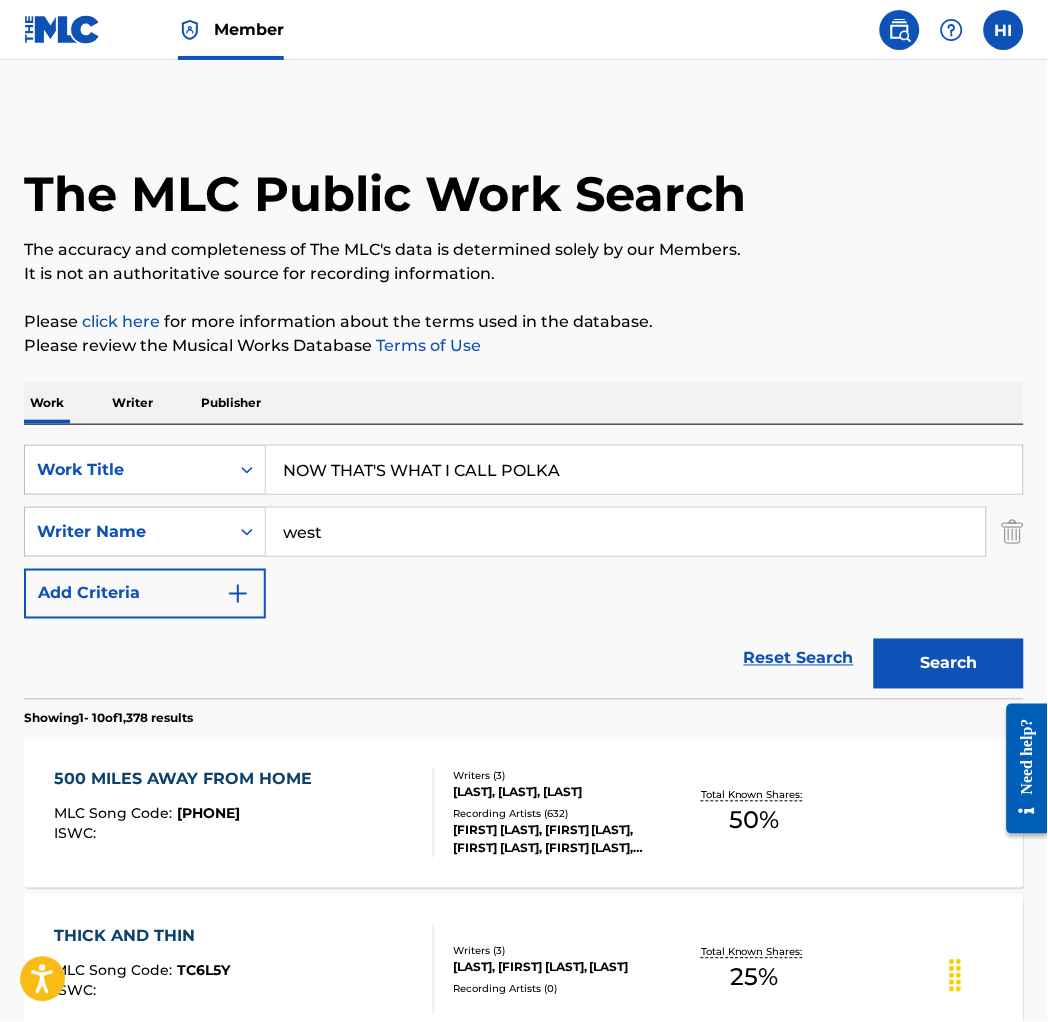 click on "west" at bounding box center (626, 532) 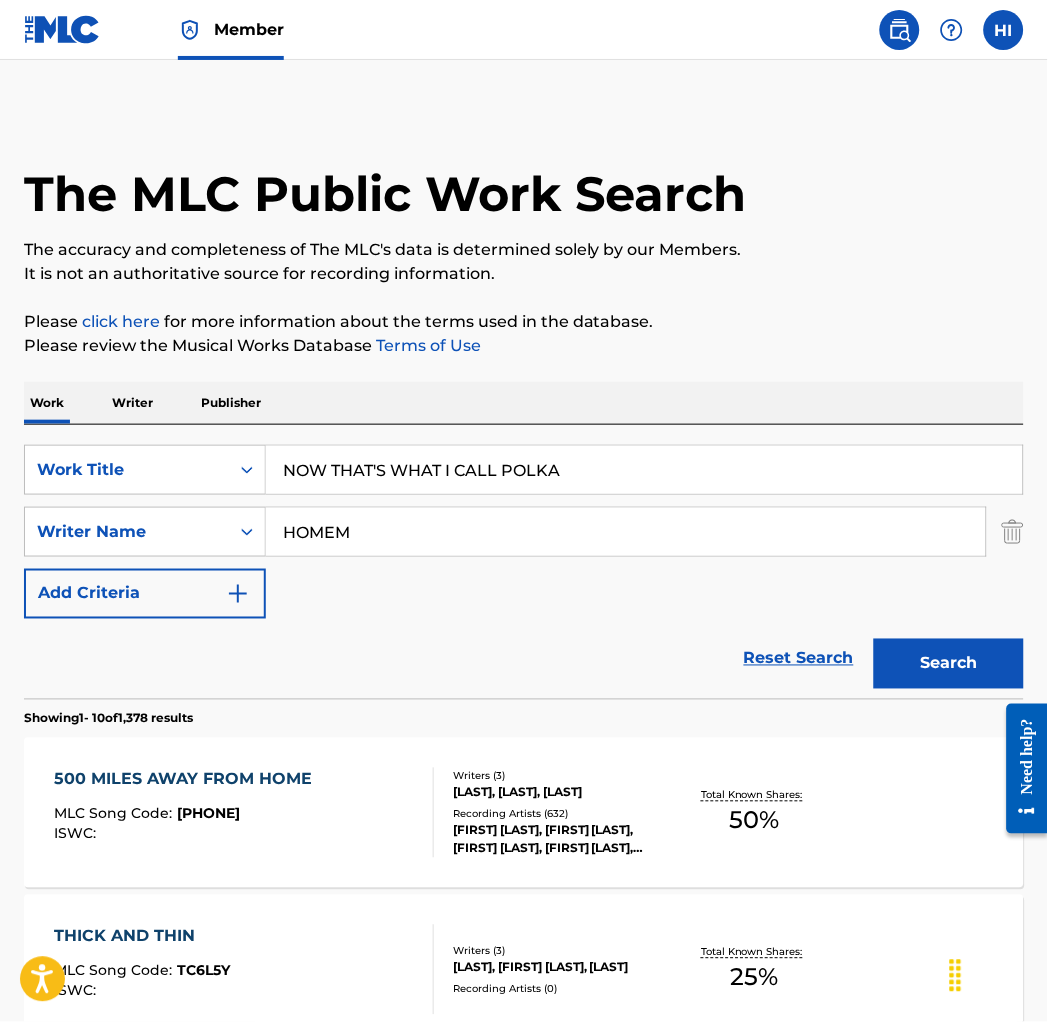 type on "HOMEM" 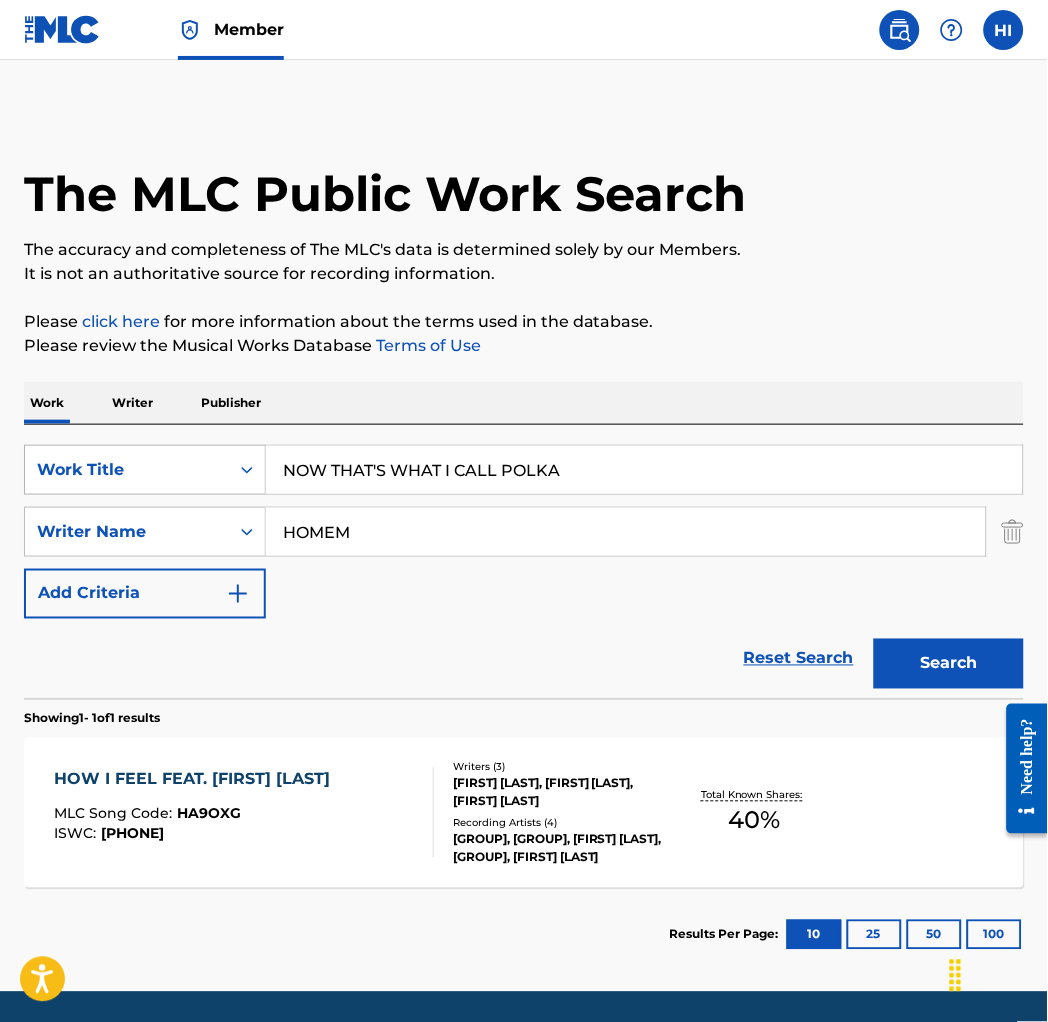 click on "Work Title" at bounding box center (127, 470) 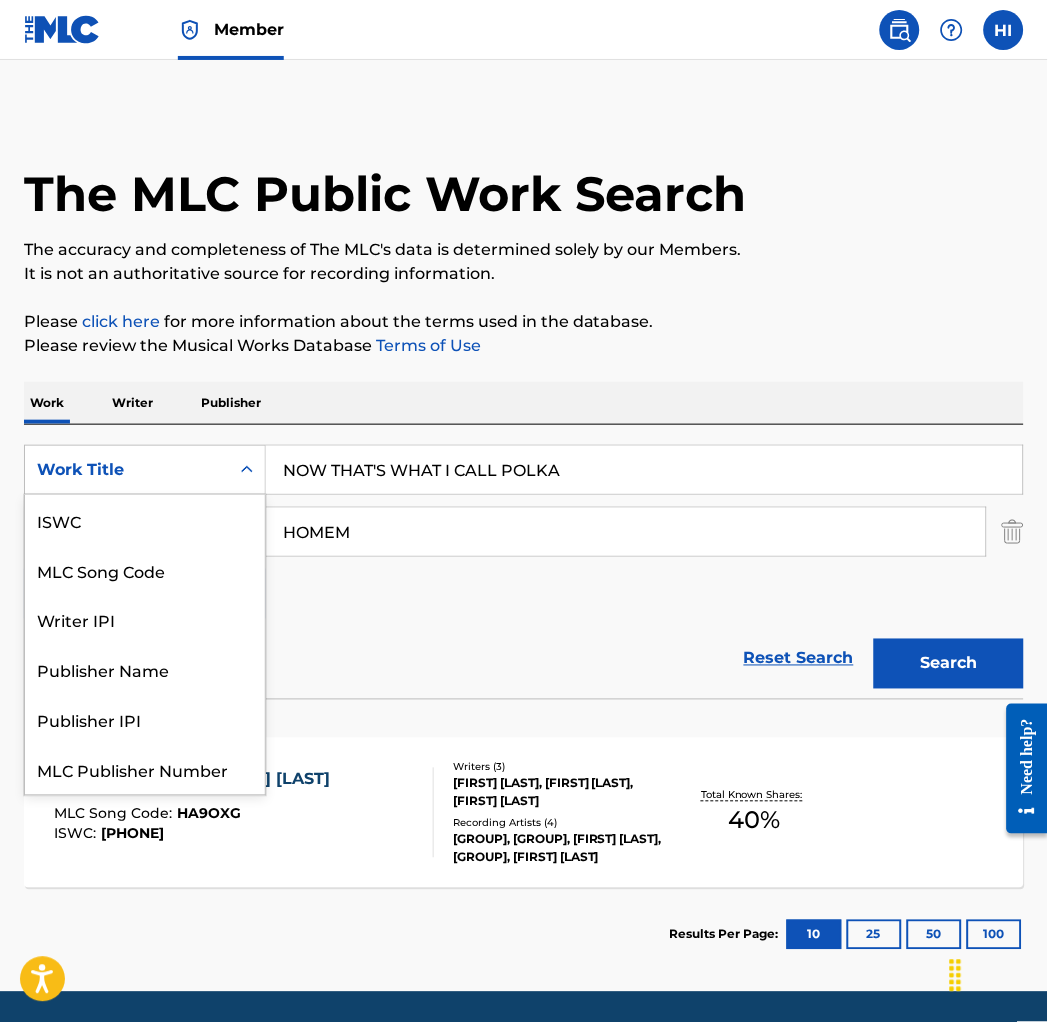 scroll, scrollTop: 50, scrollLeft: 0, axis: vertical 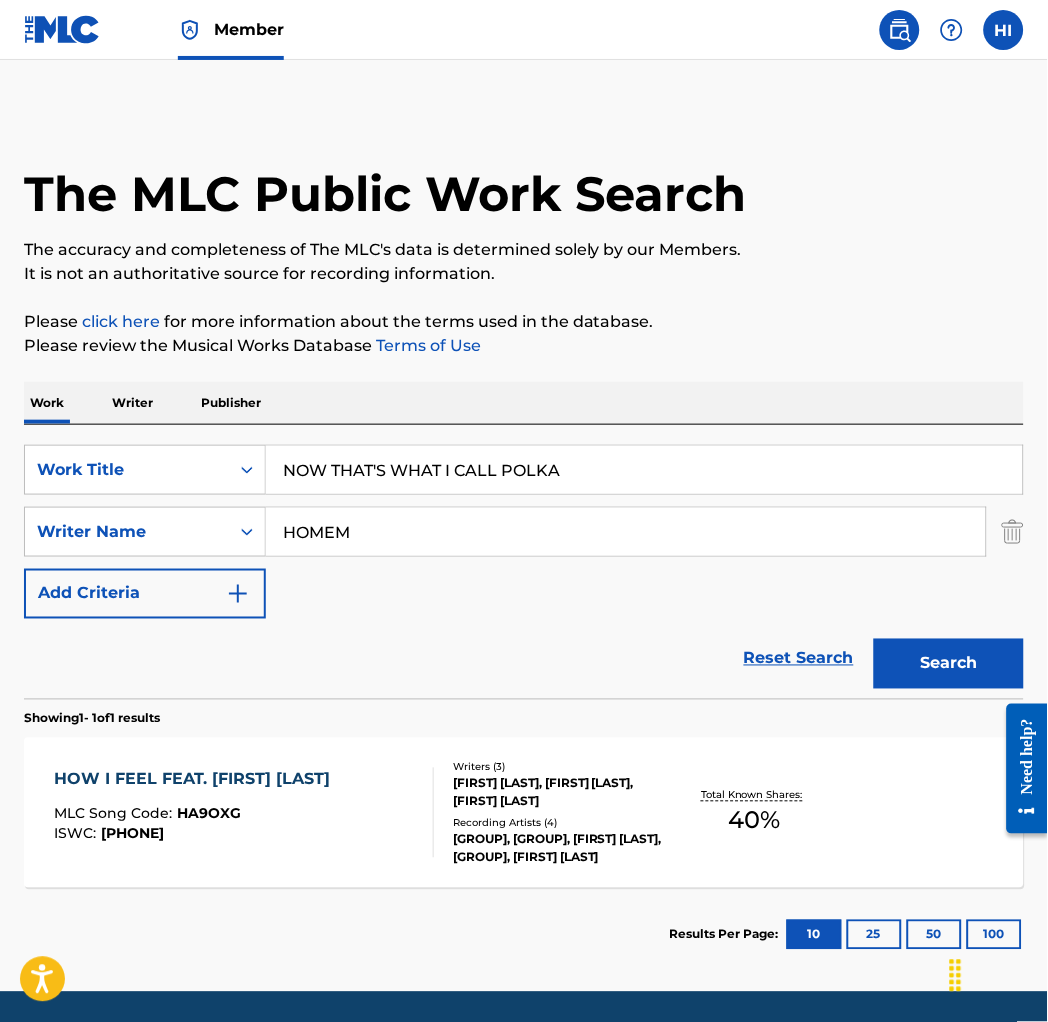 click on "NOW THAT'S WHAT I CALL POLKA" at bounding box center (644, 470) 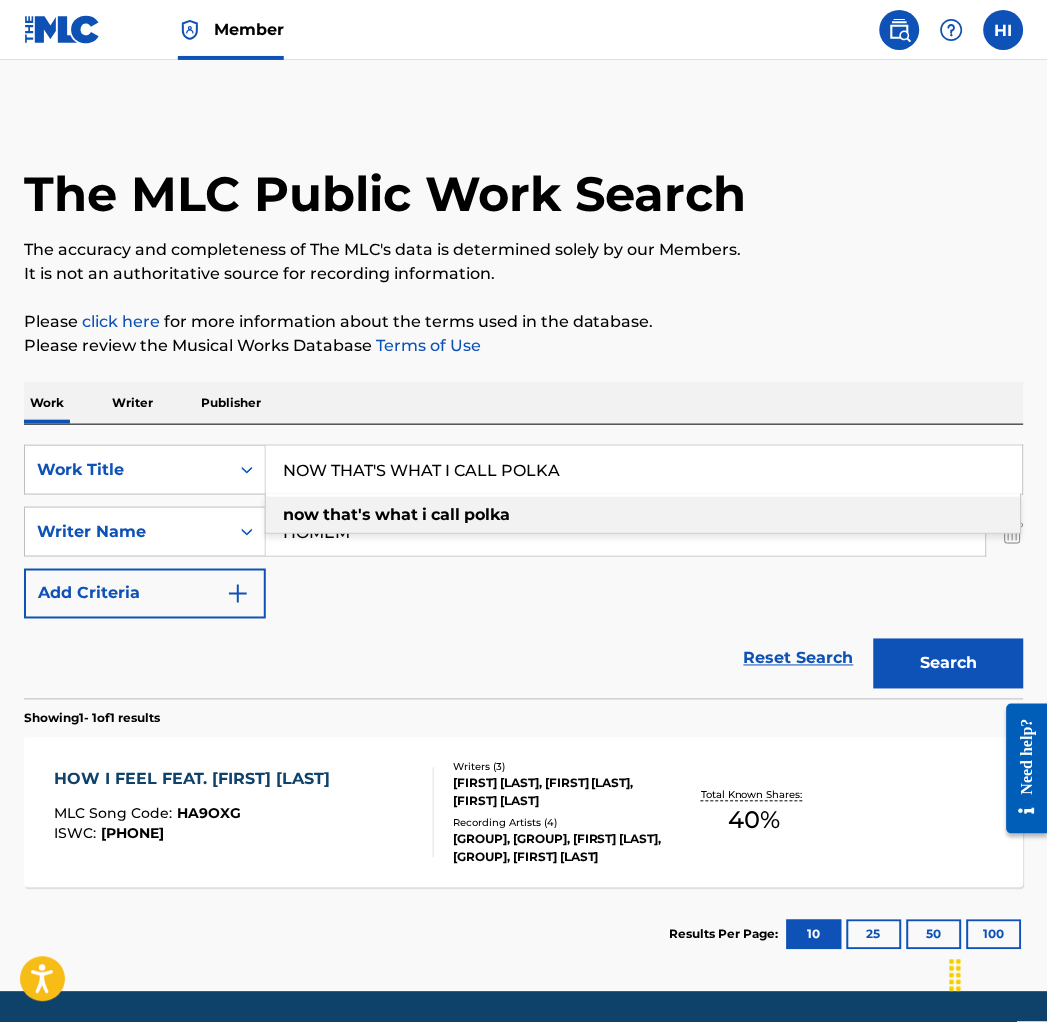 click on "NOW THAT'S WHAT I CALL POLKA" at bounding box center [644, 470] 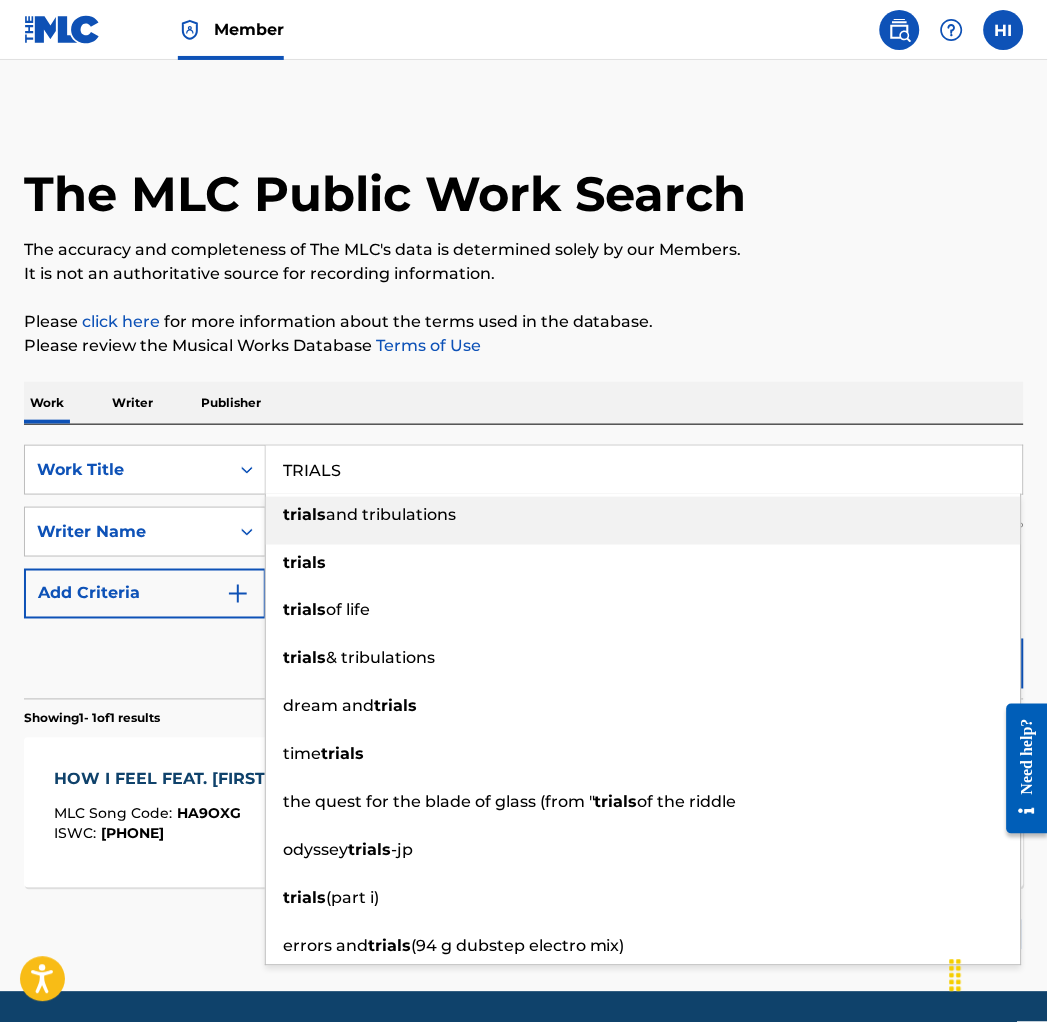 type on "TRIALS" 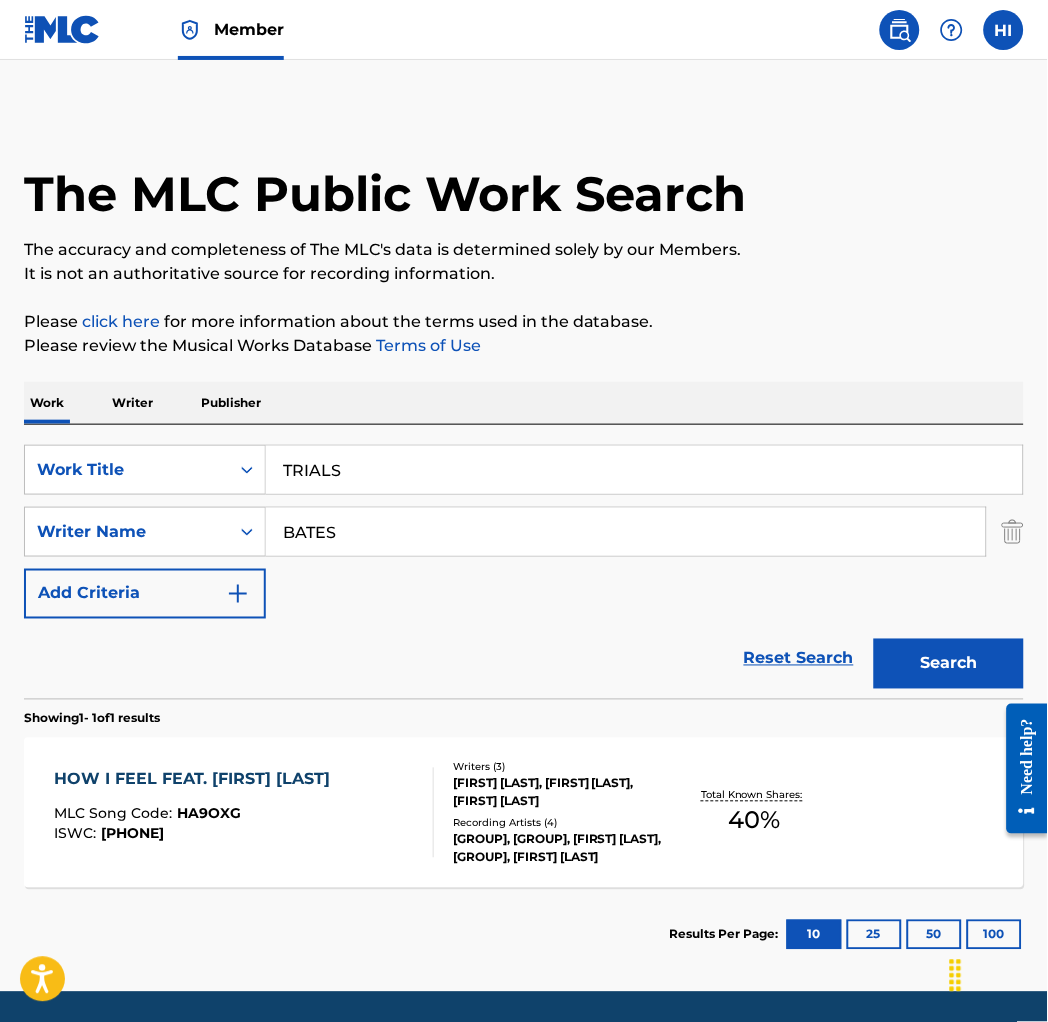 type on "BATES" 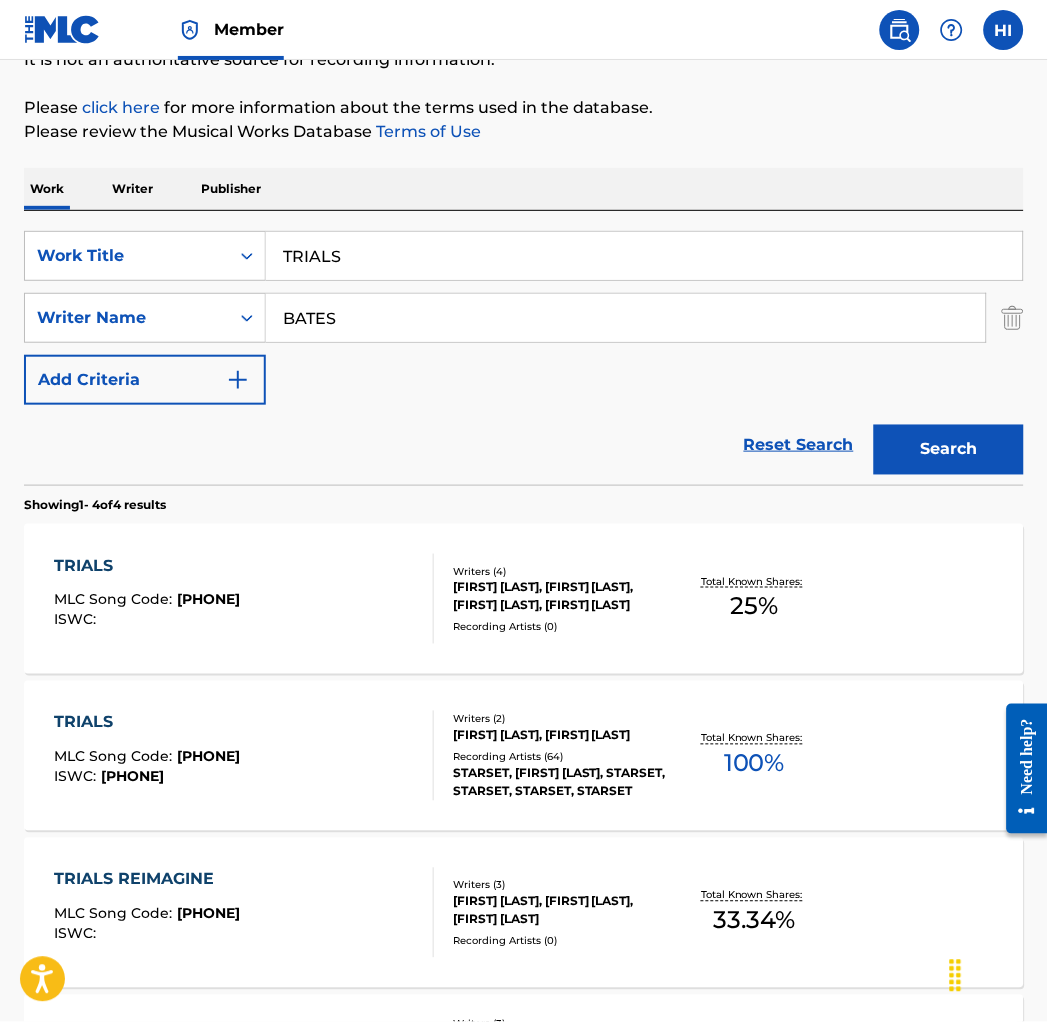 scroll, scrollTop: 258, scrollLeft: 0, axis: vertical 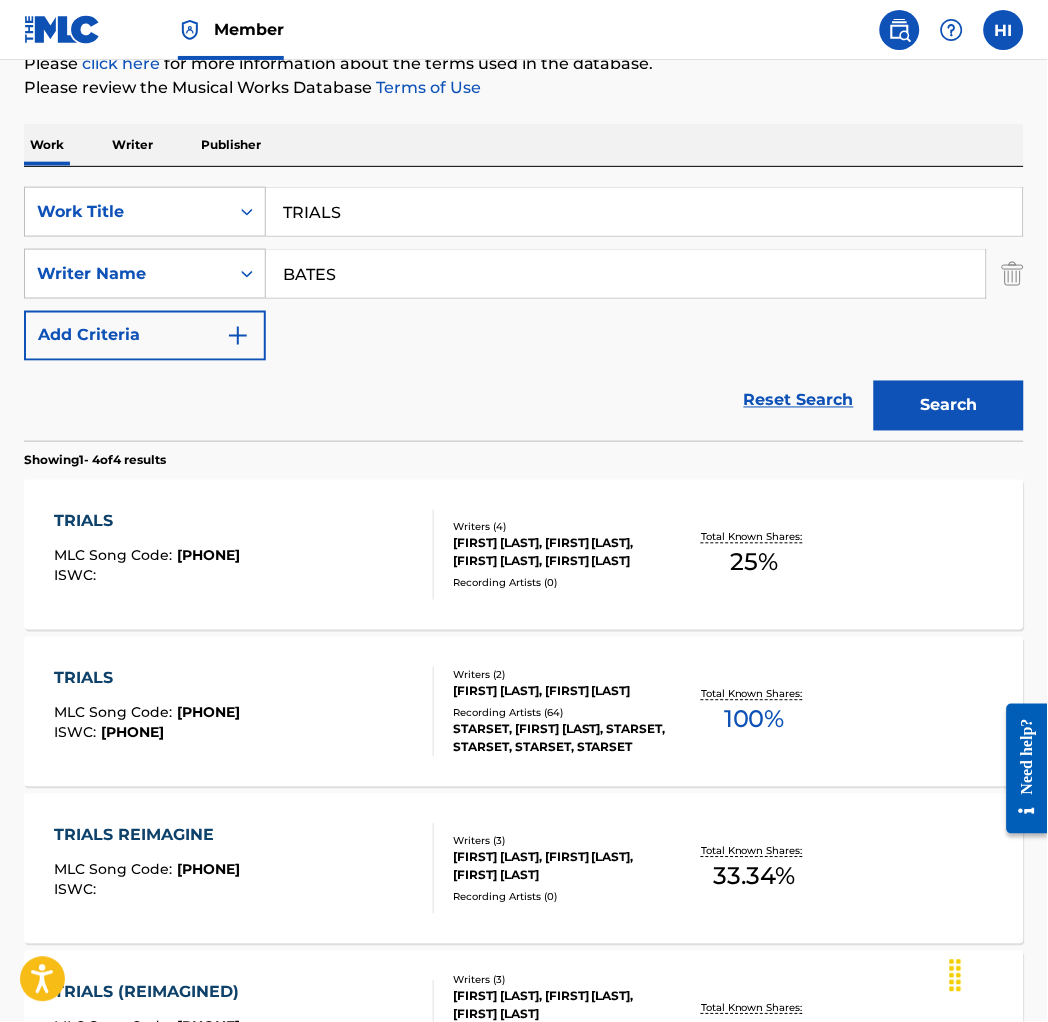 click on "TRIALS MLC Song Code : TC9PIS ISWC : T9298394011" at bounding box center (244, 712) 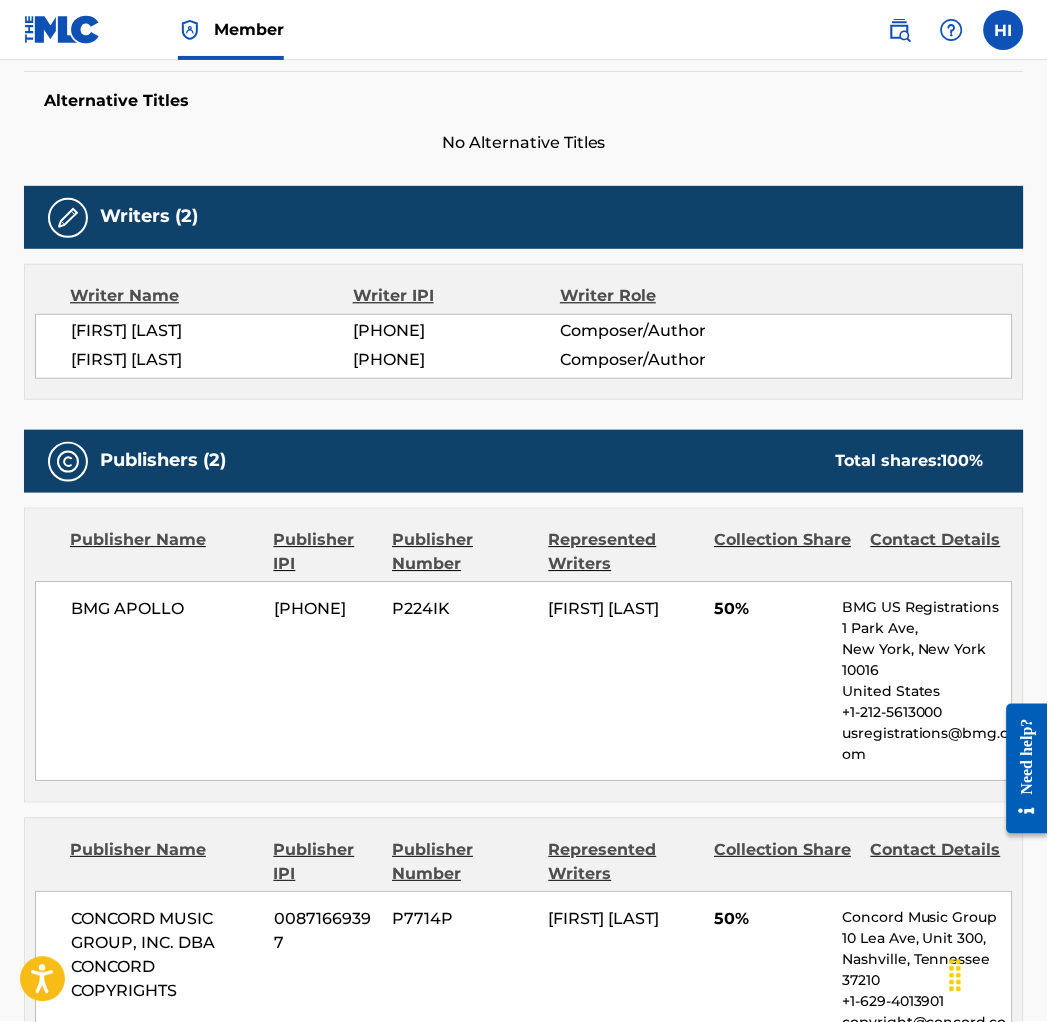 scroll, scrollTop: 0, scrollLeft: 0, axis: both 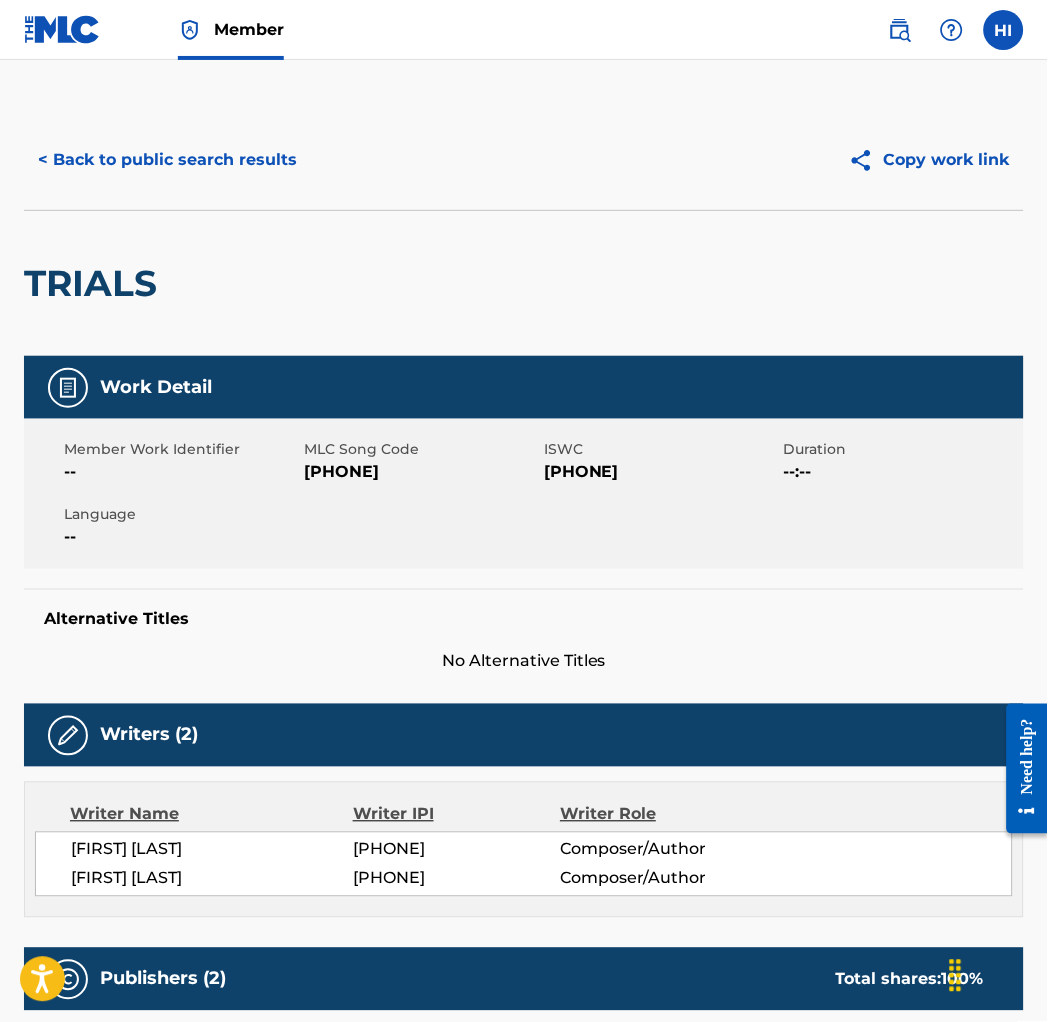 click on "TC9PIS" at bounding box center (421, 472) 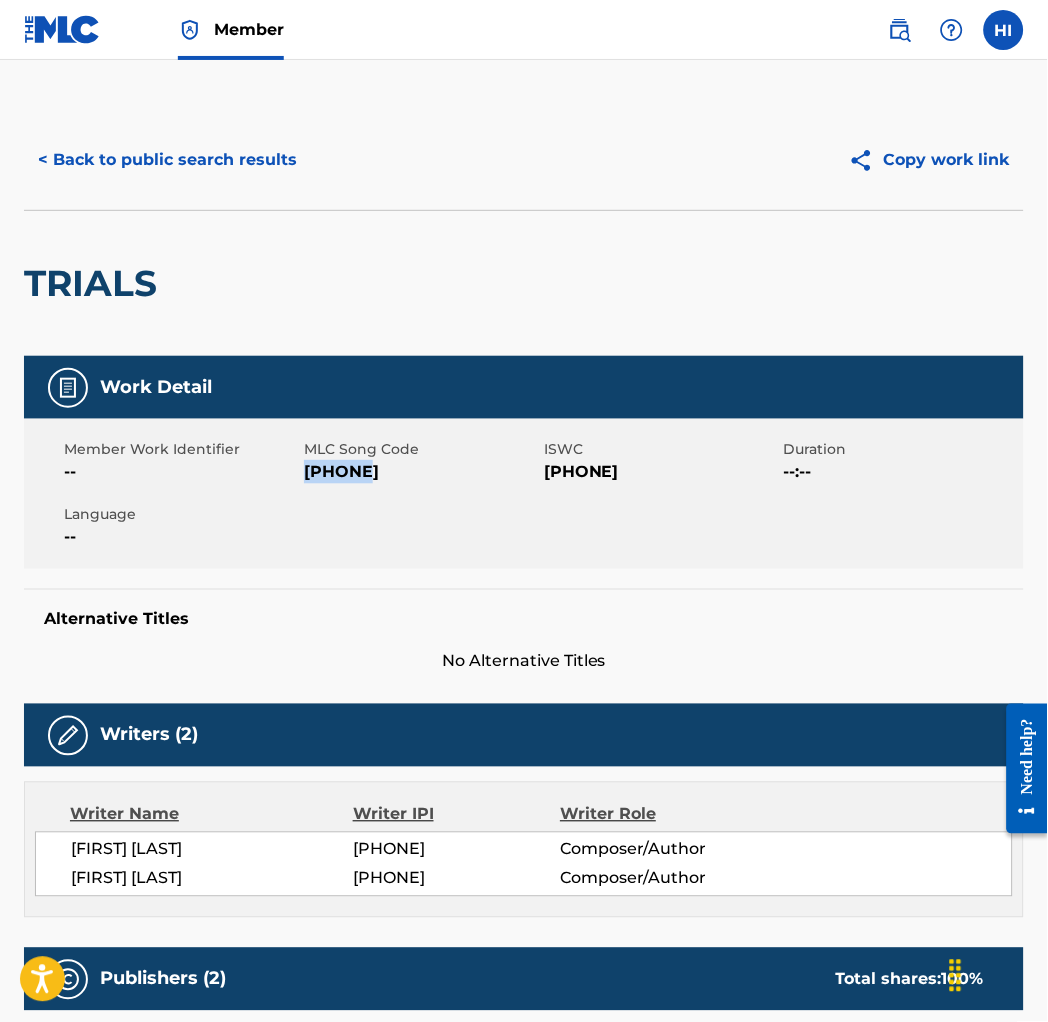 click on "TC9PIS" at bounding box center (421, 472) 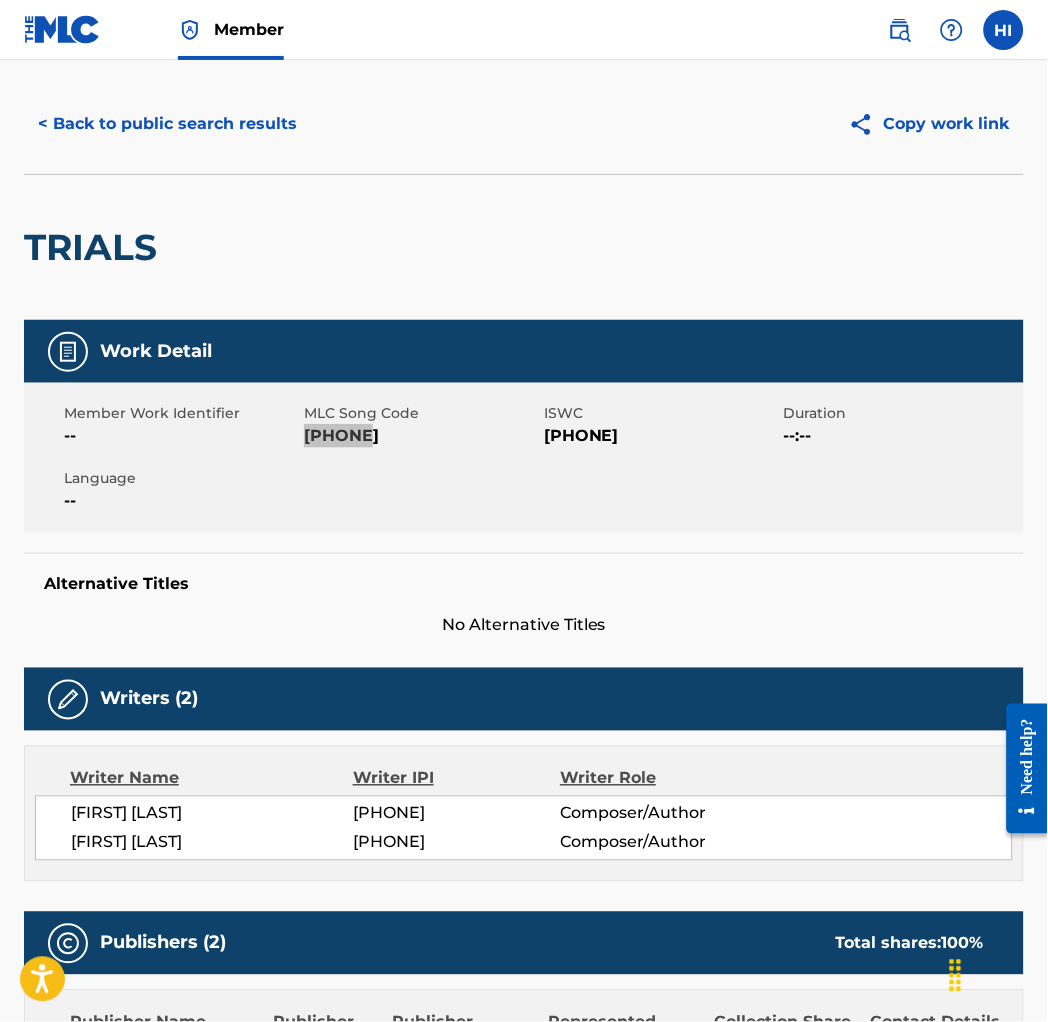 scroll, scrollTop: 0, scrollLeft: 0, axis: both 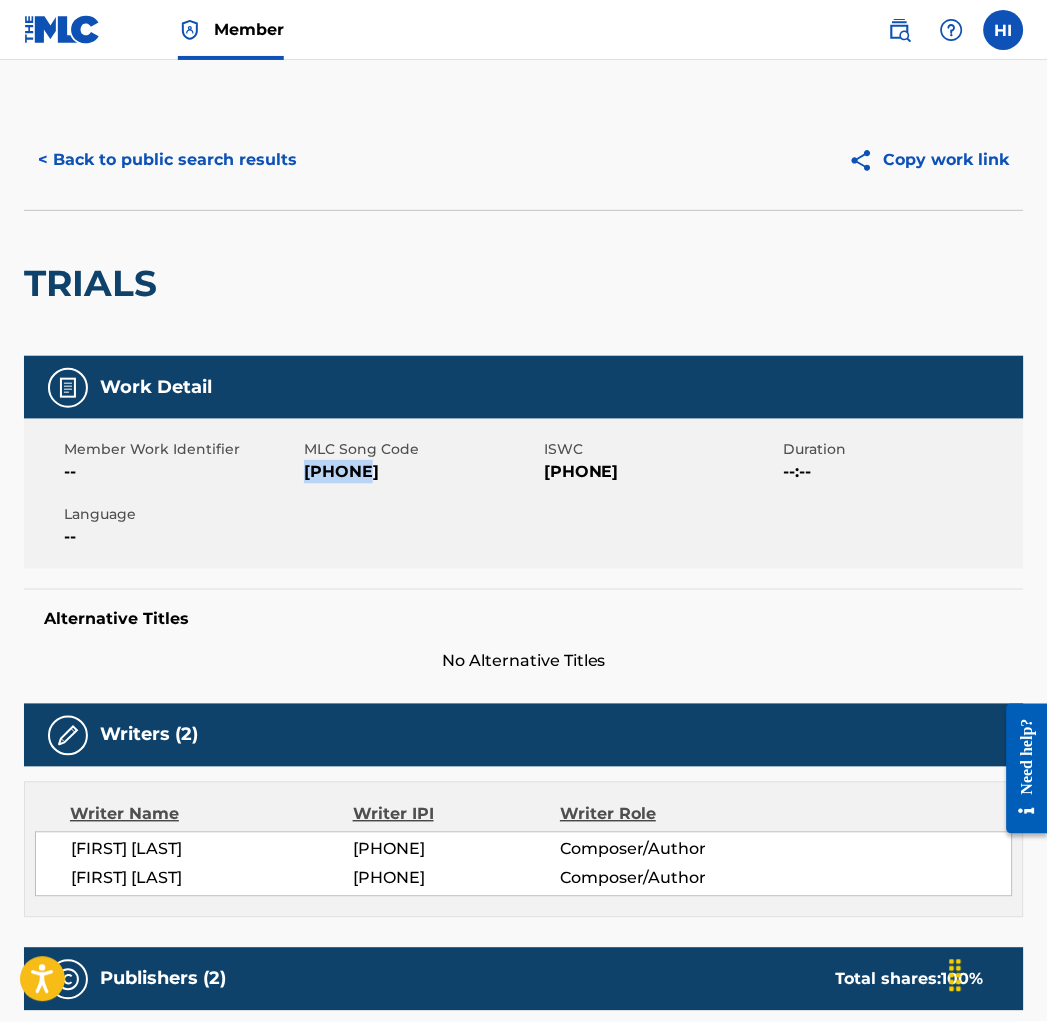 click on "< Back to public search results" at bounding box center (167, 160) 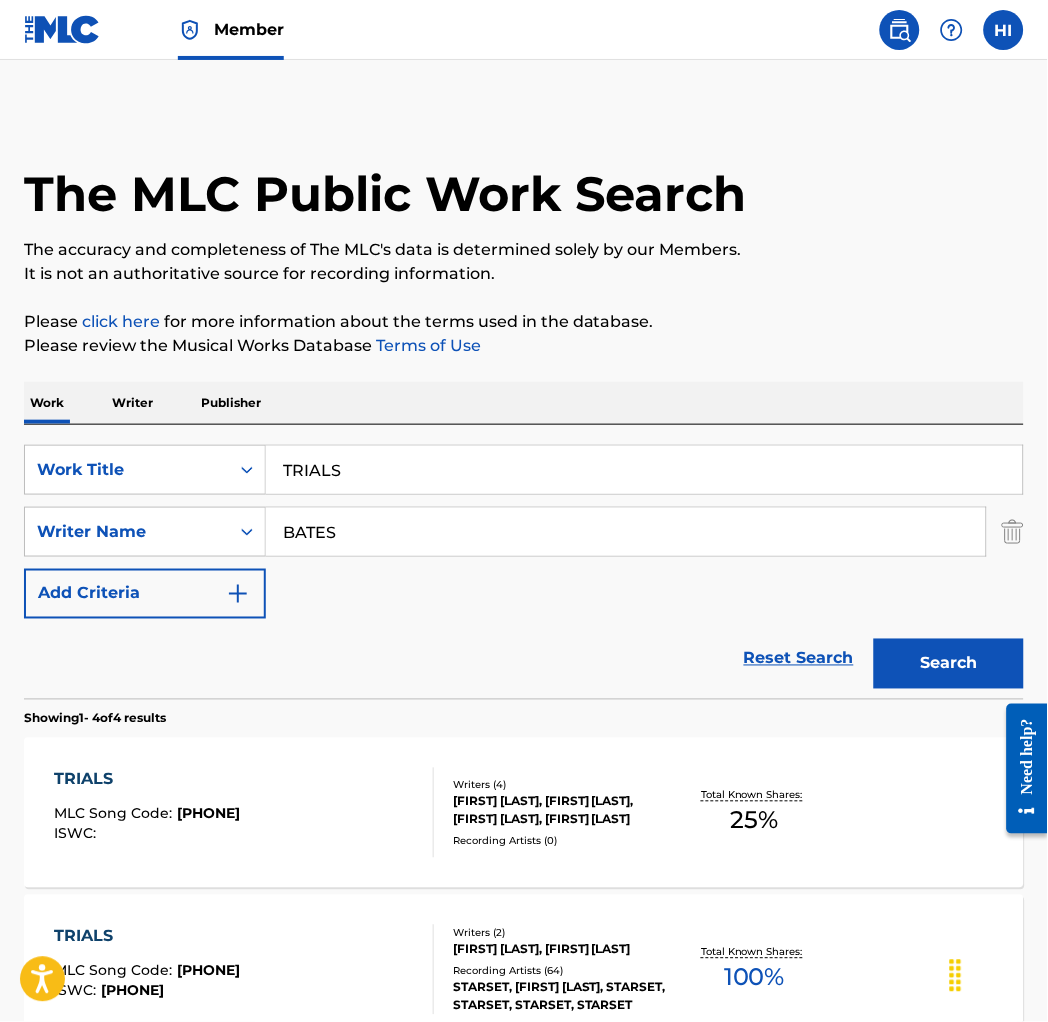 scroll, scrollTop: 258, scrollLeft: 0, axis: vertical 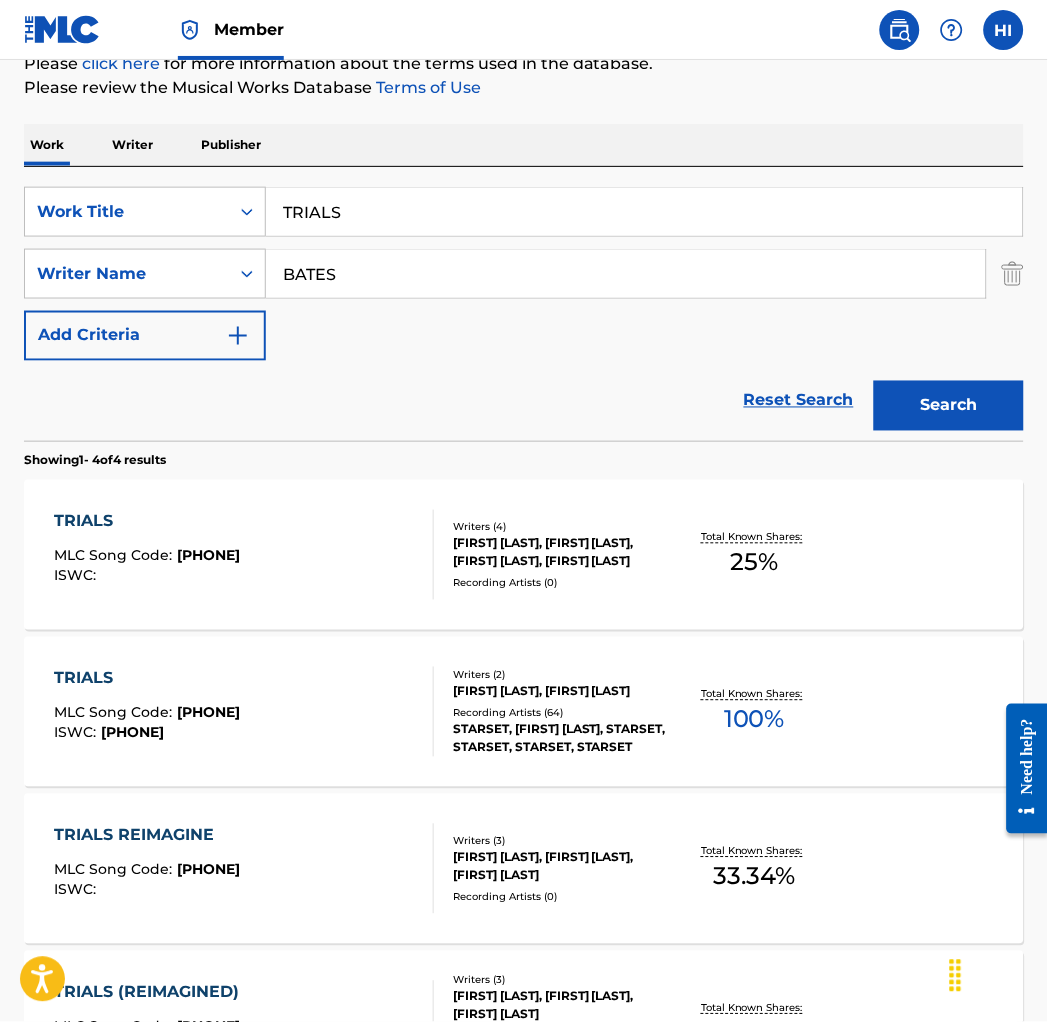 click on "TRIALS" at bounding box center [644, 212] 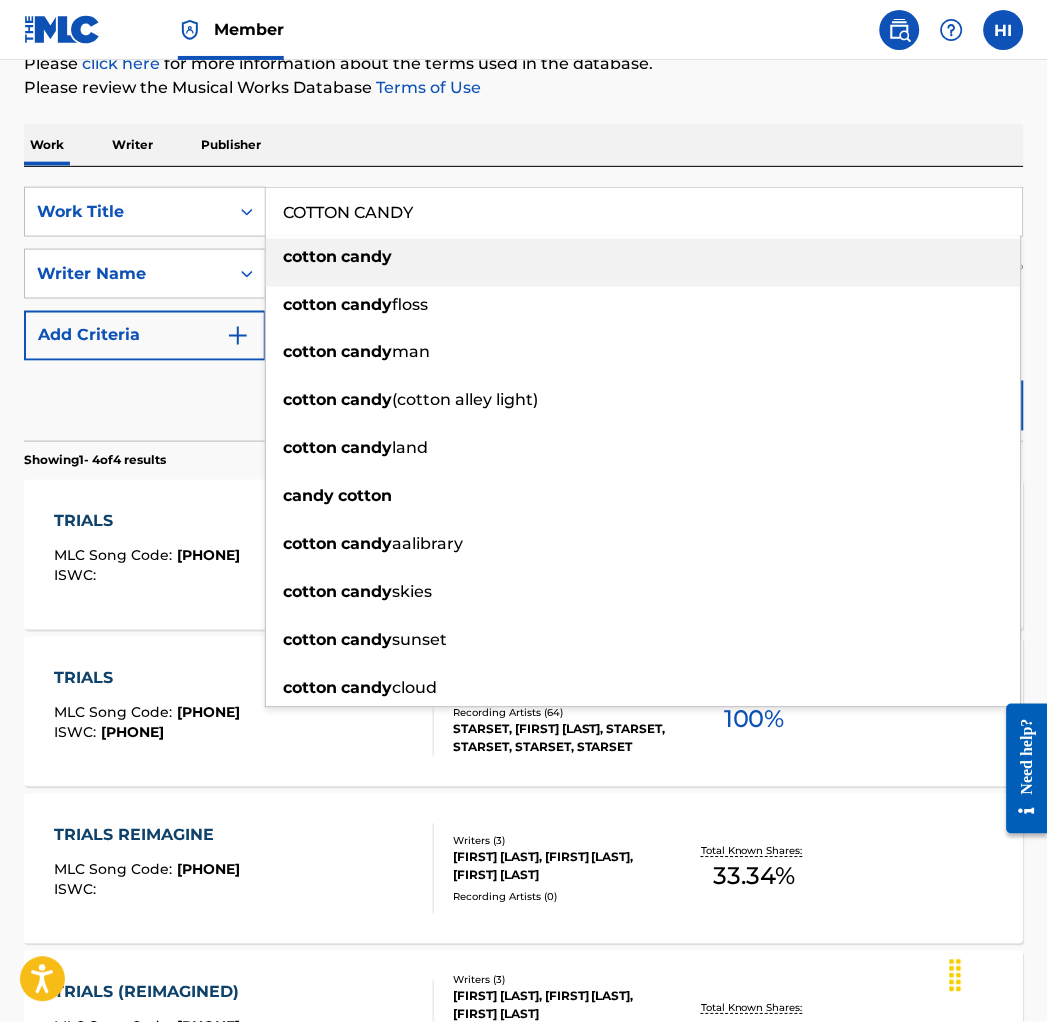 type on "COTTON CANDY" 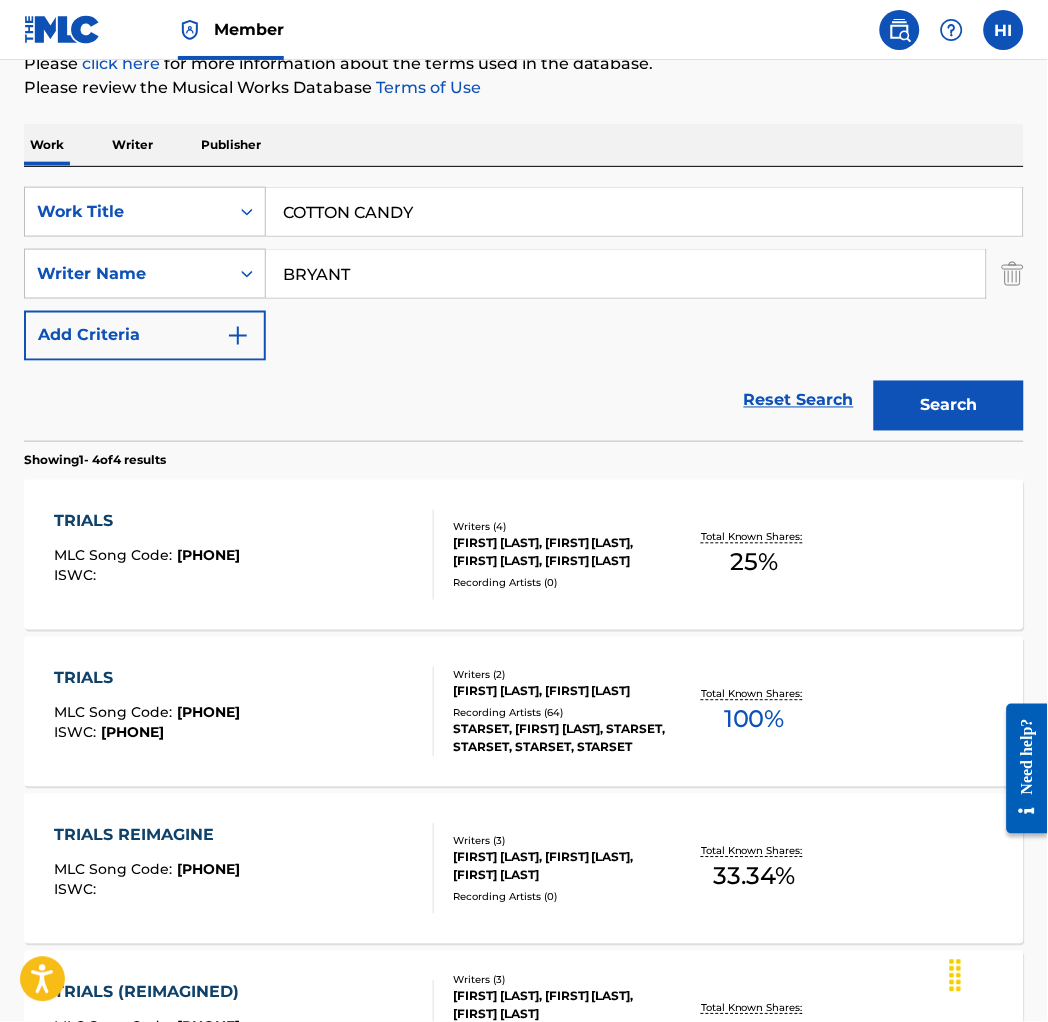 click on "Search" at bounding box center [949, 406] 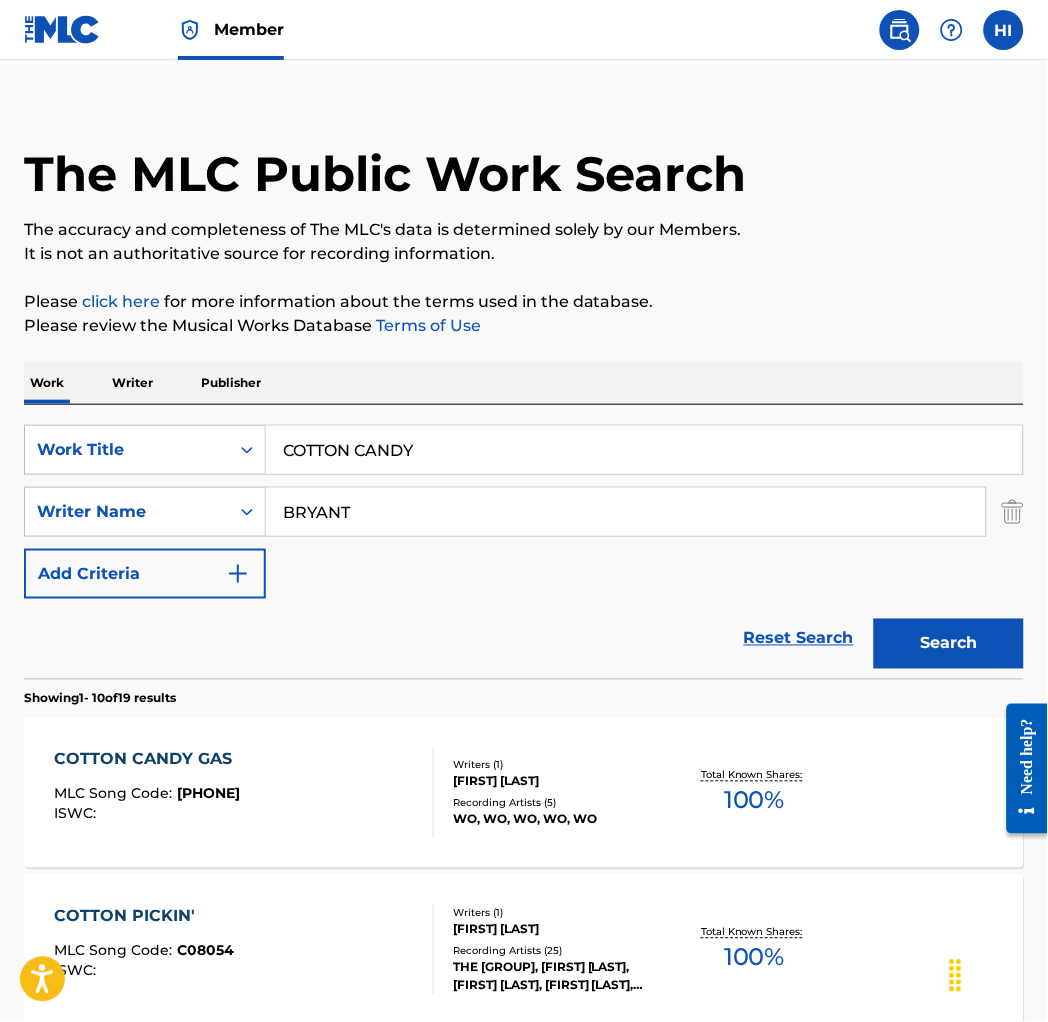 scroll, scrollTop: 0, scrollLeft: 0, axis: both 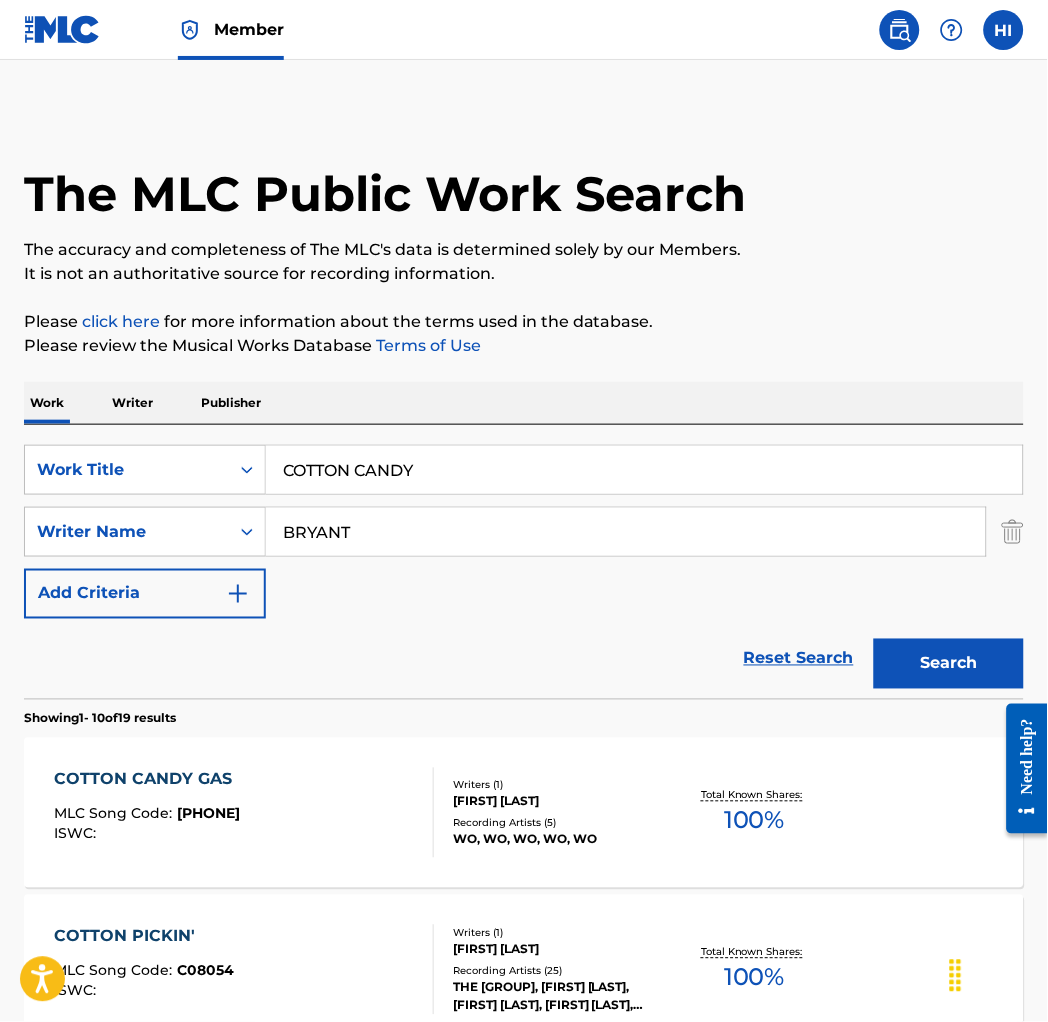 click on "BRYANT" at bounding box center (626, 532) 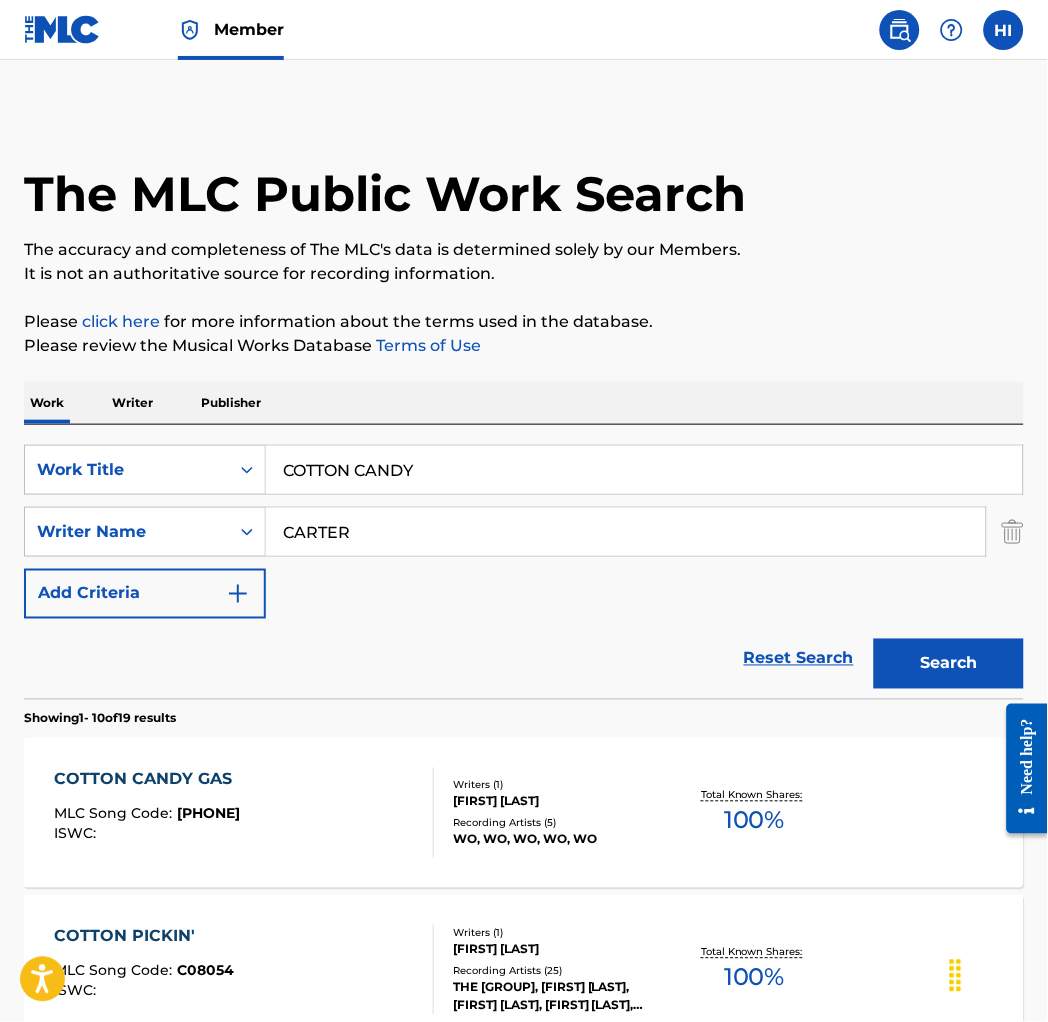 type on "CARTER" 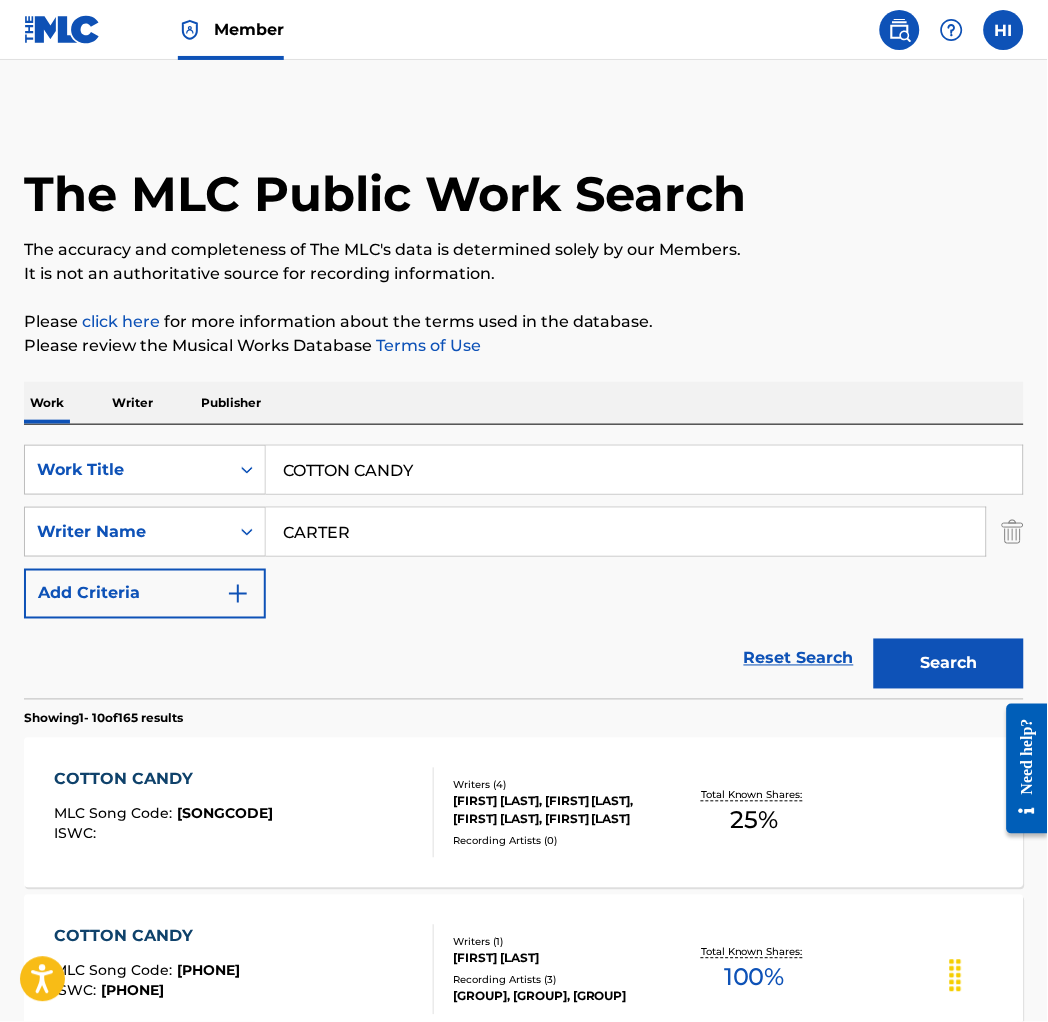 click on "COTTON CANDY MLC Song Code : CL1A04 ISWC :" at bounding box center (244, 813) 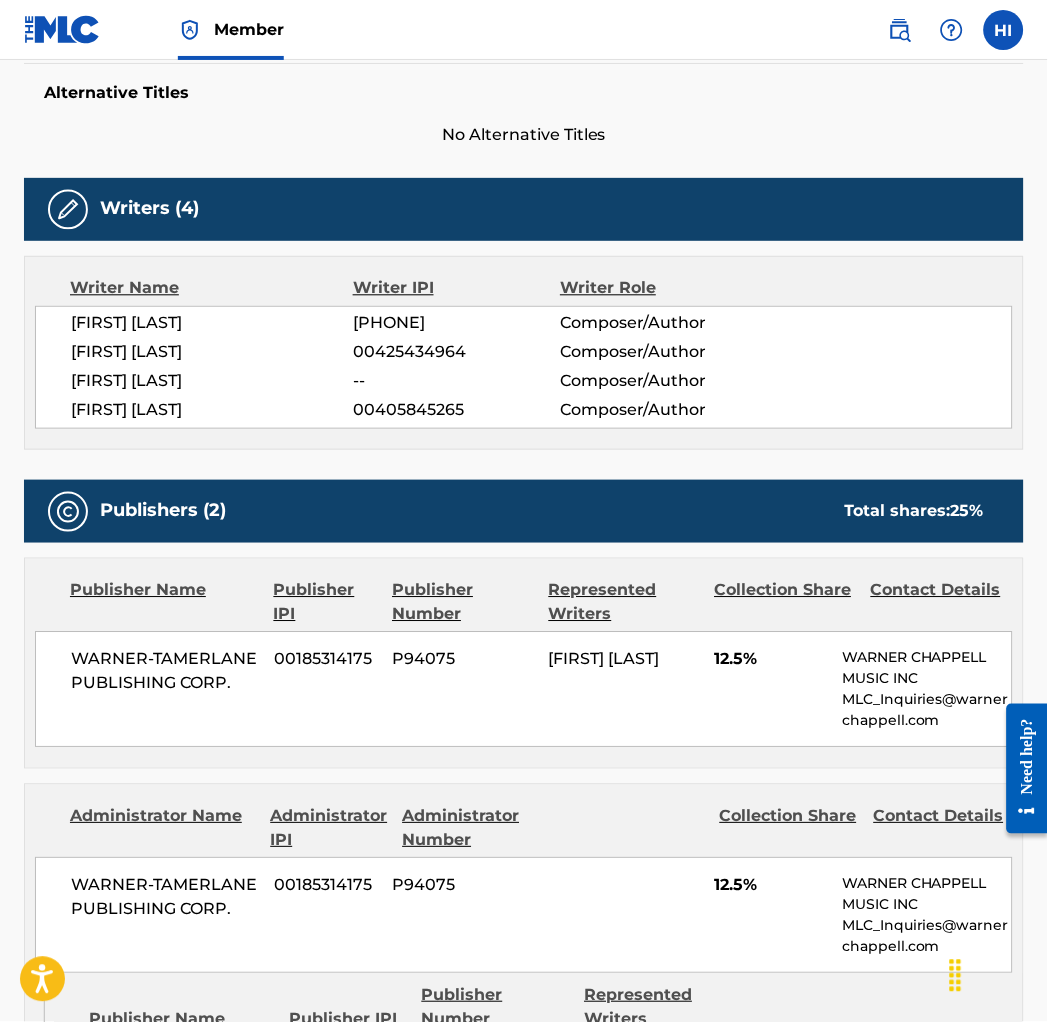 scroll, scrollTop: 0, scrollLeft: 0, axis: both 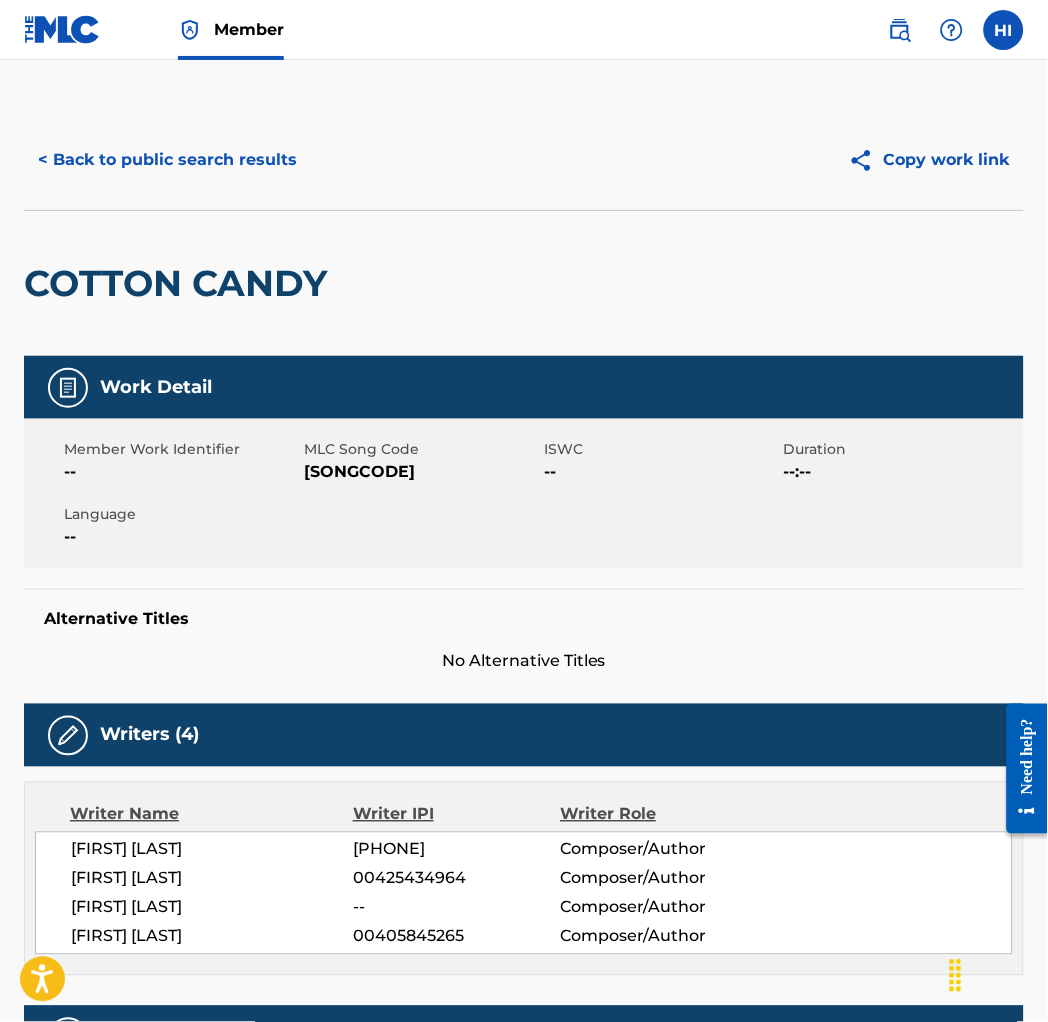 click on "CL1A04" at bounding box center [421, 472] 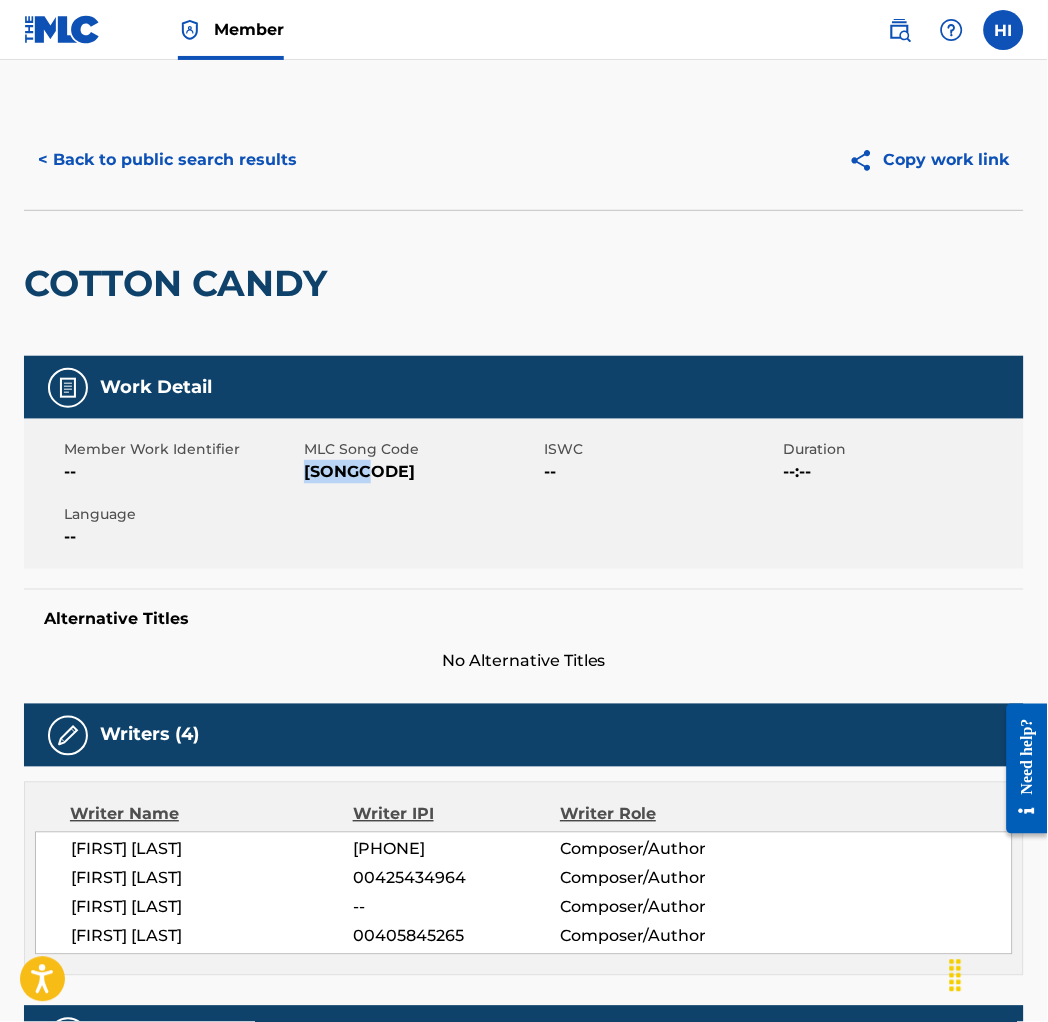 click on "CL1A04" at bounding box center (421, 472) 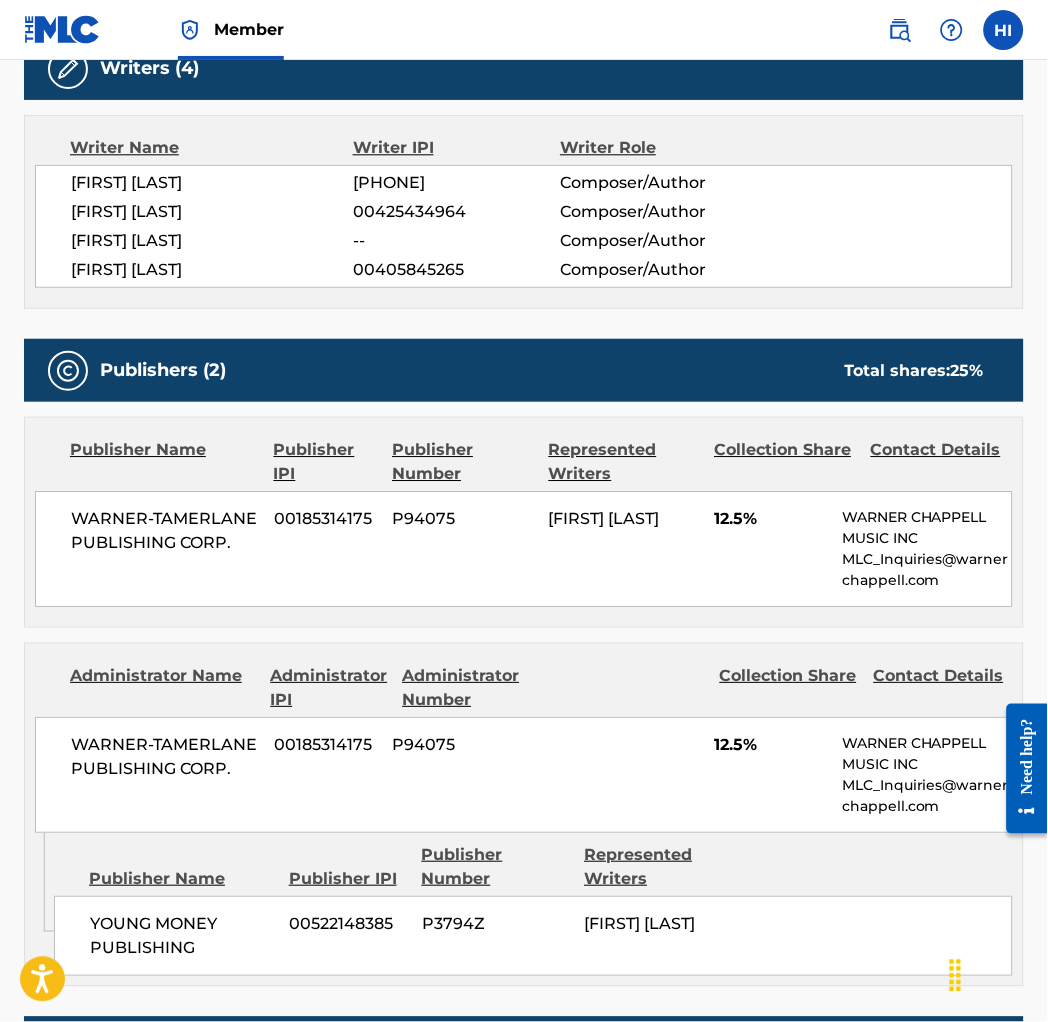 scroll, scrollTop: 0, scrollLeft: 0, axis: both 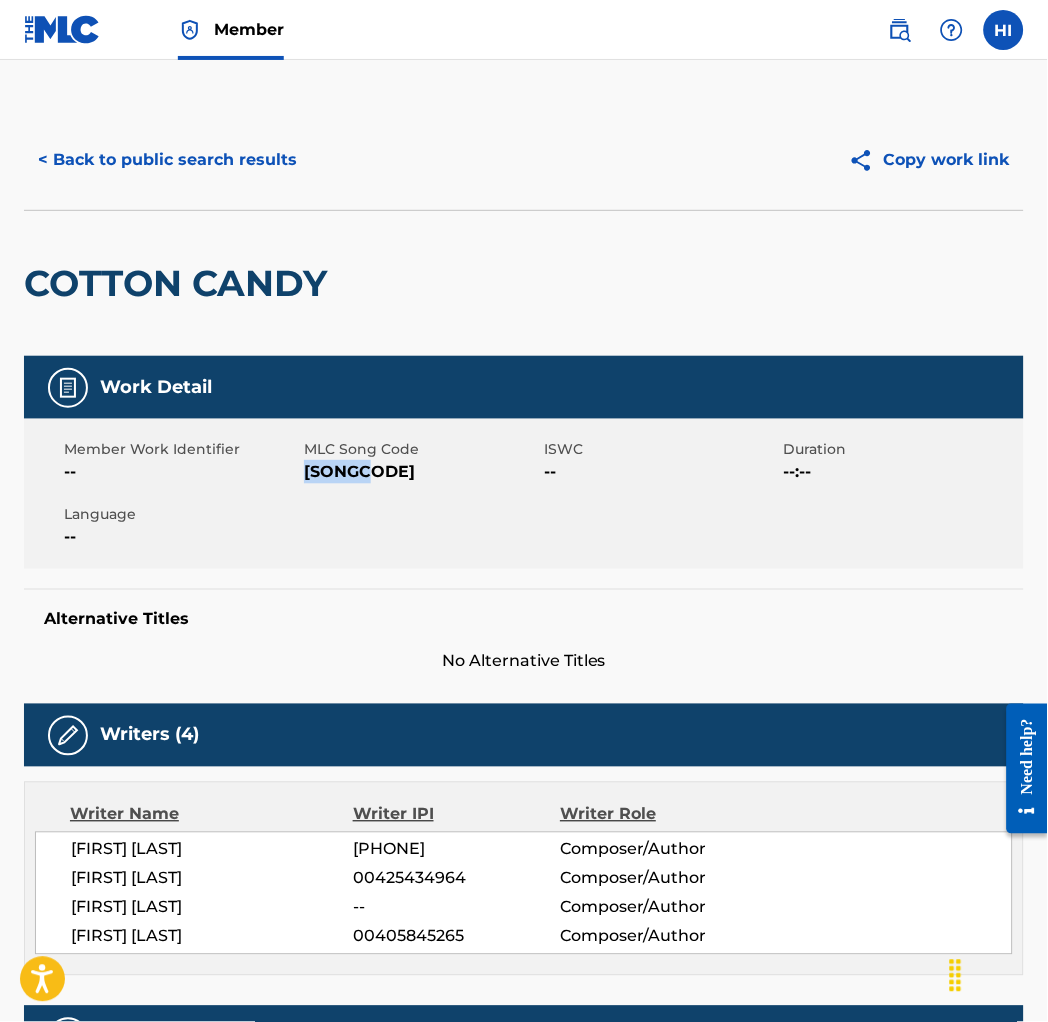 click on "< Back to public search results" at bounding box center (167, 160) 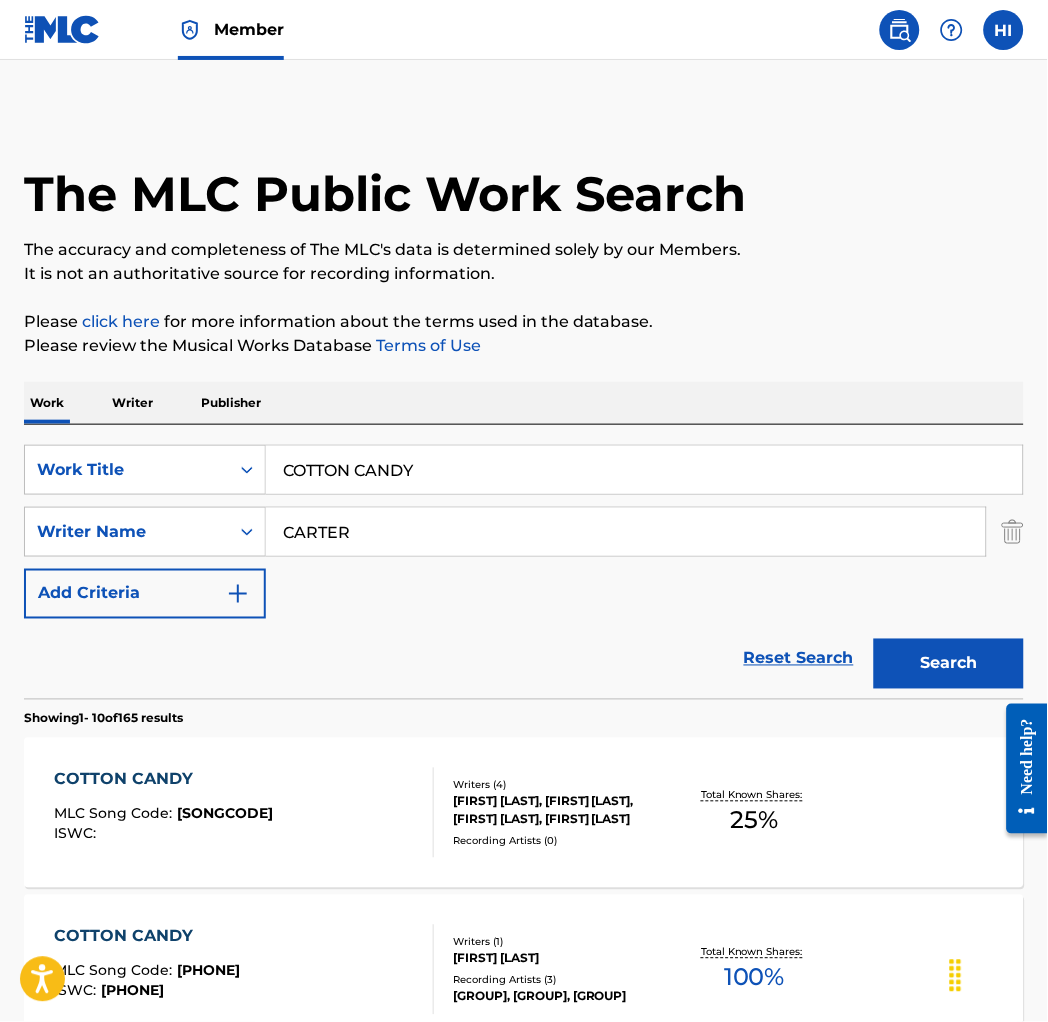 click on "SearchWithCriteria474e96ac-4584-47fb-a7c6-b9df9fa3161c Work Title COTTON CANDY SearchWithCriteria71cd35de-83f3-49d6-bbe7-dba49840277e Writer Name CARTER Add Criteria" at bounding box center (524, 532) 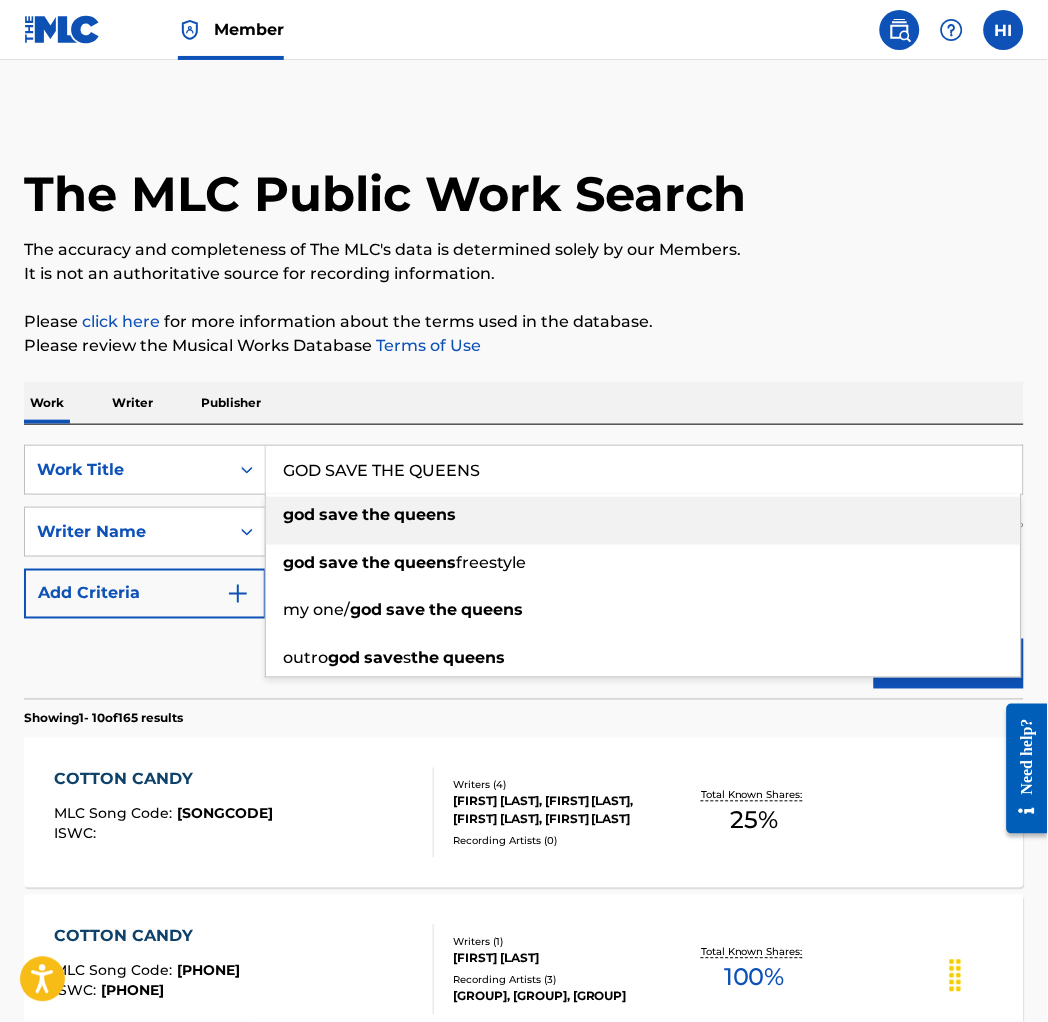 type on "GOD SAVE THE QUEENS" 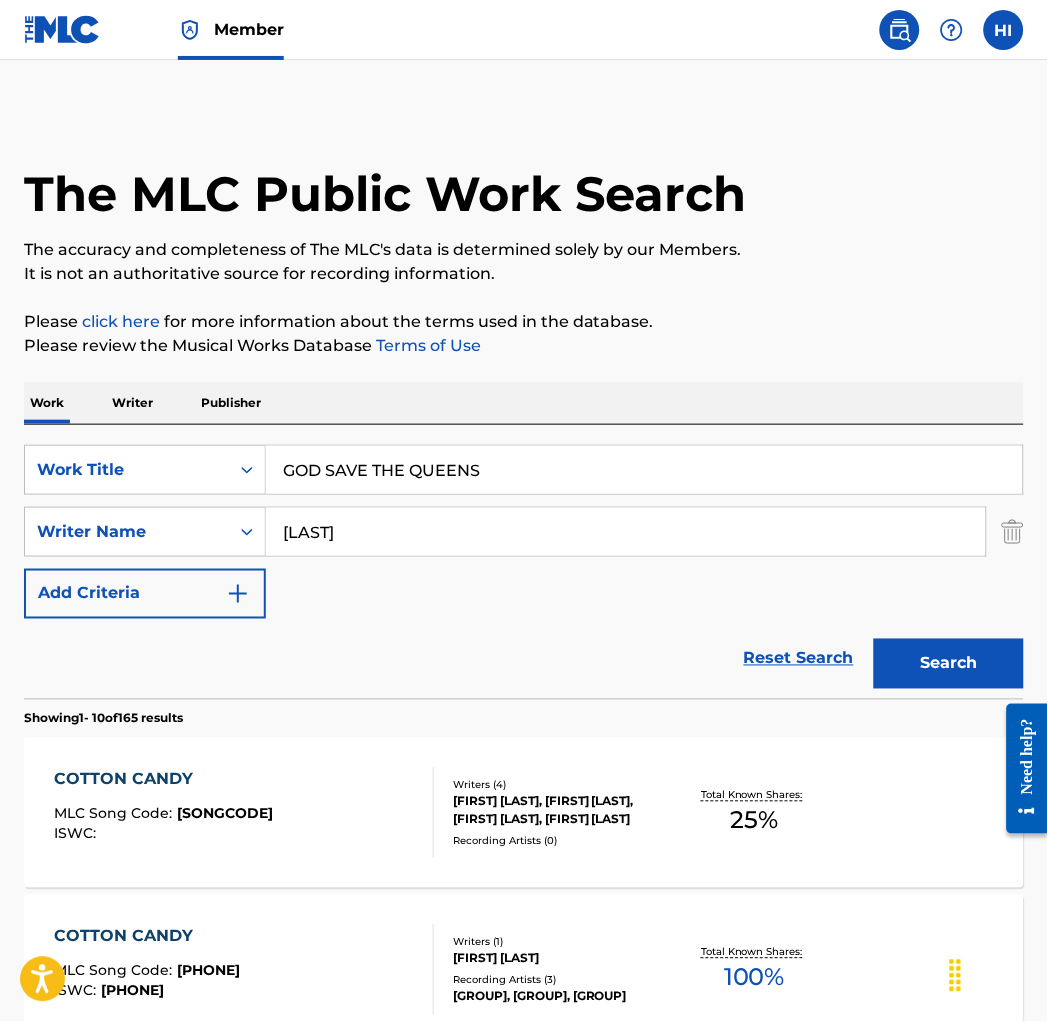 click on "Search" at bounding box center (949, 664) 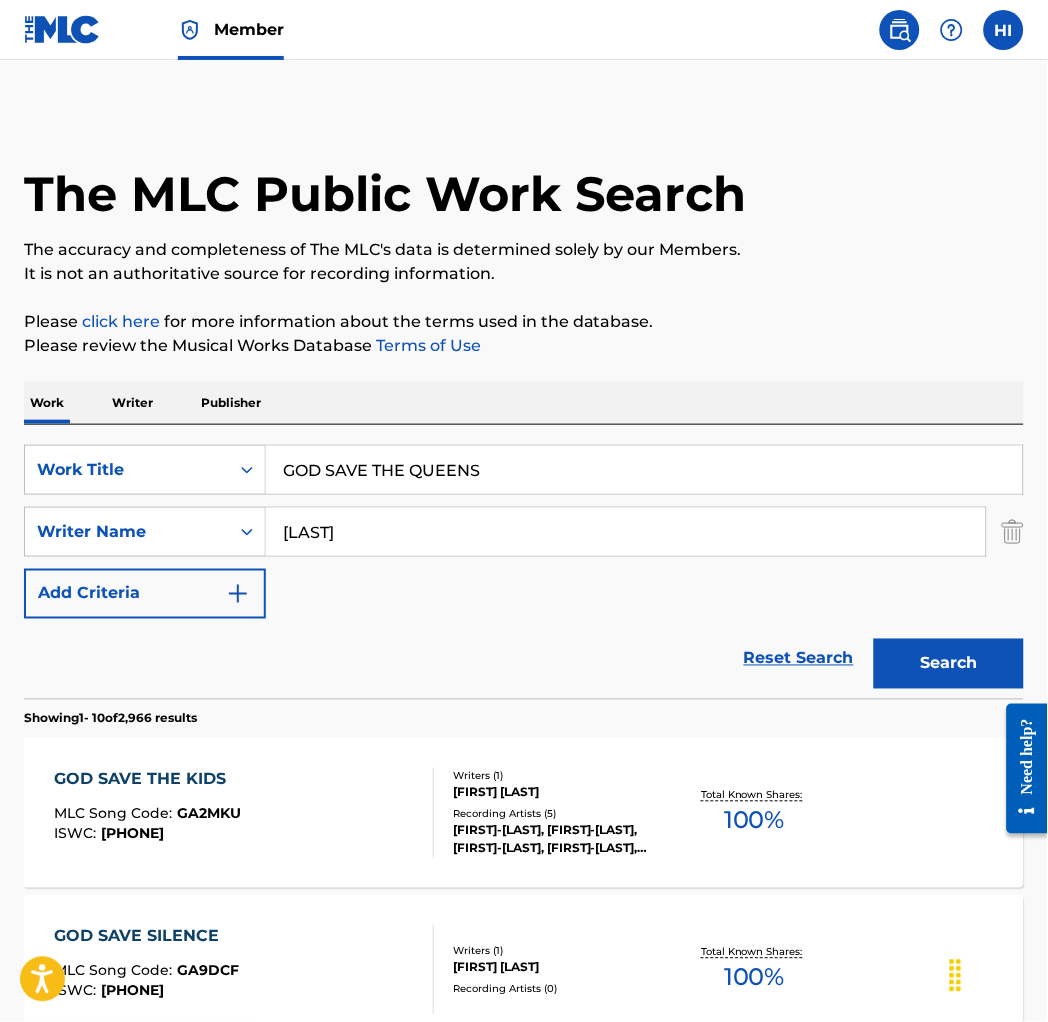click on "SearchWithCriteria474e96ac-4584-47fb-a7c6-b9df9fa3161c Work Title GOD SAVE THE QUEENS SearchWithCriteria71cd35de-83f3-49d6-bbe7-dba49840277e Writer Name BARRE Add Criteria" at bounding box center [524, 532] 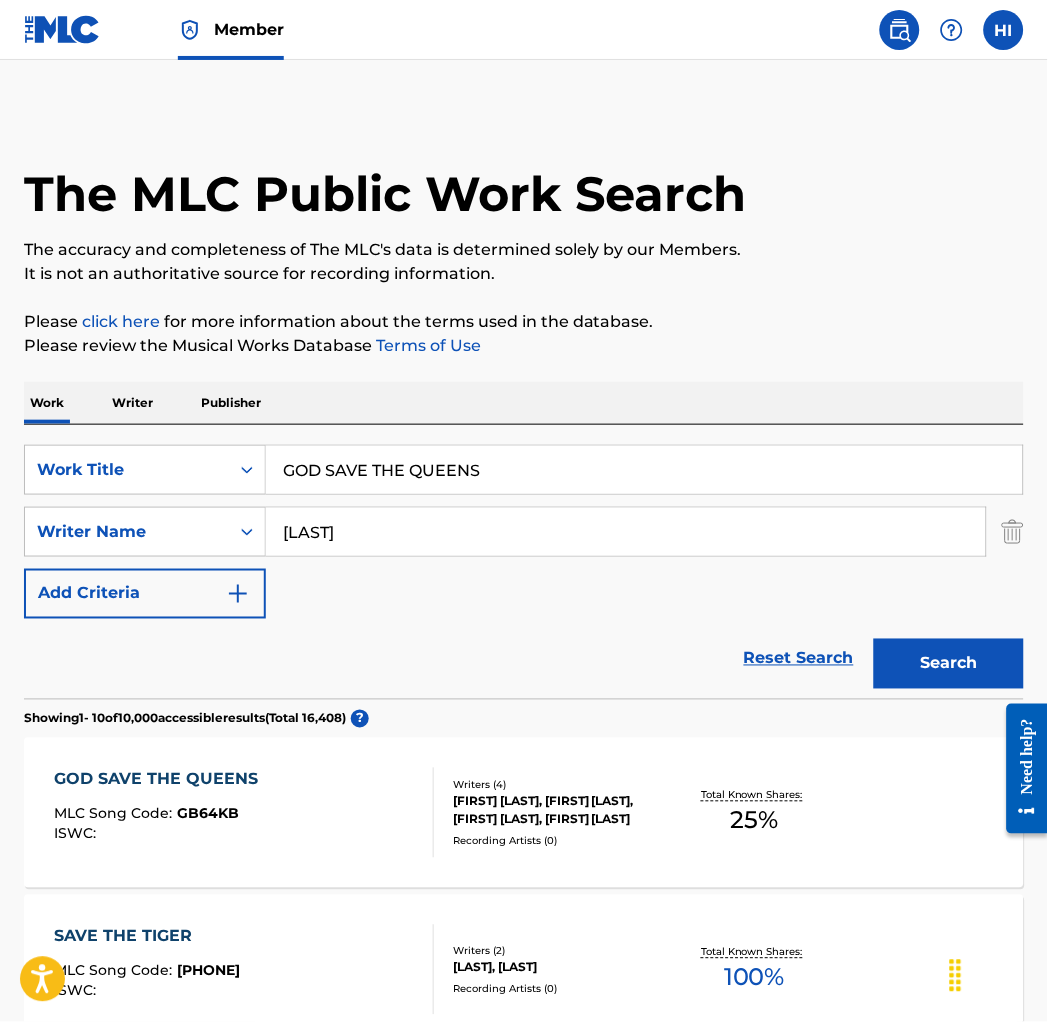 click on "GOD SAVE THE QUEENS MLC Song Code : GB64KB ISWC :" at bounding box center [244, 813] 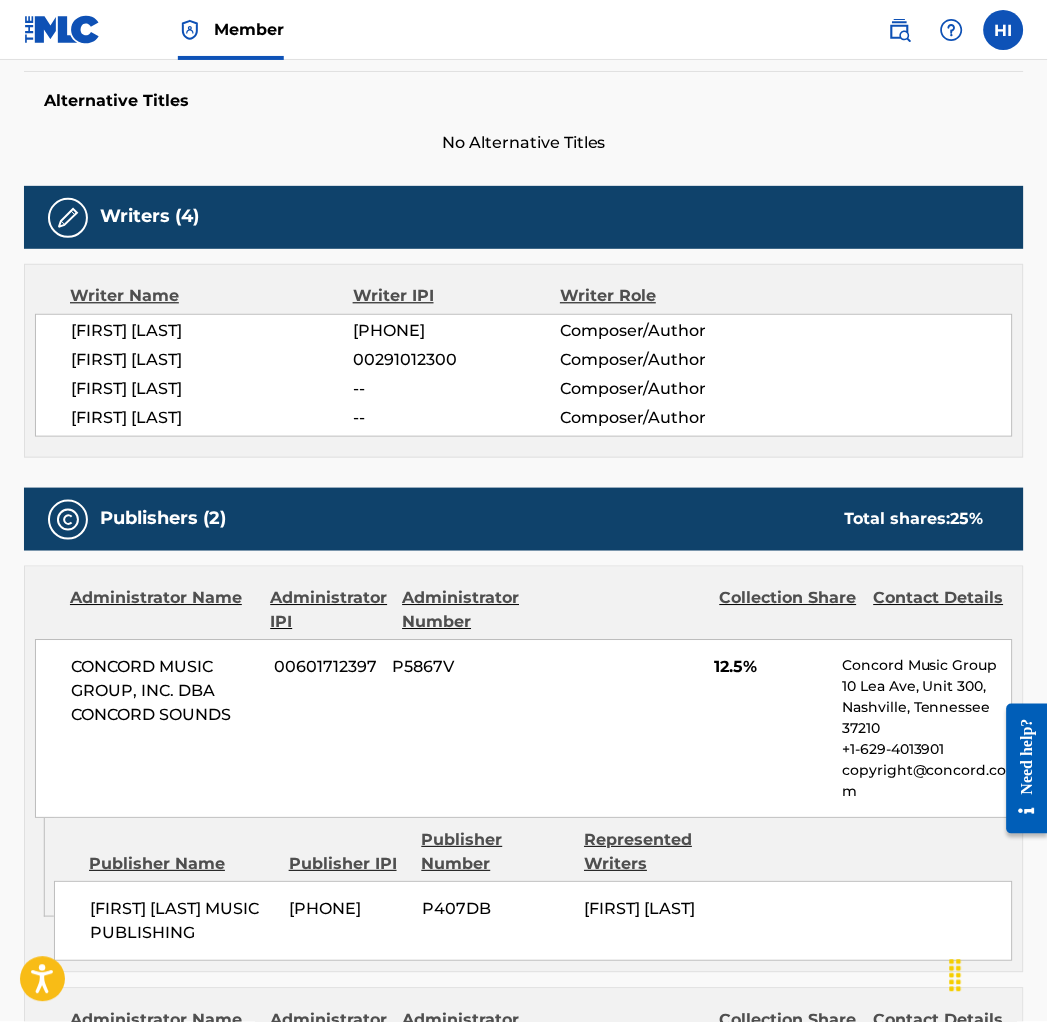 scroll, scrollTop: 258, scrollLeft: 0, axis: vertical 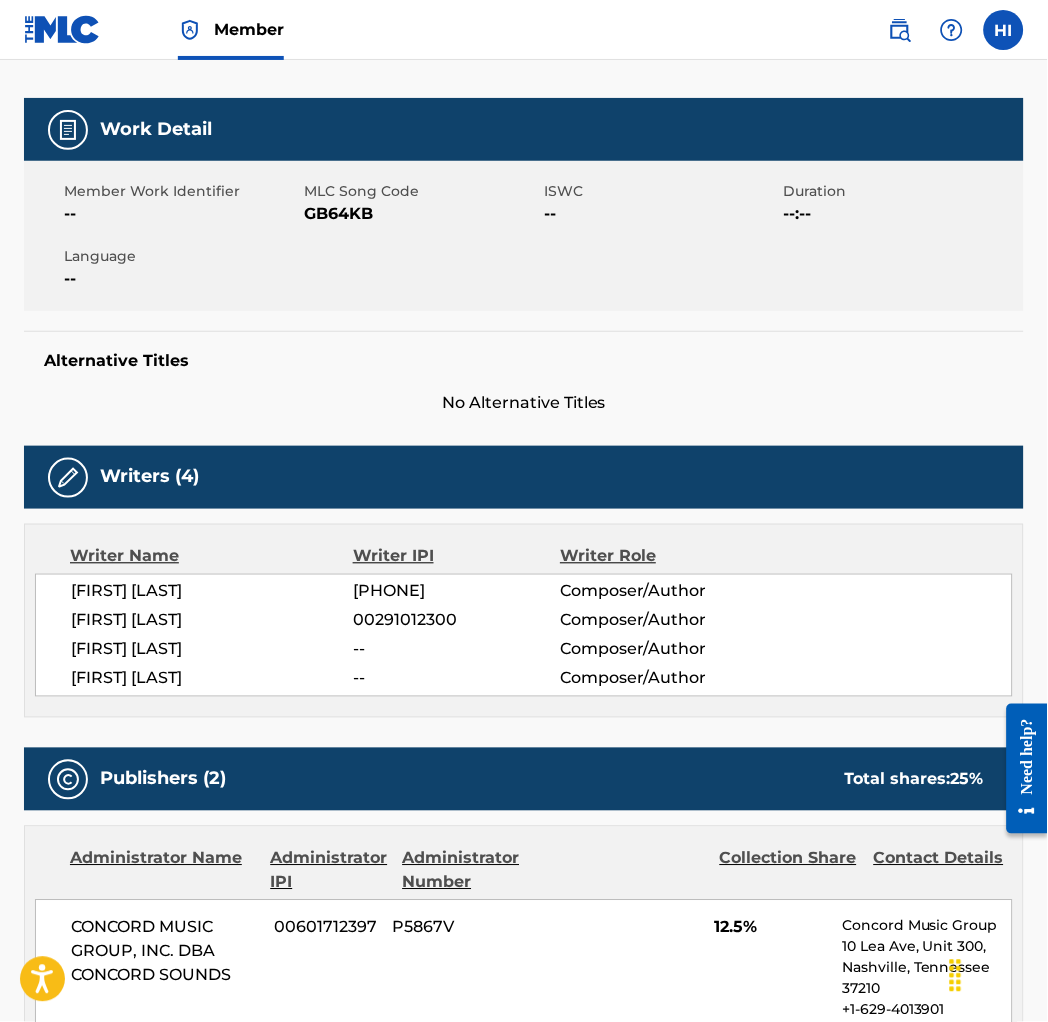 click on "GB64KB" at bounding box center (421, 214) 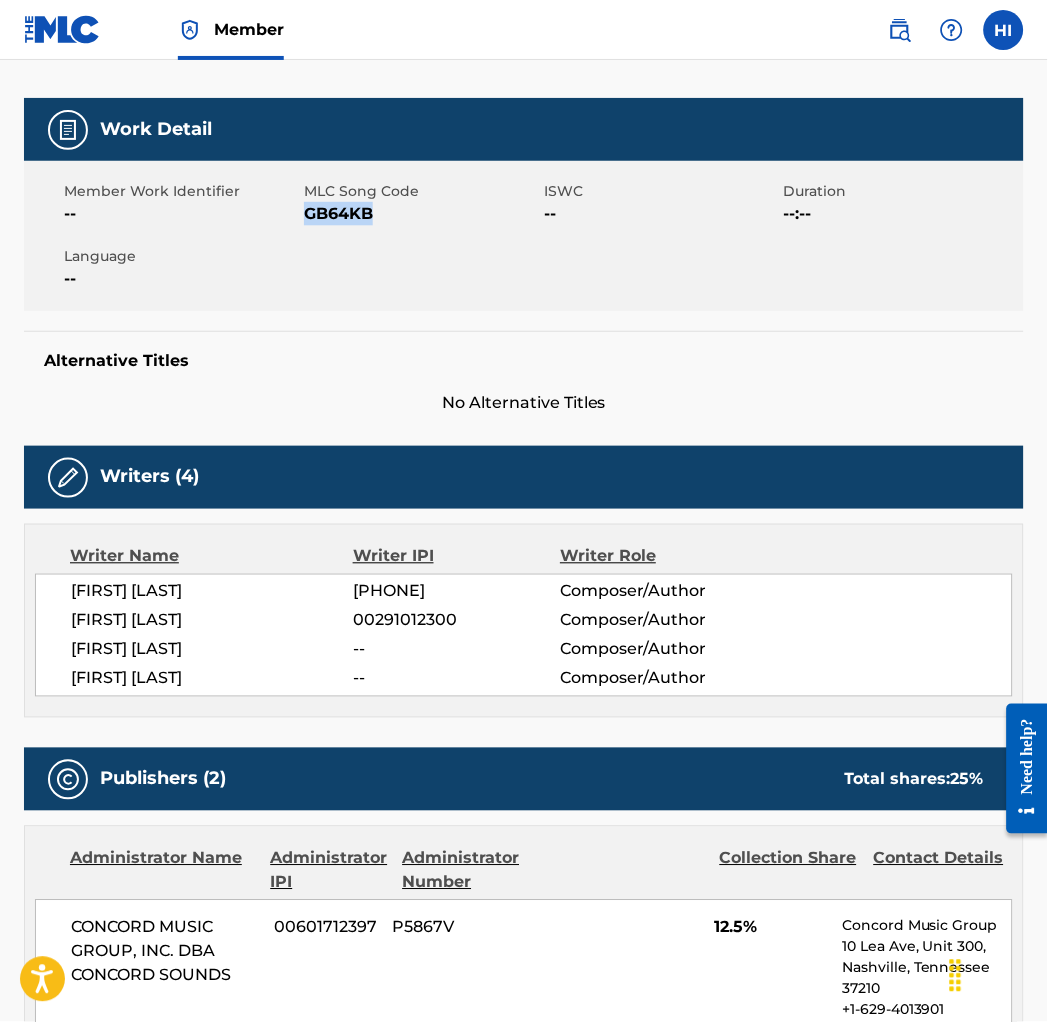 click on "GB64KB" at bounding box center [421, 214] 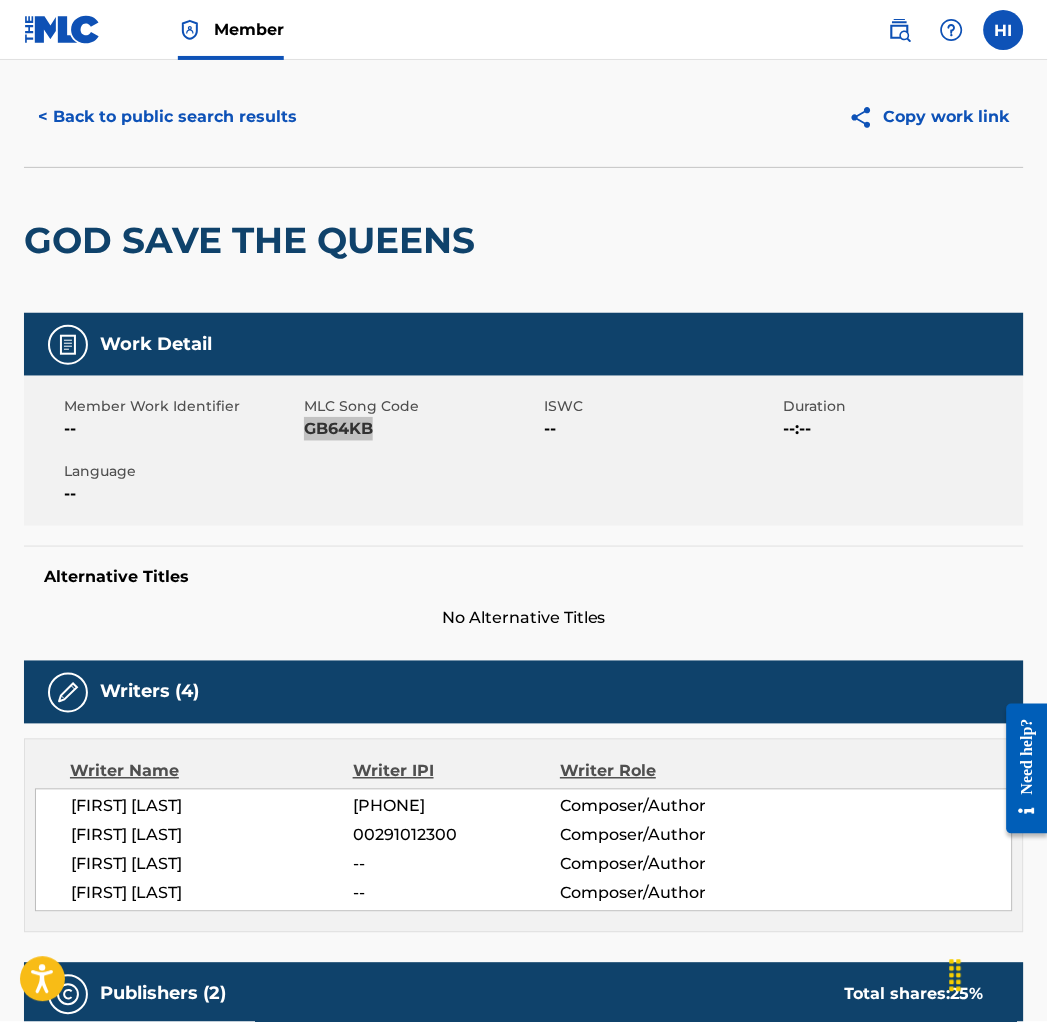 scroll, scrollTop: 0, scrollLeft: 0, axis: both 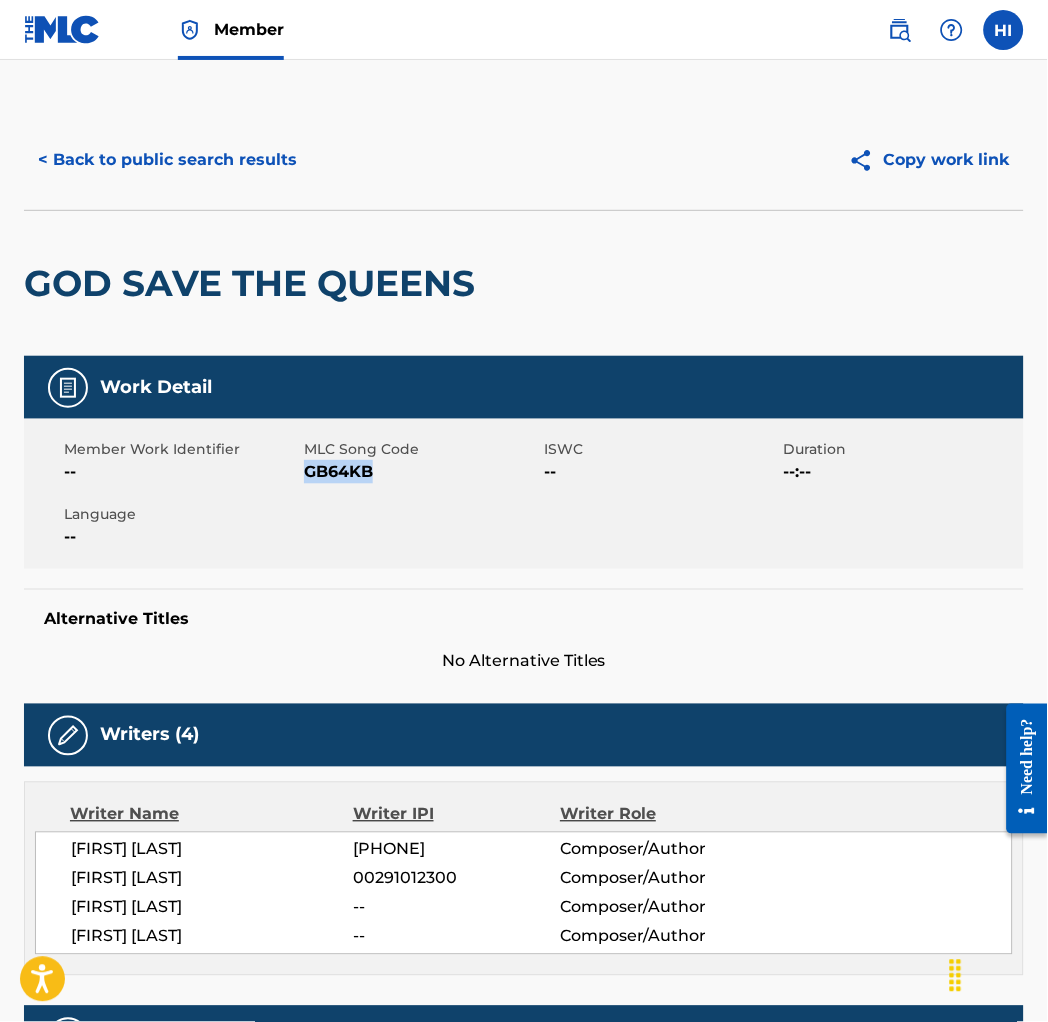 click on "< Back to public search results" at bounding box center (167, 160) 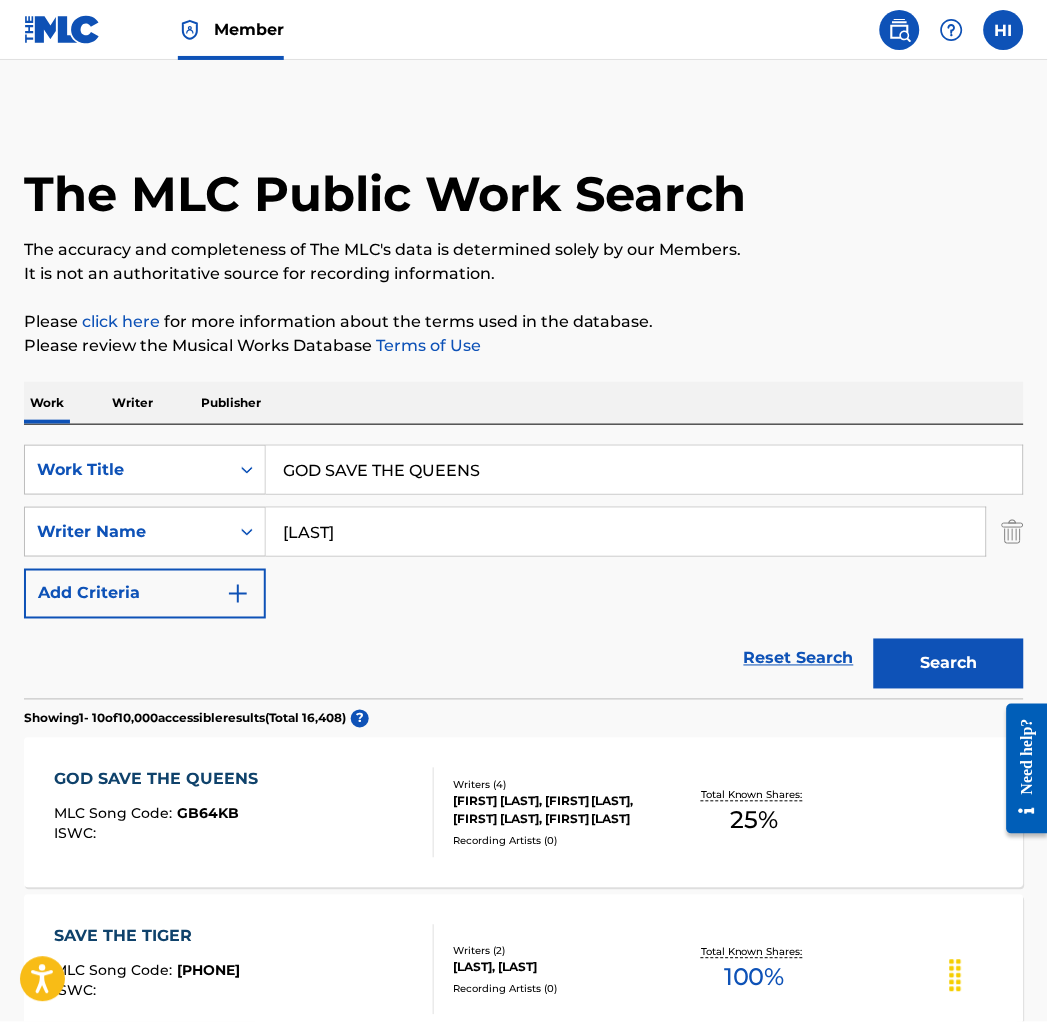 click on "GOD SAVE THE QUEENS" at bounding box center [644, 470] 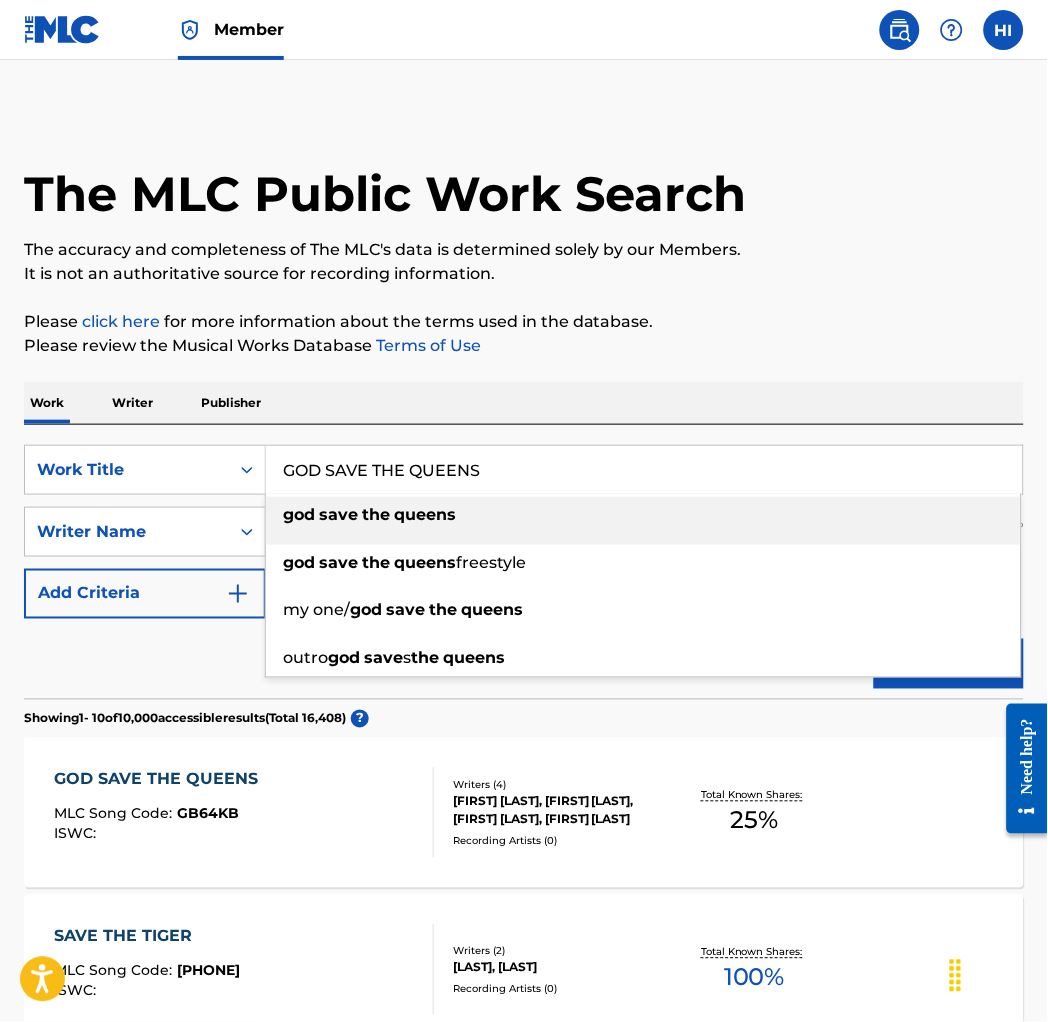 click on "GOD SAVE THE QUEENS" at bounding box center [644, 470] 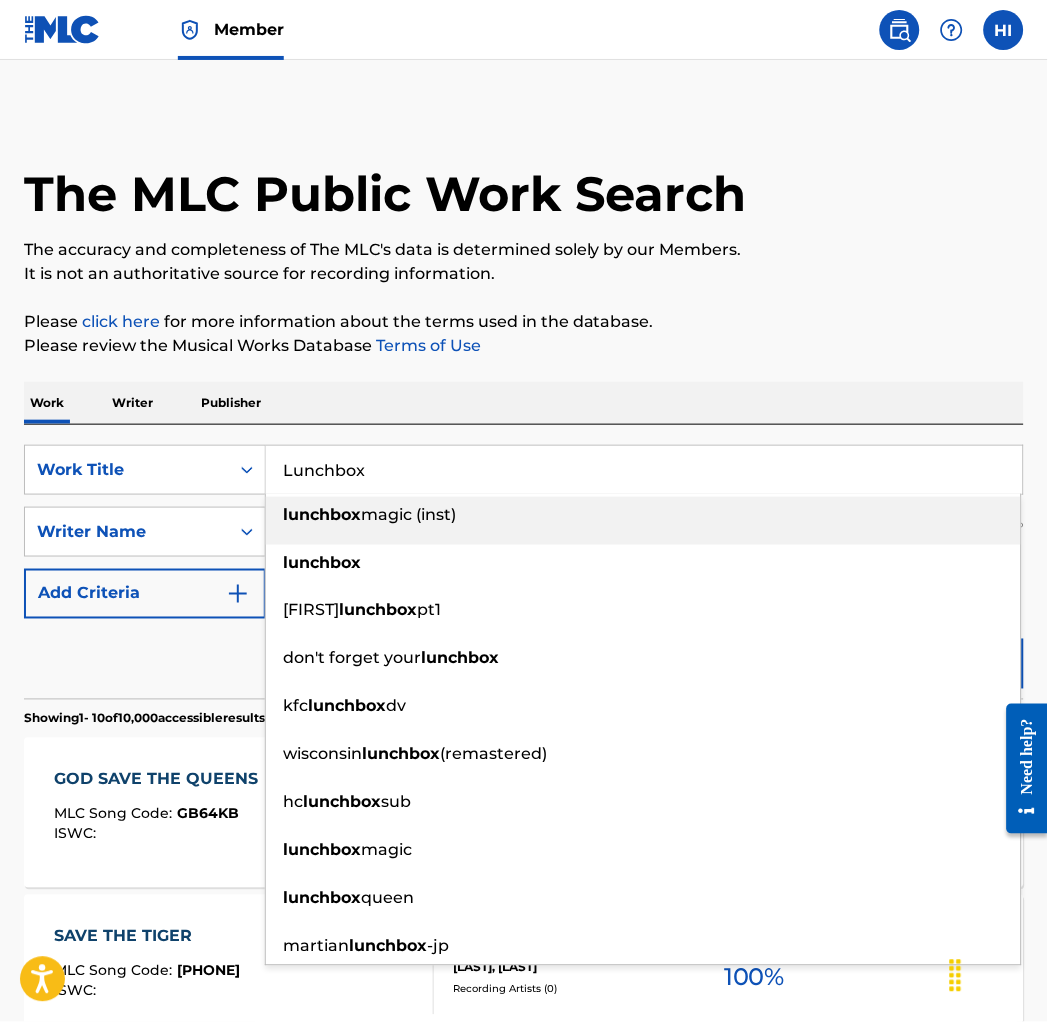 type on "Lunchbox" 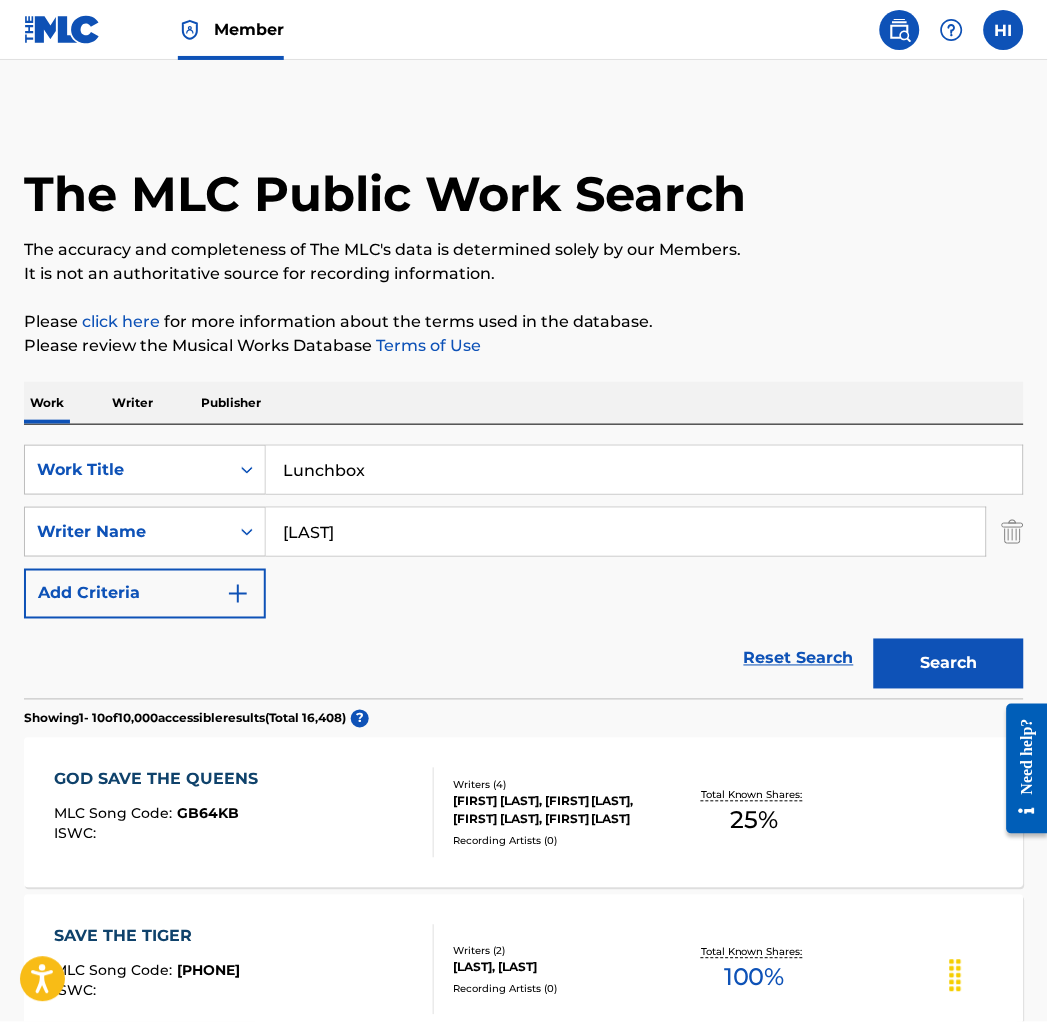 click on "ALLEN" at bounding box center [626, 532] 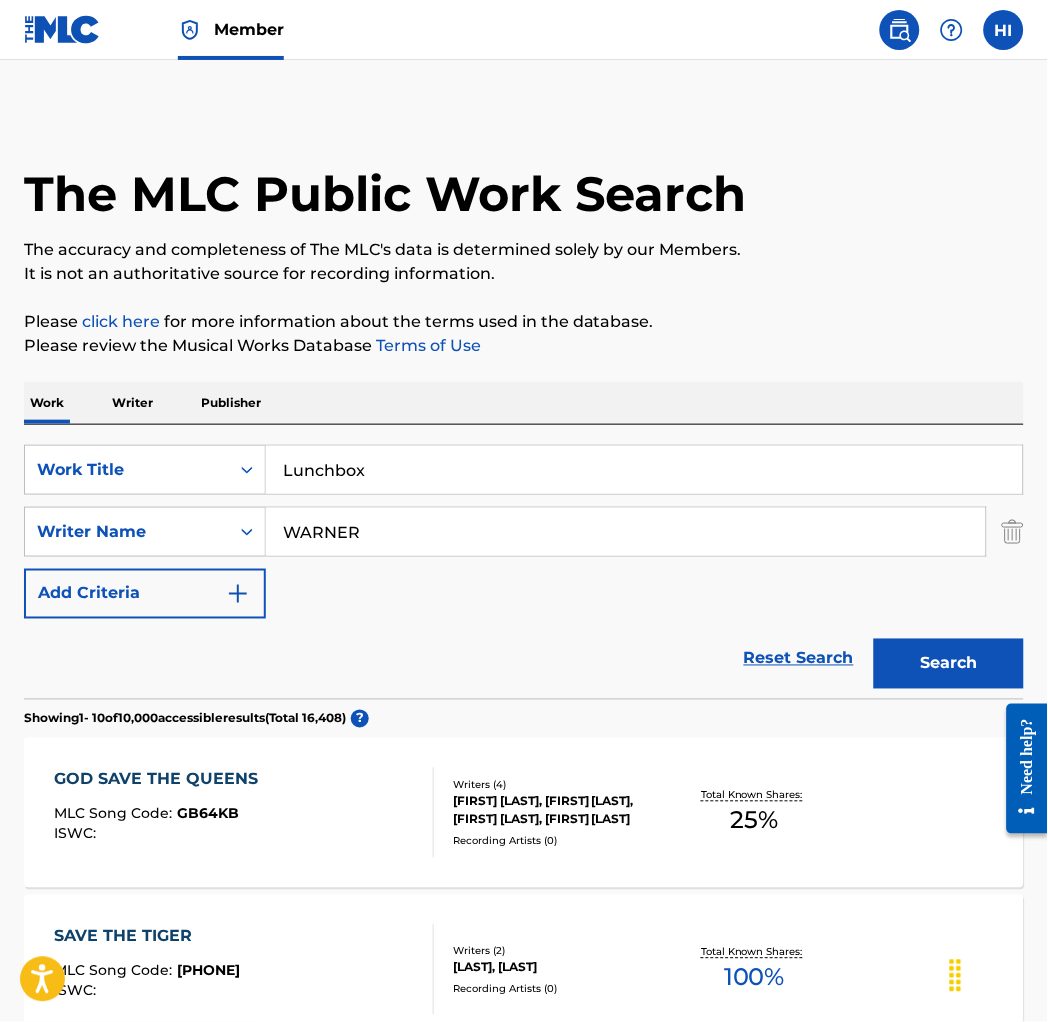 type on "WARNER" 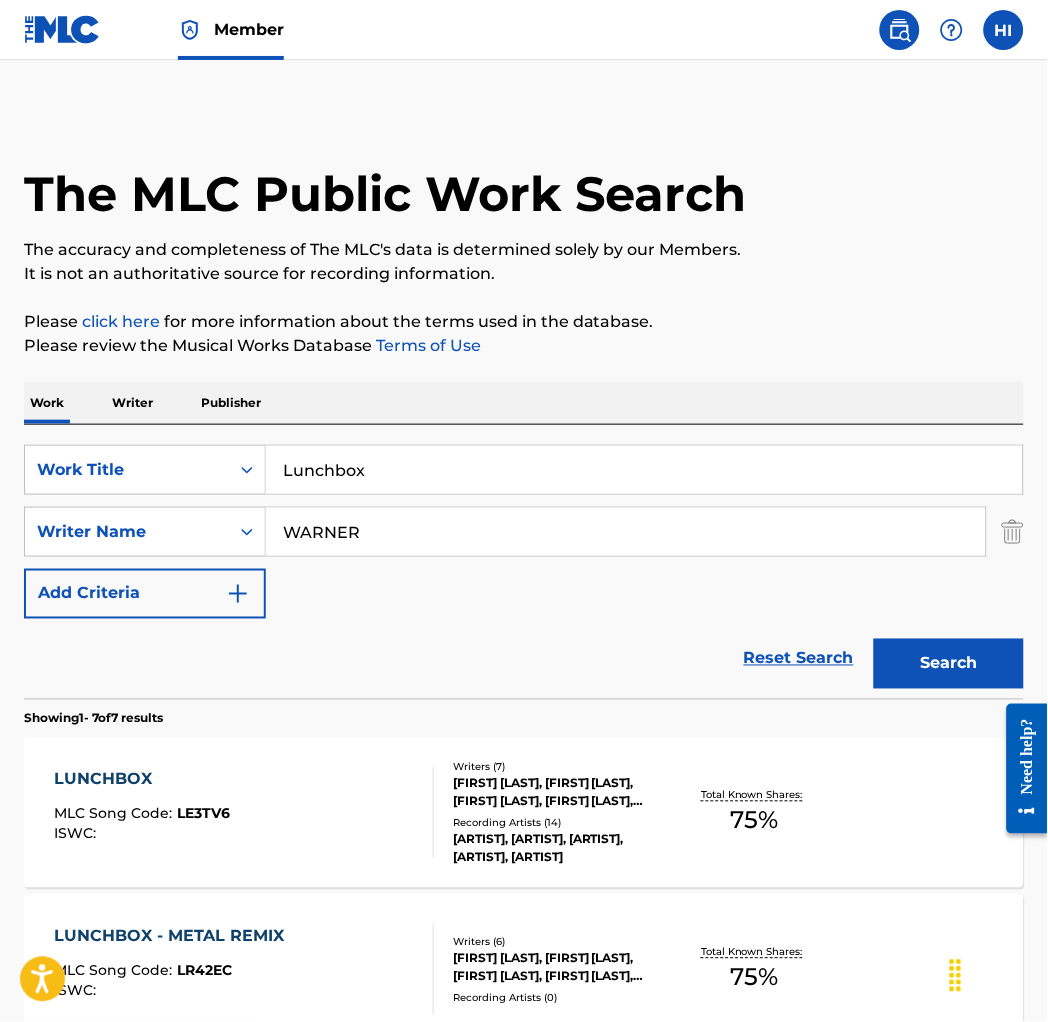 click on "LUNCHBOX MLC Song Code : LE3TV6 ISWC : Writers ( 7 ) BRAD STEWART, BRIAN HUGH WARNER, SCOTT PUTESKY, ARTHUR BROWN, ROBERT KERR, MICHAEL FINESILVER, VINCENT CRANE Recording Artists ( 14 ) MARILYN MANSON, MARILYN MANSON, MARILYN MANSON, MARILYN MANSON, MARILYN MANSON Total Known Shares: 75 %" at bounding box center [524, 813] 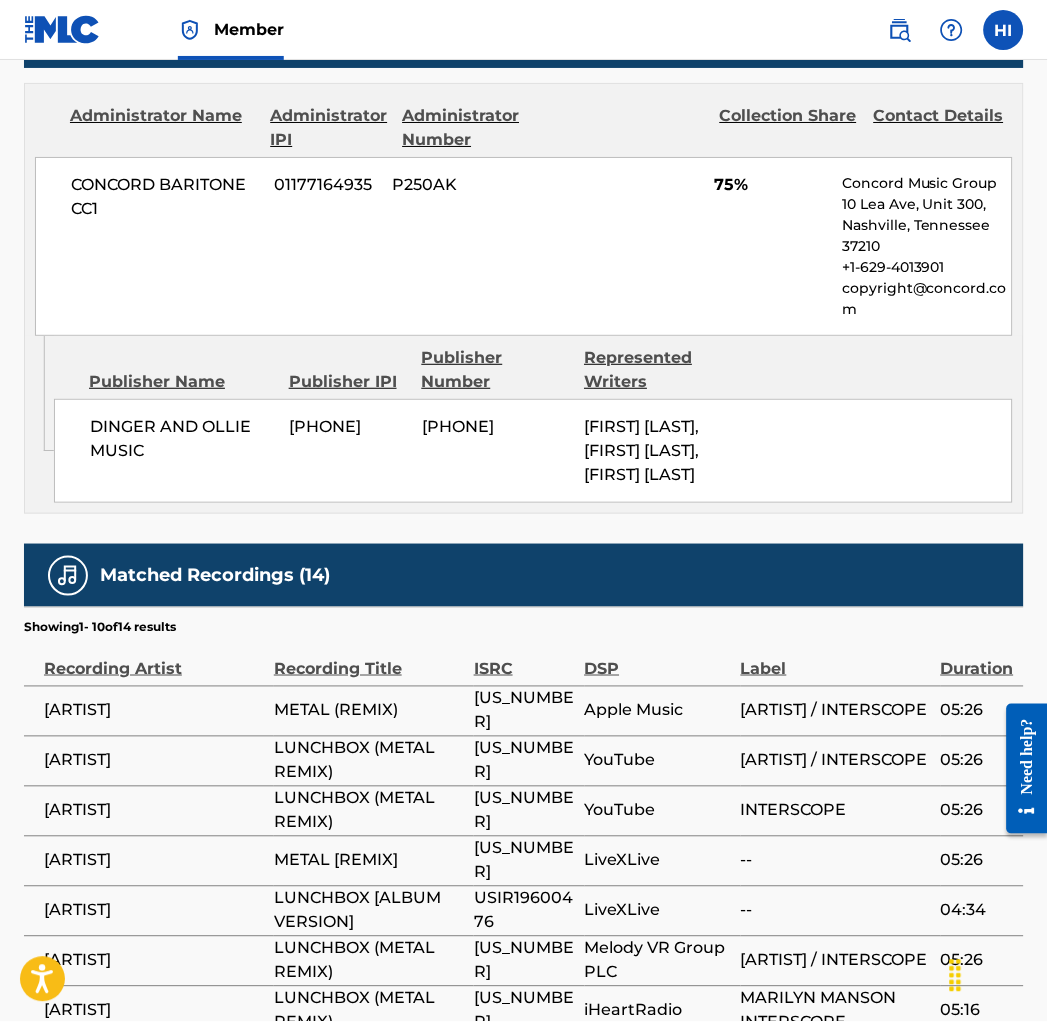 scroll, scrollTop: 1476, scrollLeft: 0, axis: vertical 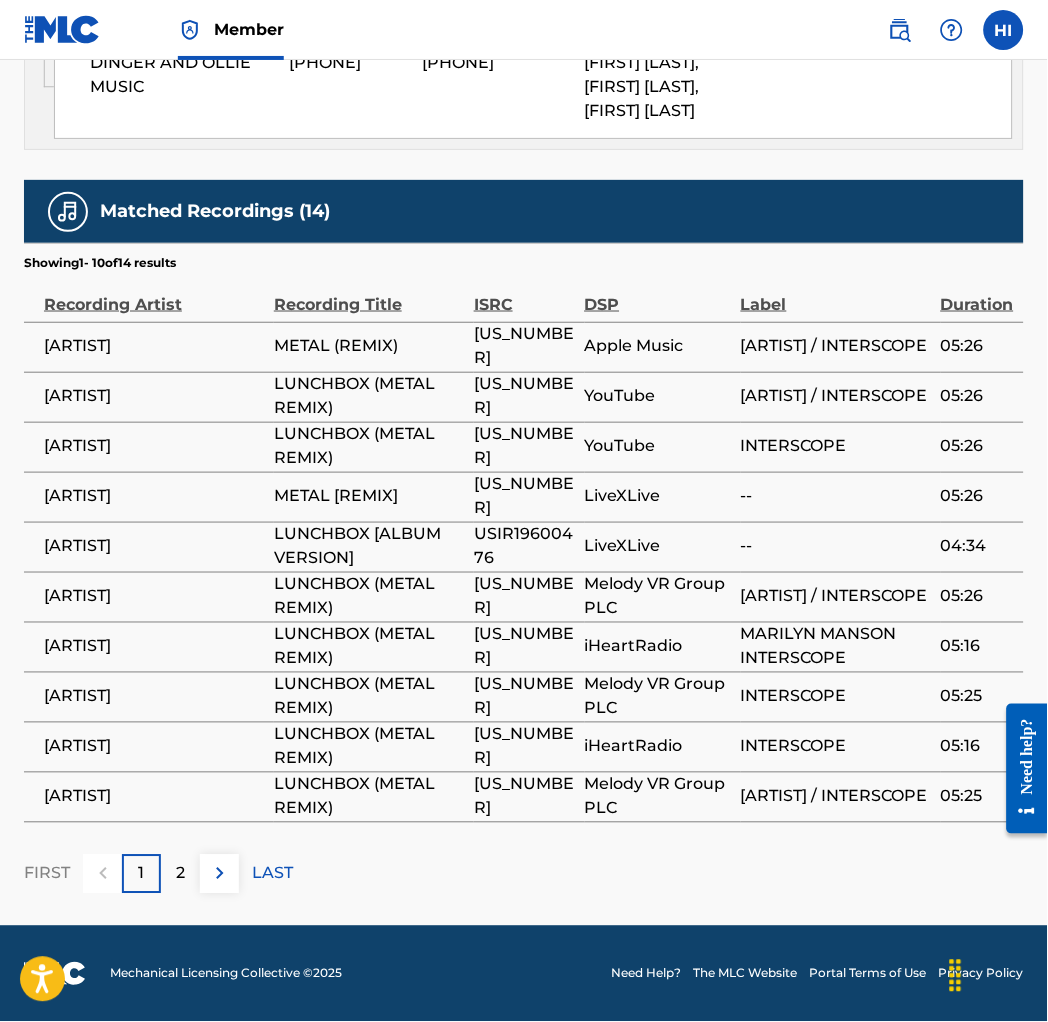 click on "2" at bounding box center (180, 874) 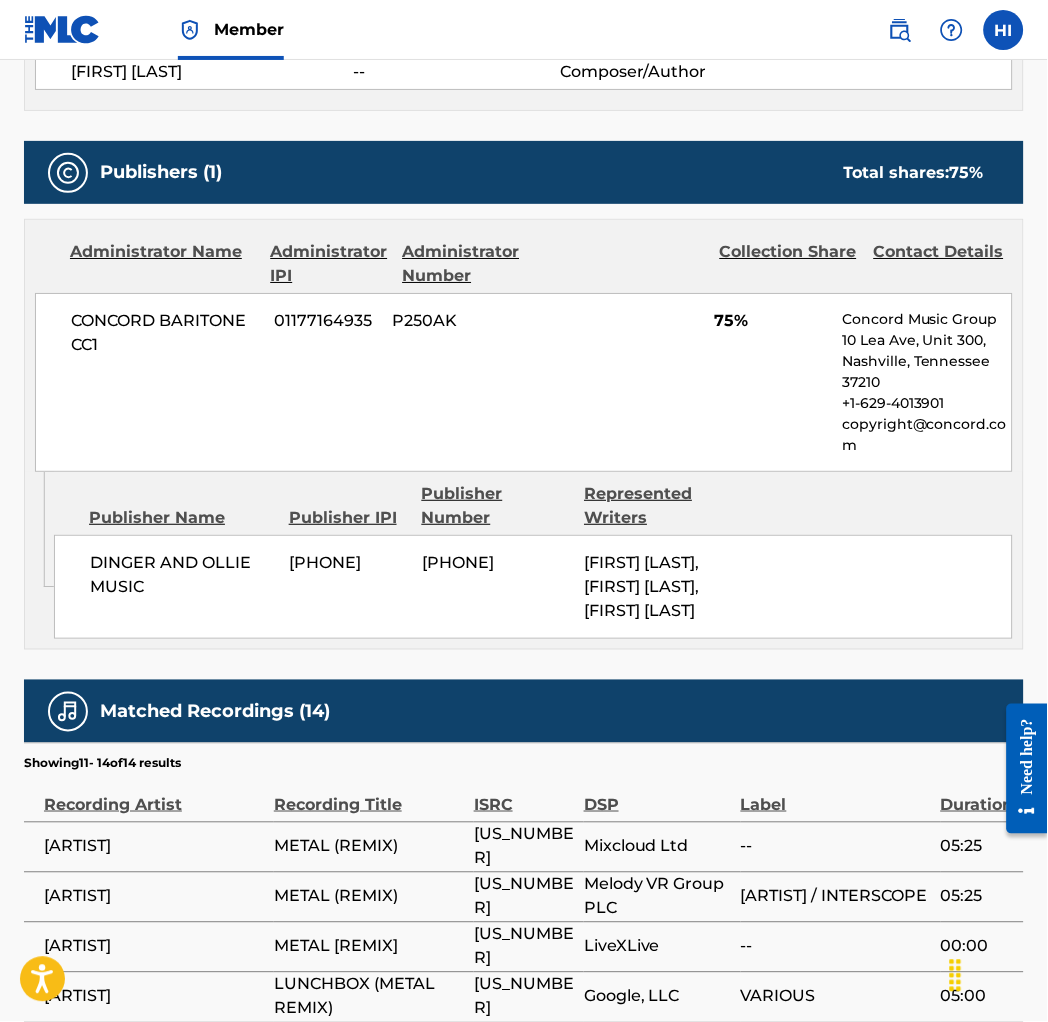 scroll, scrollTop: 1176, scrollLeft: 0, axis: vertical 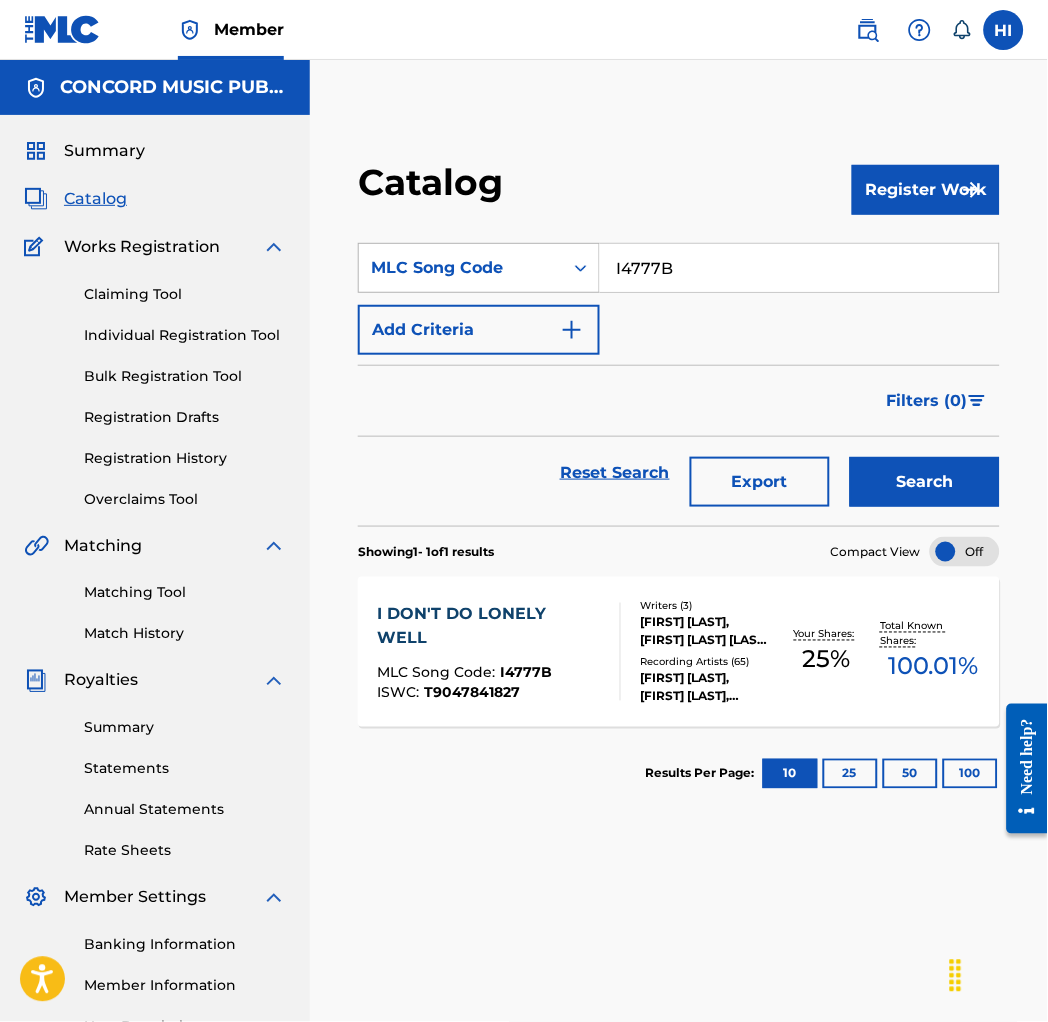 click on "MLC Song Code" at bounding box center (461, 268) 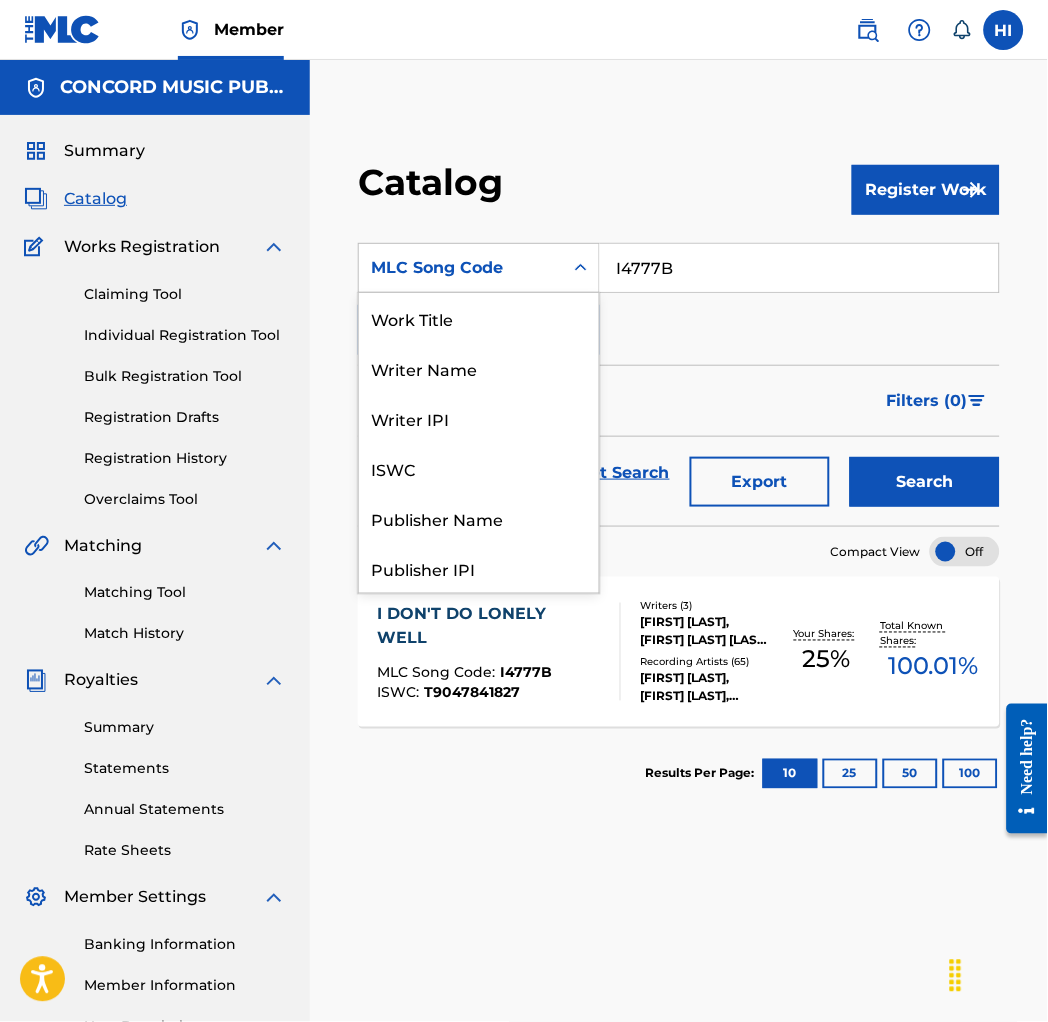 scroll, scrollTop: 300, scrollLeft: 0, axis: vertical 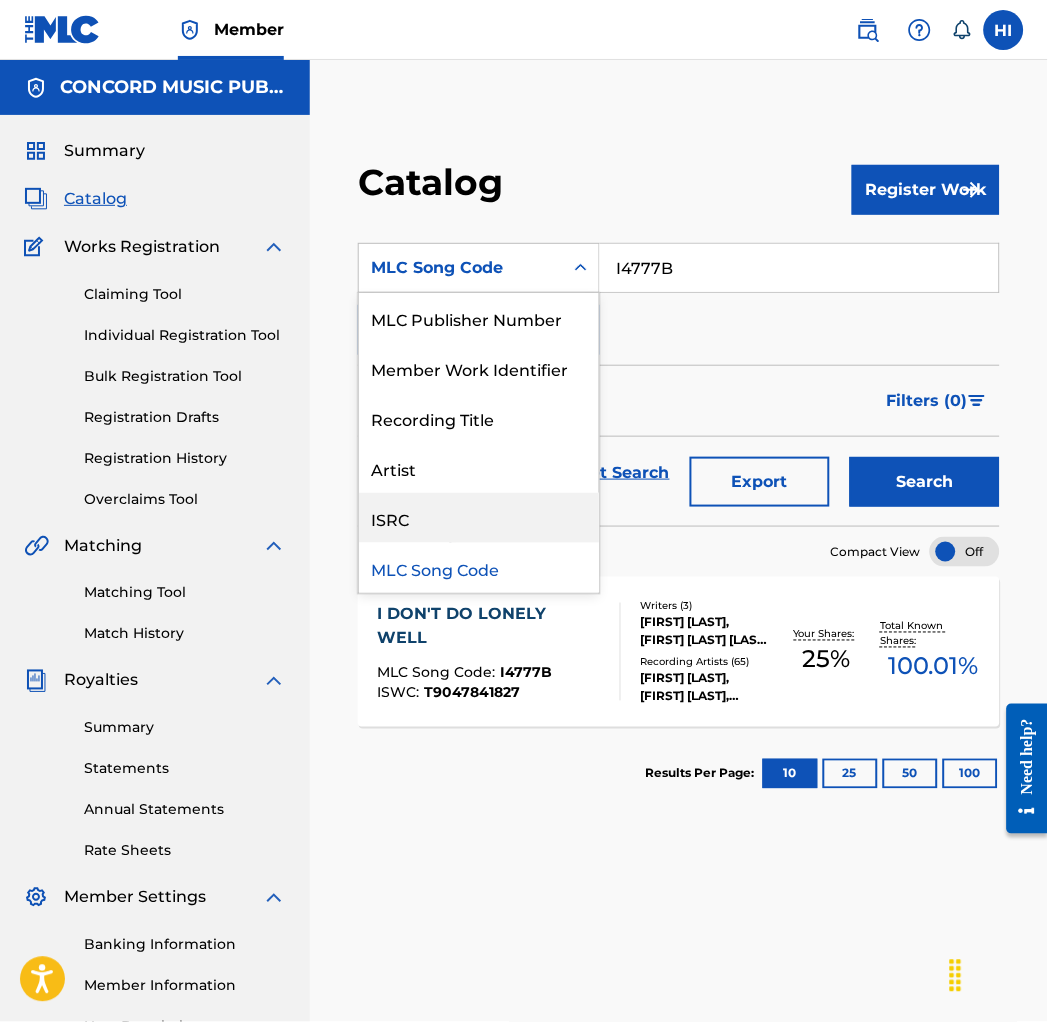 click on "ISRC" at bounding box center (479, 518) 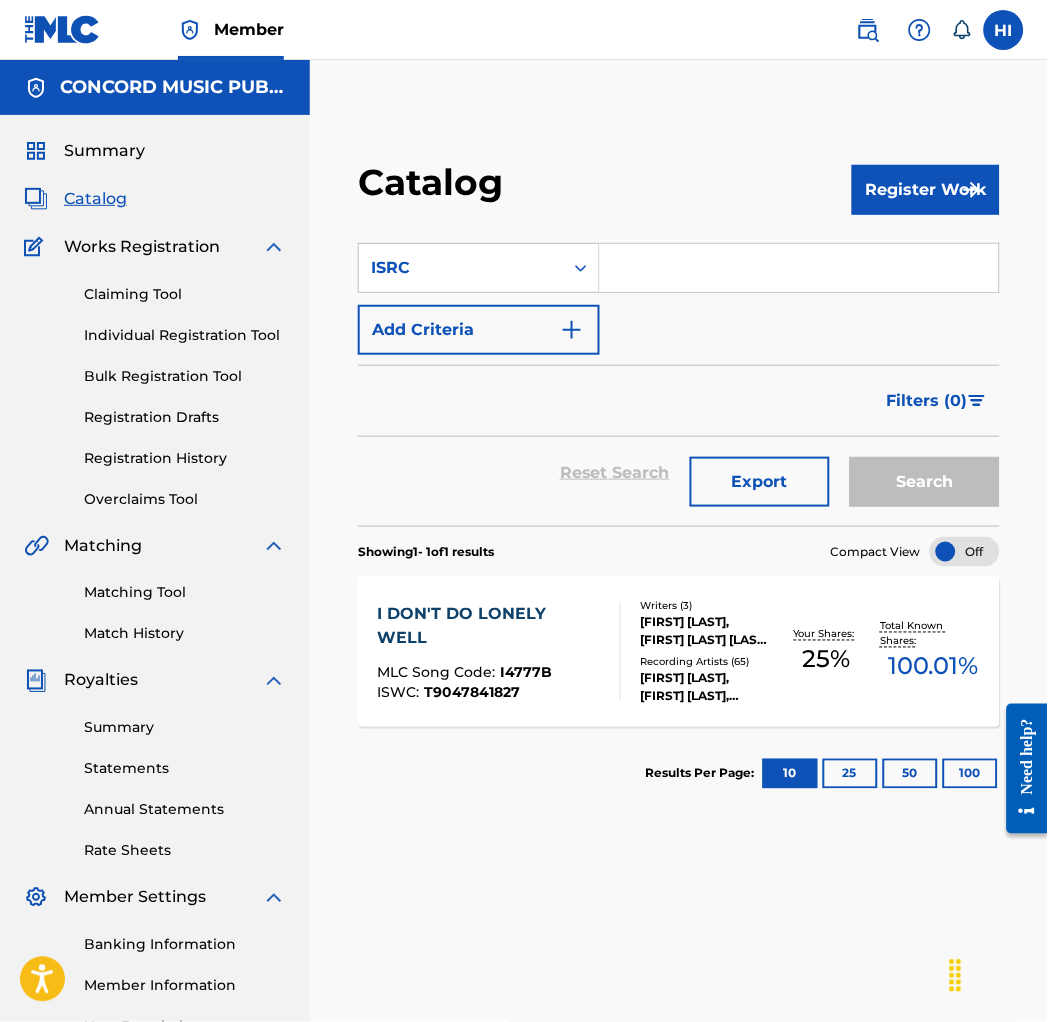 click at bounding box center (799, 268) 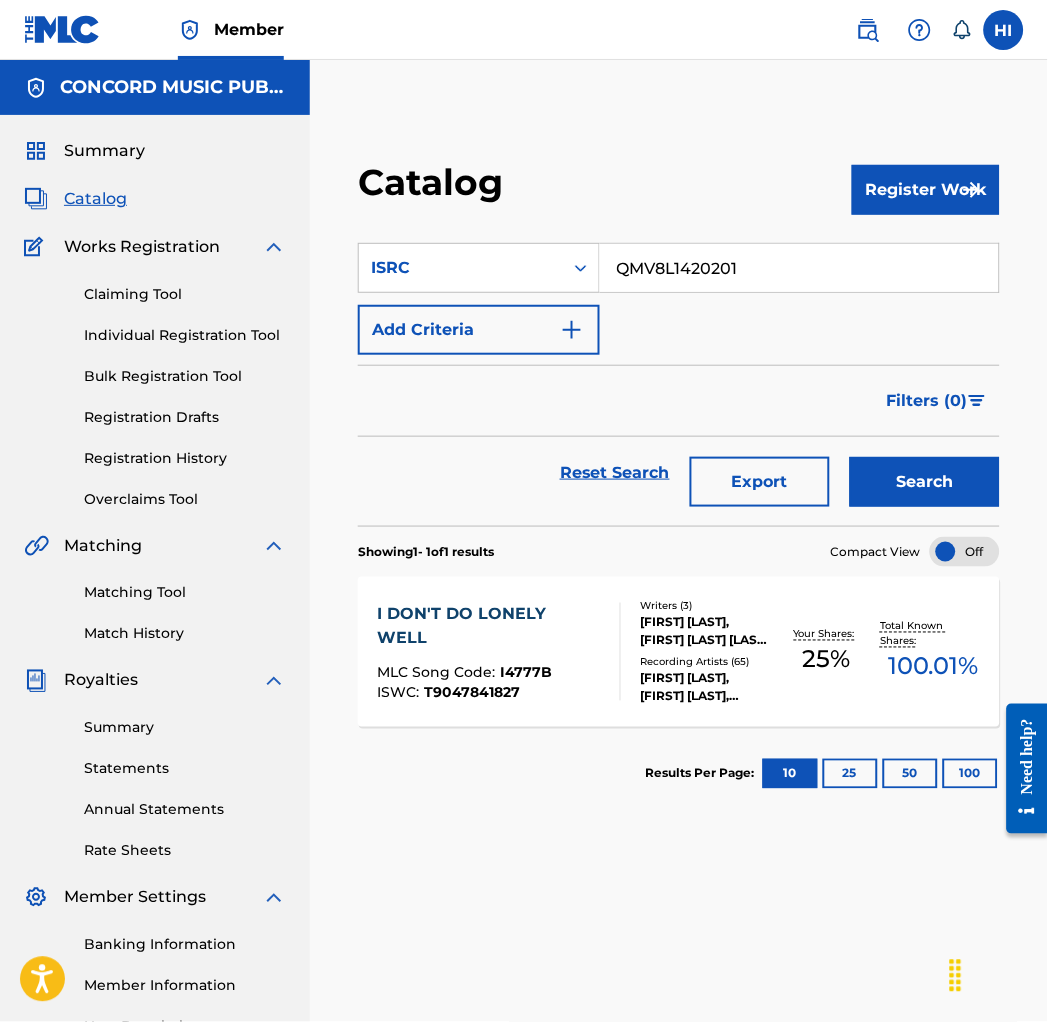 type on "QMV8L1420201" 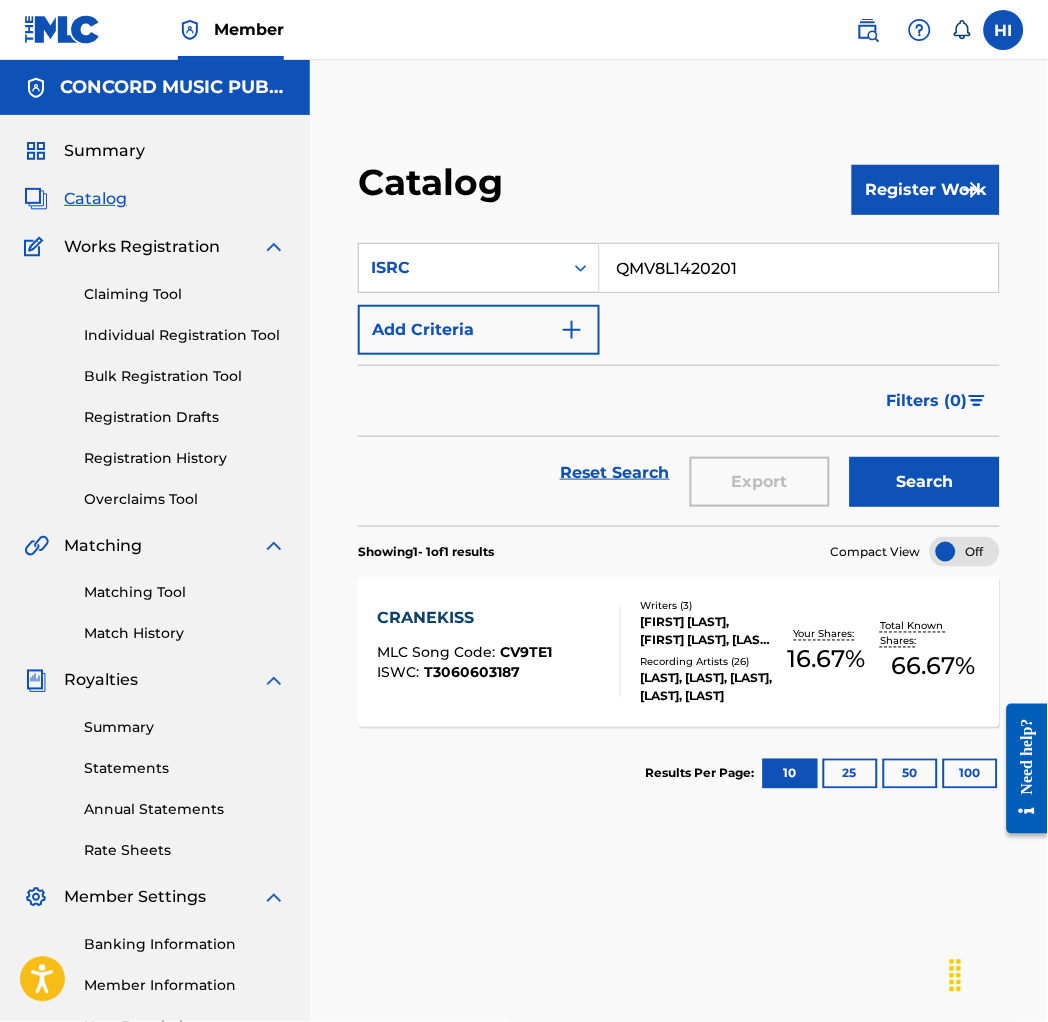 click at bounding box center (612, 652) 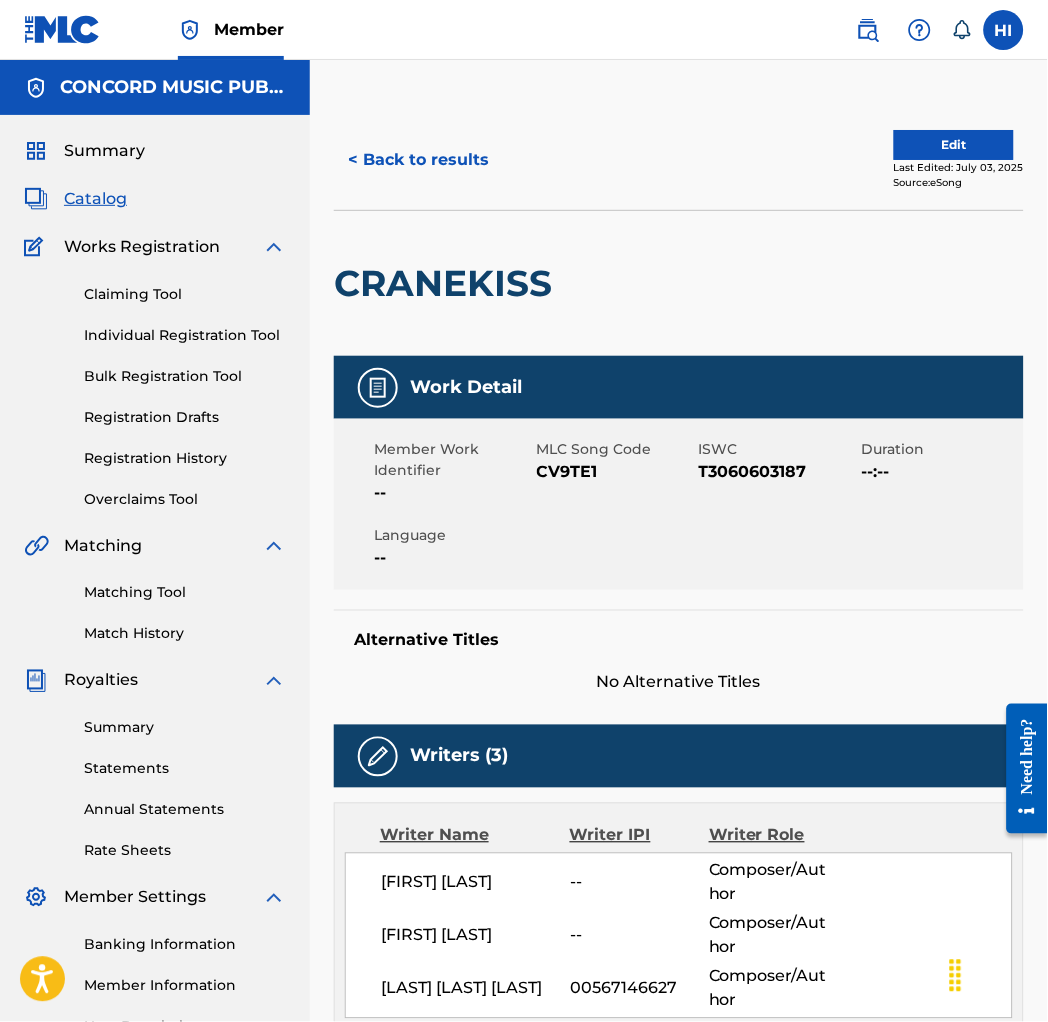 click on "CV9TE1" at bounding box center (616, 472) 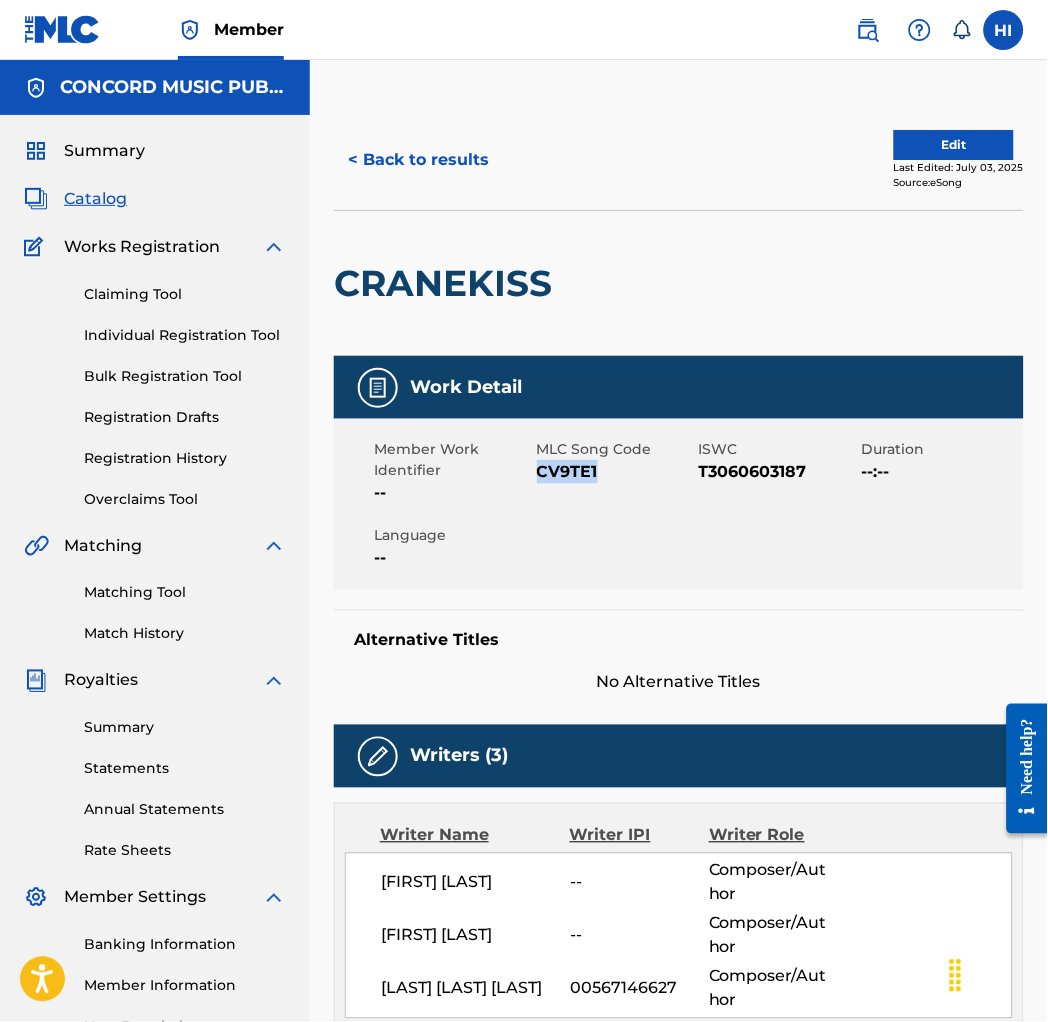 click on "CV9TE1" at bounding box center (616, 472) 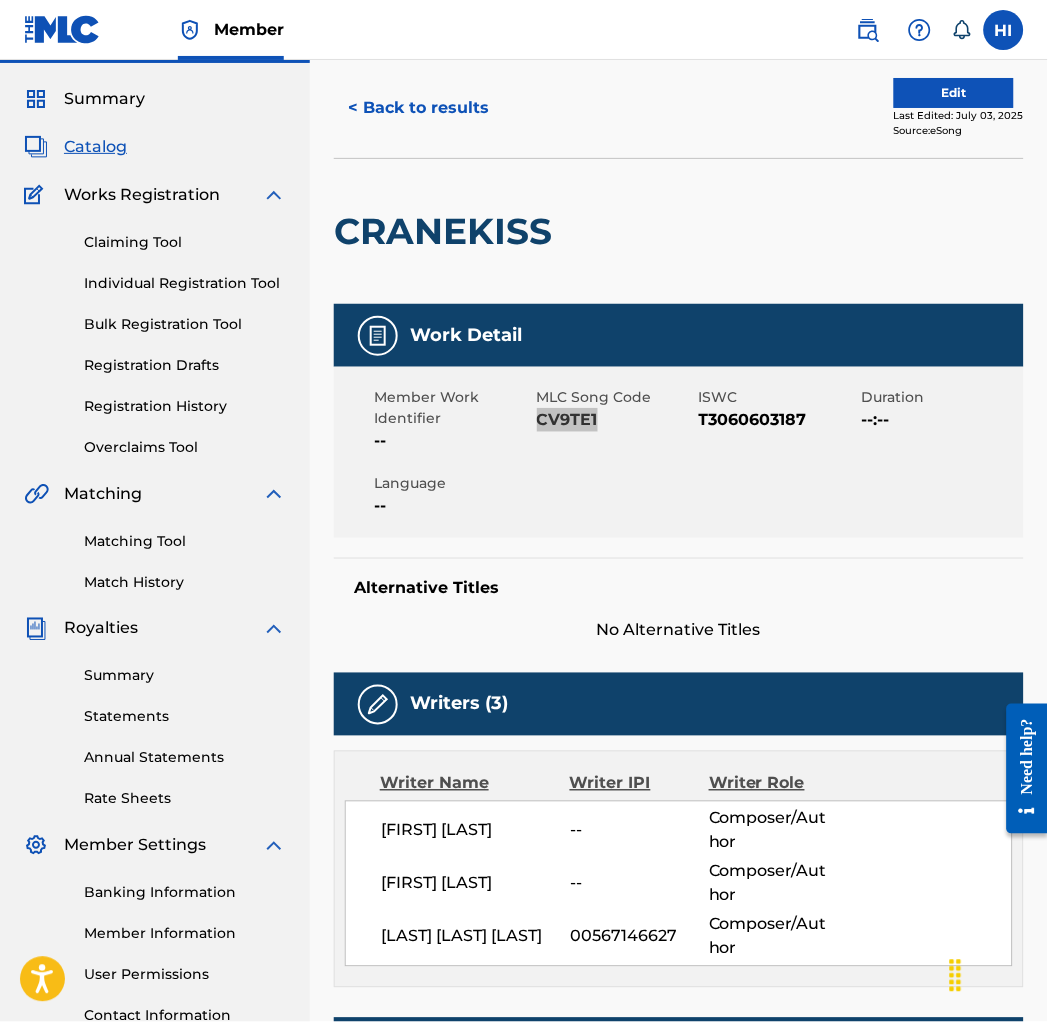 scroll, scrollTop: 0, scrollLeft: 0, axis: both 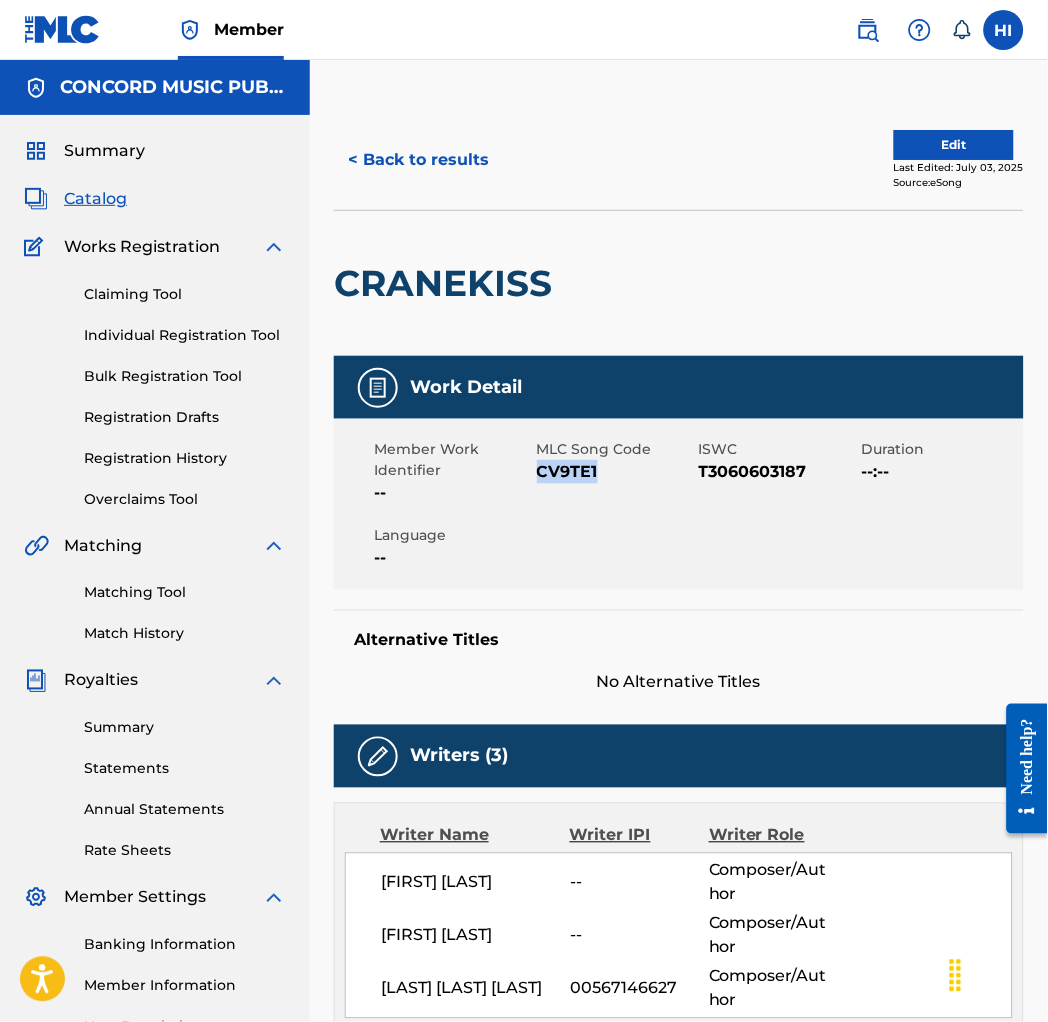 click on "CRANEKISS" at bounding box center (448, 283) 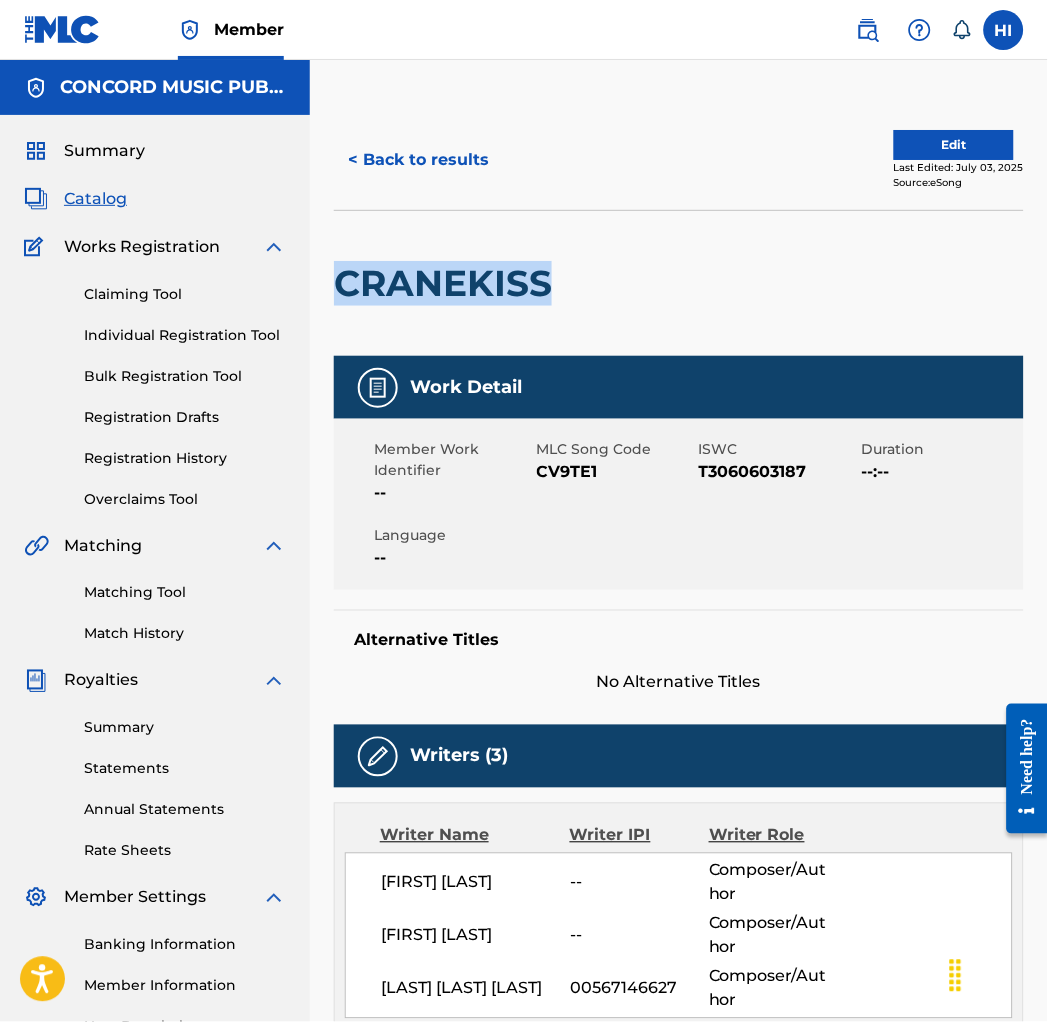 click on "CRANEKISS" at bounding box center [448, 283] 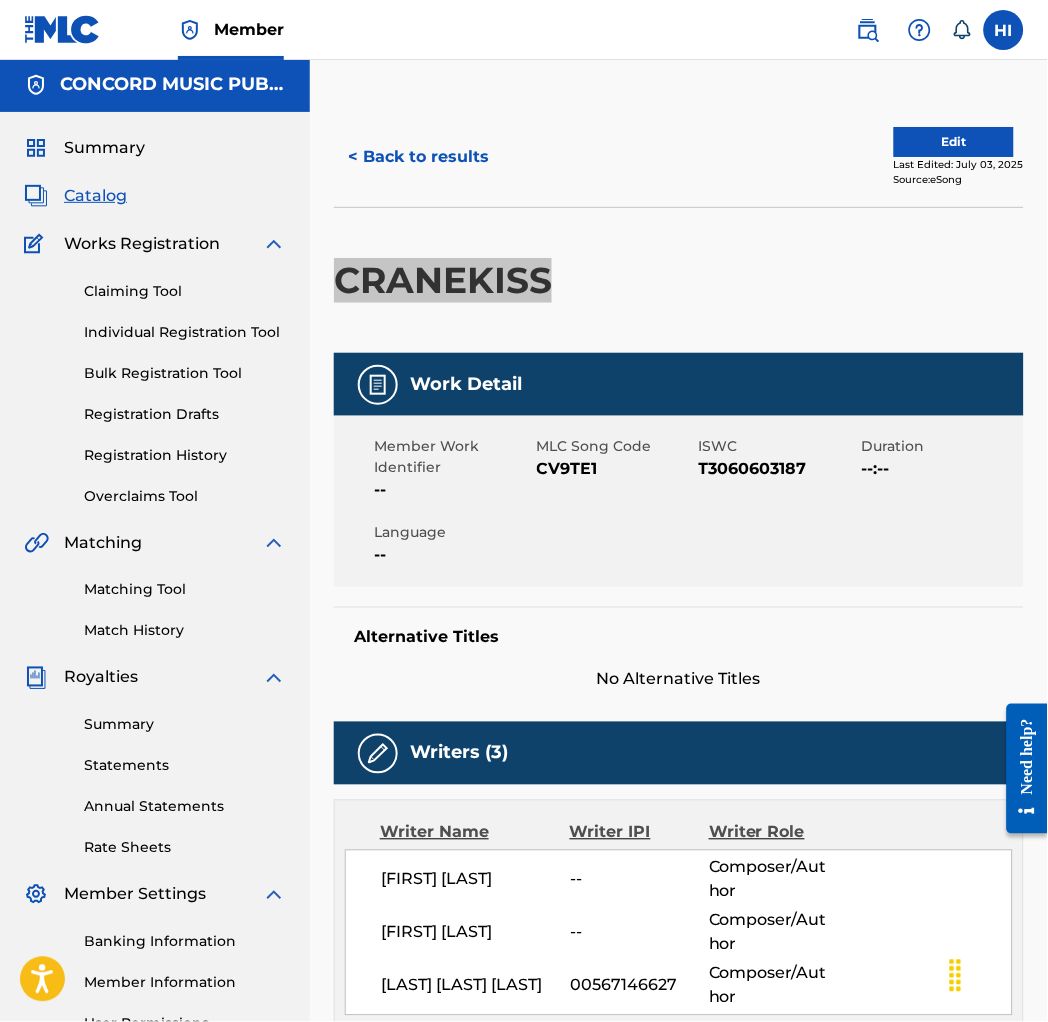 scroll, scrollTop: 0, scrollLeft: 0, axis: both 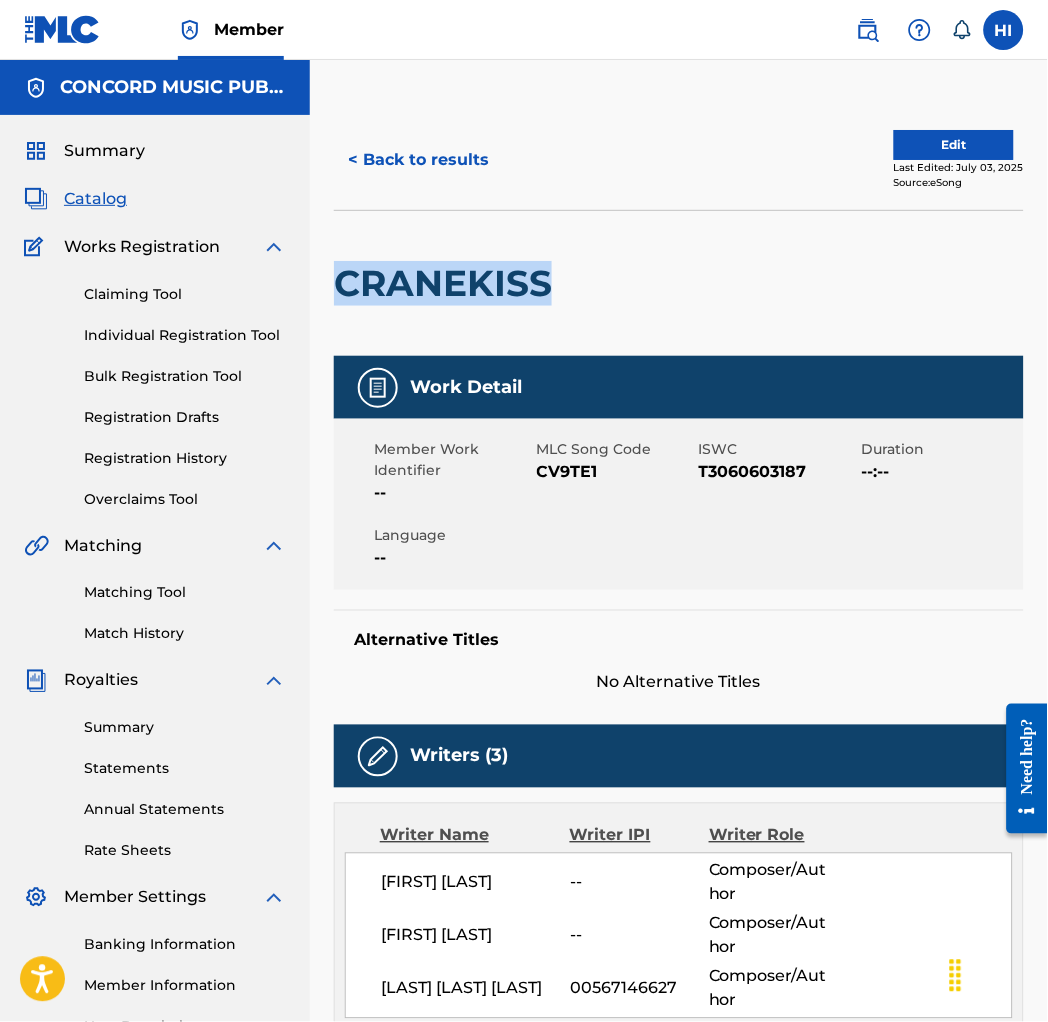 click on "< Back to results" at bounding box center [418, 160] 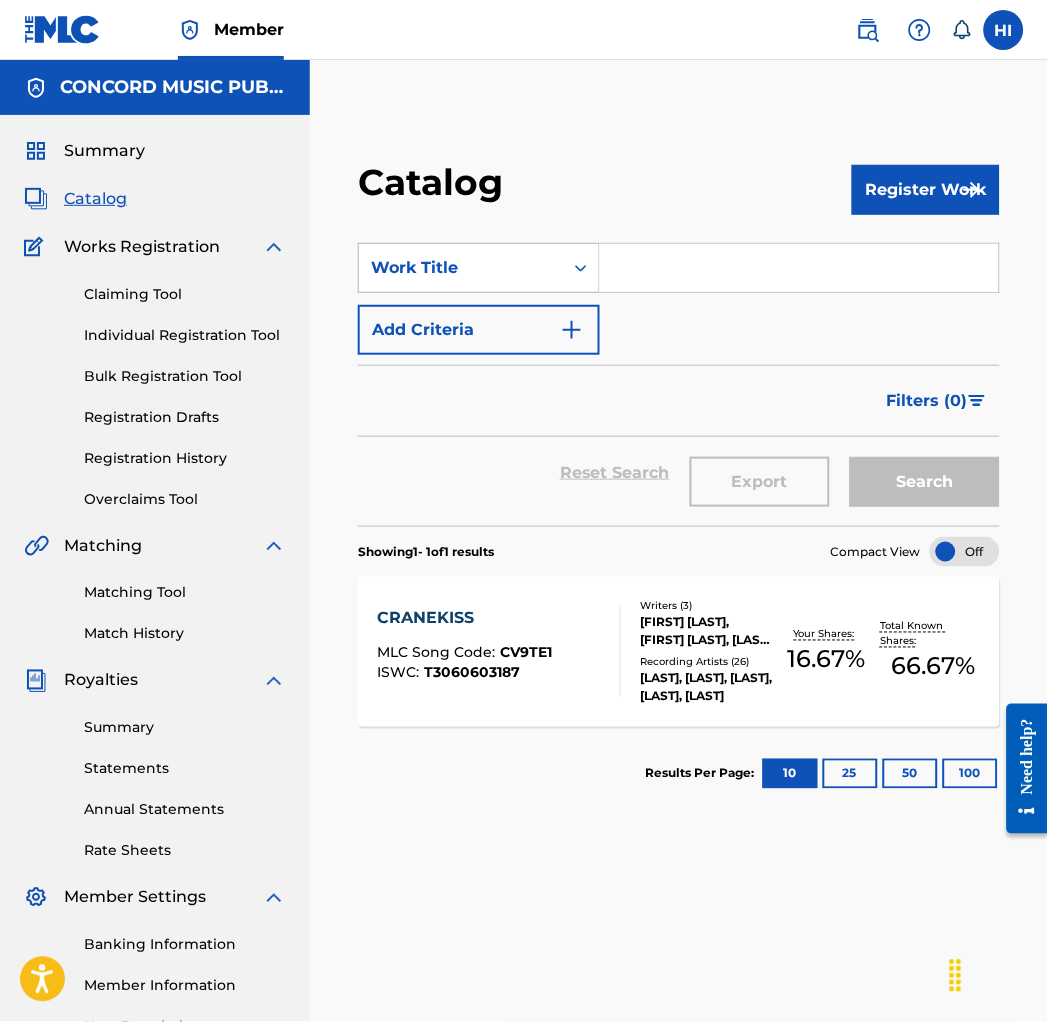 click on "Work Title" at bounding box center (461, 268) 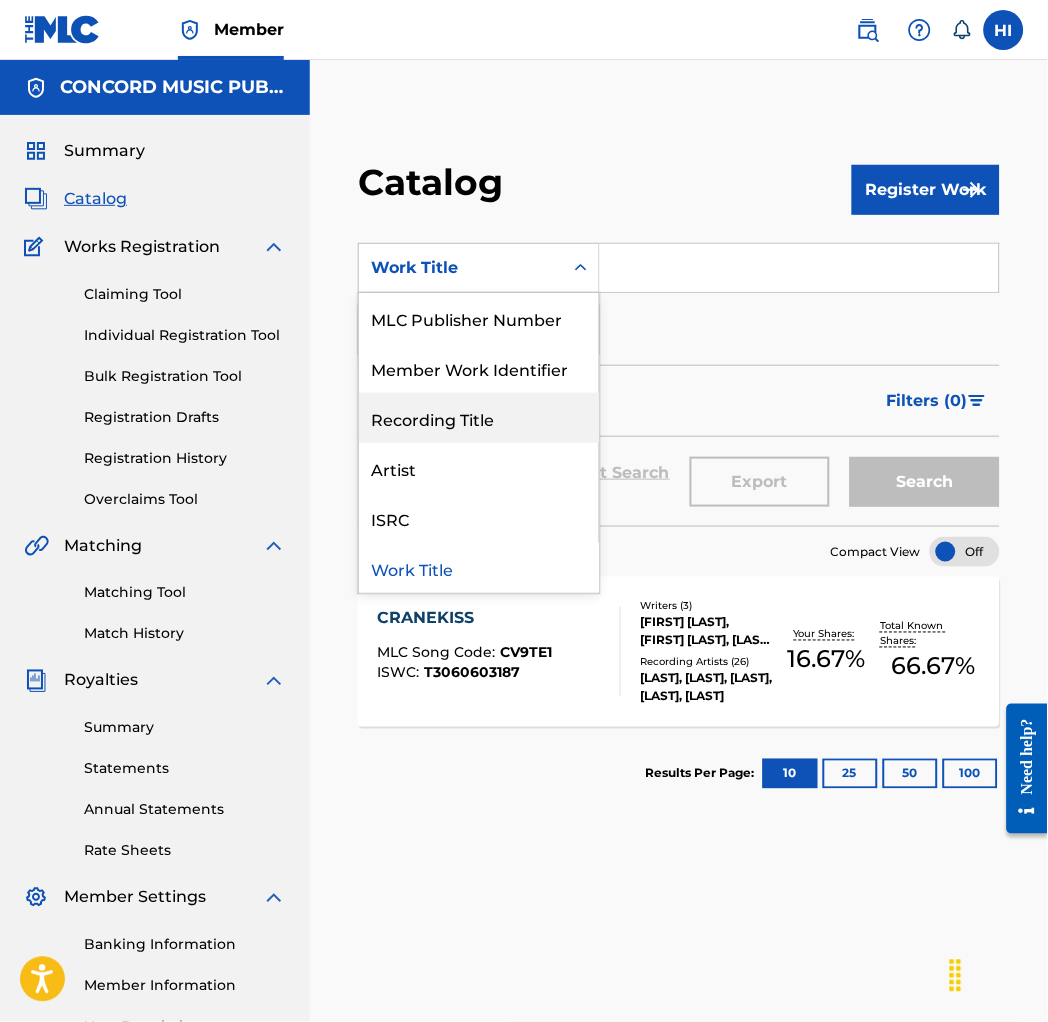 scroll, scrollTop: 0, scrollLeft: 0, axis: both 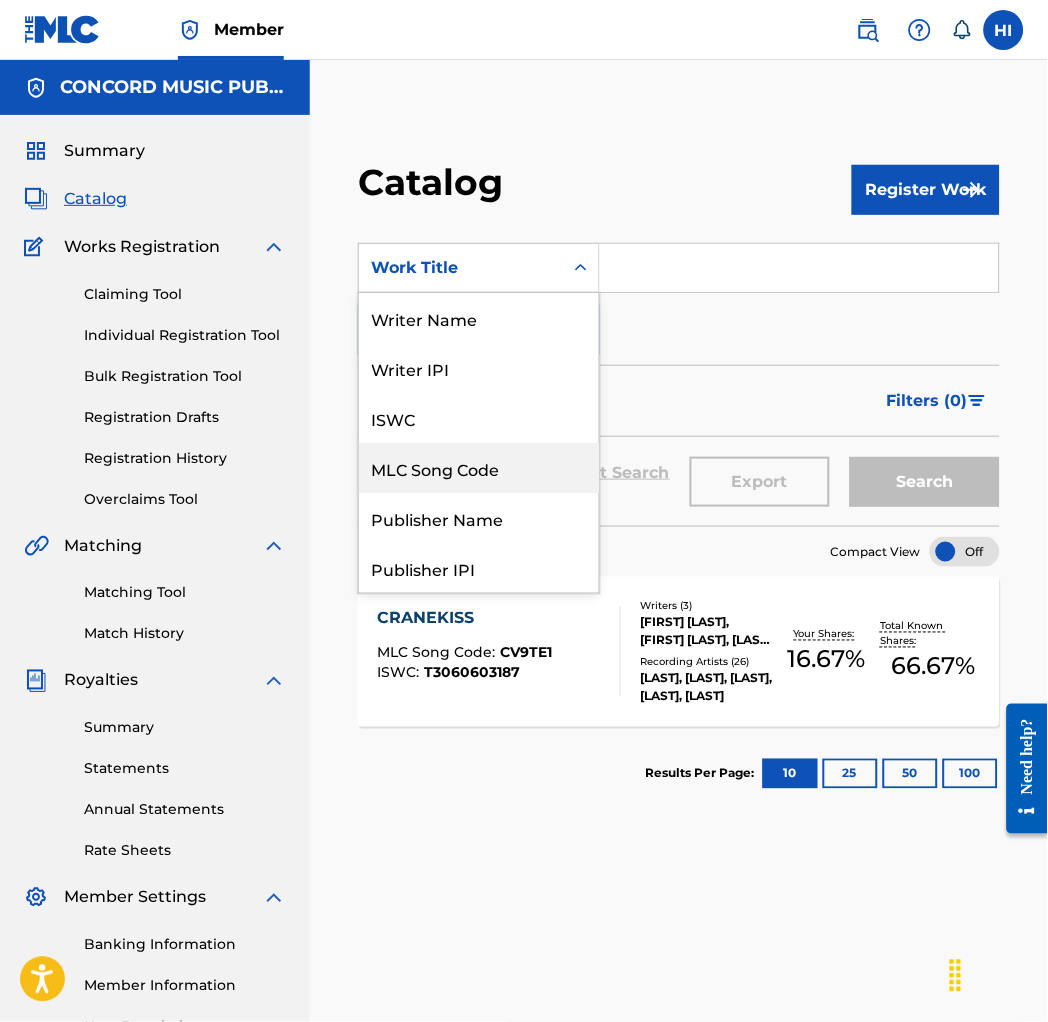 click on "MLC Song Code" at bounding box center (479, 468) 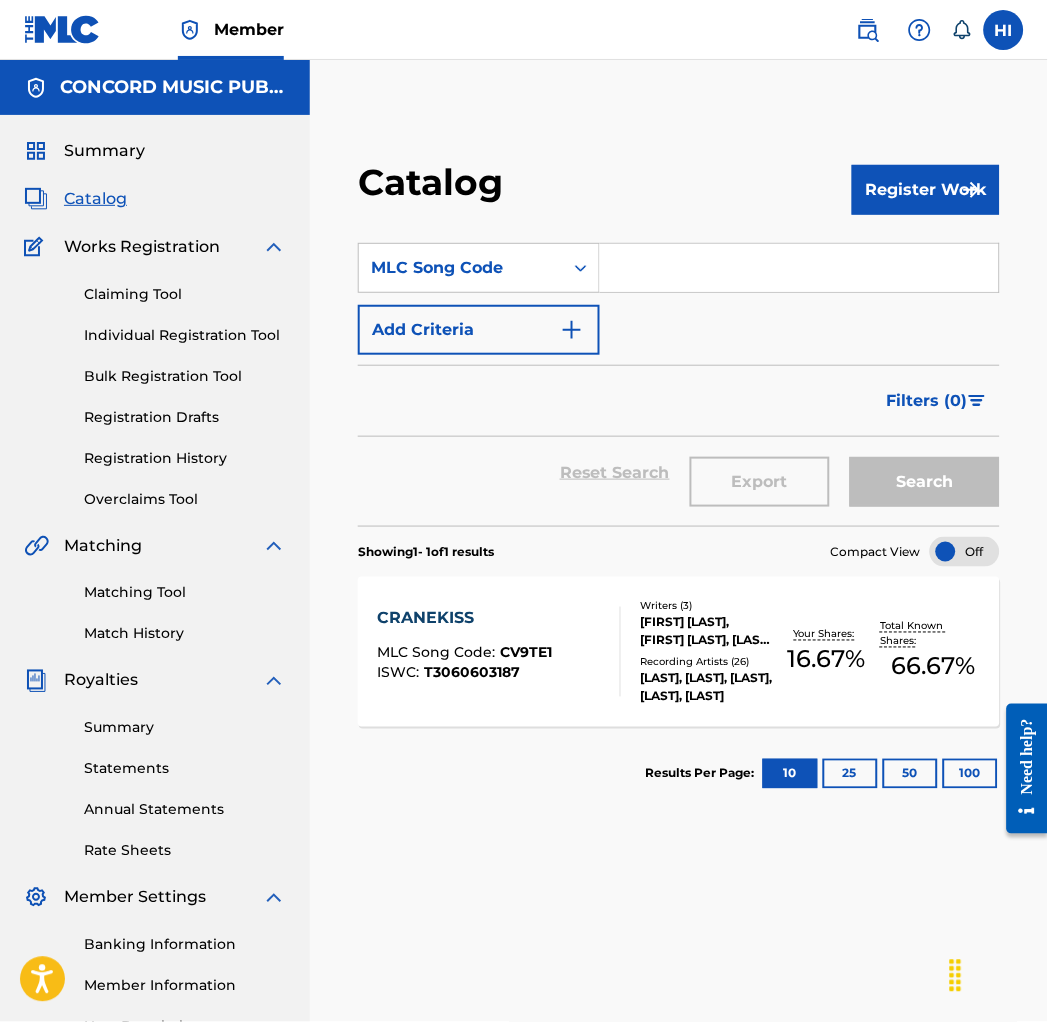 click at bounding box center [799, 268] 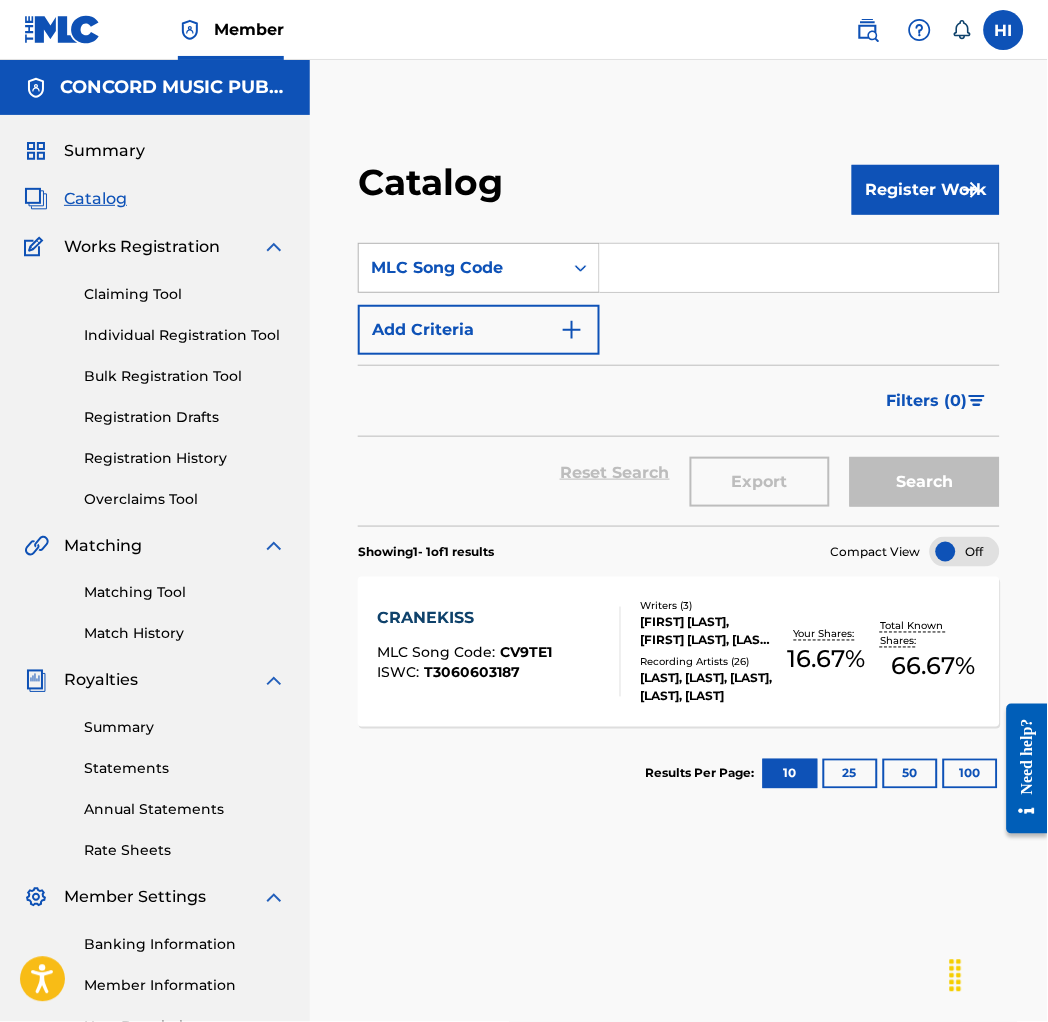 click on "MLC Song Code" at bounding box center [461, 268] 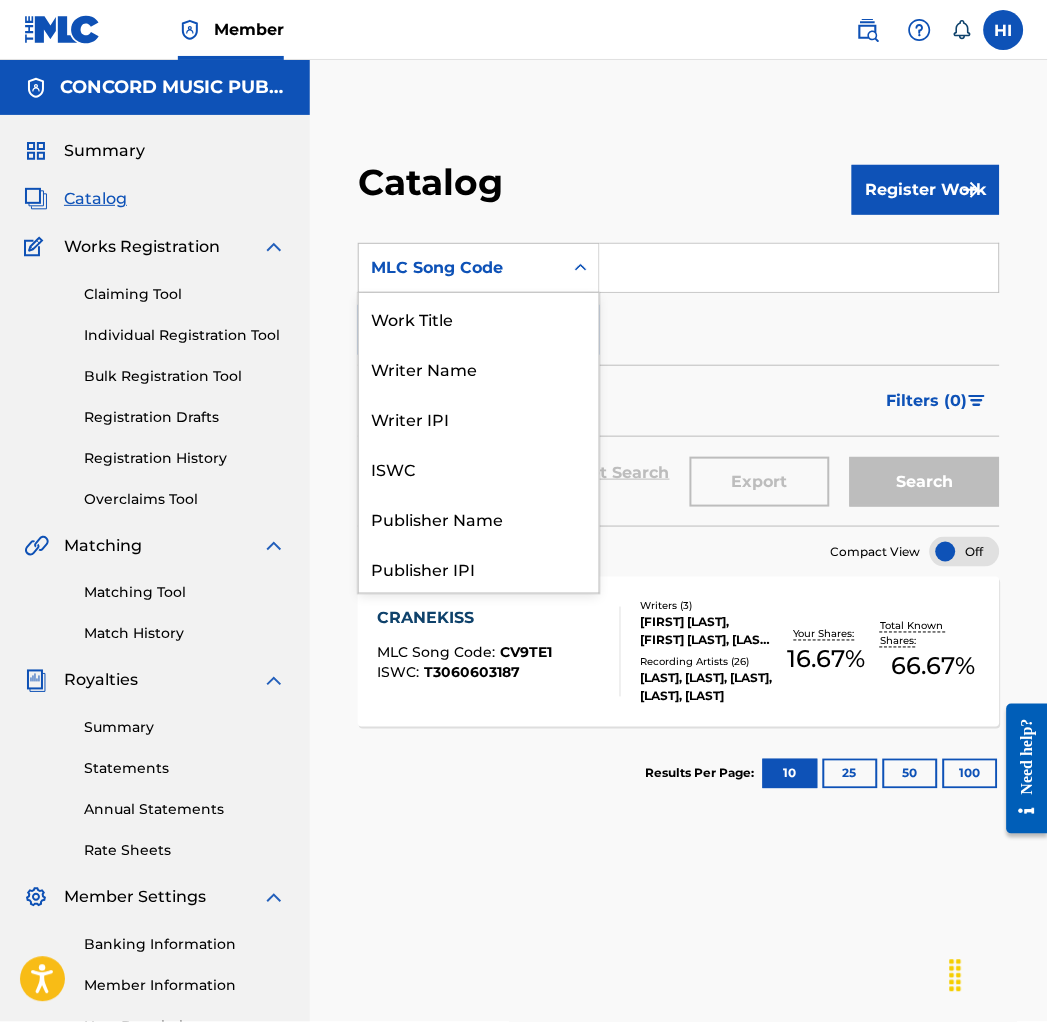 scroll, scrollTop: 300, scrollLeft: 0, axis: vertical 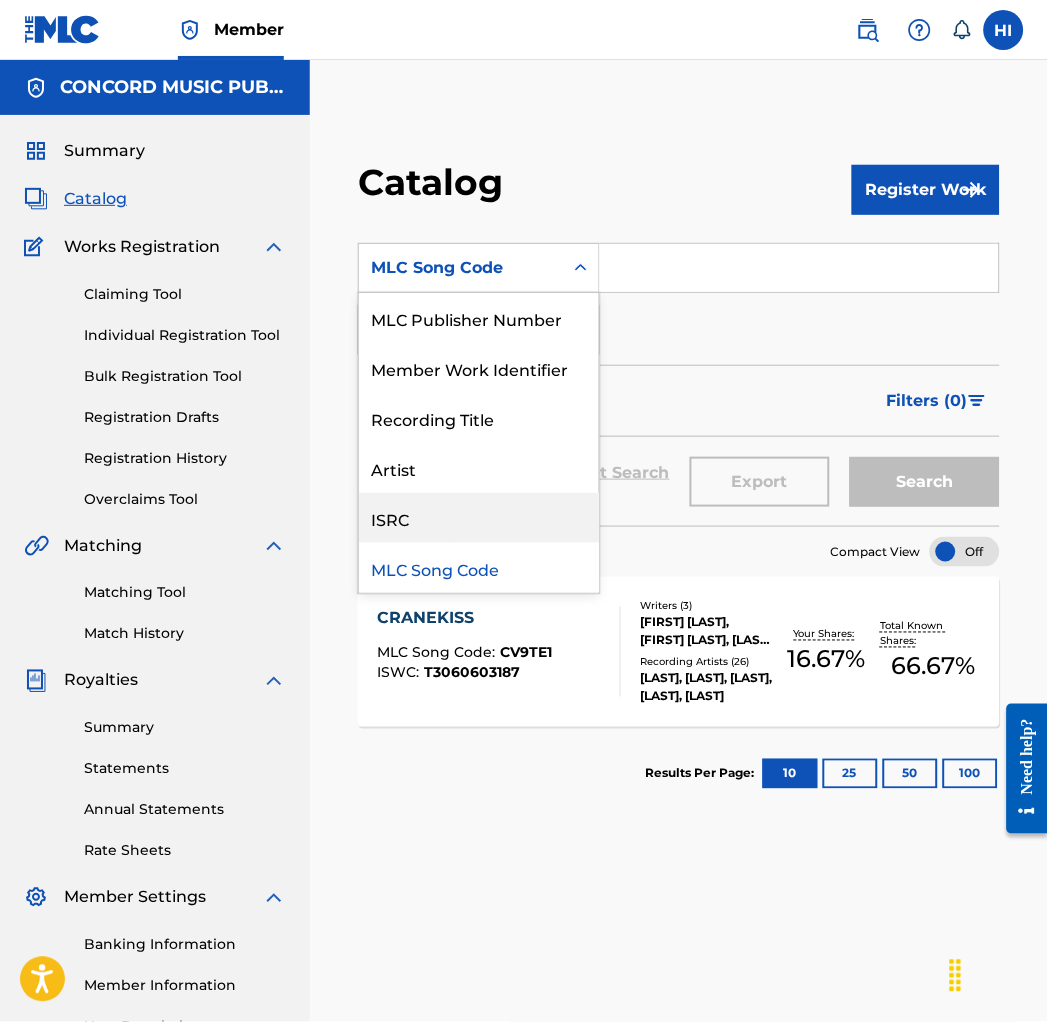 click on "ISRC" at bounding box center (479, 518) 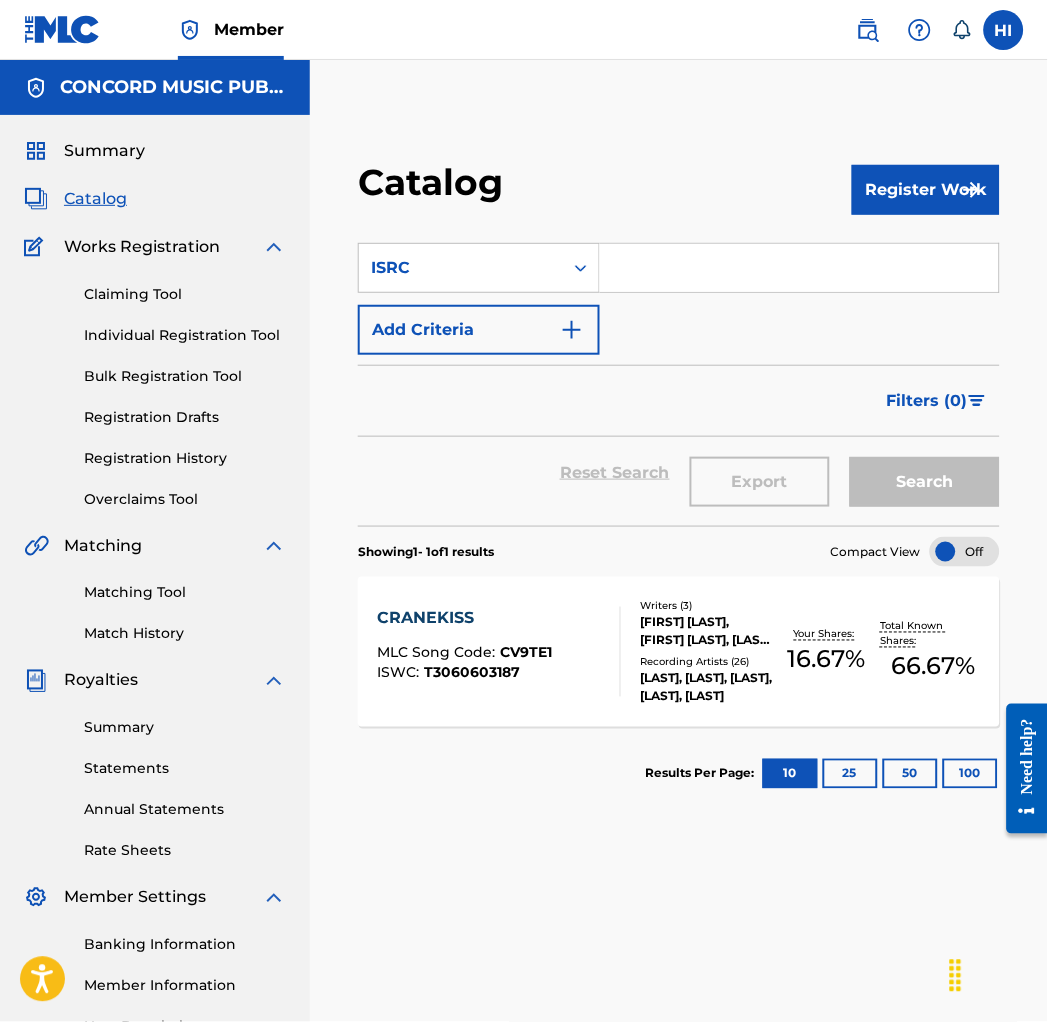 click at bounding box center (799, 268) 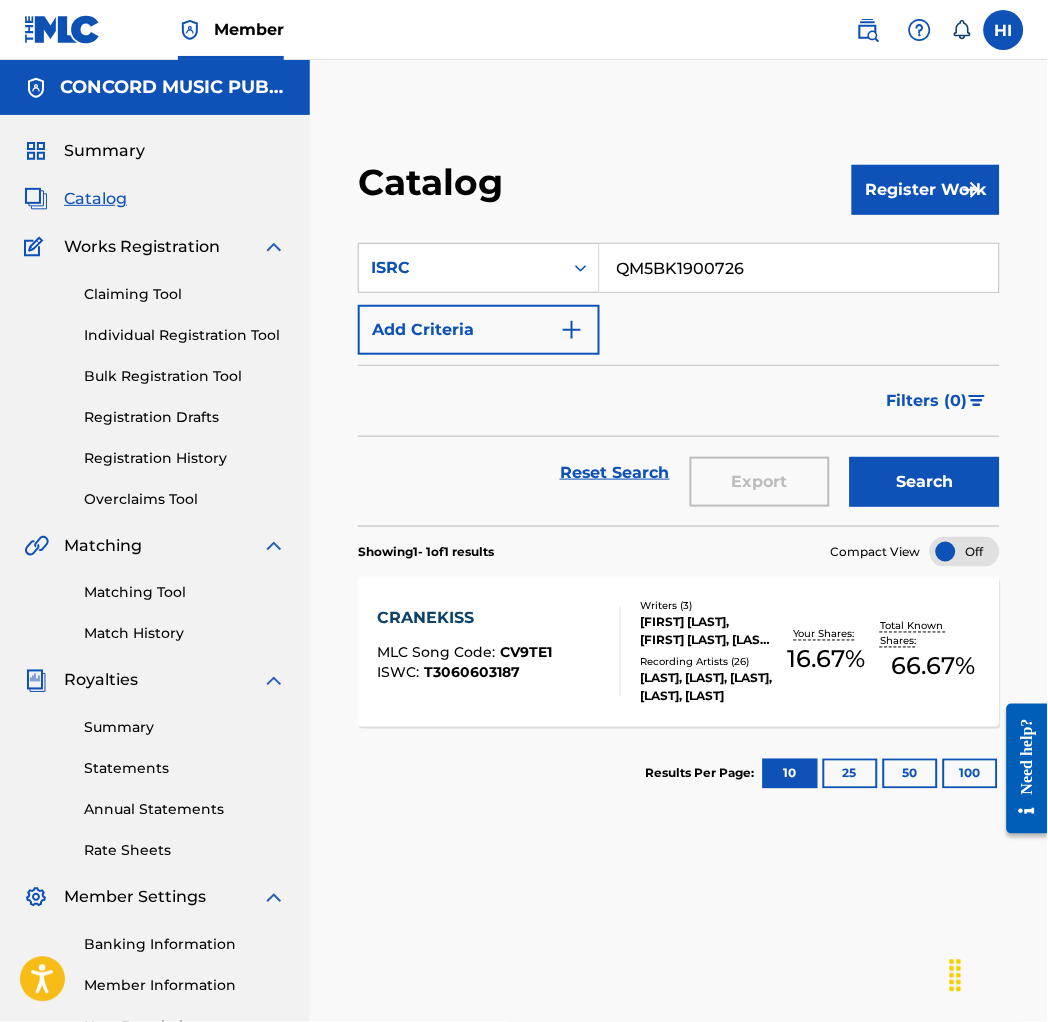 type on "QM5BK1900726" 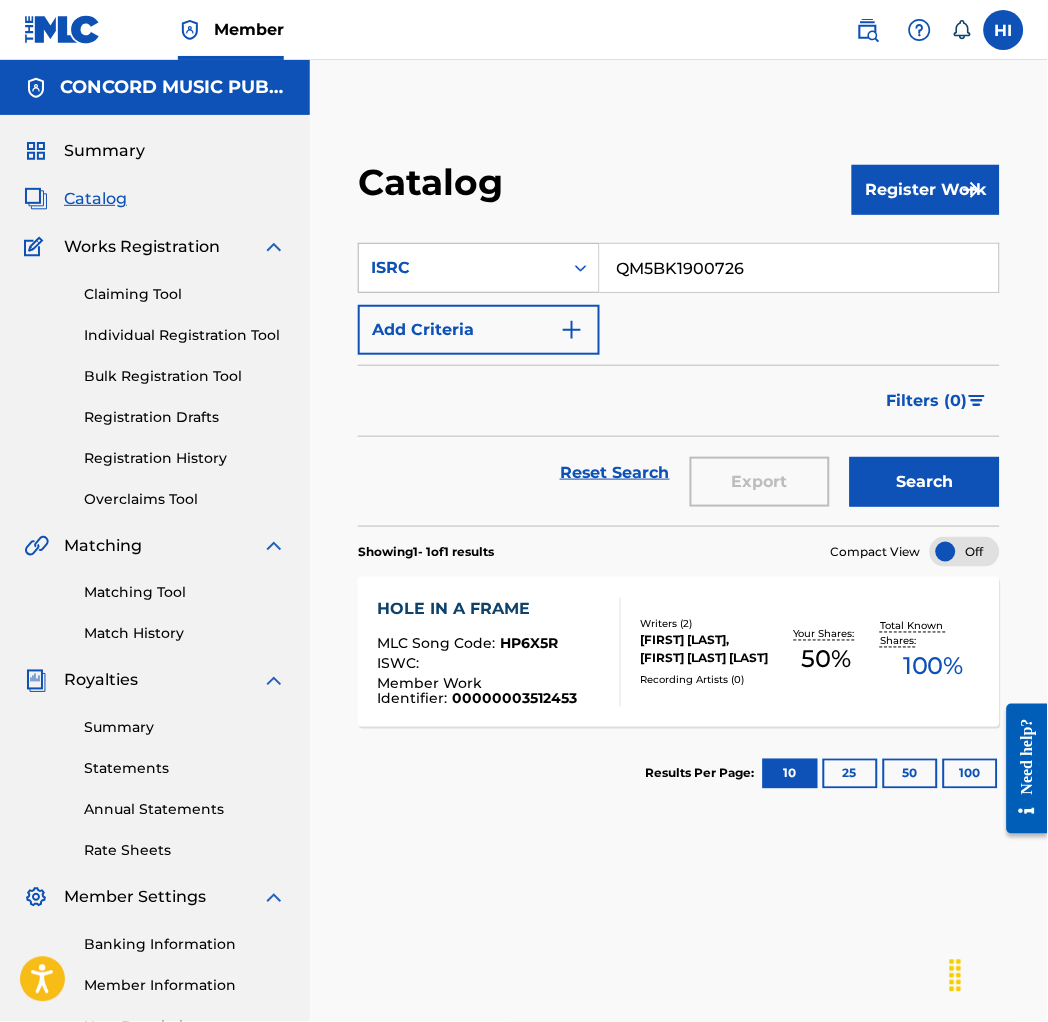 click on "ISRC" at bounding box center (461, 268) 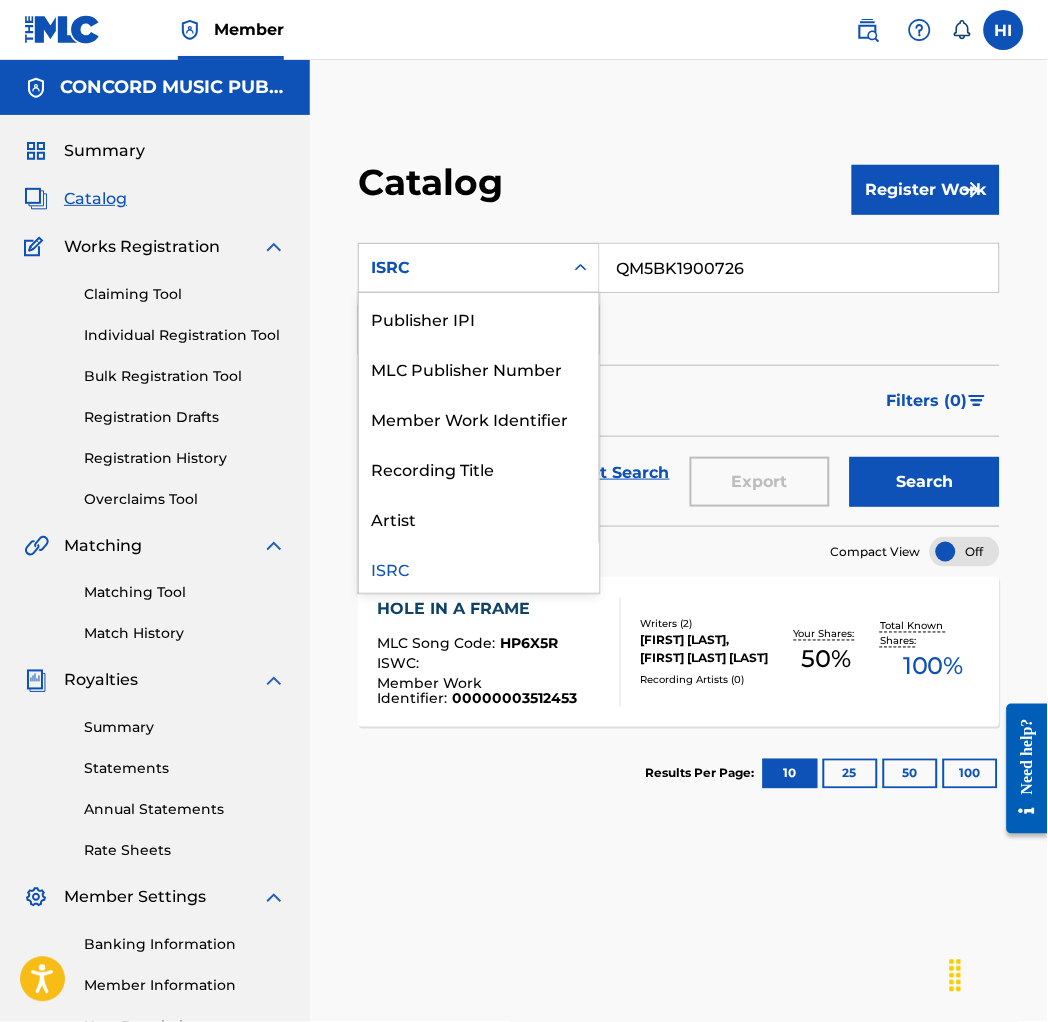 scroll, scrollTop: 0, scrollLeft: 0, axis: both 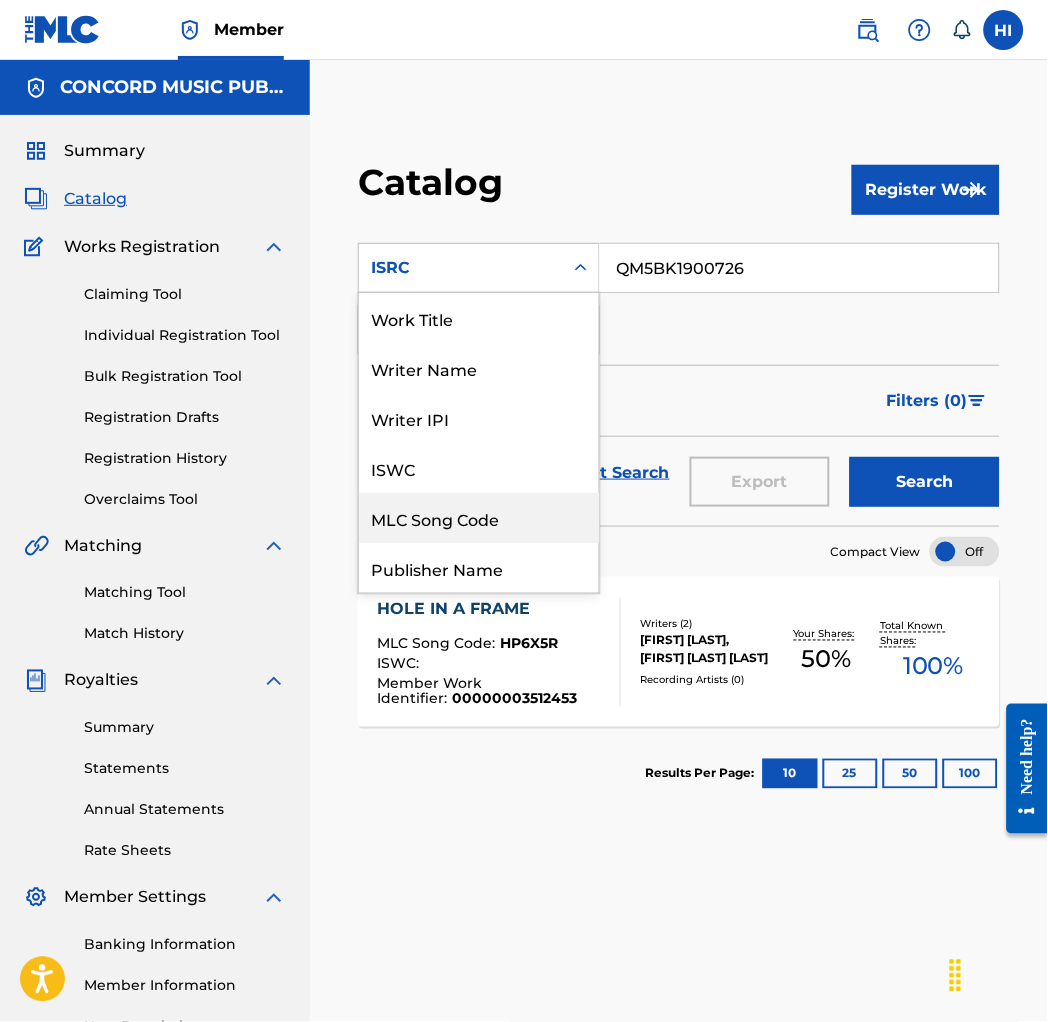 click on "MLC Song Code" at bounding box center (479, 518) 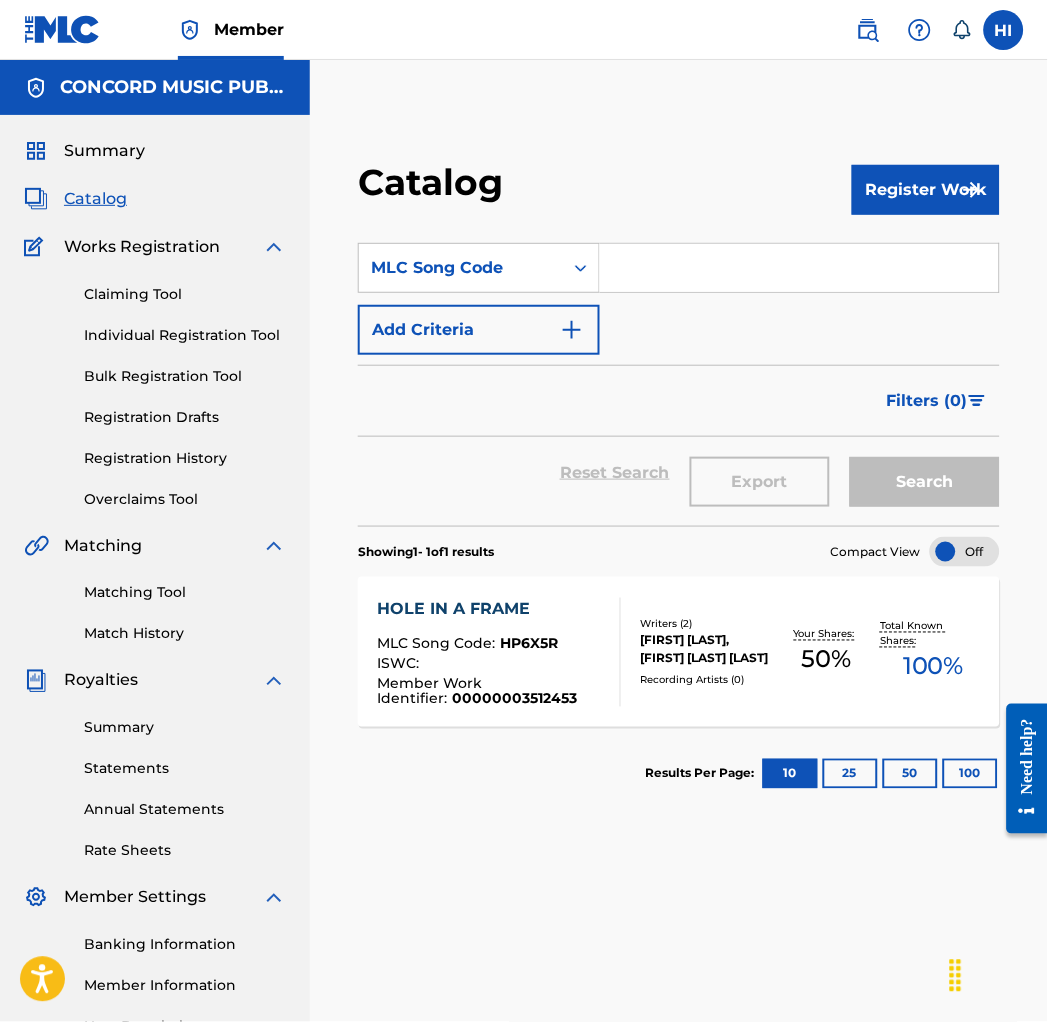 click at bounding box center (799, 268) 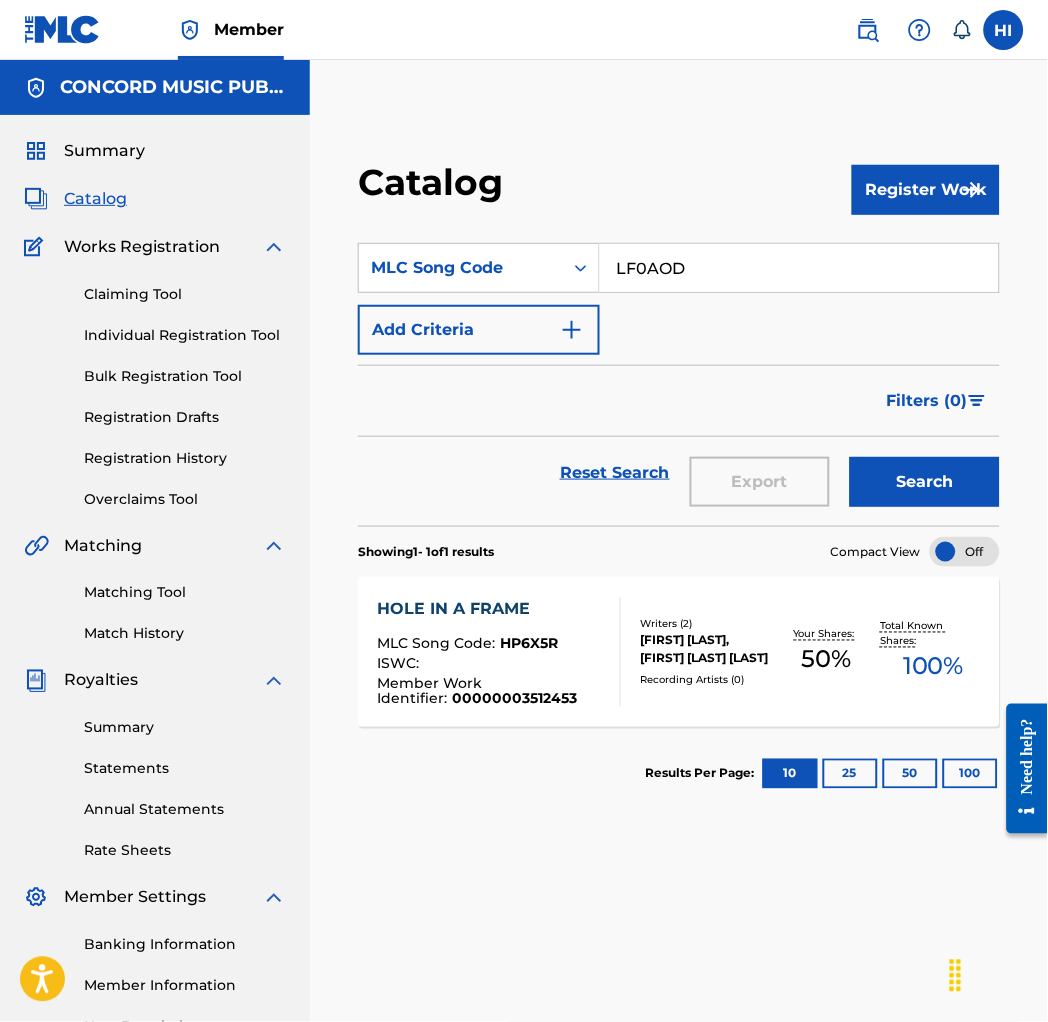 click on "Search" at bounding box center (925, 482) 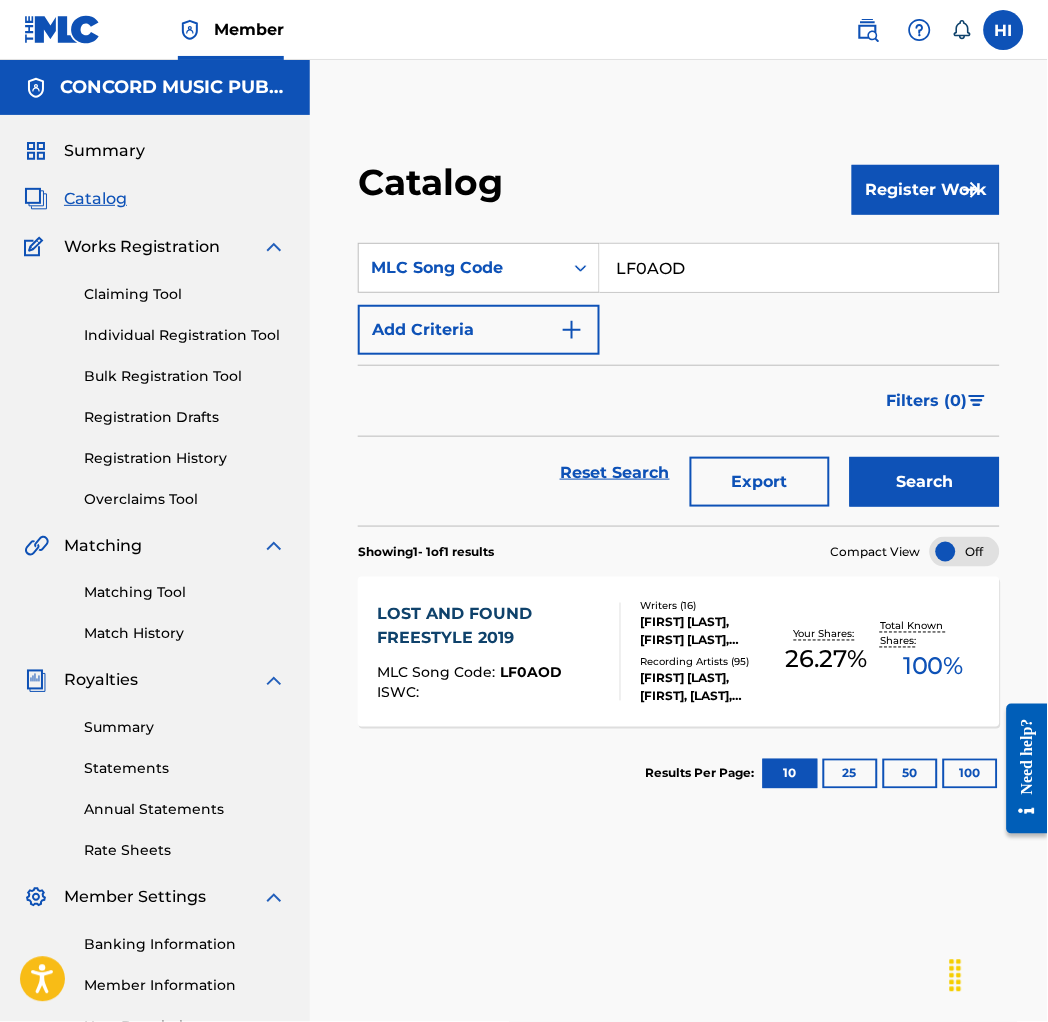 click on "LF0AOD" at bounding box center [799, 268] 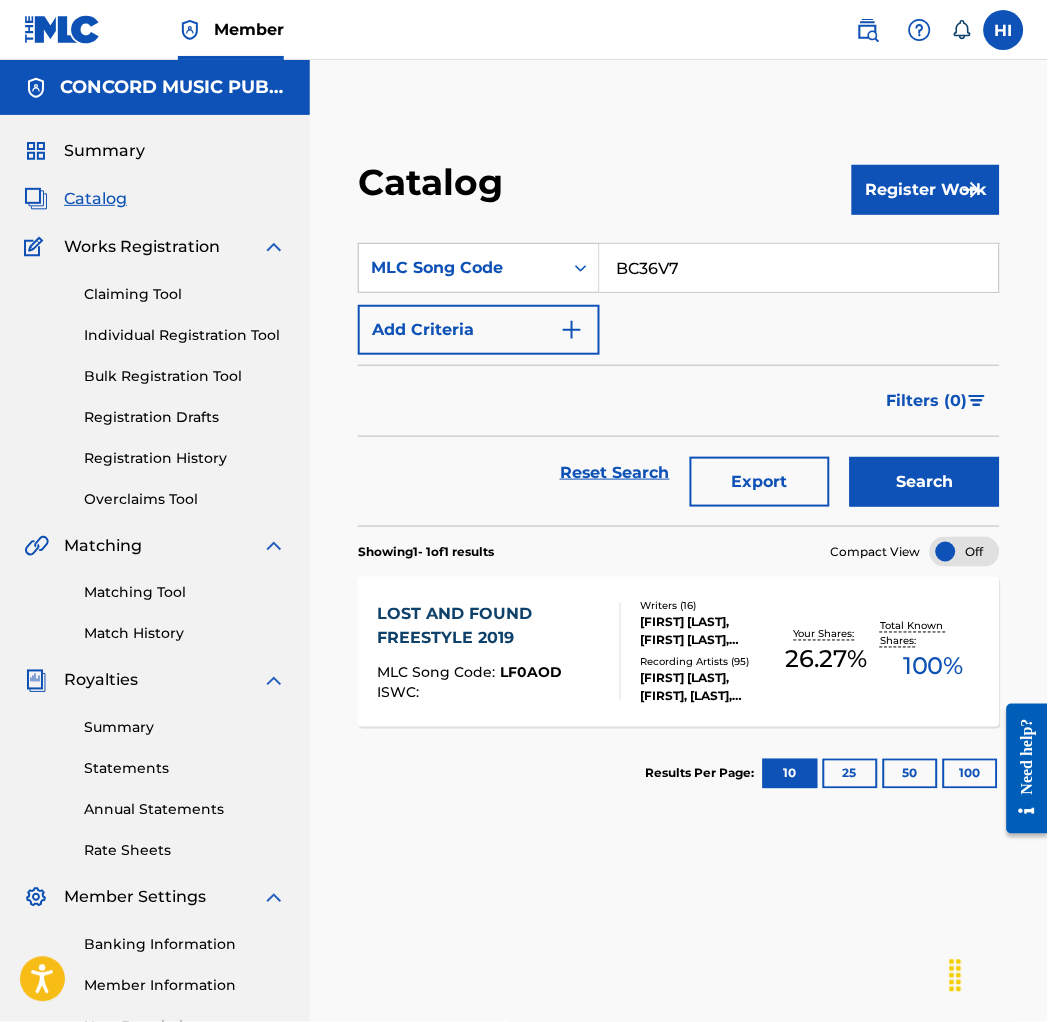 click on "Search" at bounding box center (925, 482) 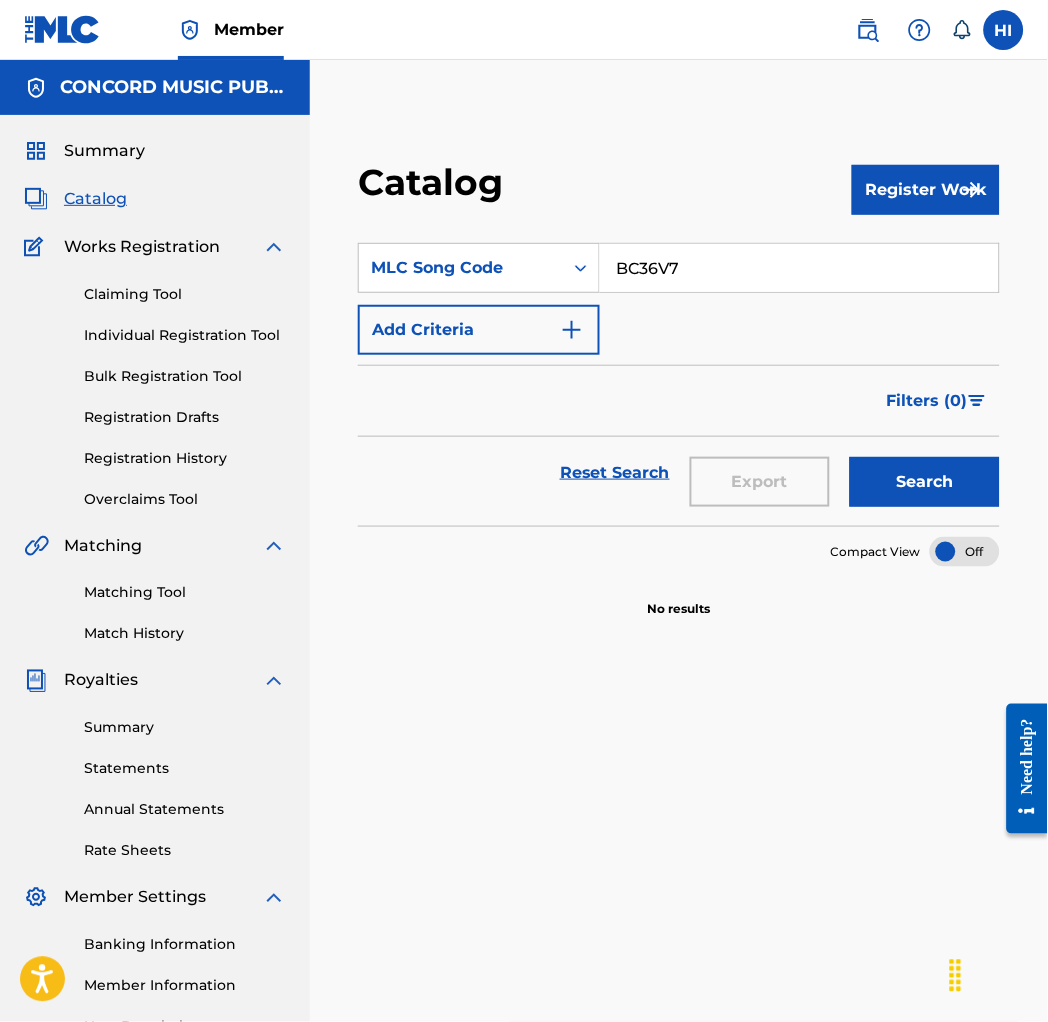 click on "BC36V7" at bounding box center [799, 268] 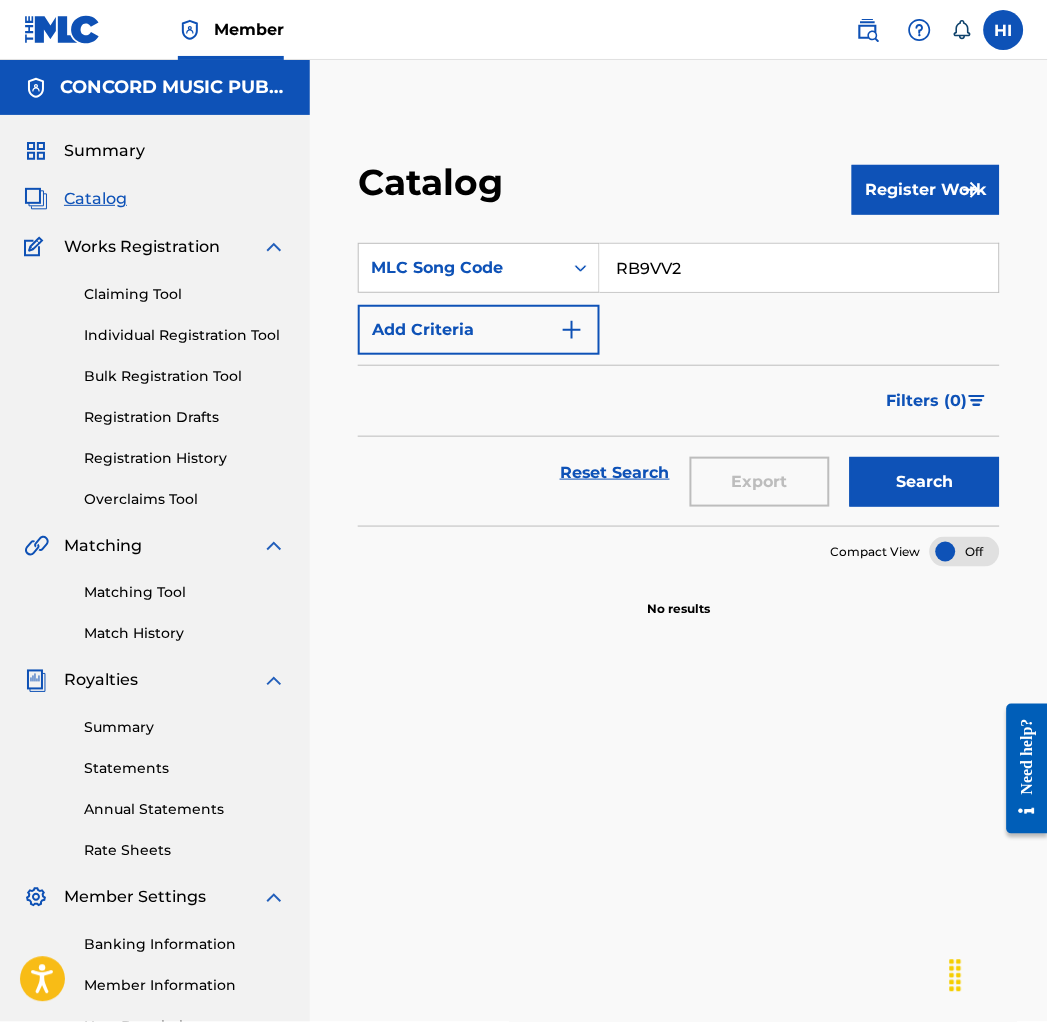 click on "Search" at bounding box center (925, 482) 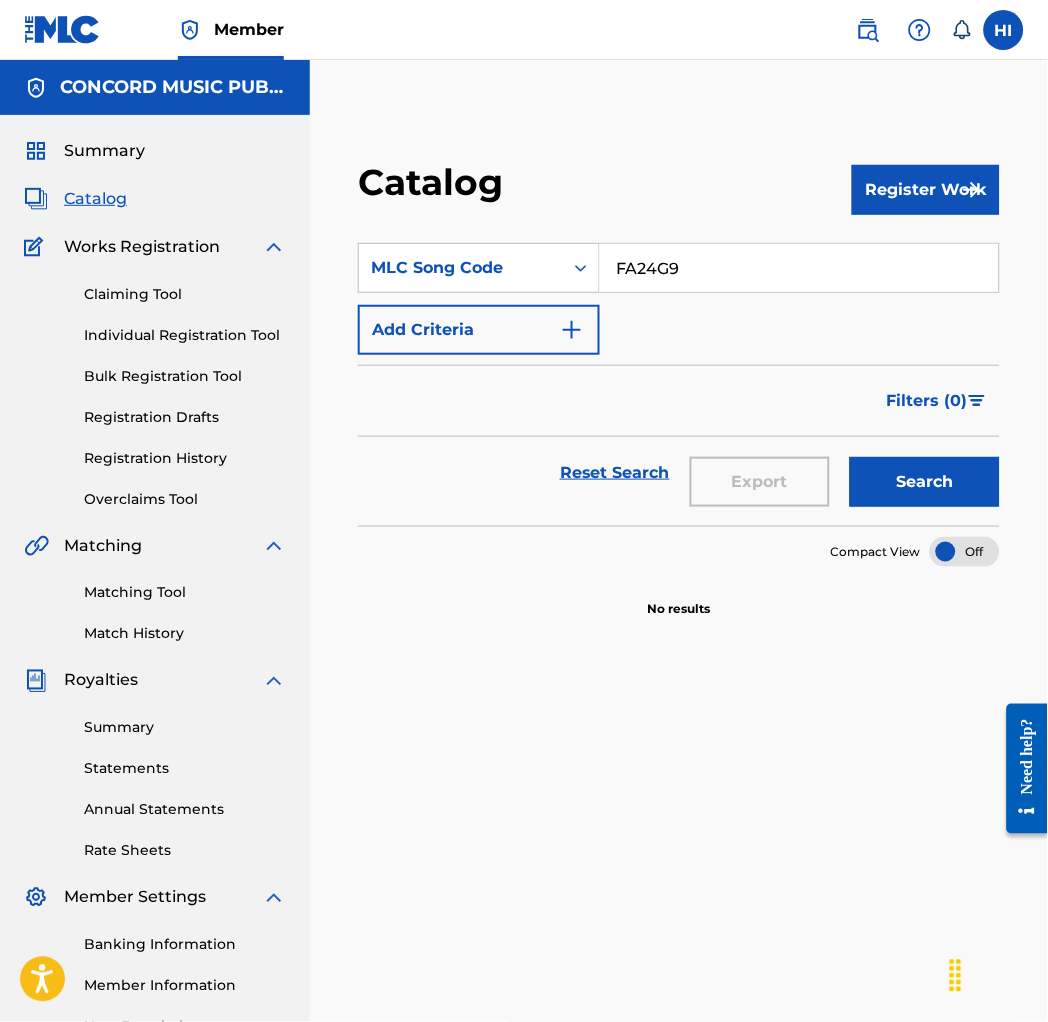 click on "Search" at bounding box center (925, 482) 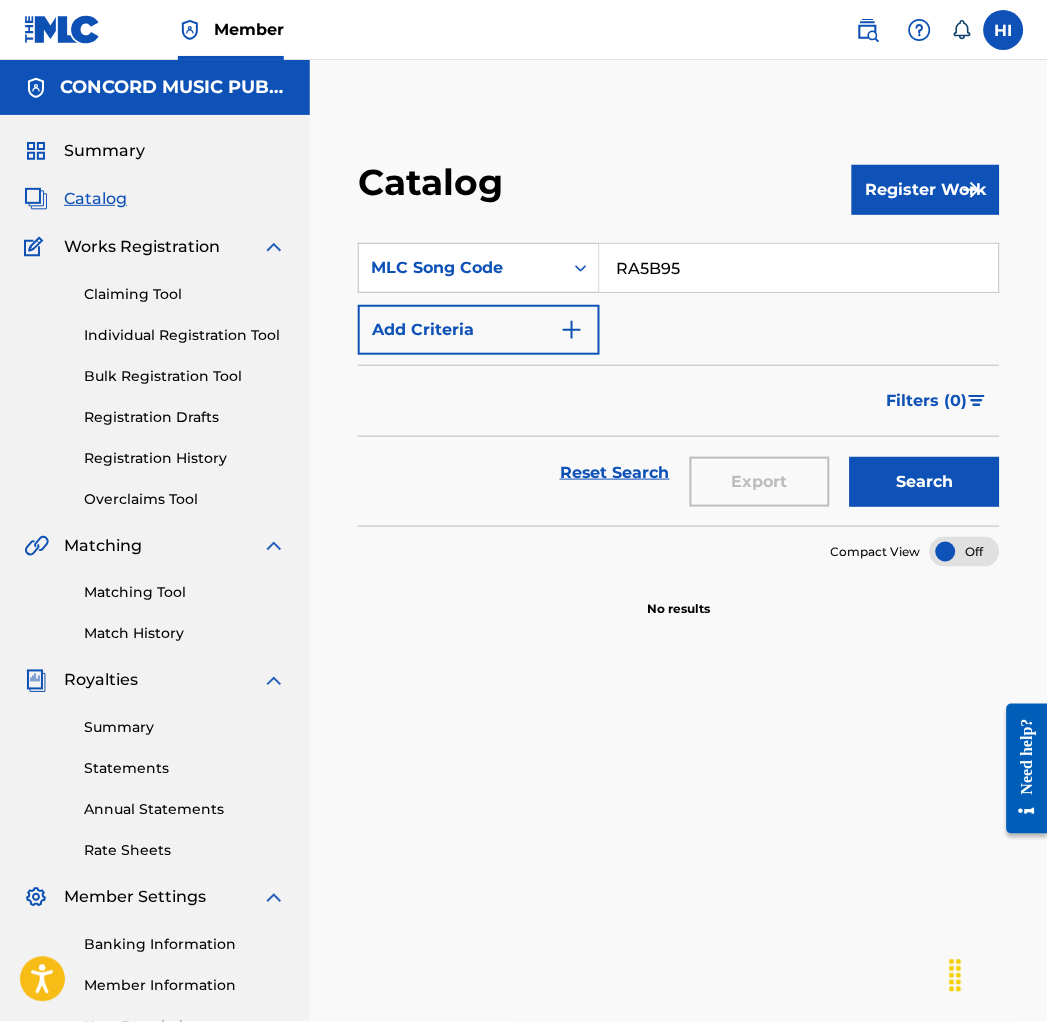 click on "Search" at bounding box center [925, 482] 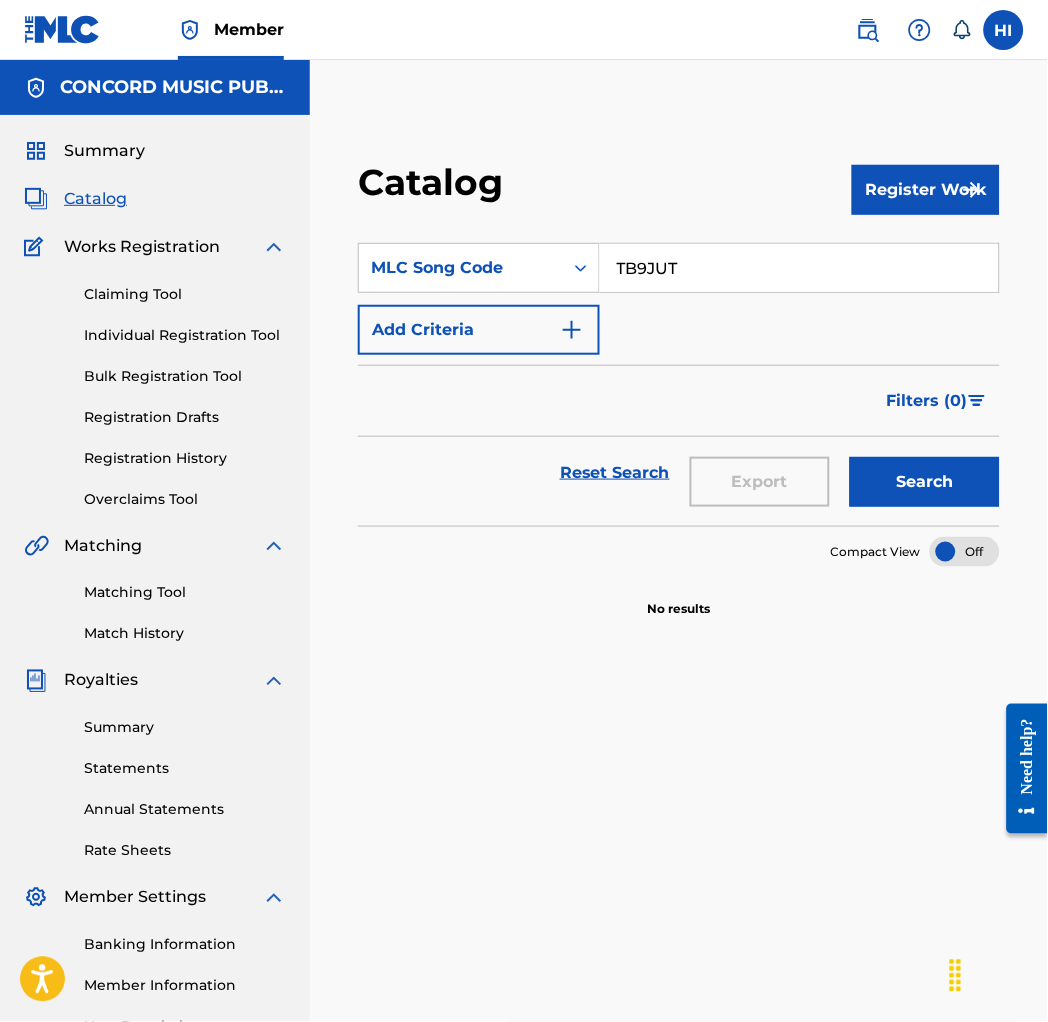 click on "Search" at bounding box center (925, 482) 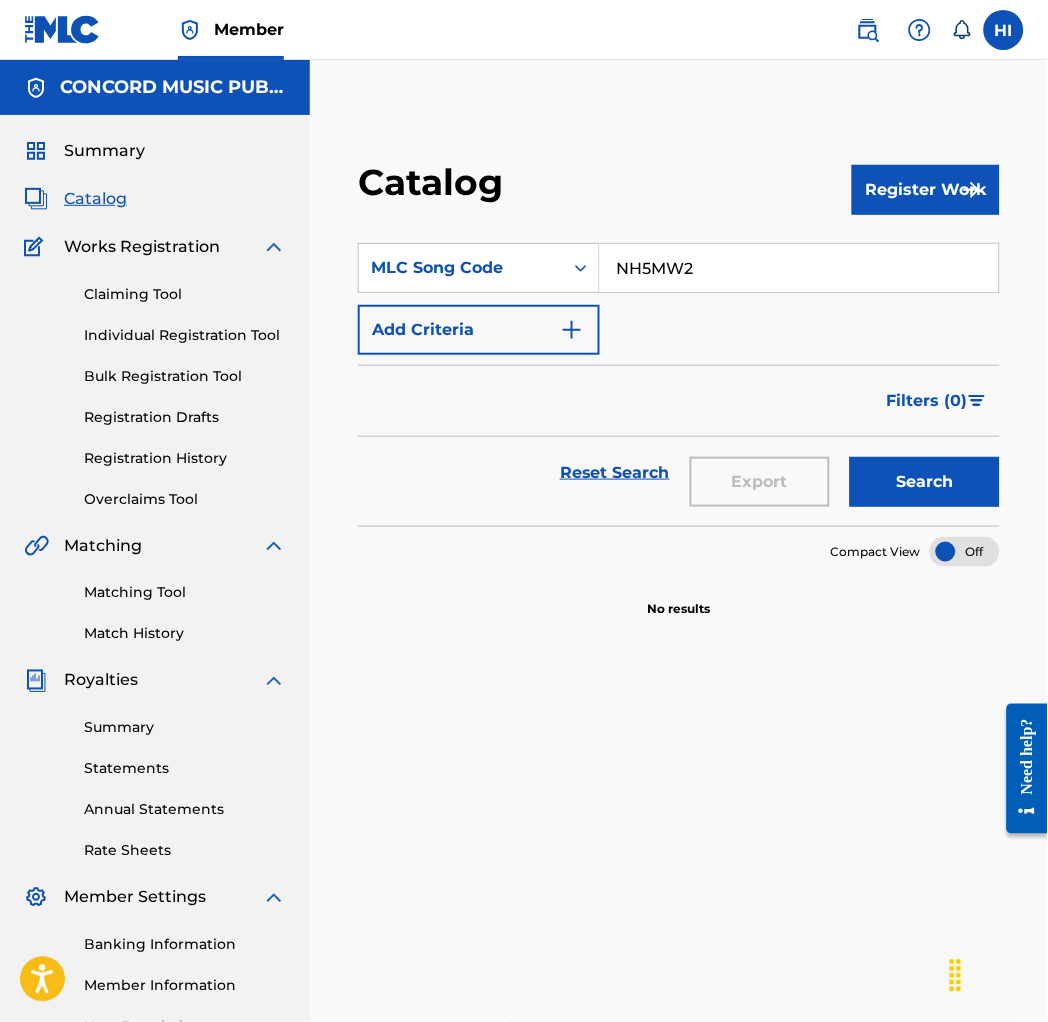 click on "Search" at bounding box center [925, 482] 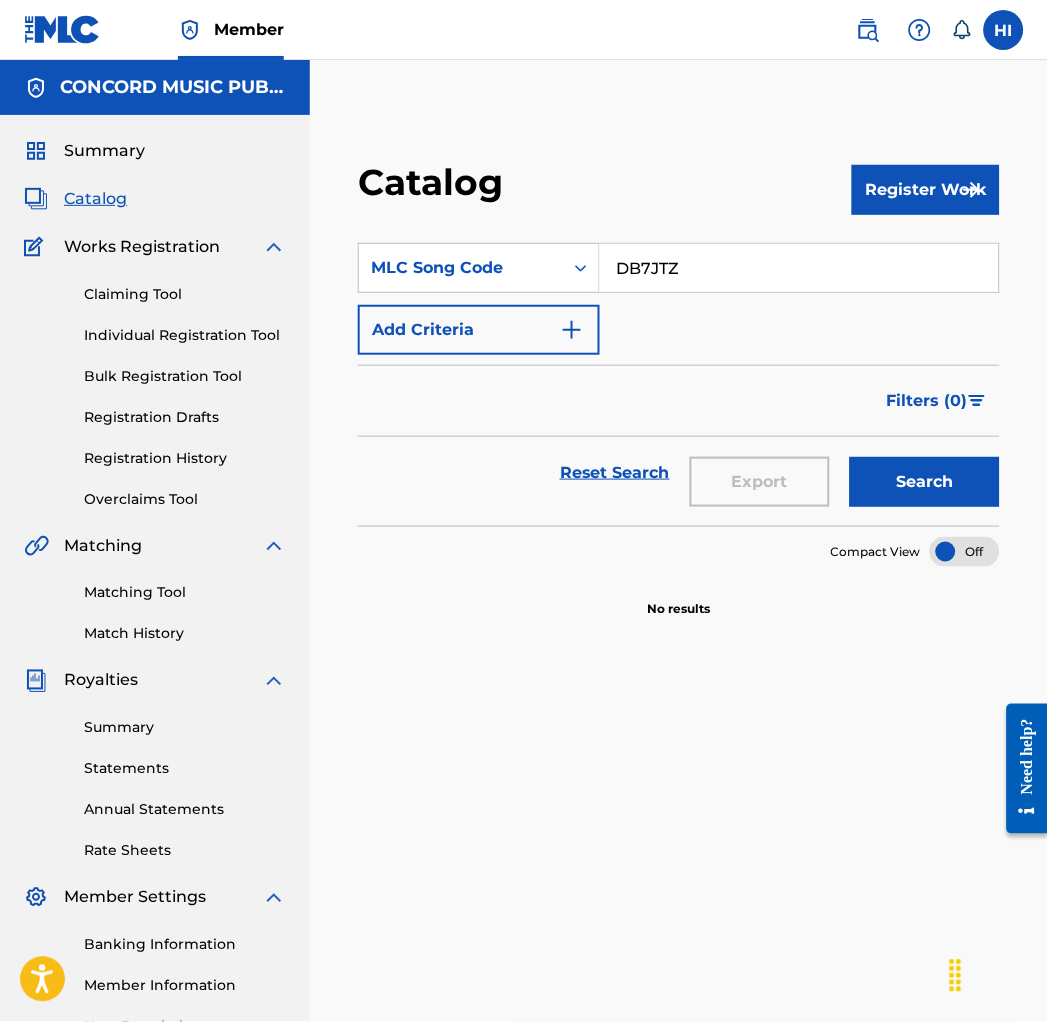 click on "Search" at bounding box center [925, 482] 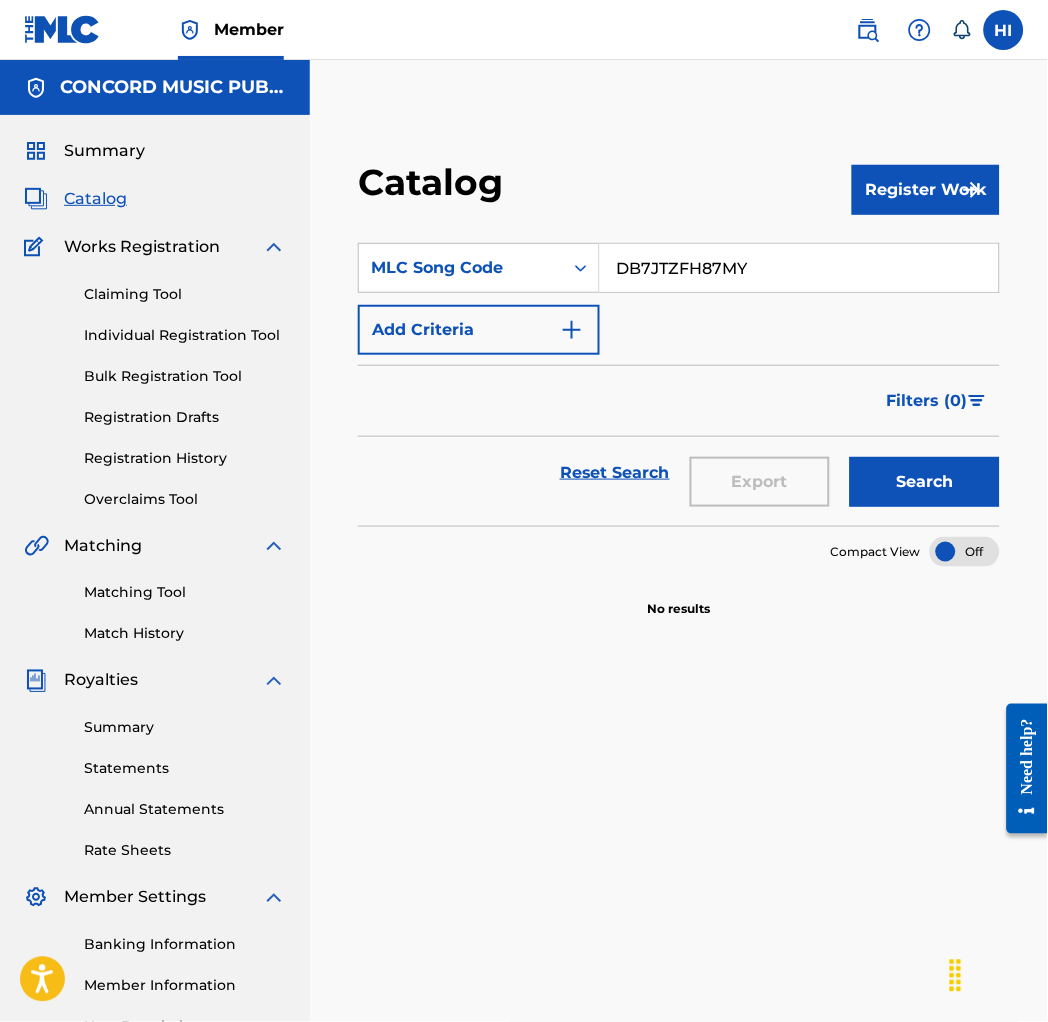 click on "DB7JTZFH87MY" at bounding box center [799, 268] 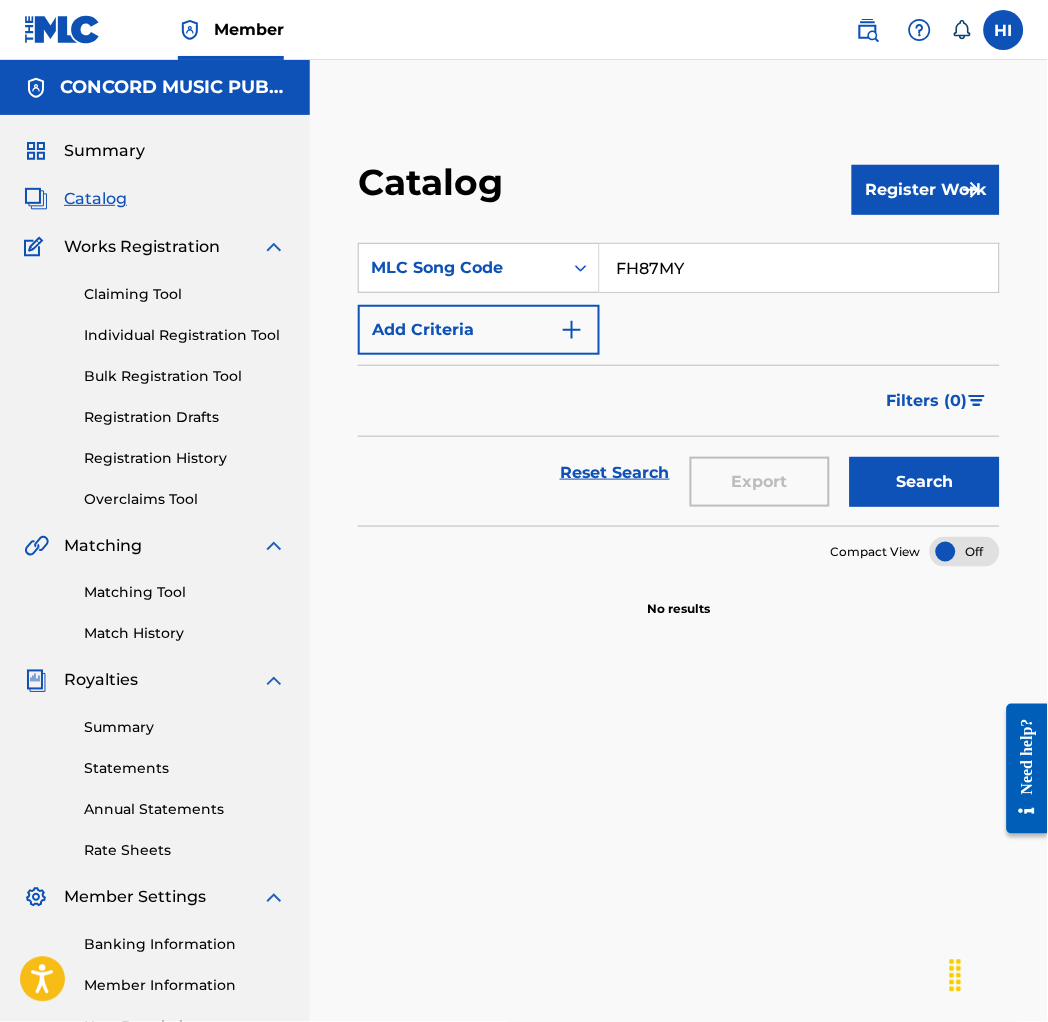 click on "Search" at bounding box center [925, 482] 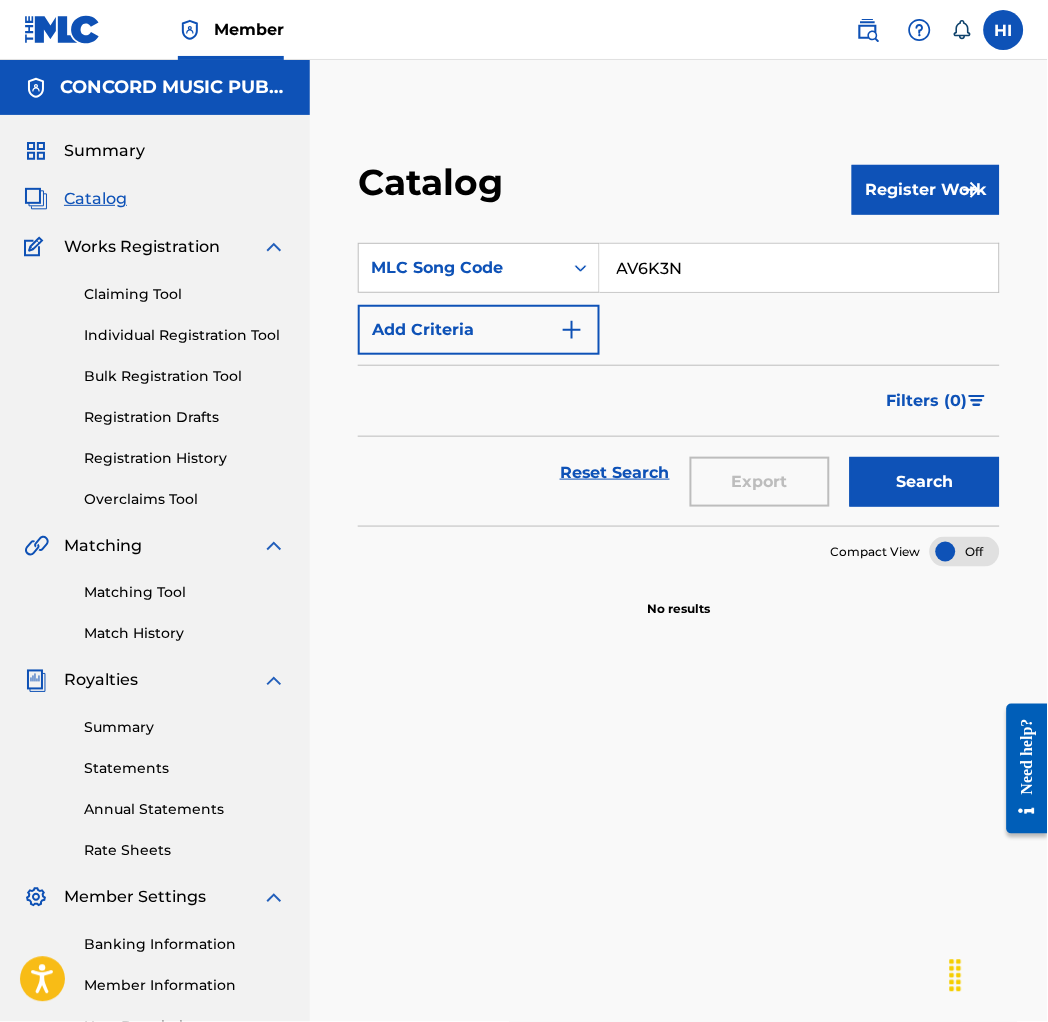 click on "Search" at bounding box center (925, 482) 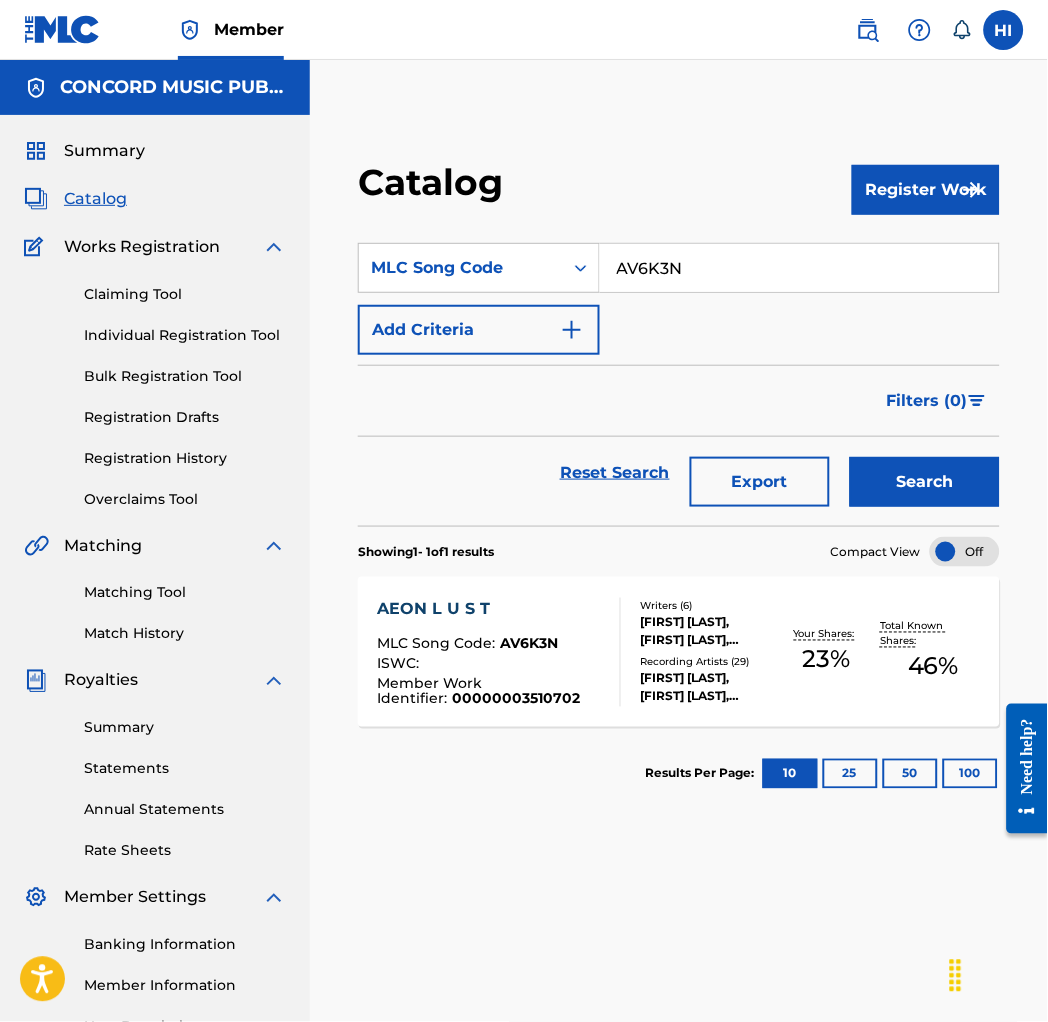 click on "AV6K3N" at bounding box center (799, 268) 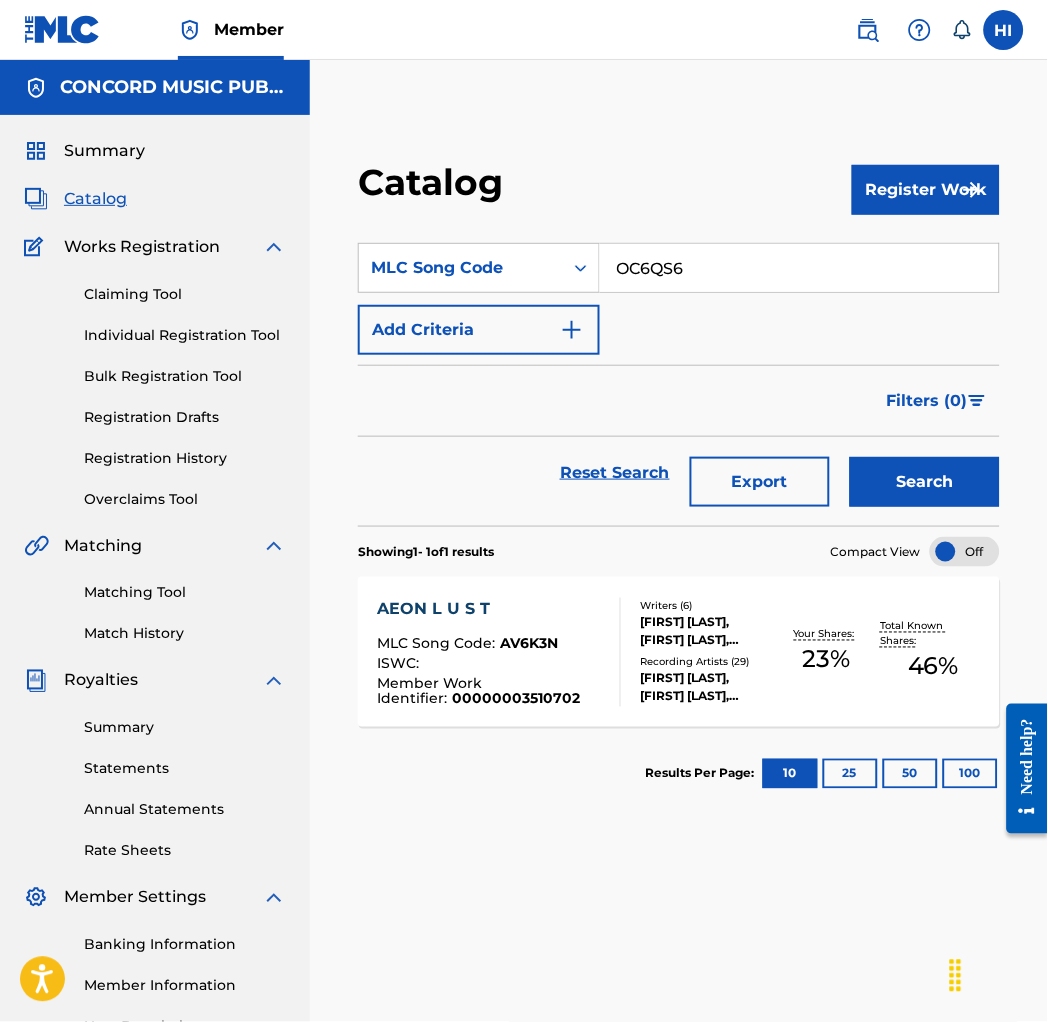 click on "Search" at bounding box center (925, 482) 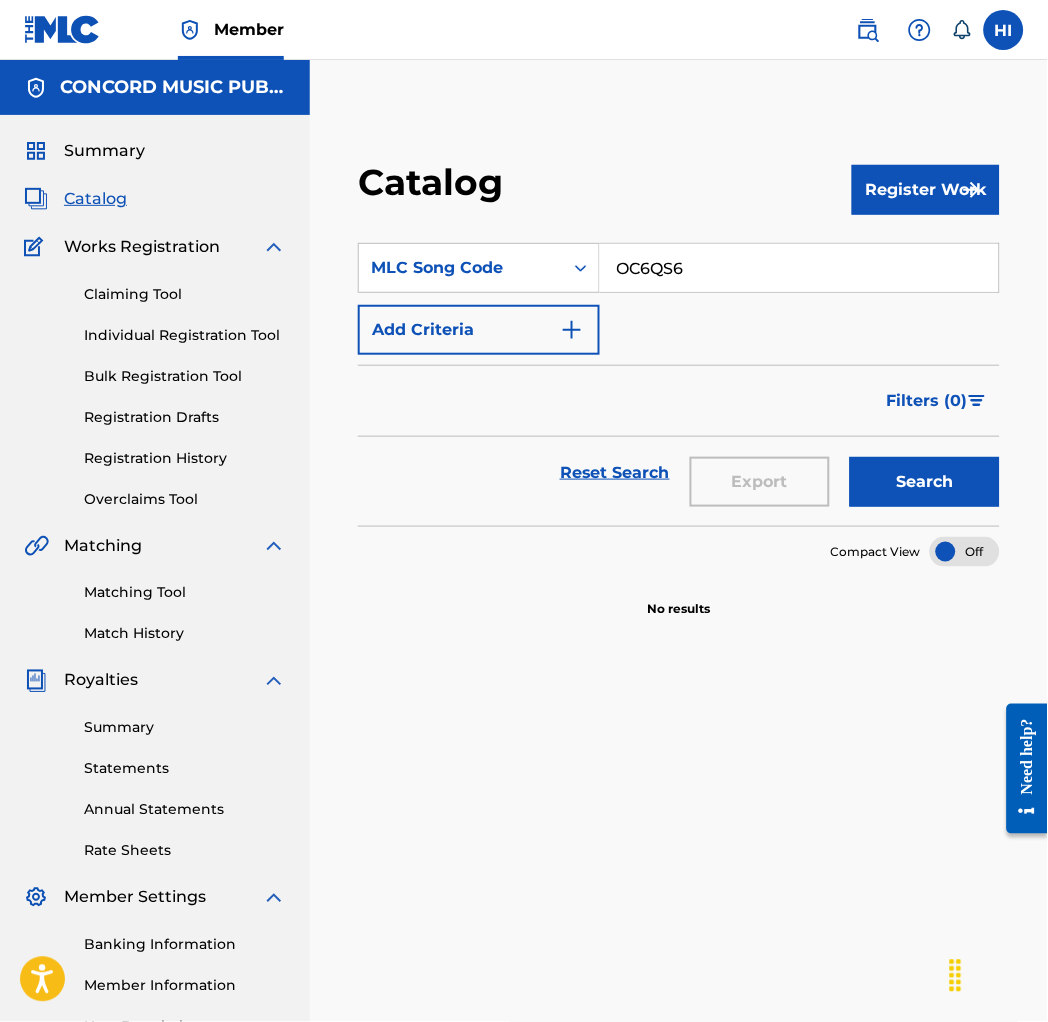 click on "OC6QS6" at bounding box center [799, 268] 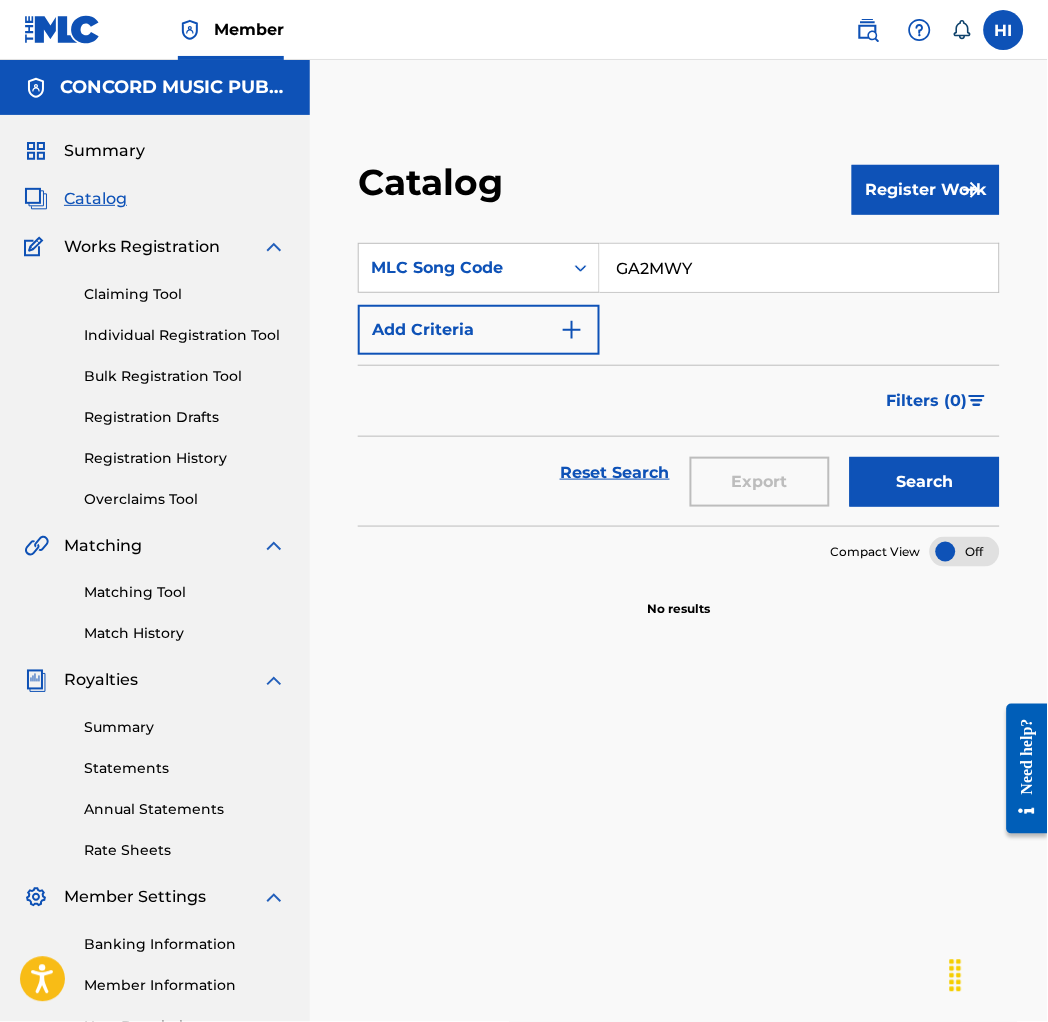 click on "Search" at bounding box center (925, 482) 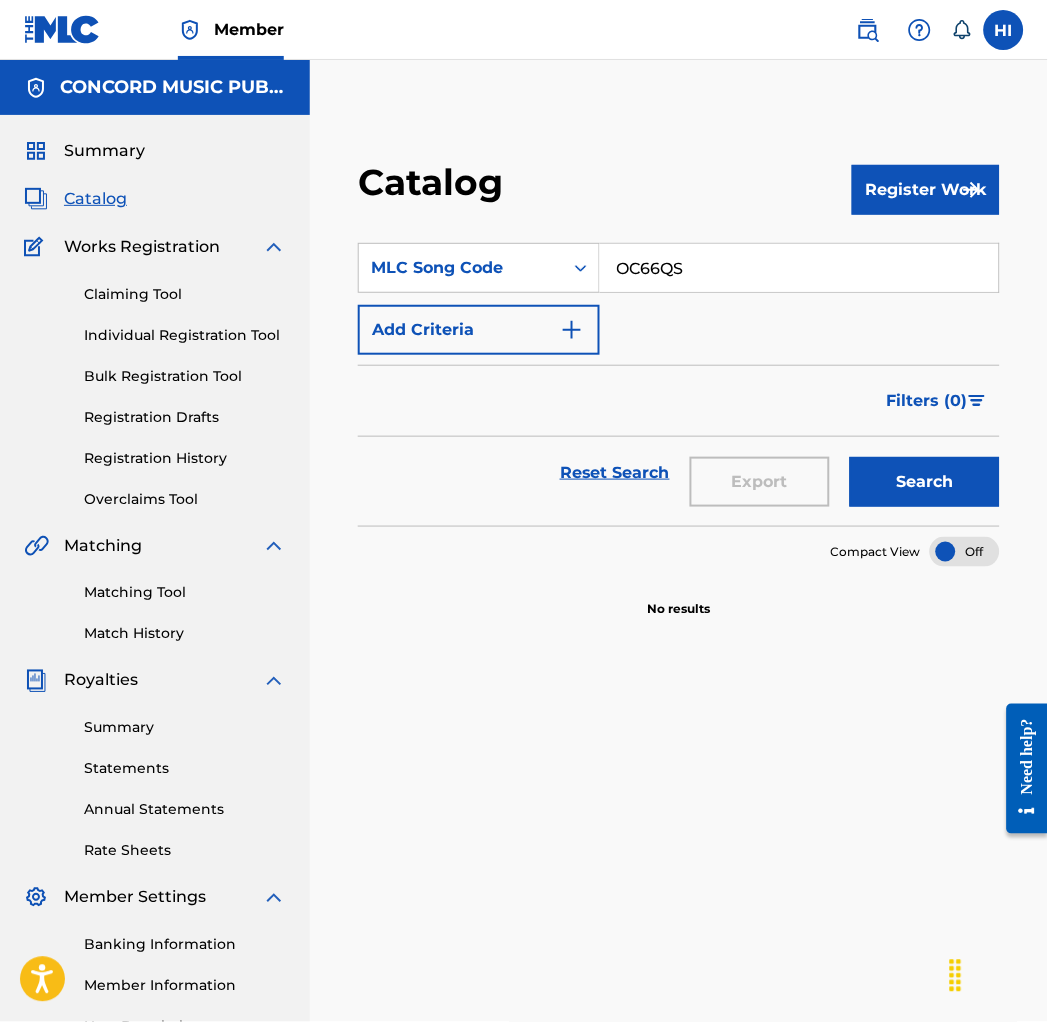 click on "Search" at bounding box center (925, 482) 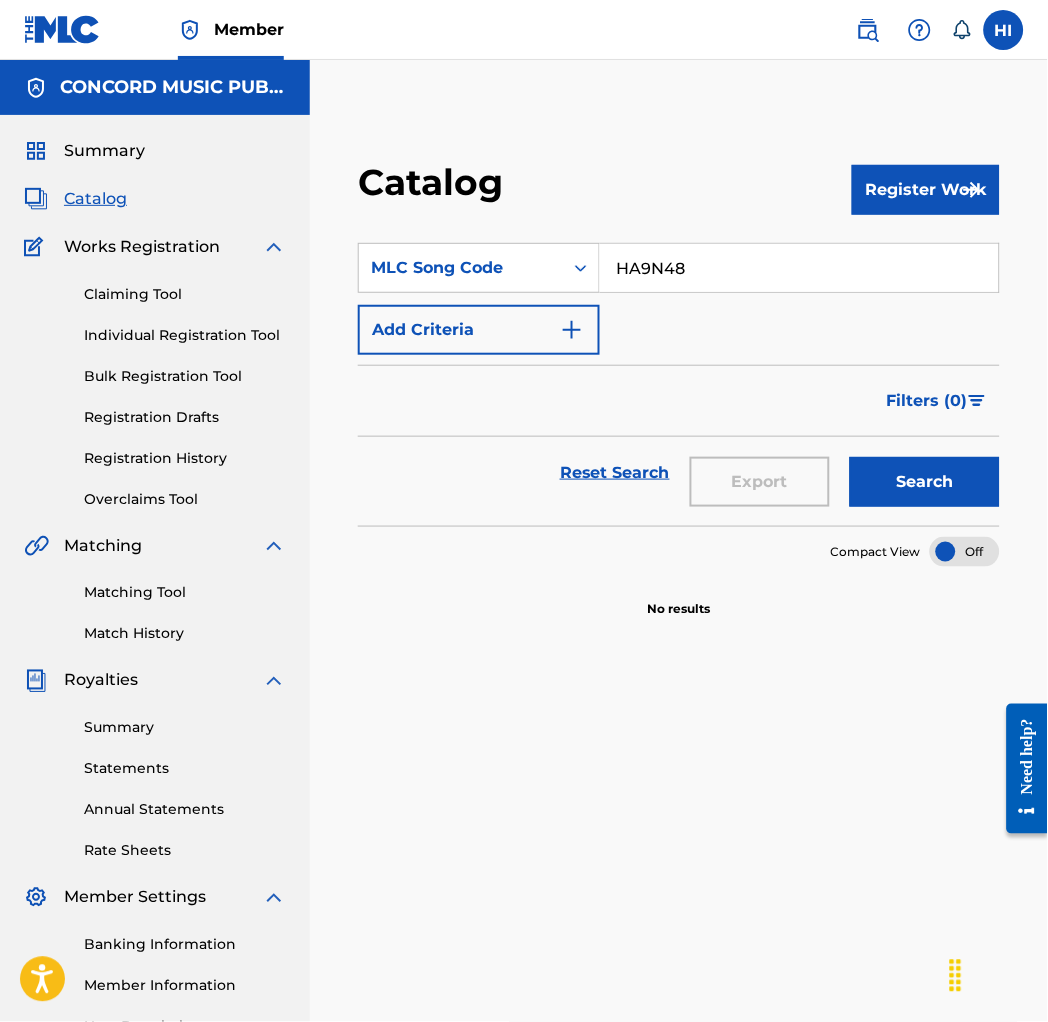 click on "Search" at bounding box center (925, 482) 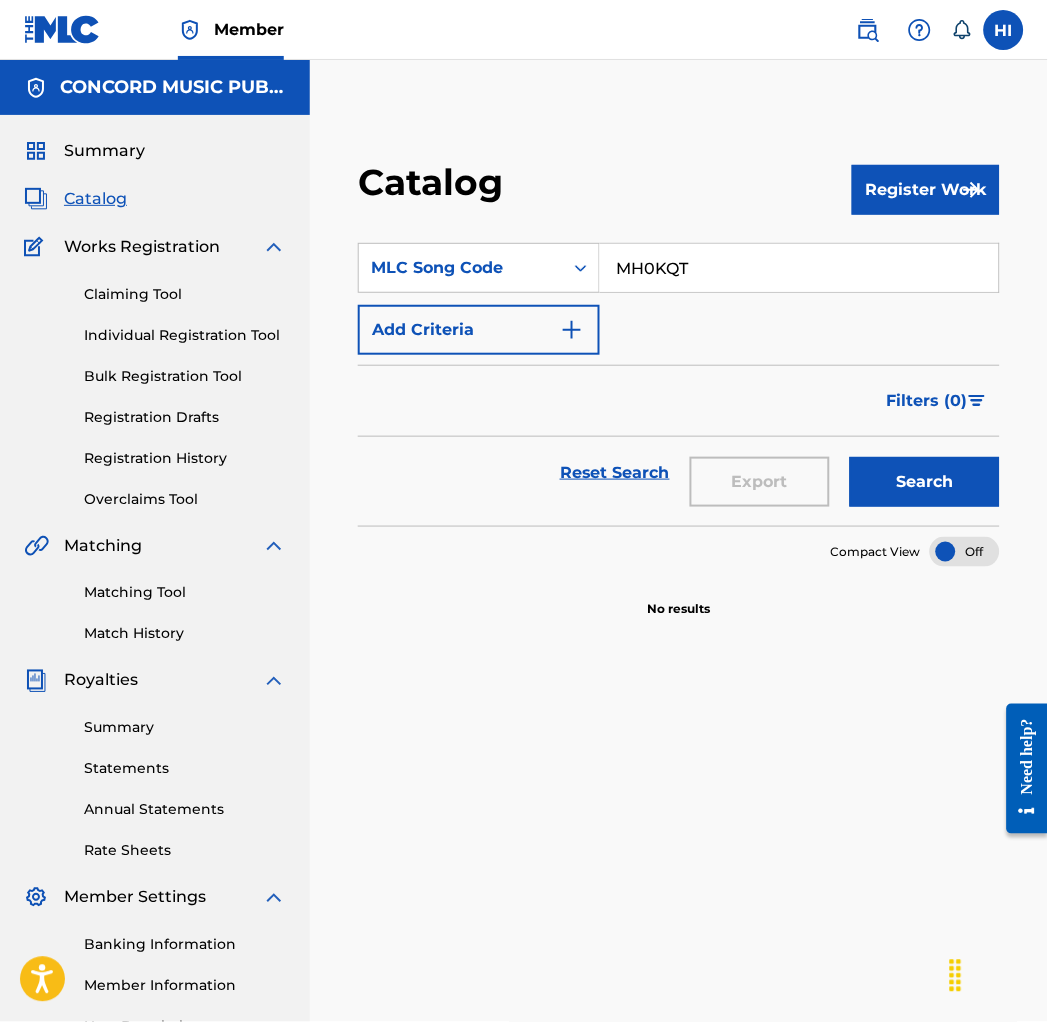 click on "Reset Search Export Search" at bounding box center (679, 481) 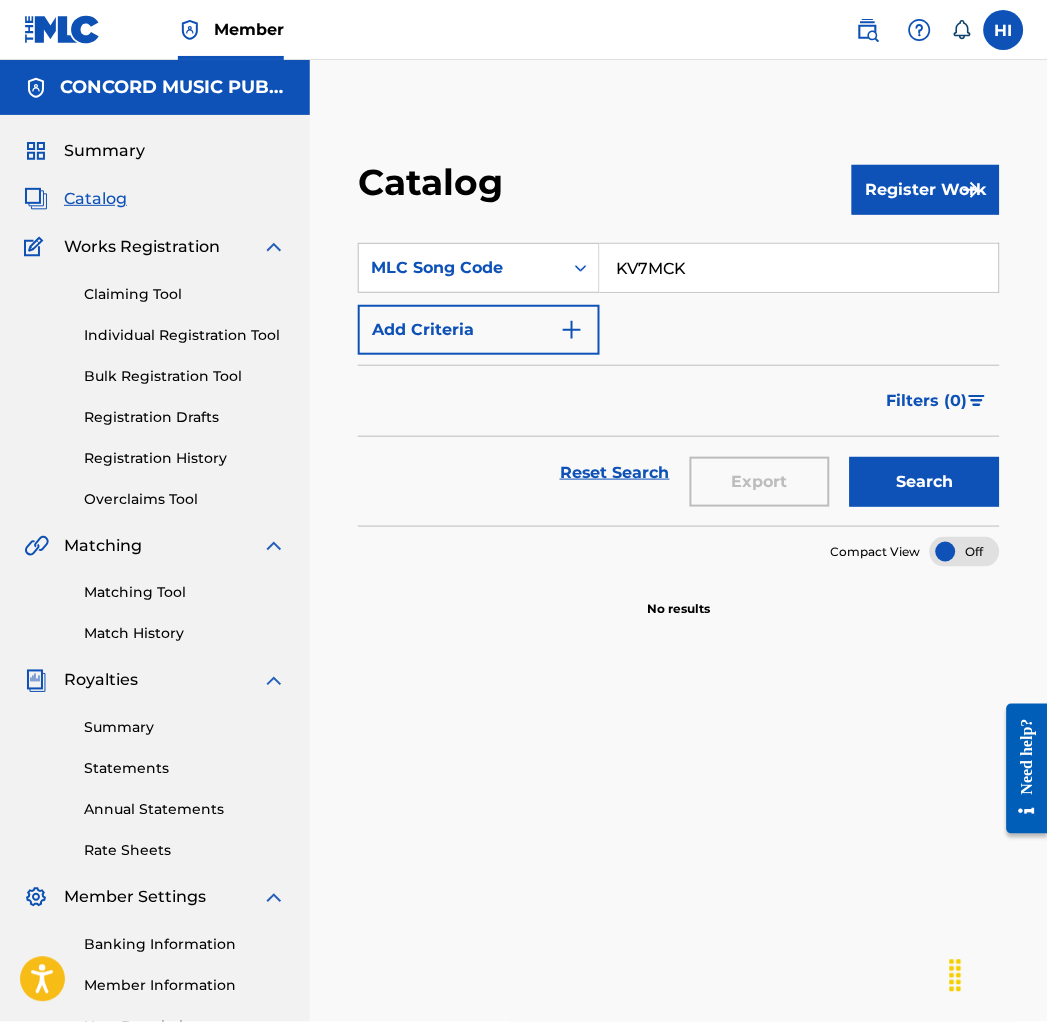 type on "KV7MCK" 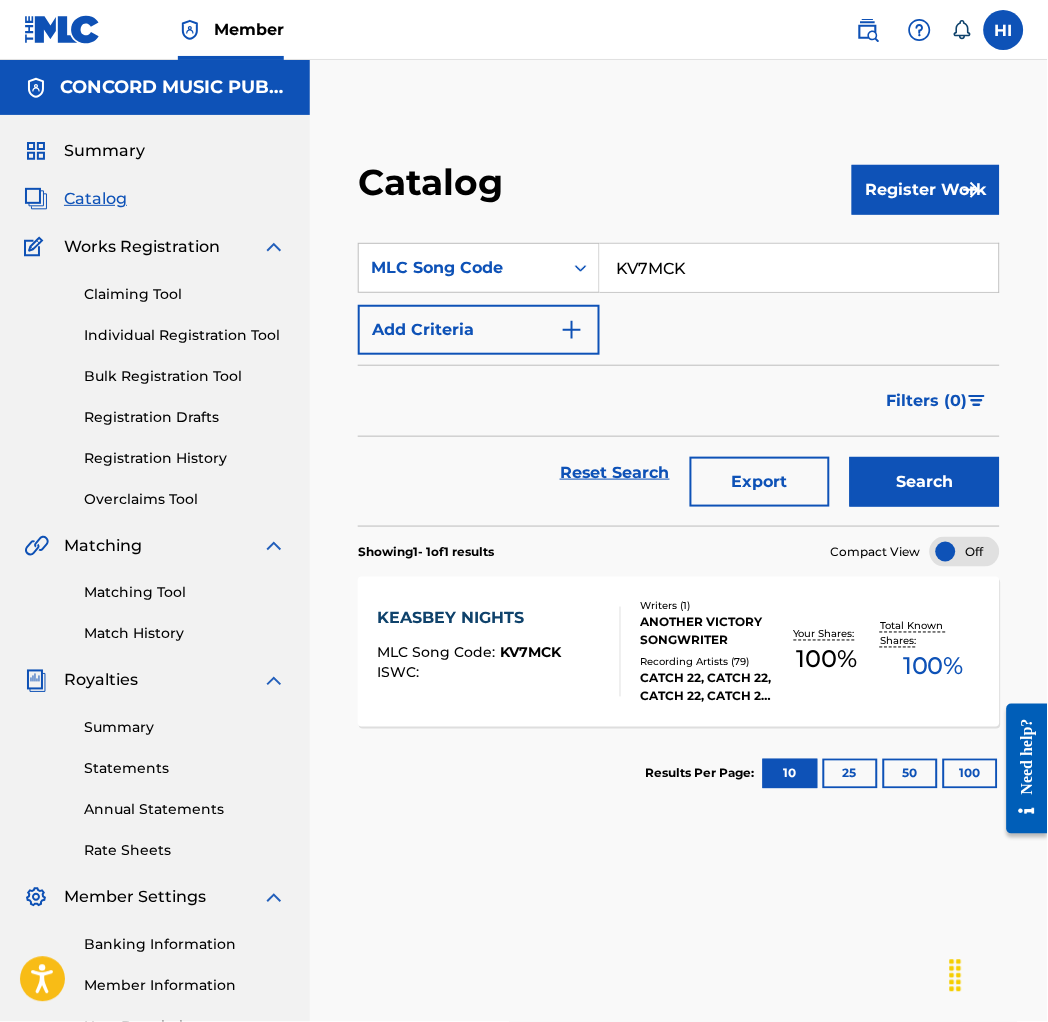 click on "KEASBEY NIGHTS" at bounding box center (469, 619) 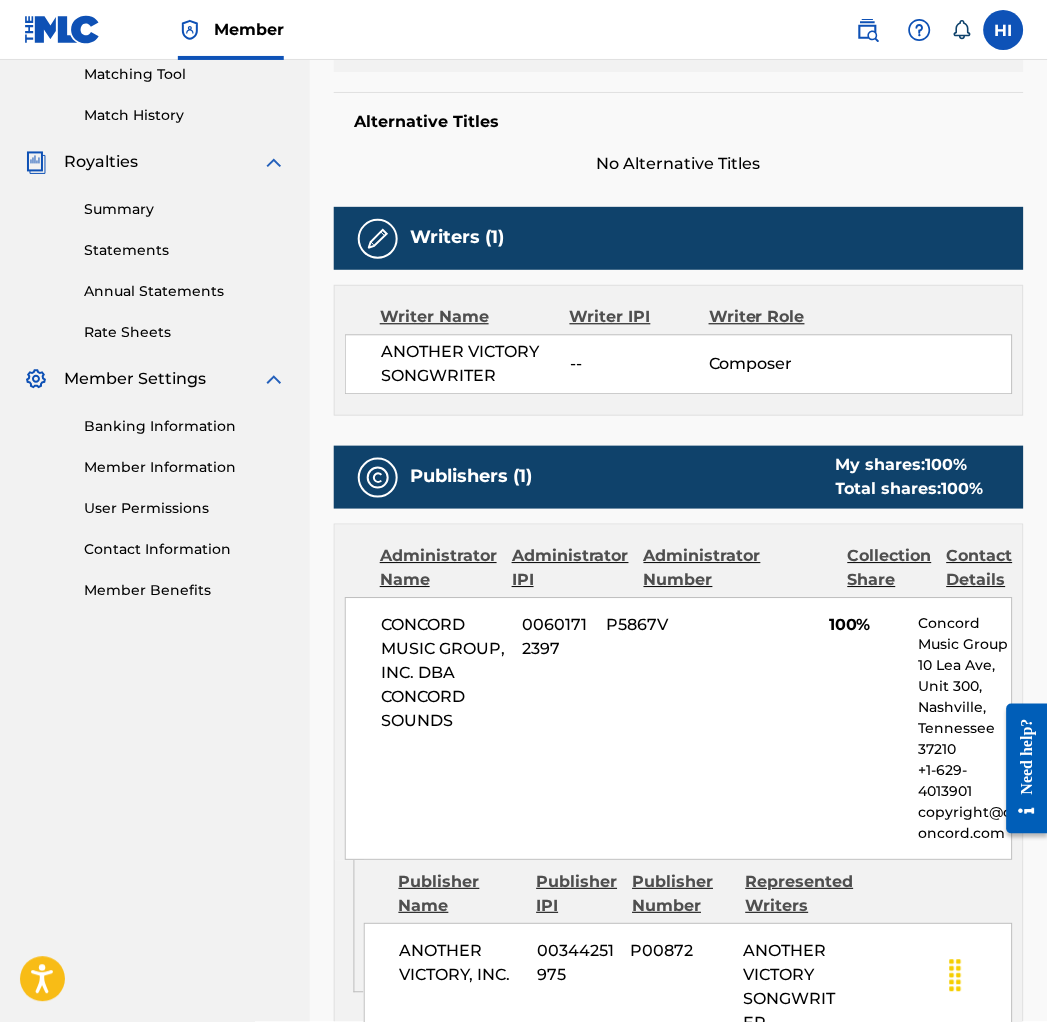 scroll, scrollTop: 777, scrollLeft: 0, axis: vertical 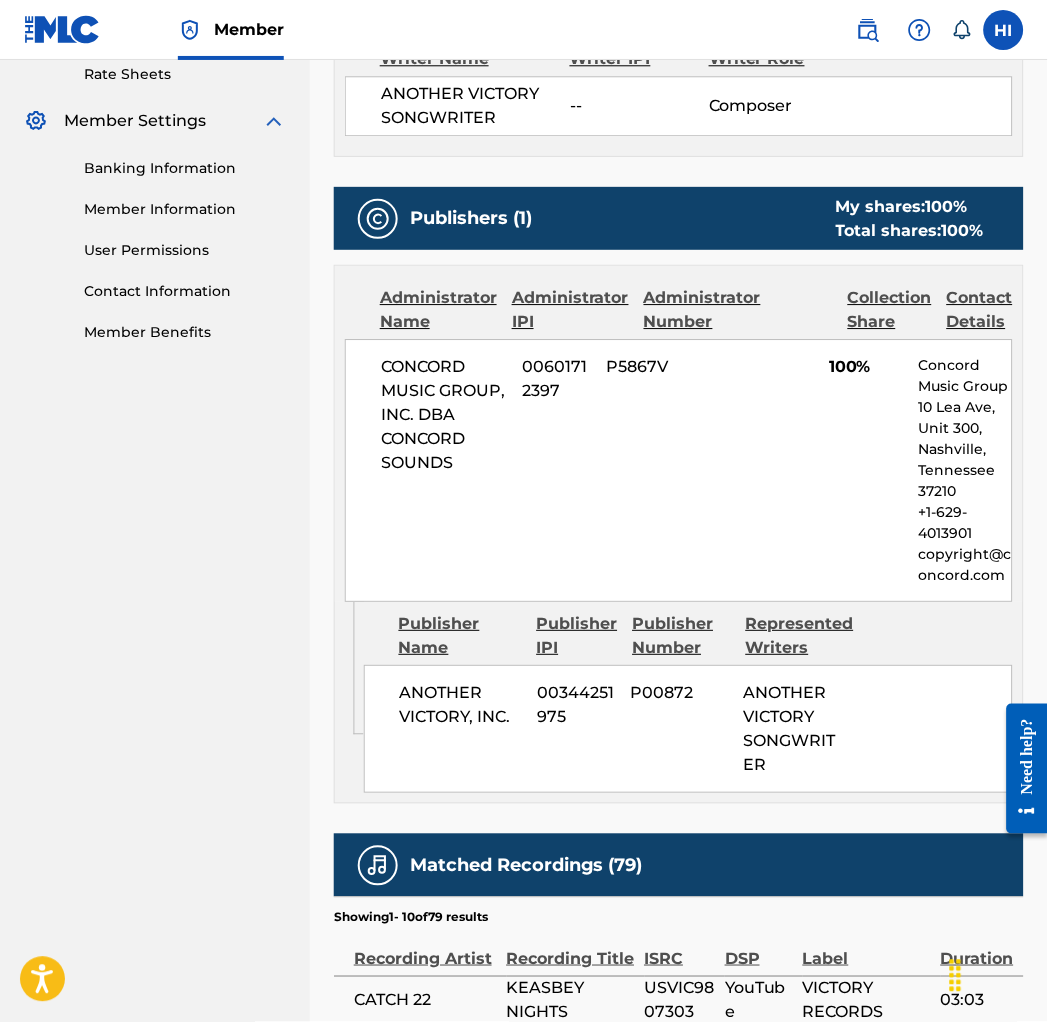 click on "ANOTHER VICTORY SONGWRITER" at bounding box center (789, 728) 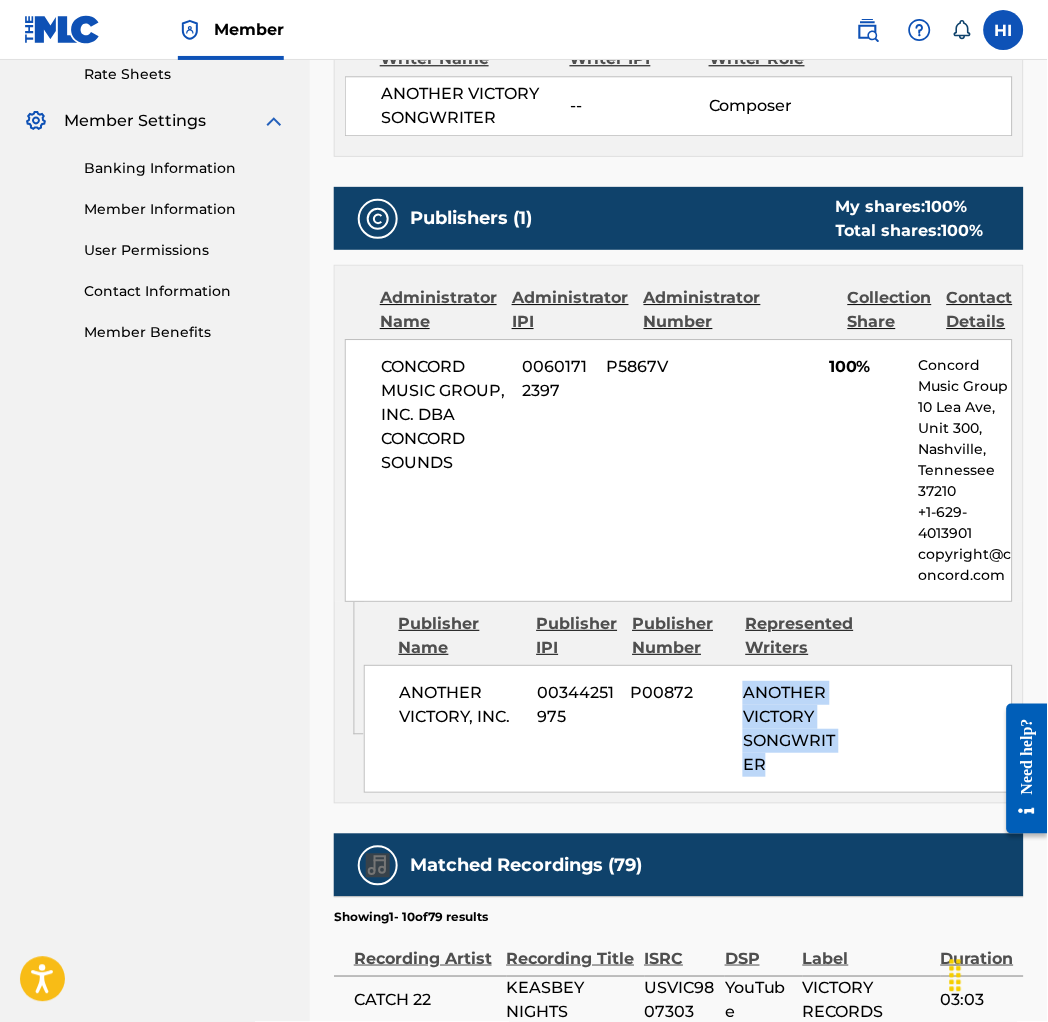 drag, startPoint x: 771, startPoint y: 694, endPoint x: 761, endPoint y: 754, distance: 60.827625 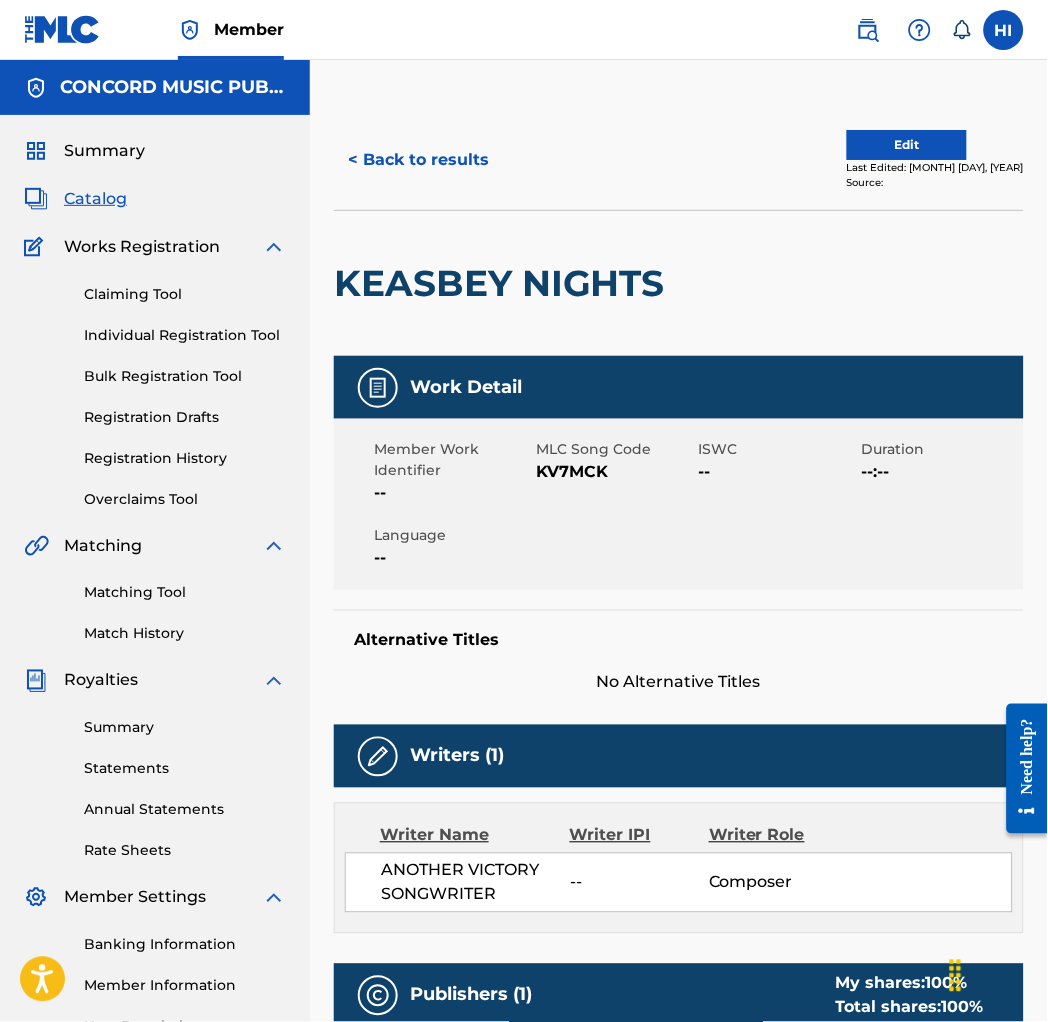 click on "< Back to results" at bounding box center (418, 160) 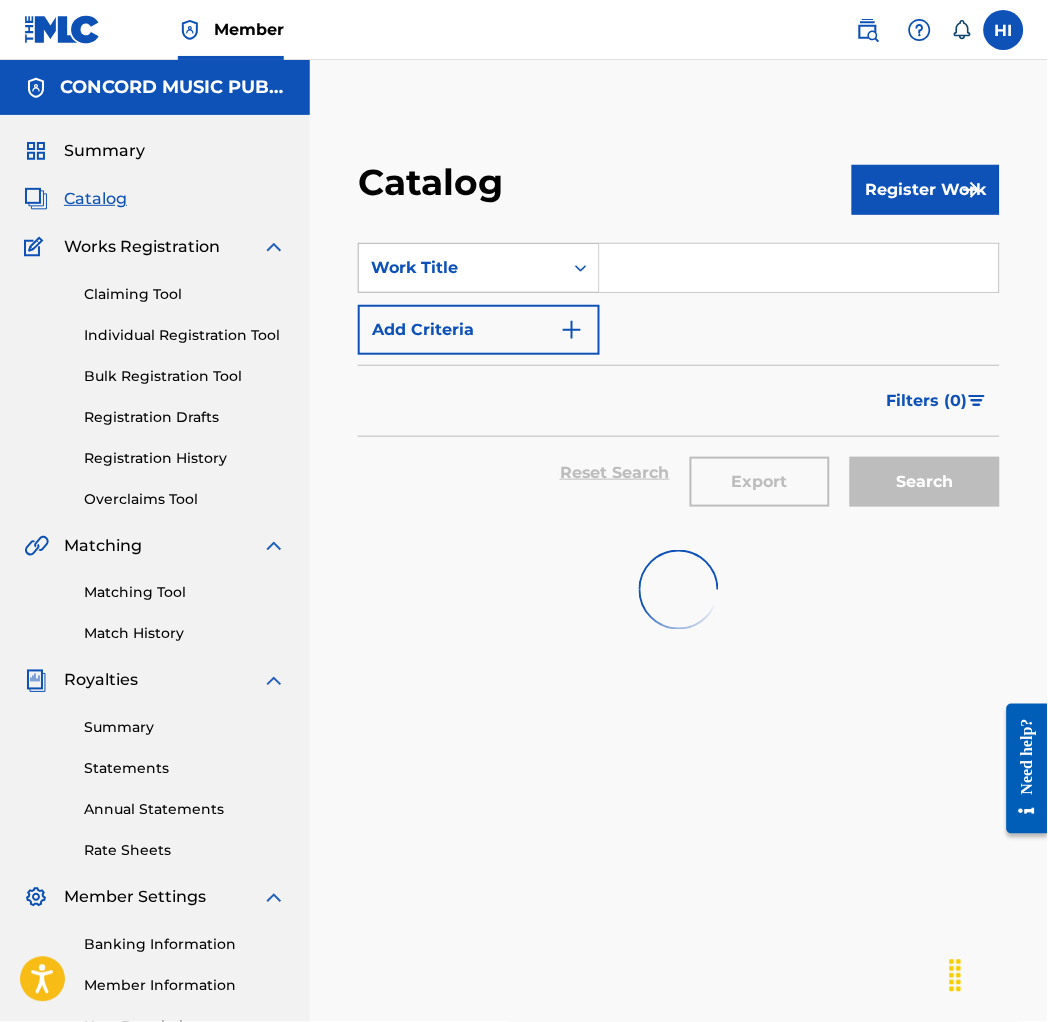 click on "Work Title" at bounding box center (461, 268) 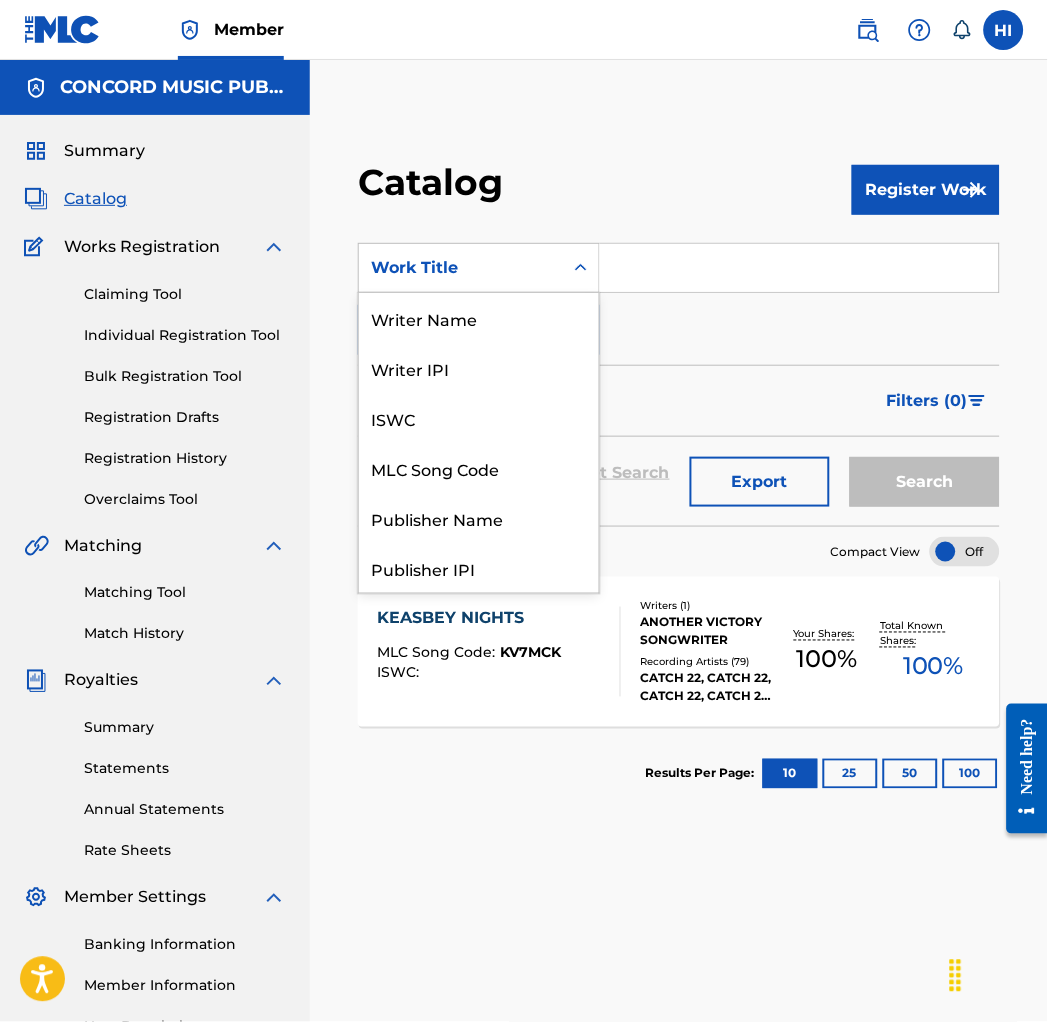 scroll, scrollTop: 300, scrollLeft: 0, axis: vertical 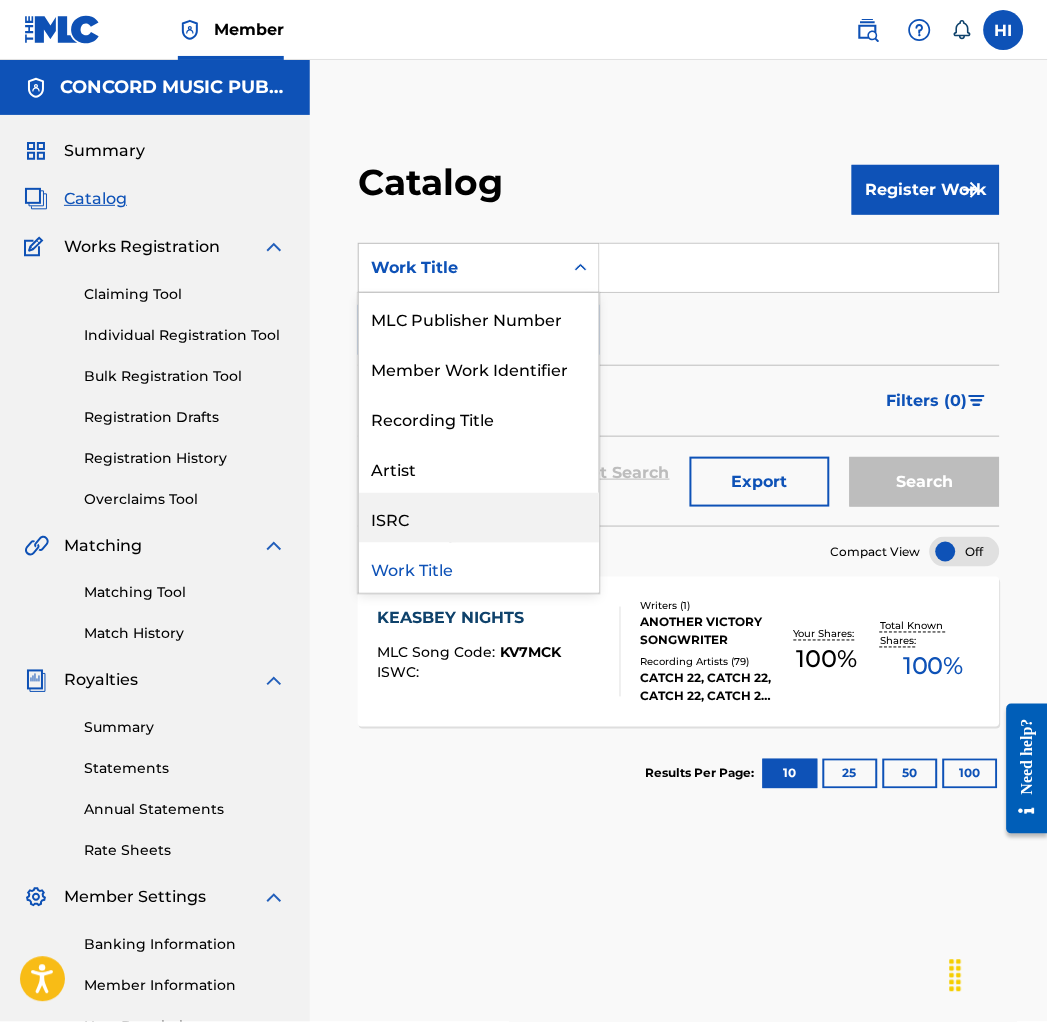 click on "ISRC" at bounding box center [479, 518] 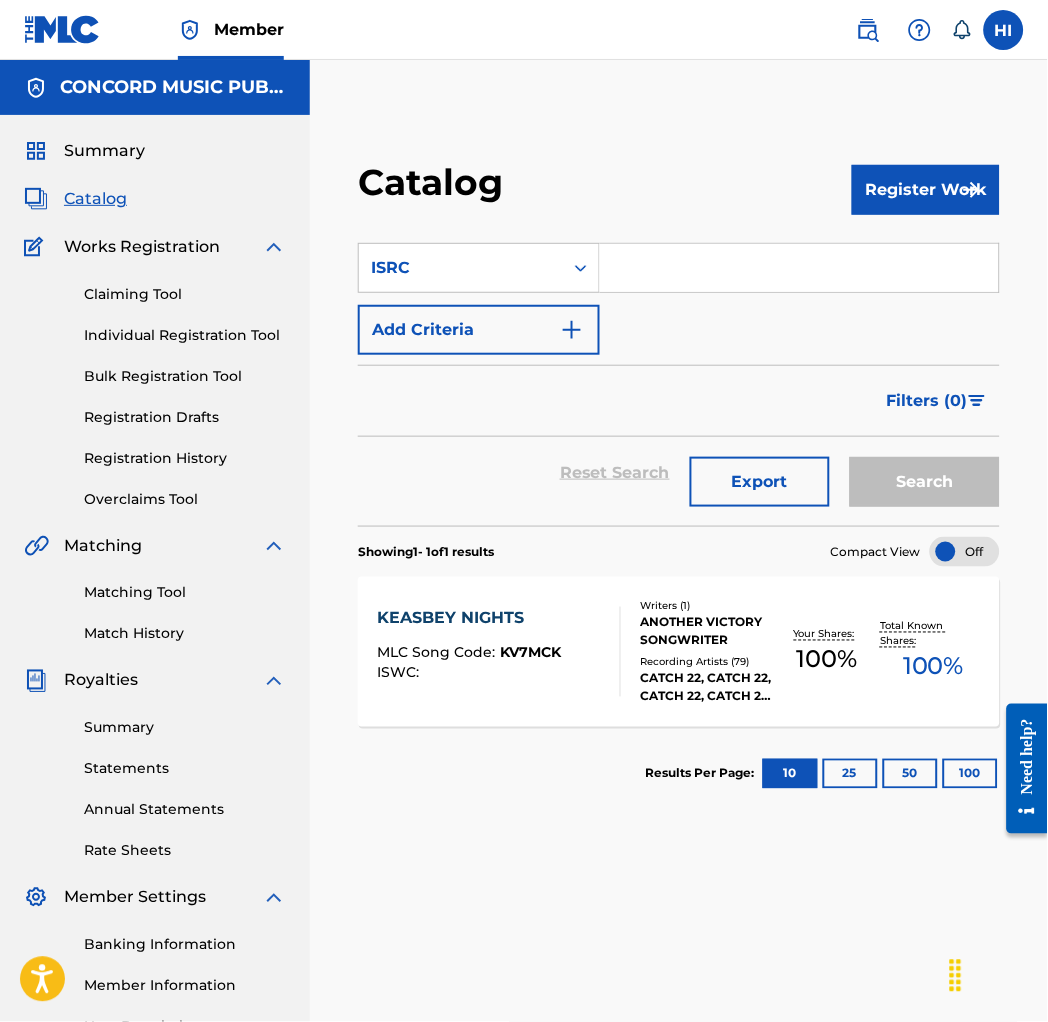 click at bounding box center (799, 268) 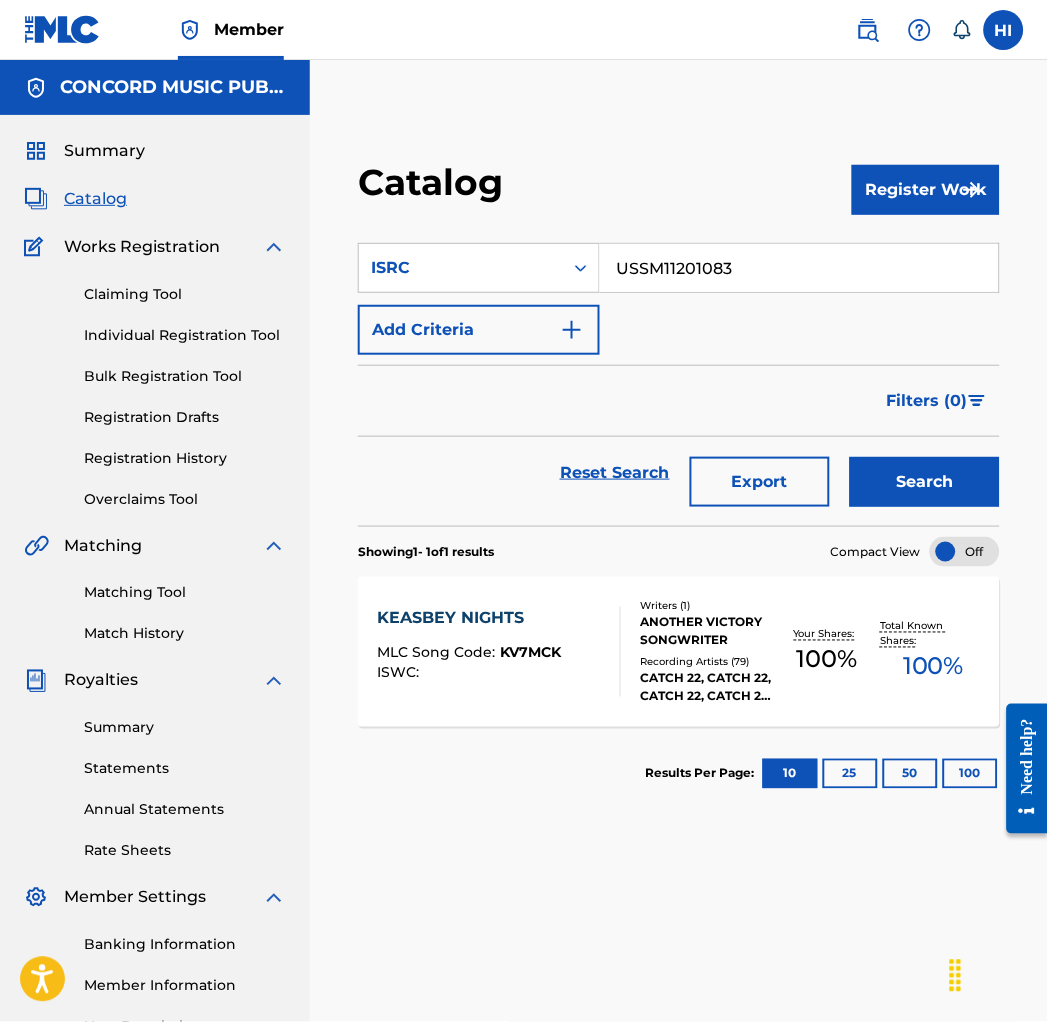 click on "Search" at bounding box center [925, 482] 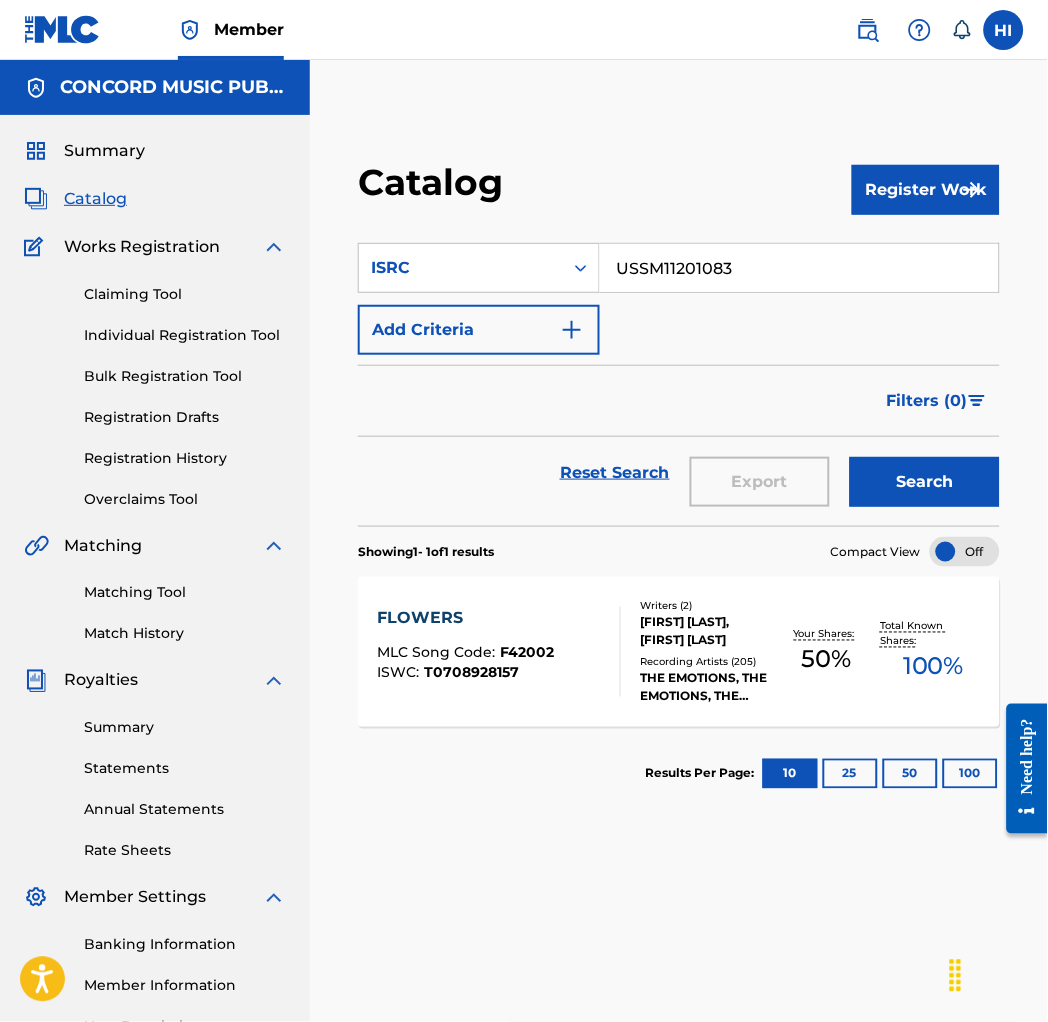 click on "USSM11201083" at bounding box center [799, 268] 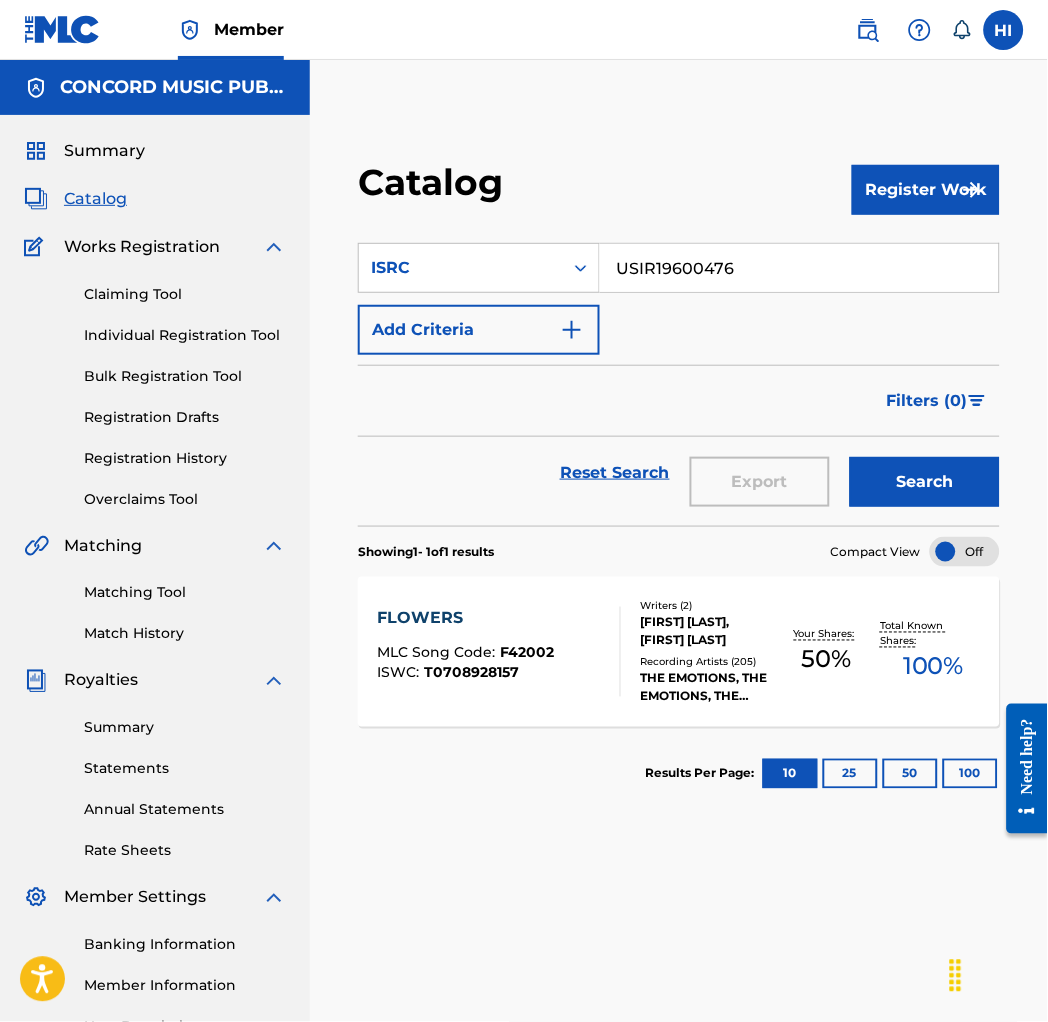 click on "Search" at bounding box center [925, 482] 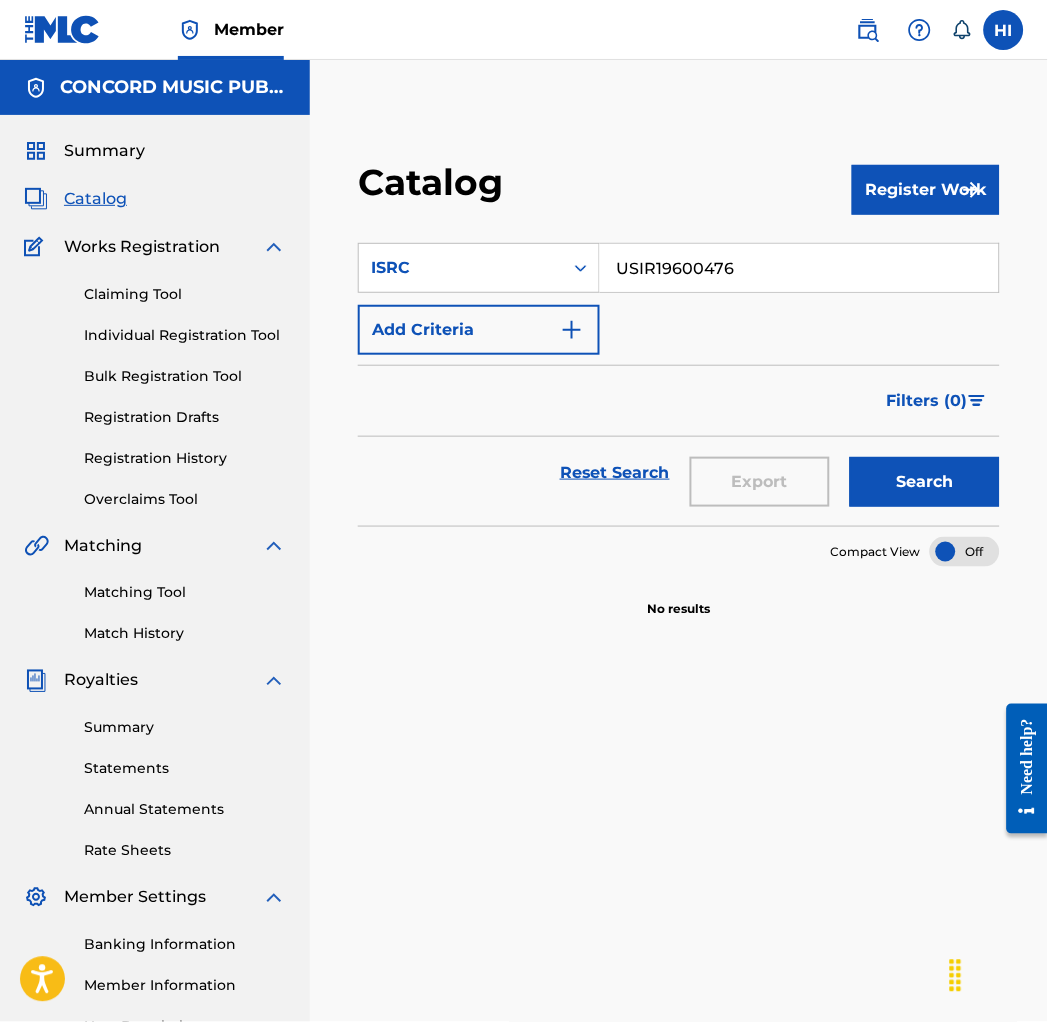 click on "USIR19600476" at bounding box center [799, 268] 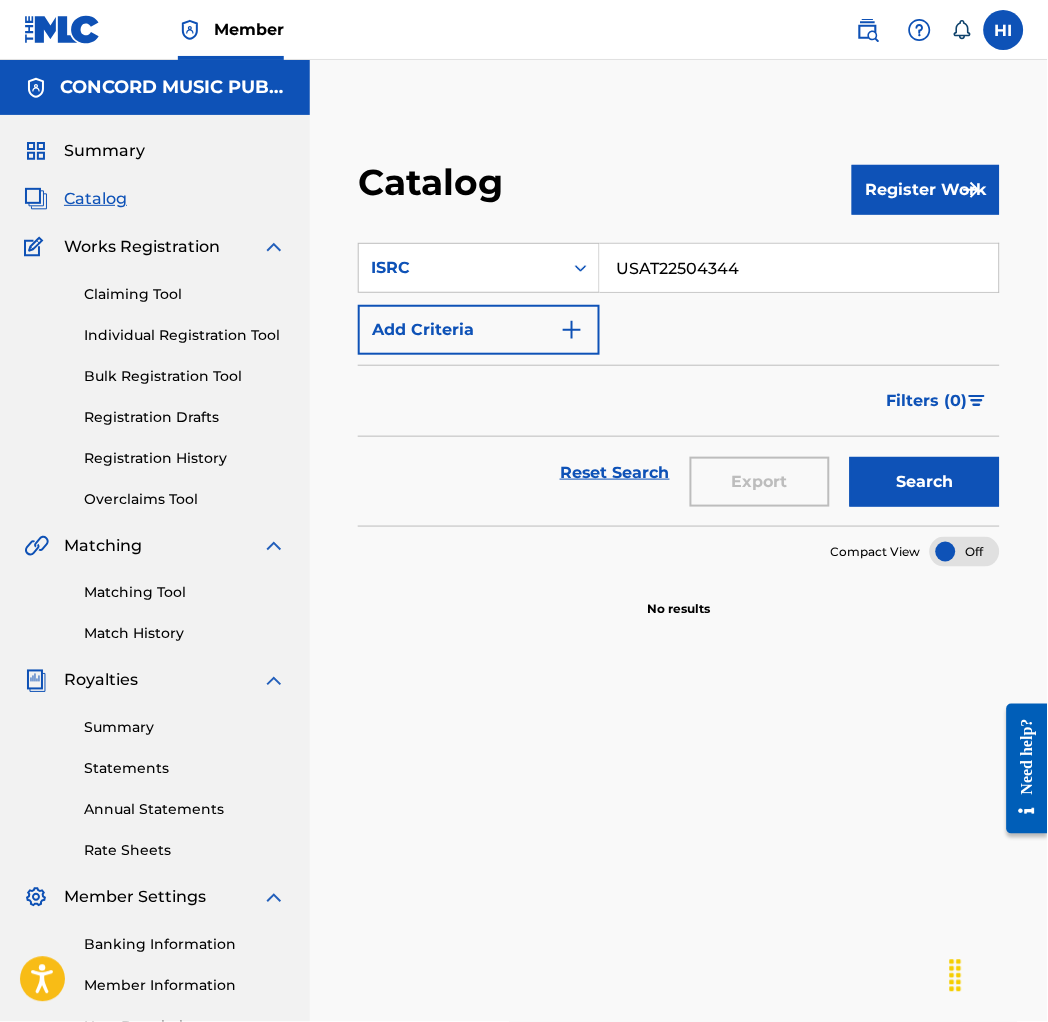click on "Search" at bounding box center (925, 482) 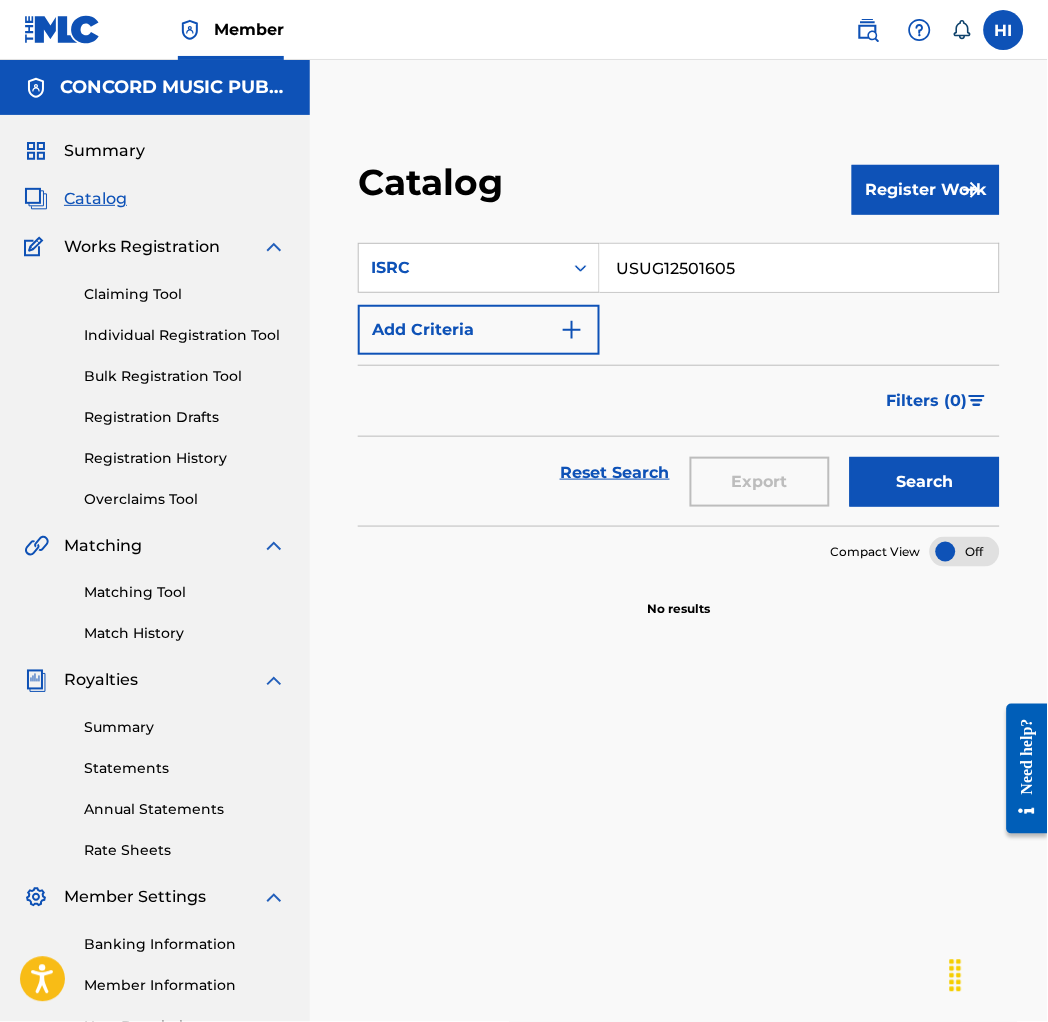 click on "Search" at bounding box center [925, 482] 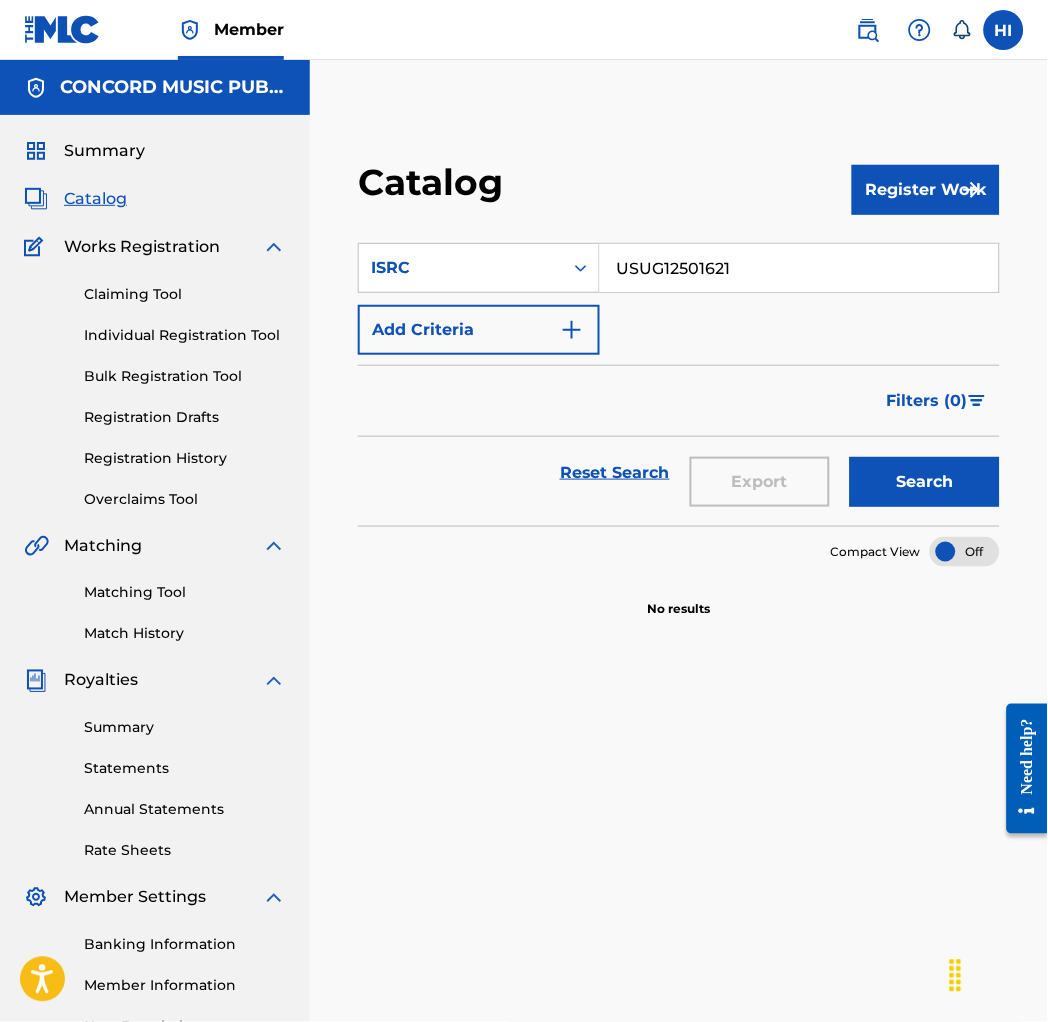 click on "Search" at bounding box center [925, 482] 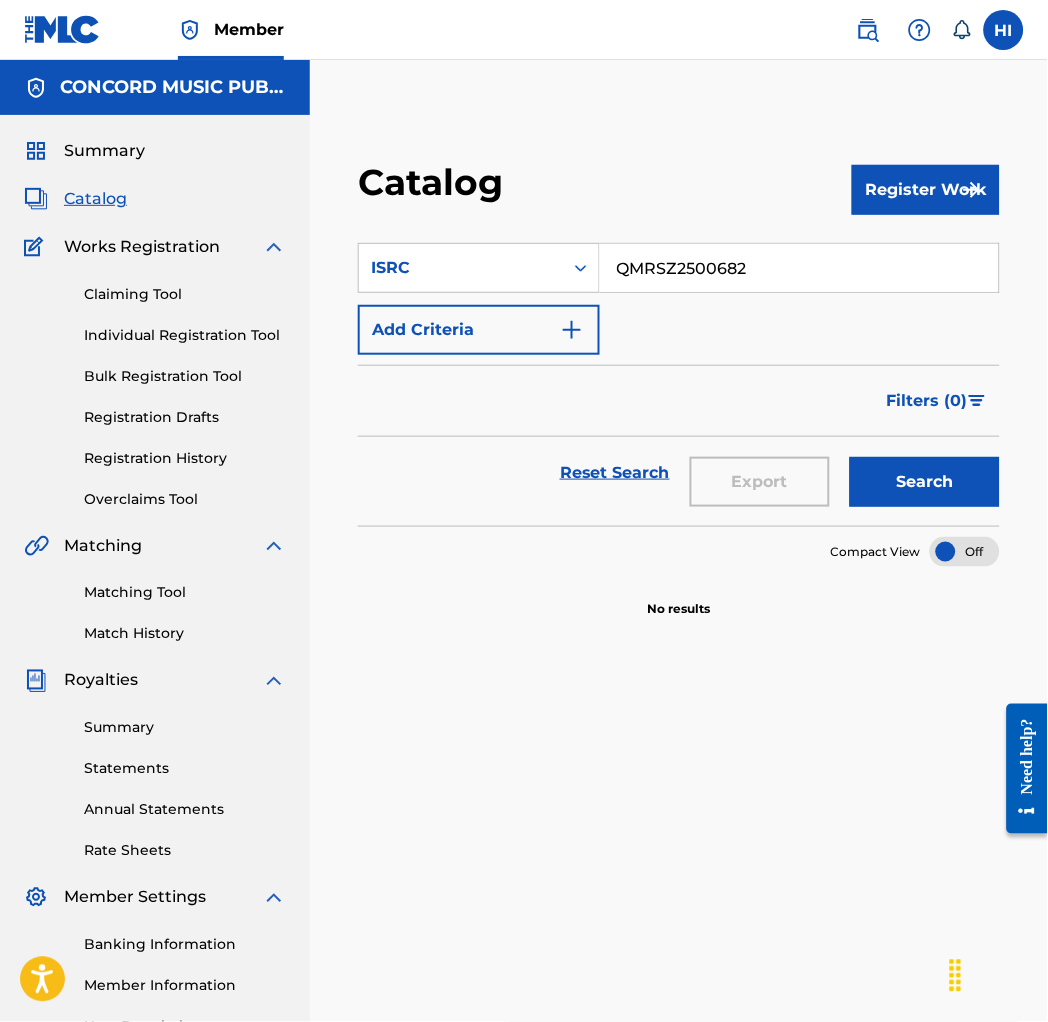 click on "Search" at bounding box center [925, 482] 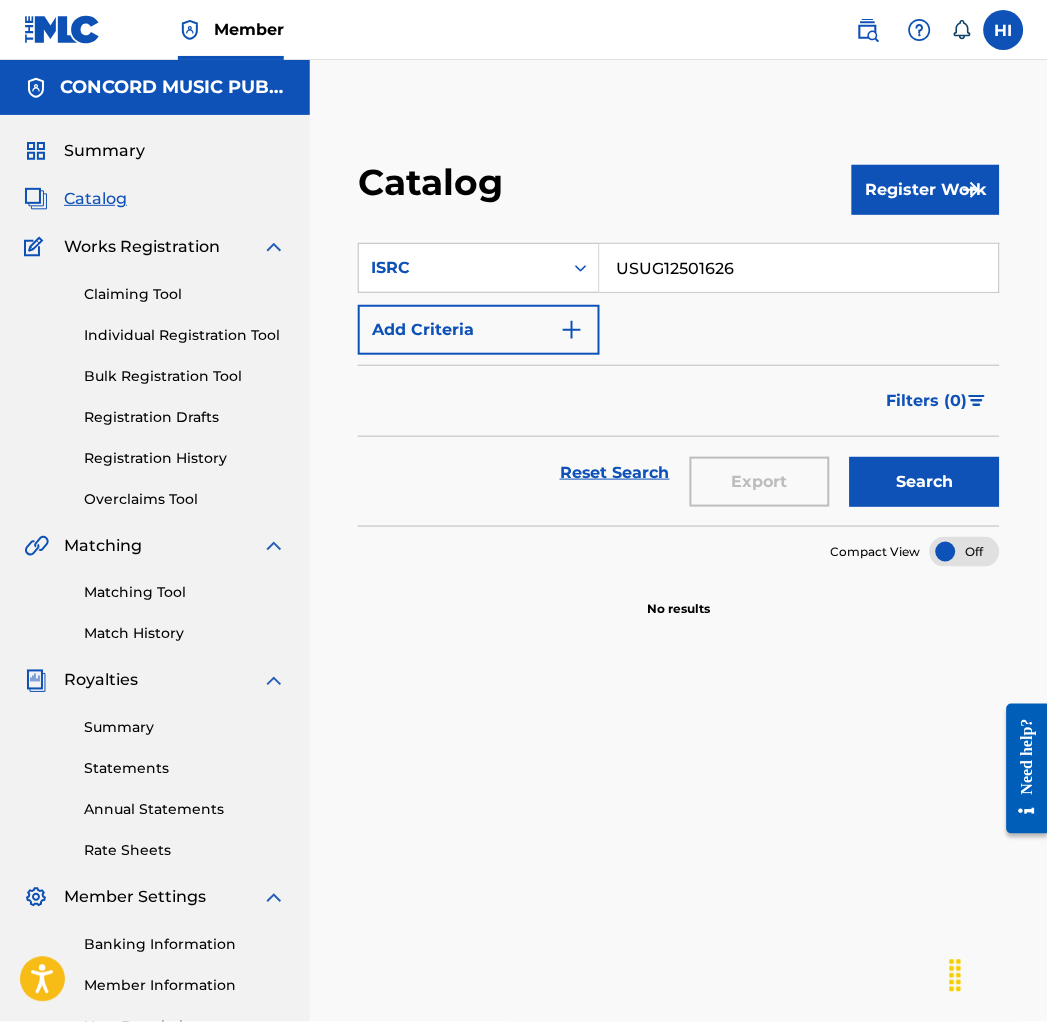 click on "Search" at bounding box center [925, 482] 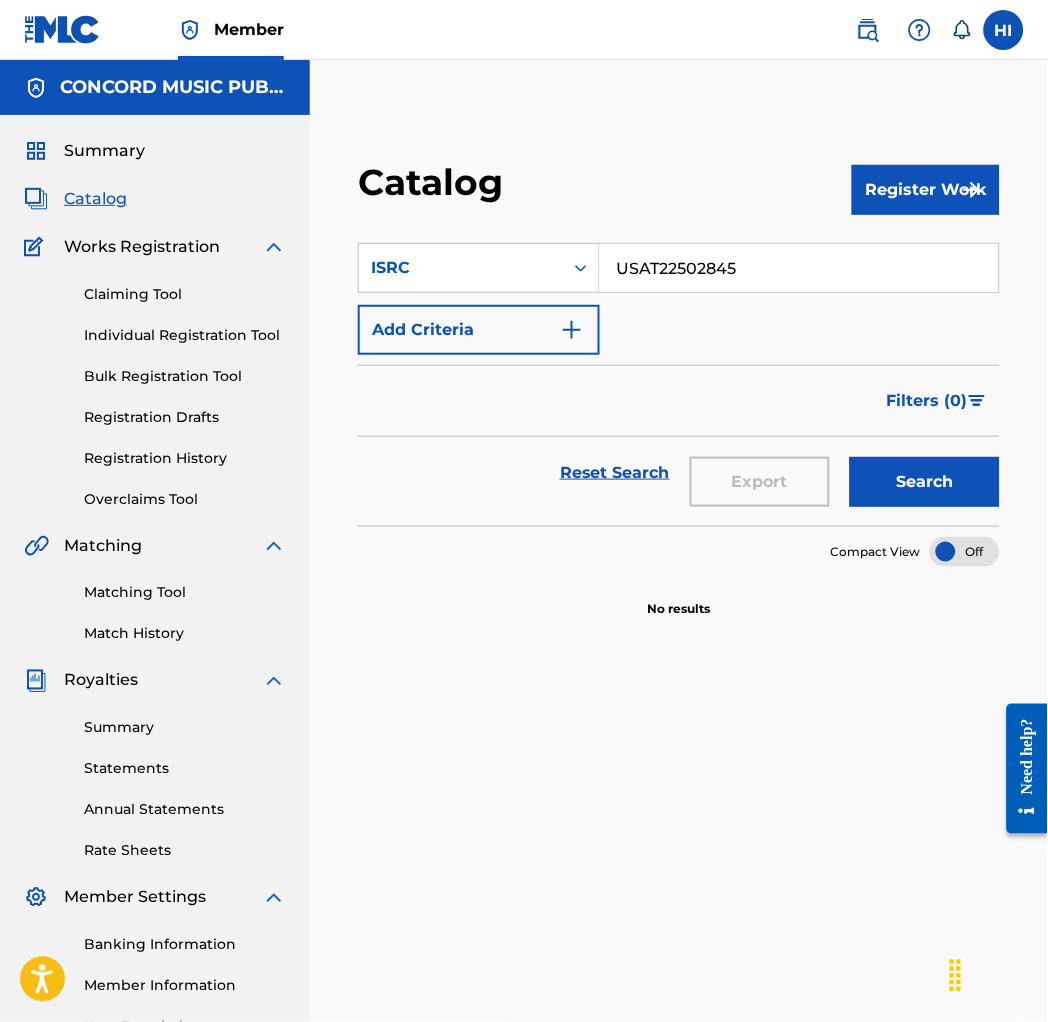 click on "Search" at bounding box center [925, 482] 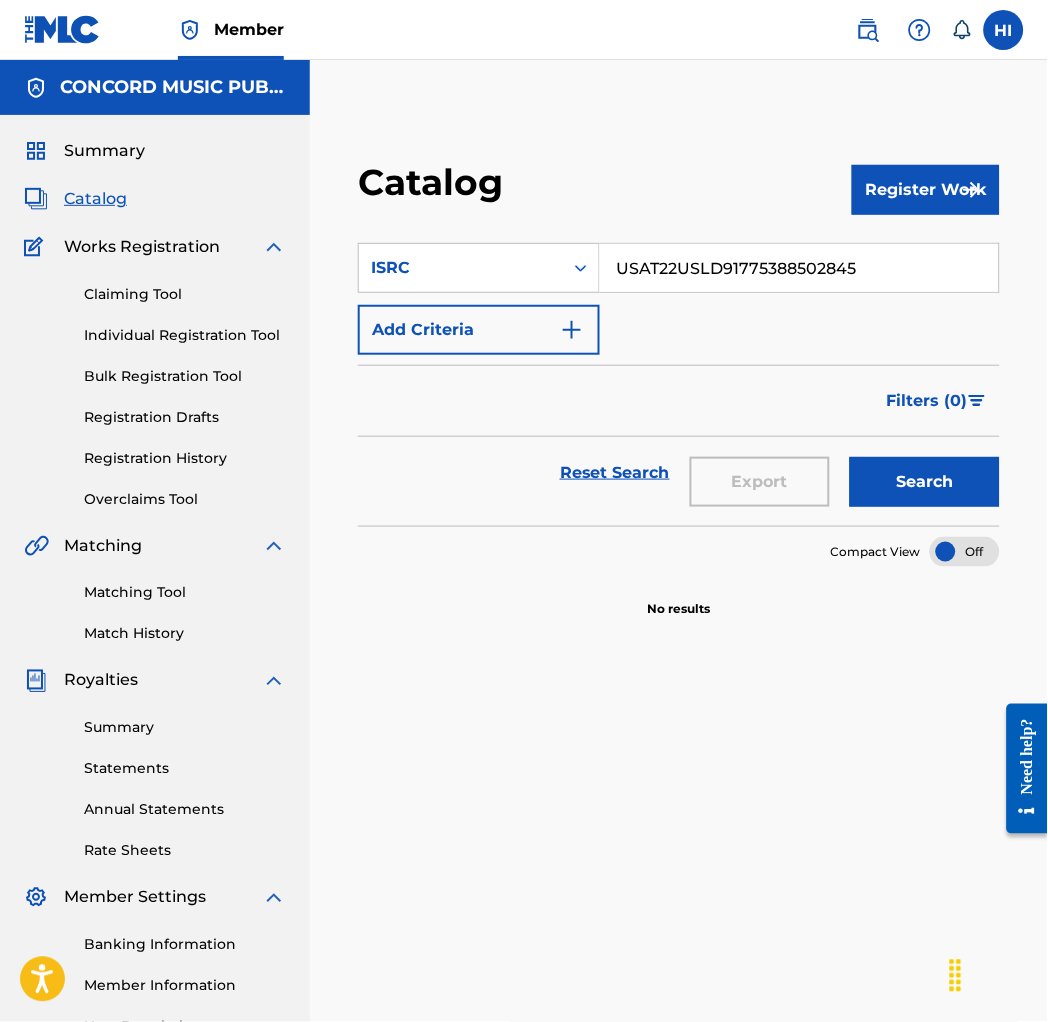 click on "USAT22USLD91775388502845" at bounding box center (799, 268) 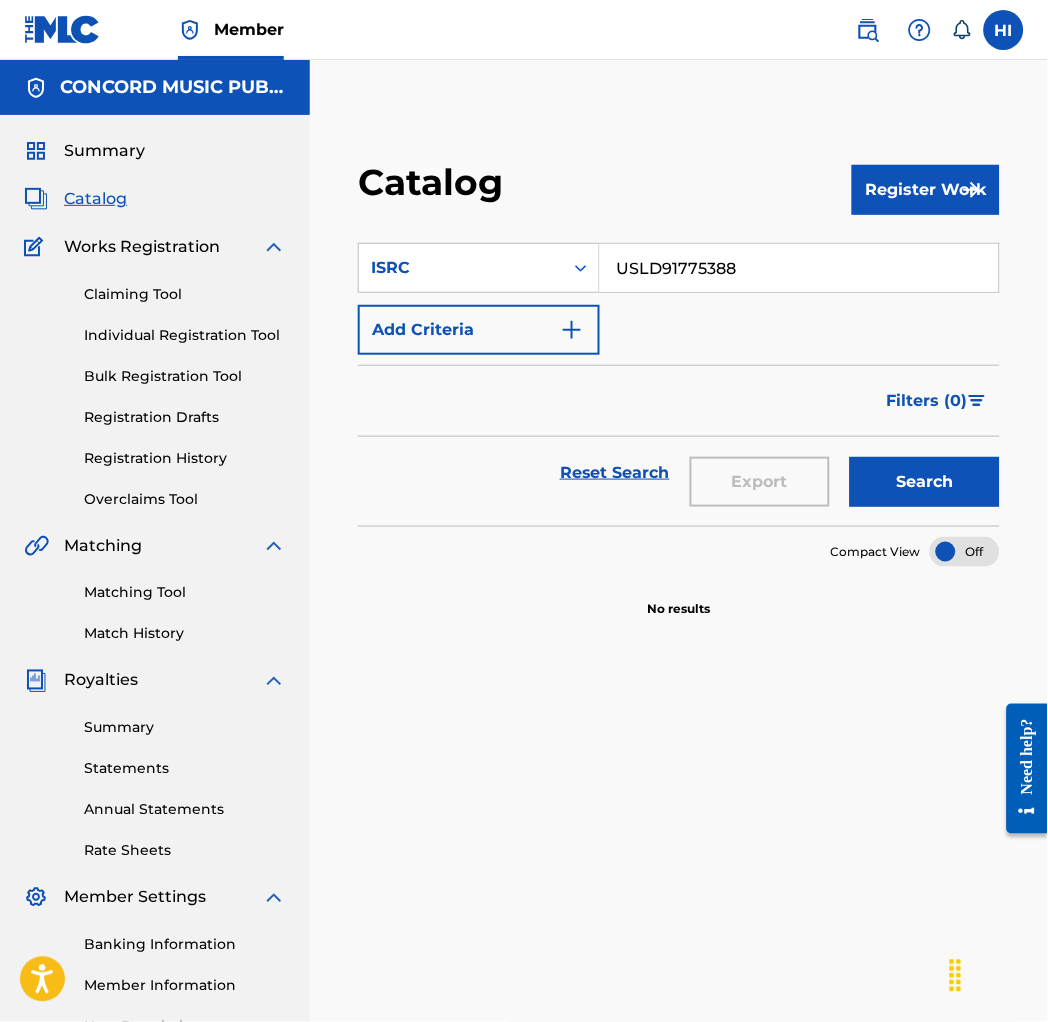 click on "Search" at bounding box center [925, 482] 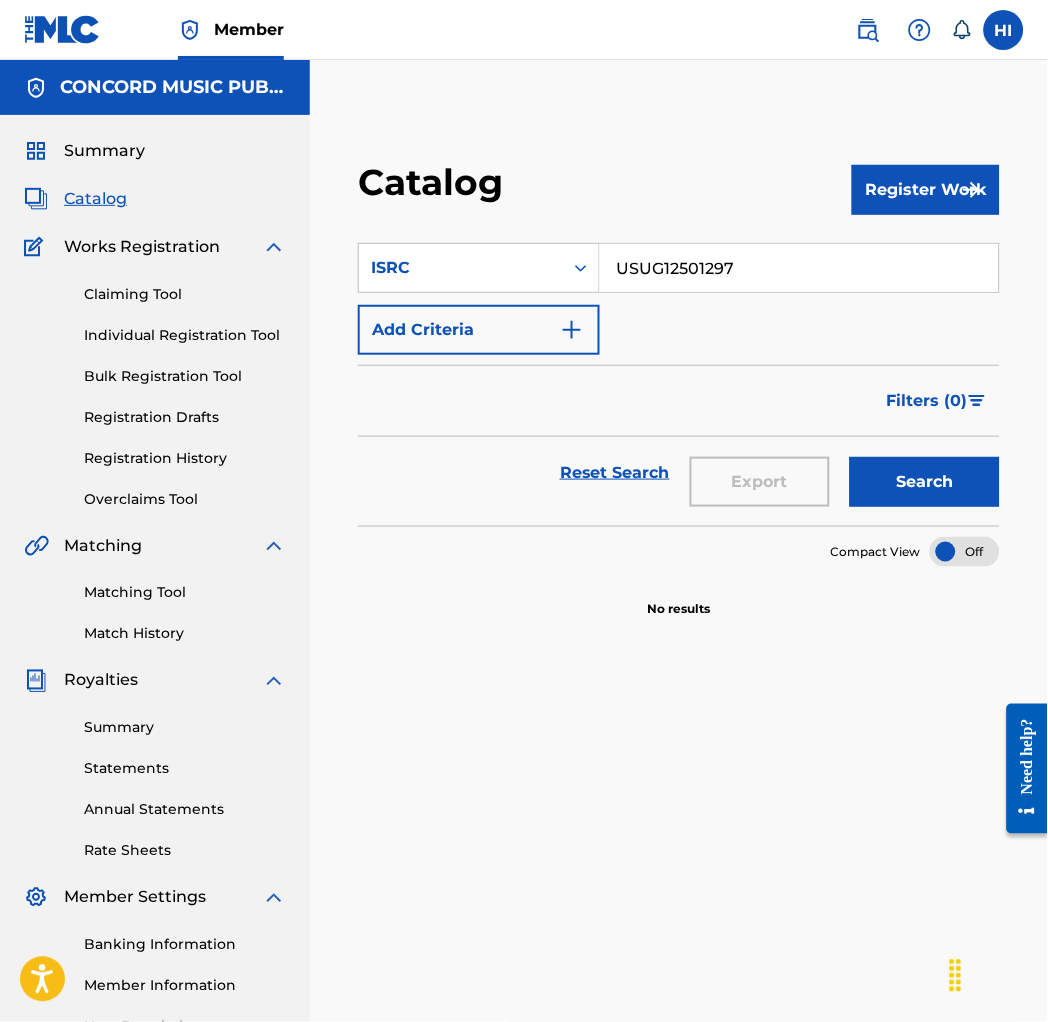 click on "Search" at bounding box center [925, 482] 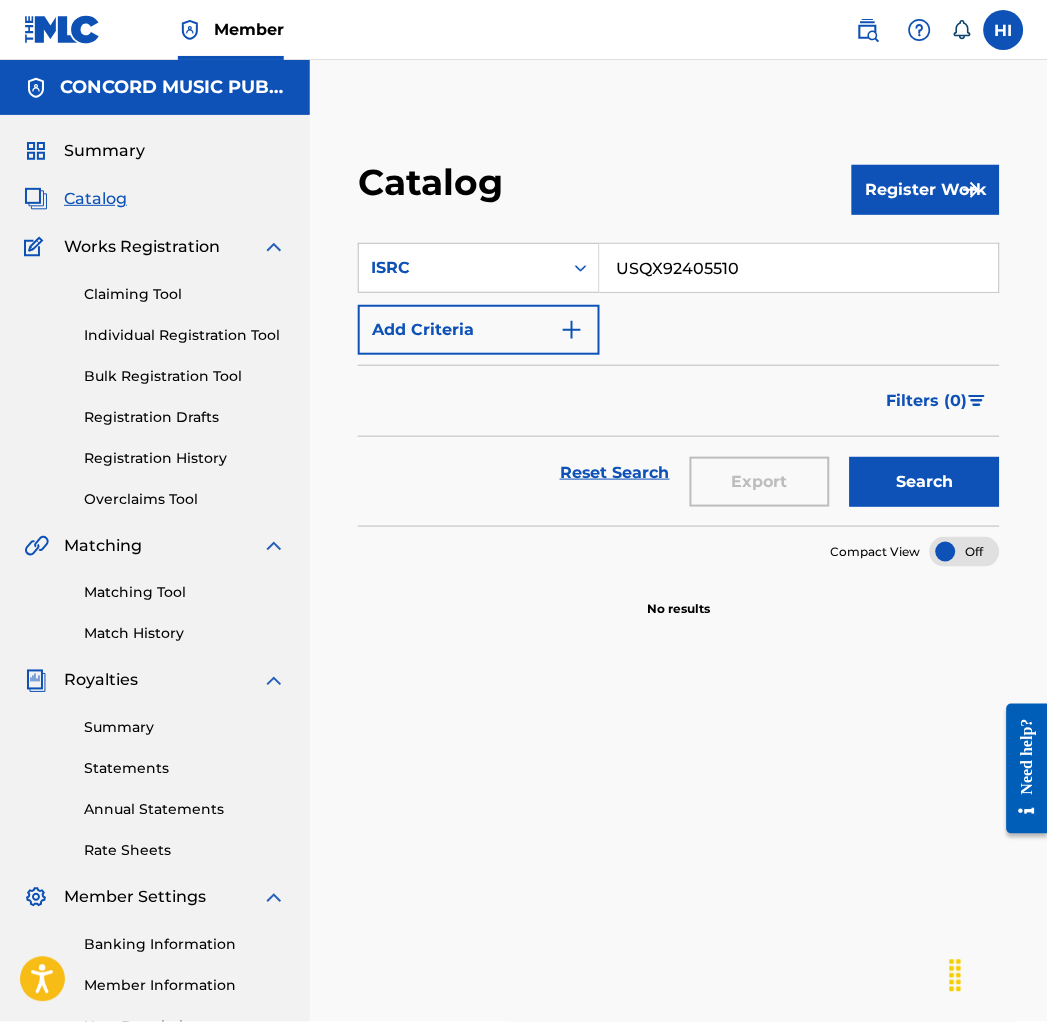 click on "Search" at bounding box center [925, 482] 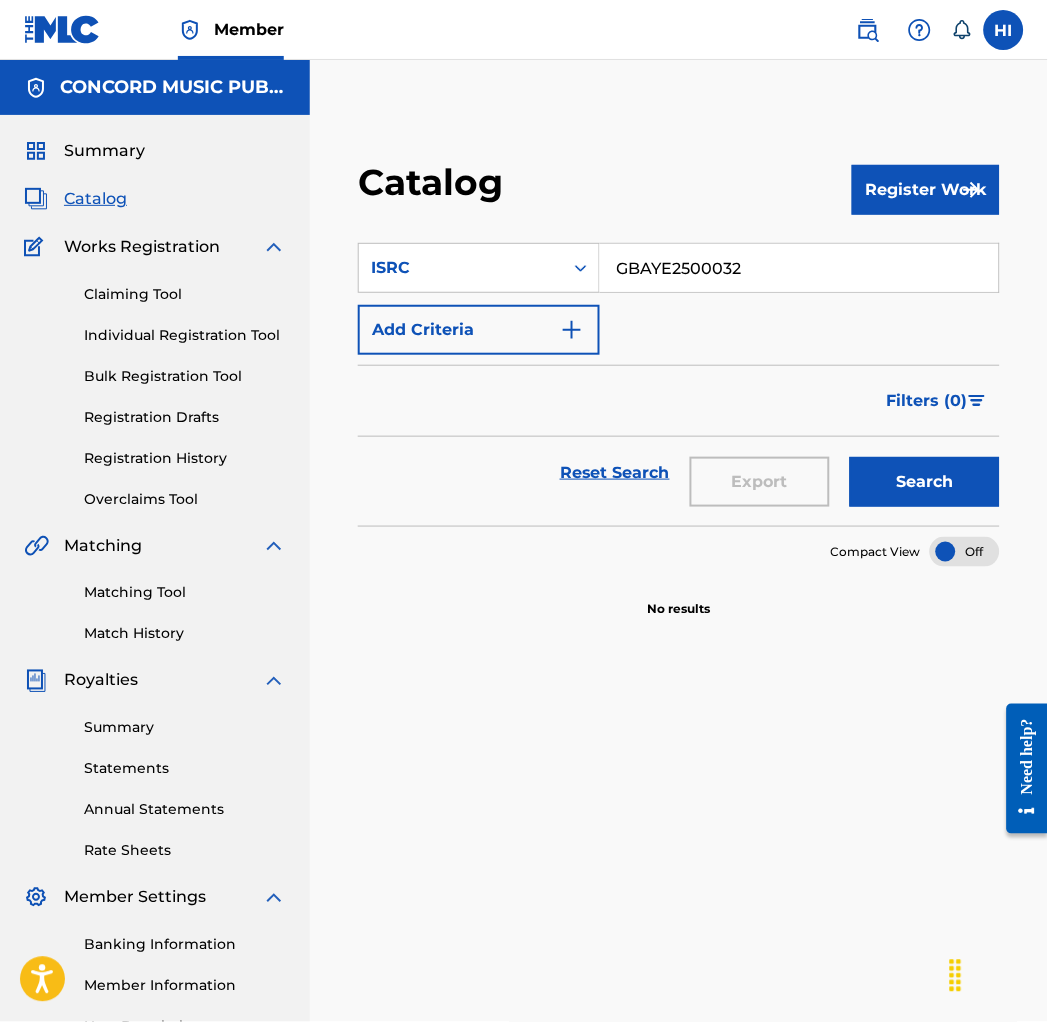 click on "Search" at bounding box center (925, 482) 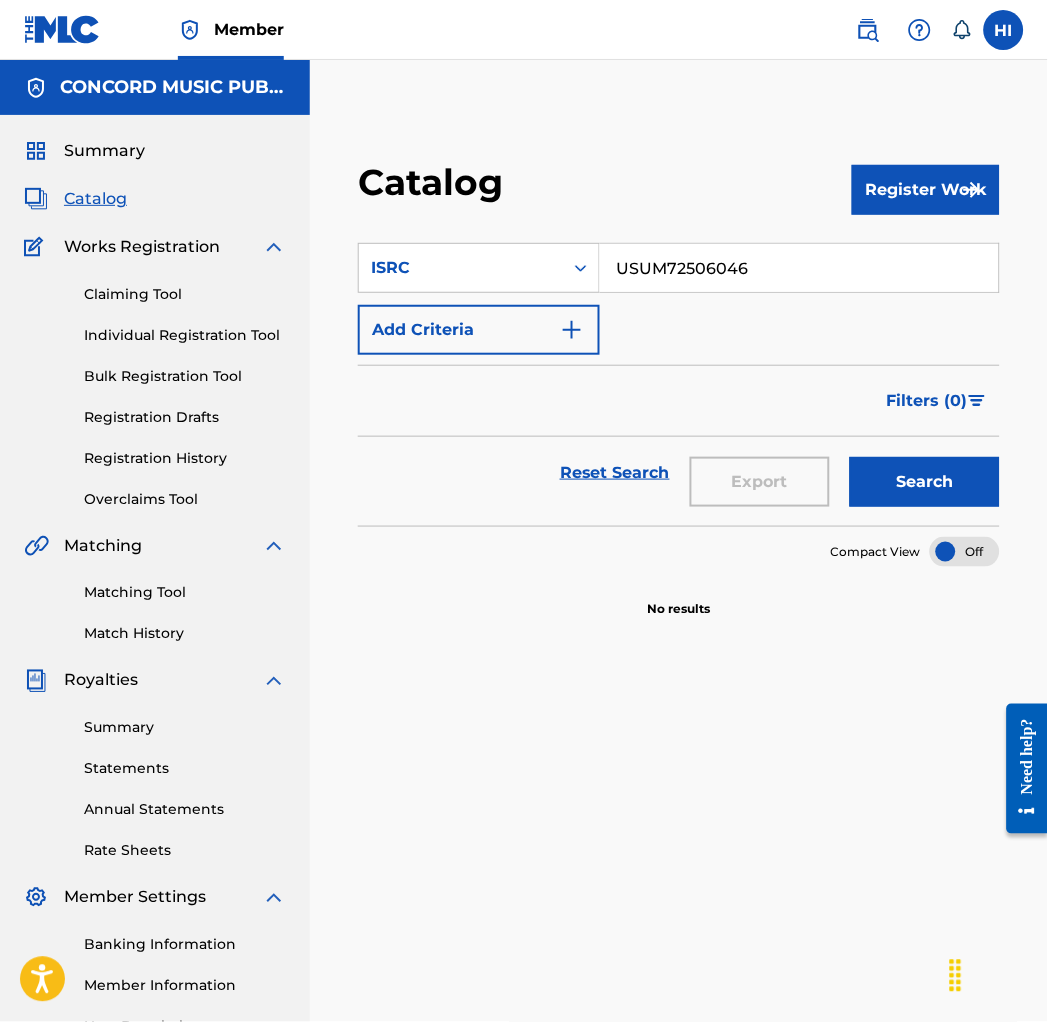 click on "Search" at bounding box center [925, 482] 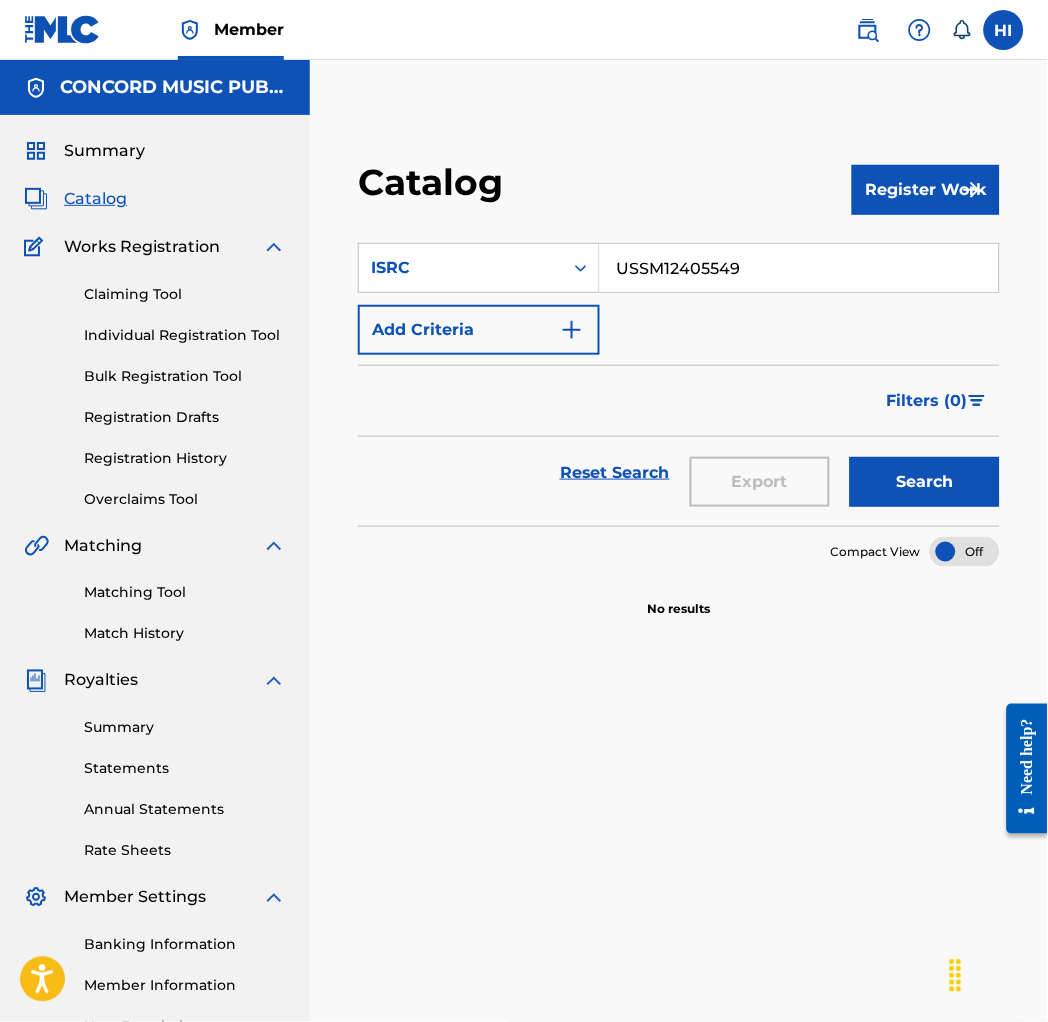 click on "Search" at bounding box center (925, 482) 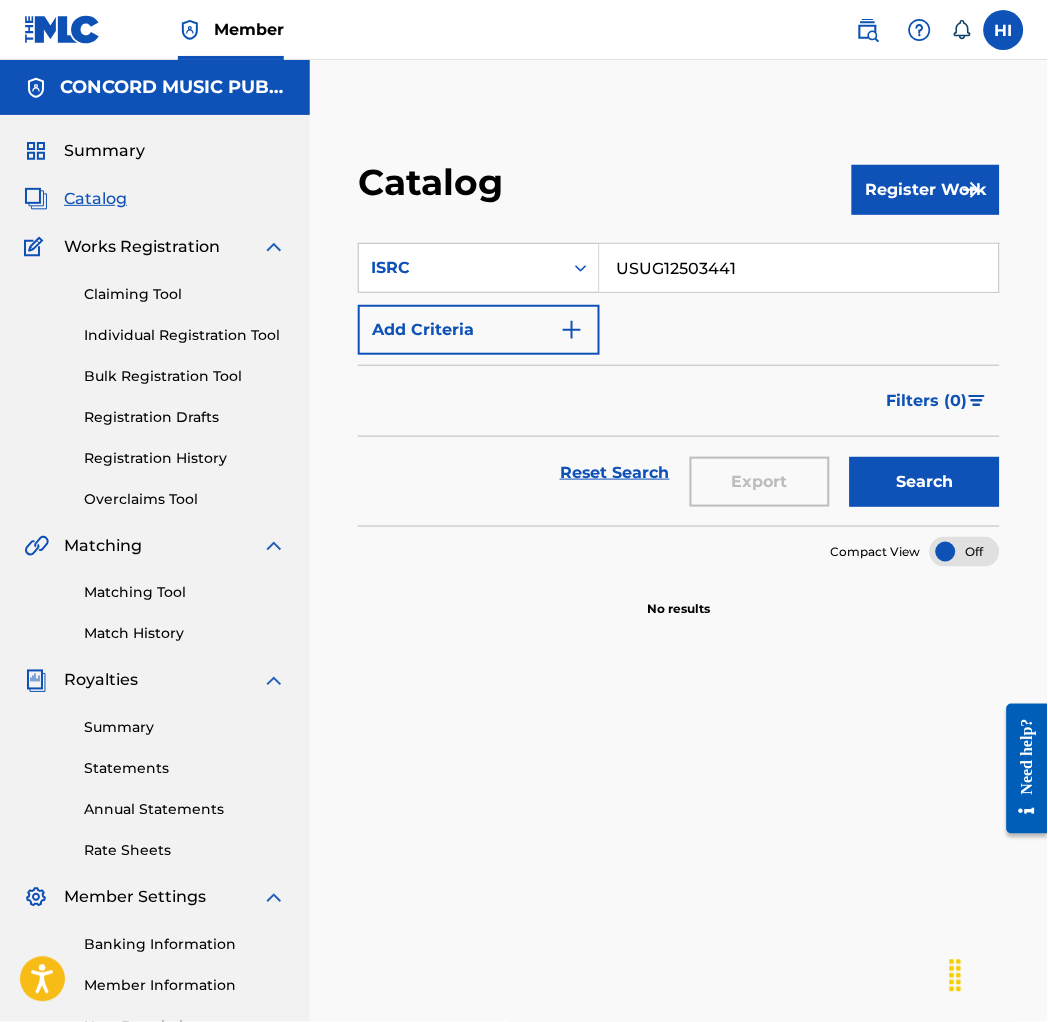 click on "Search" at bounding box center (925, 482) 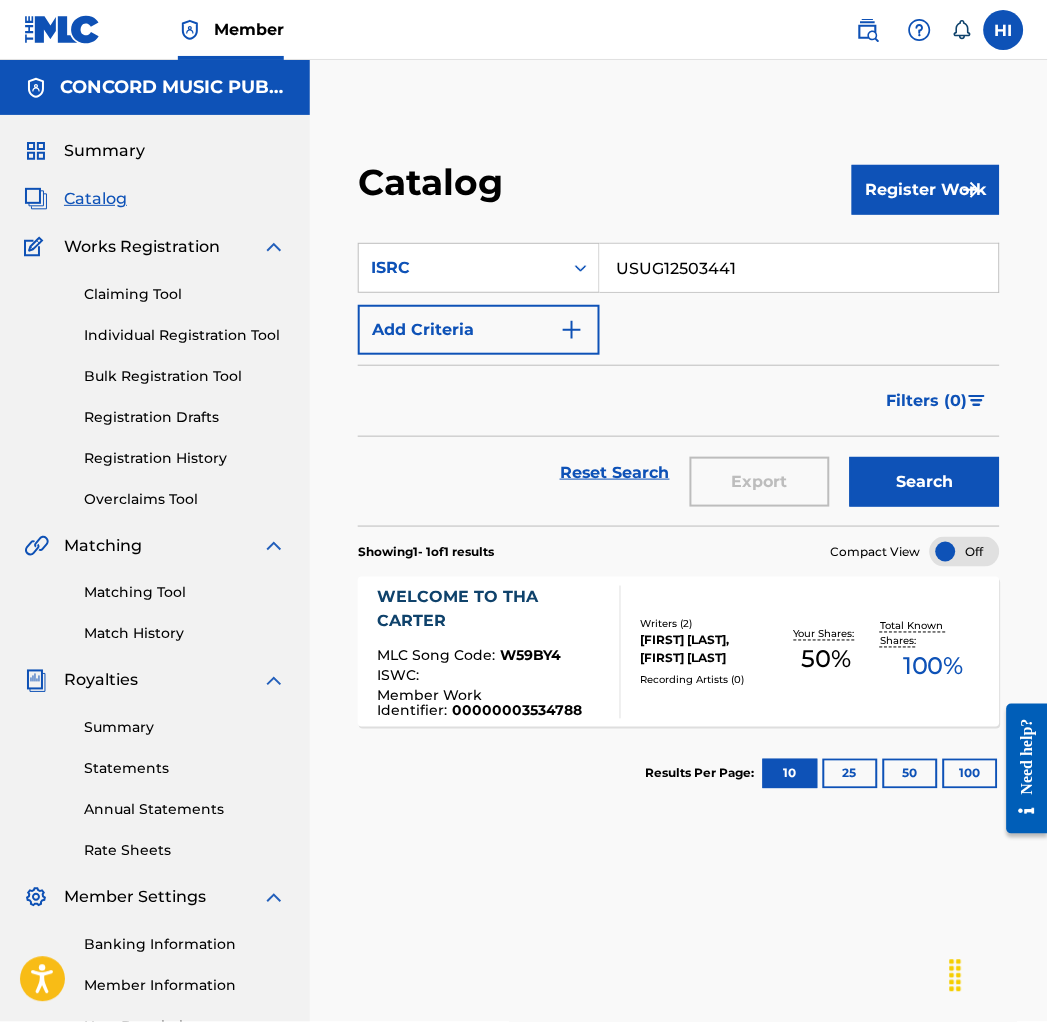 click on "USUG12503441" at bounding box center [799, 268] 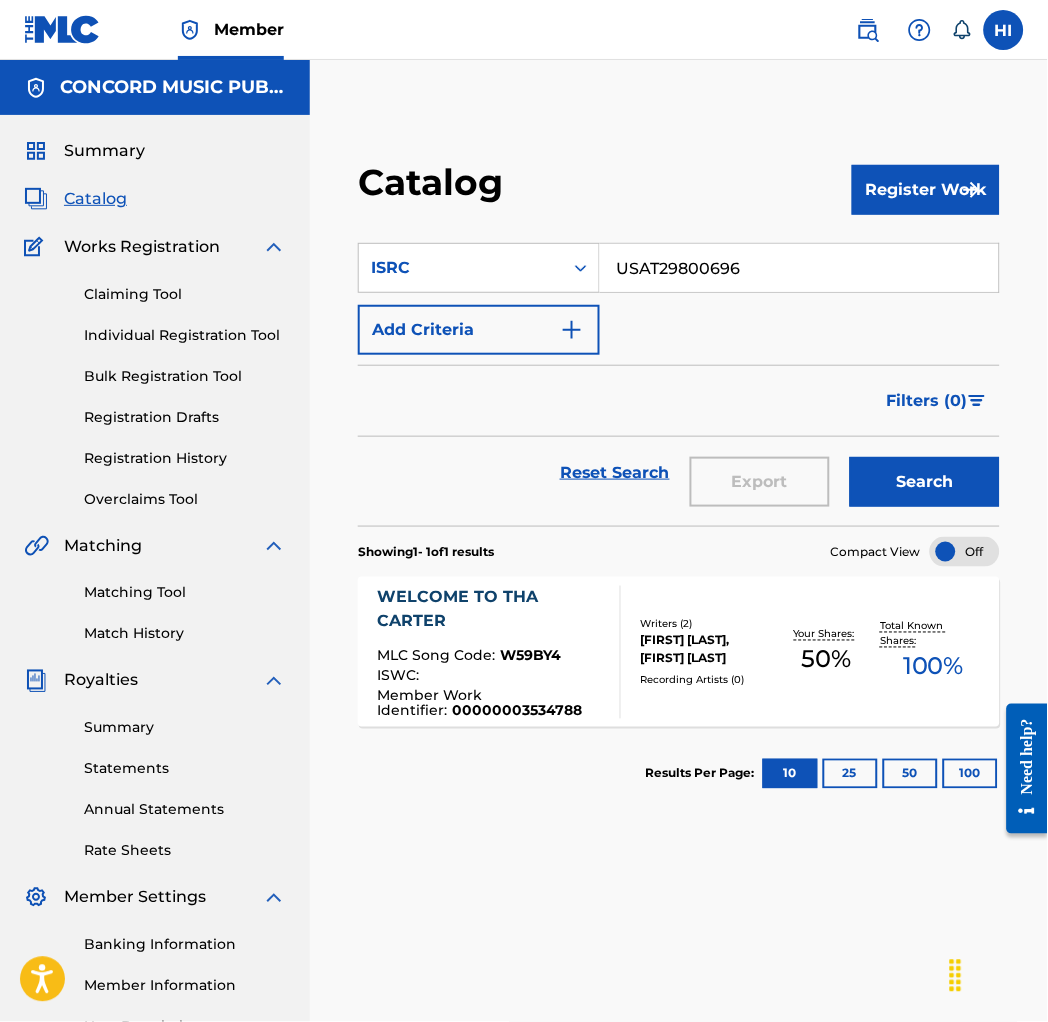 click on "Search" at bounding box center (925, 482) 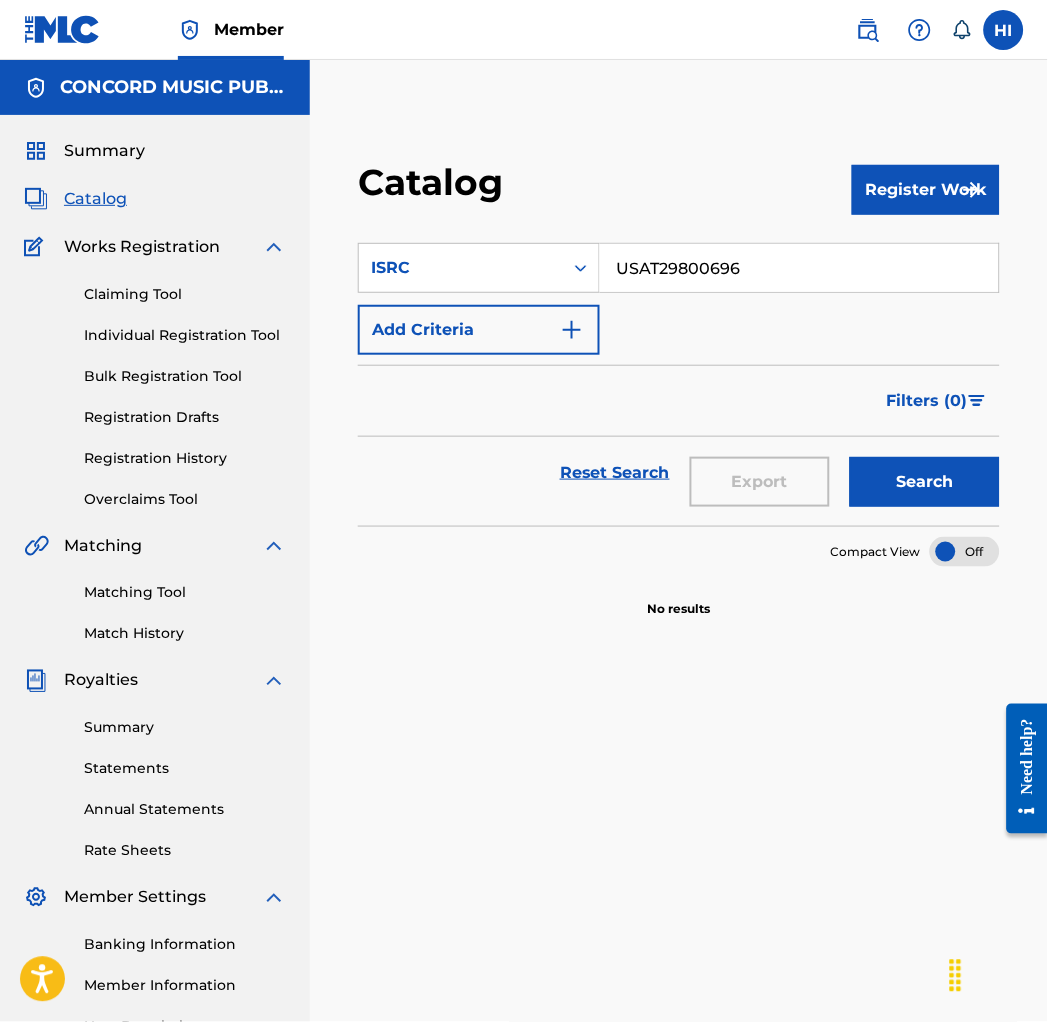 click on "USAT29800696" at bounding box center [799, 268] 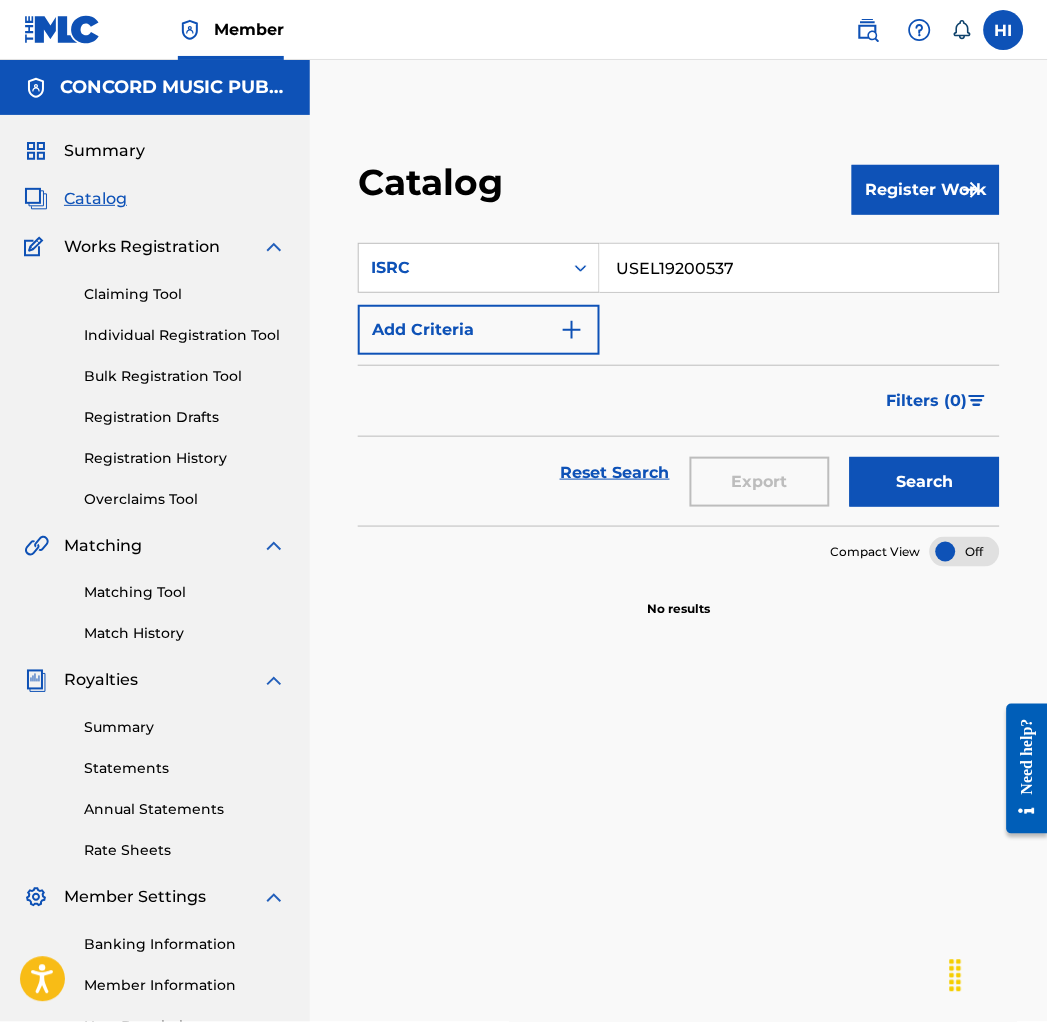 click on "Search" at bounding box center (925, 482) 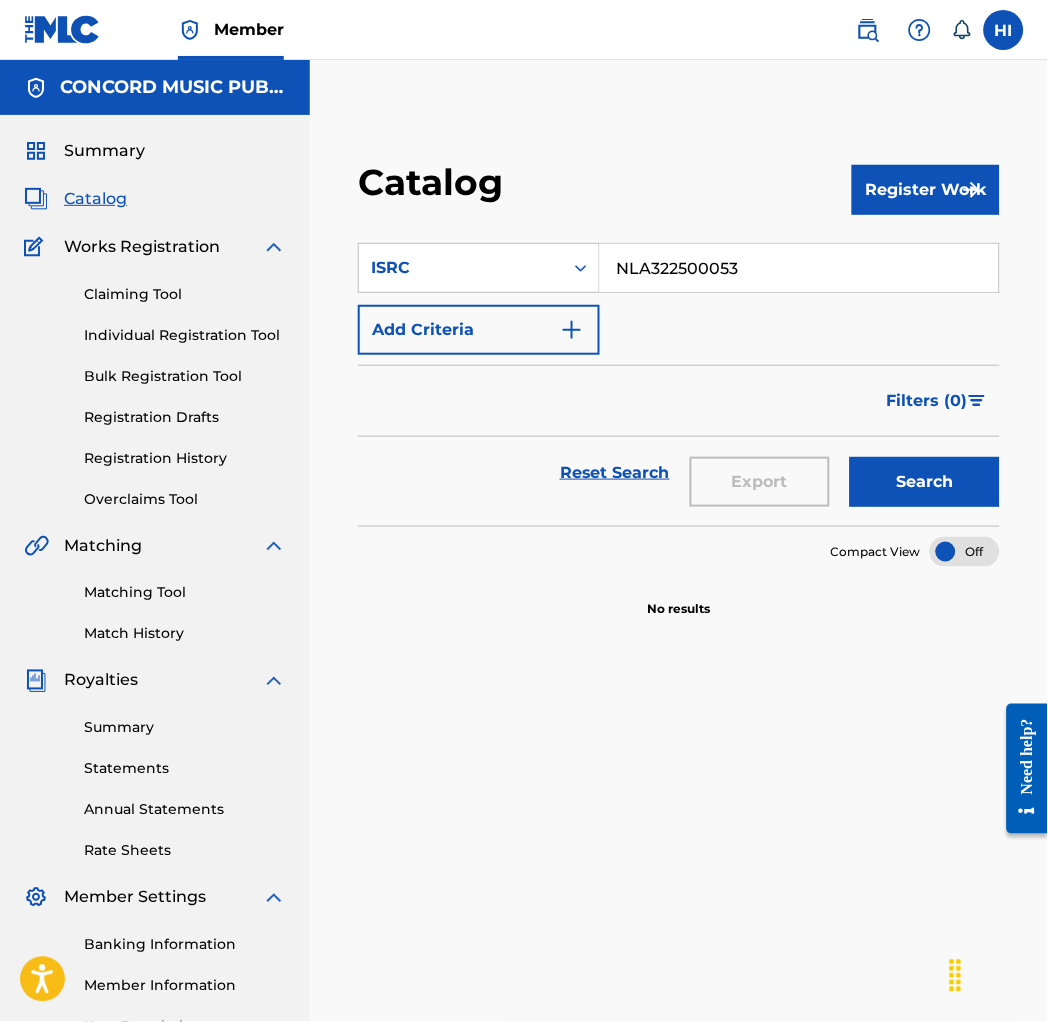 click on "Search" at bounding box center (925, 482) 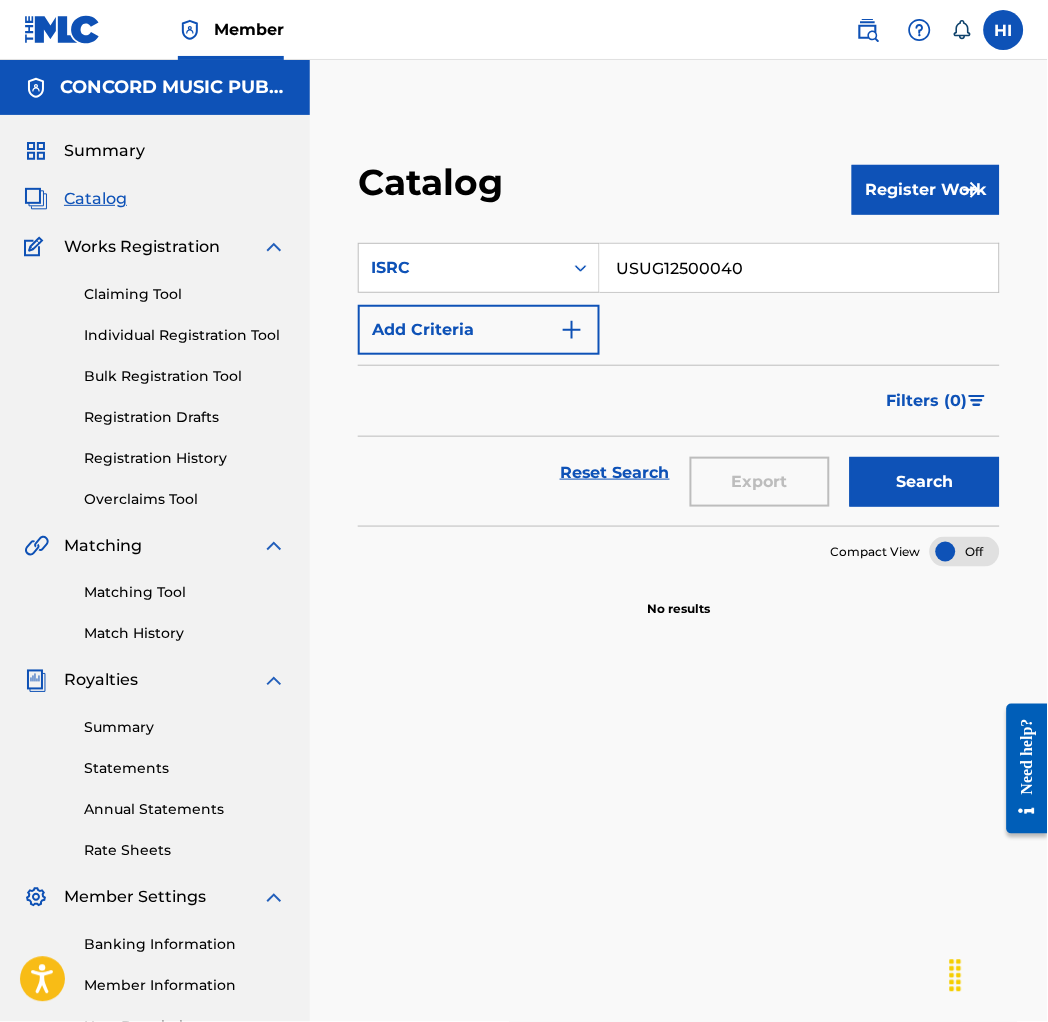 click on "Search" at bounding box center [925, 482] 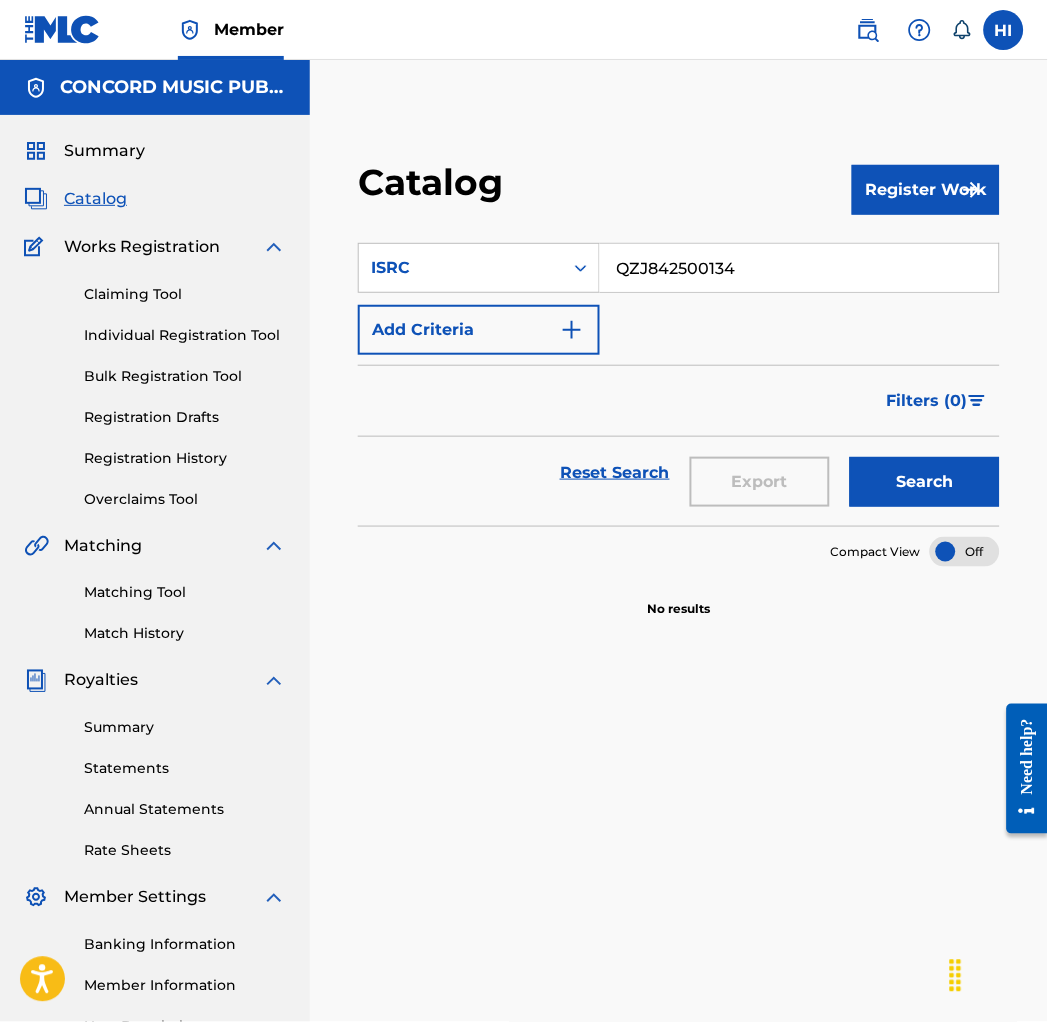 click on "Search" at bounding box center (925, 482) 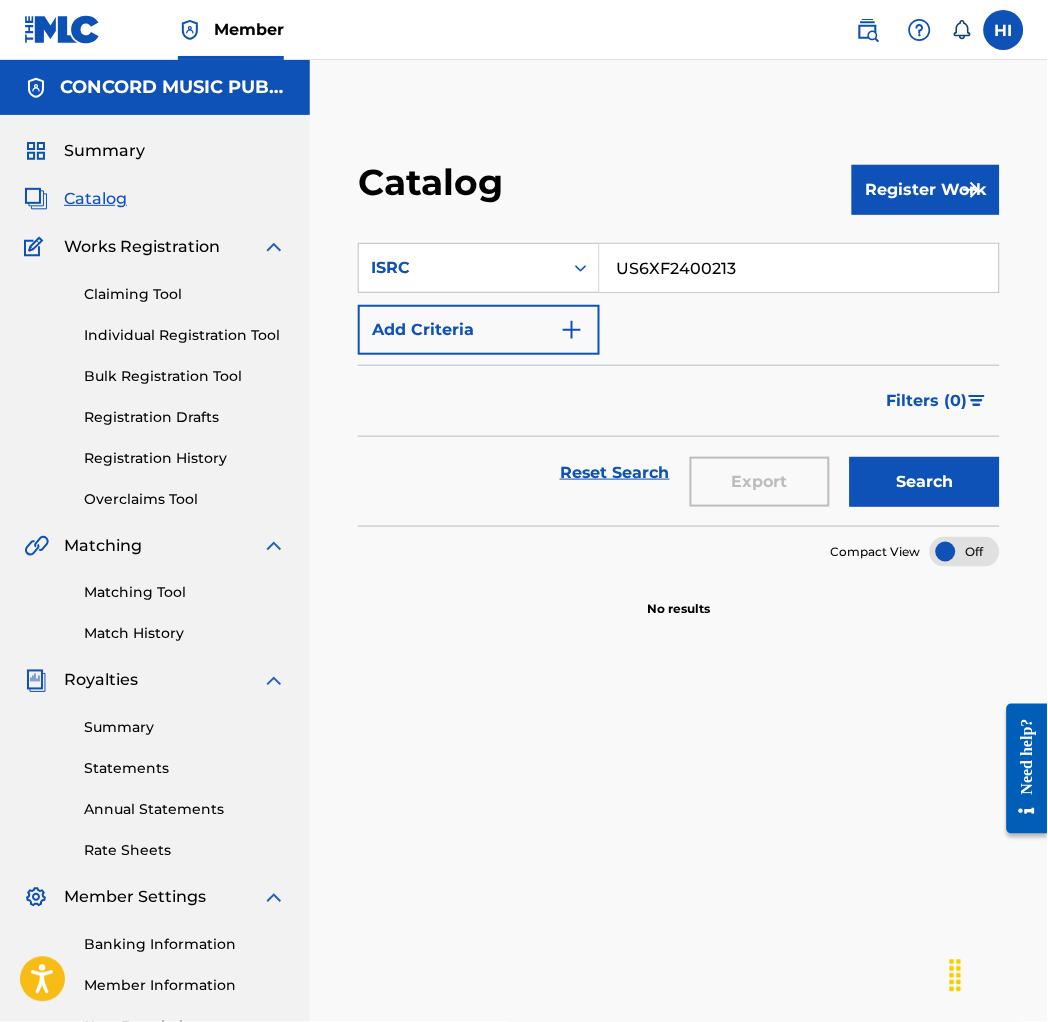click on "Search" at bounding box center [925, 482] 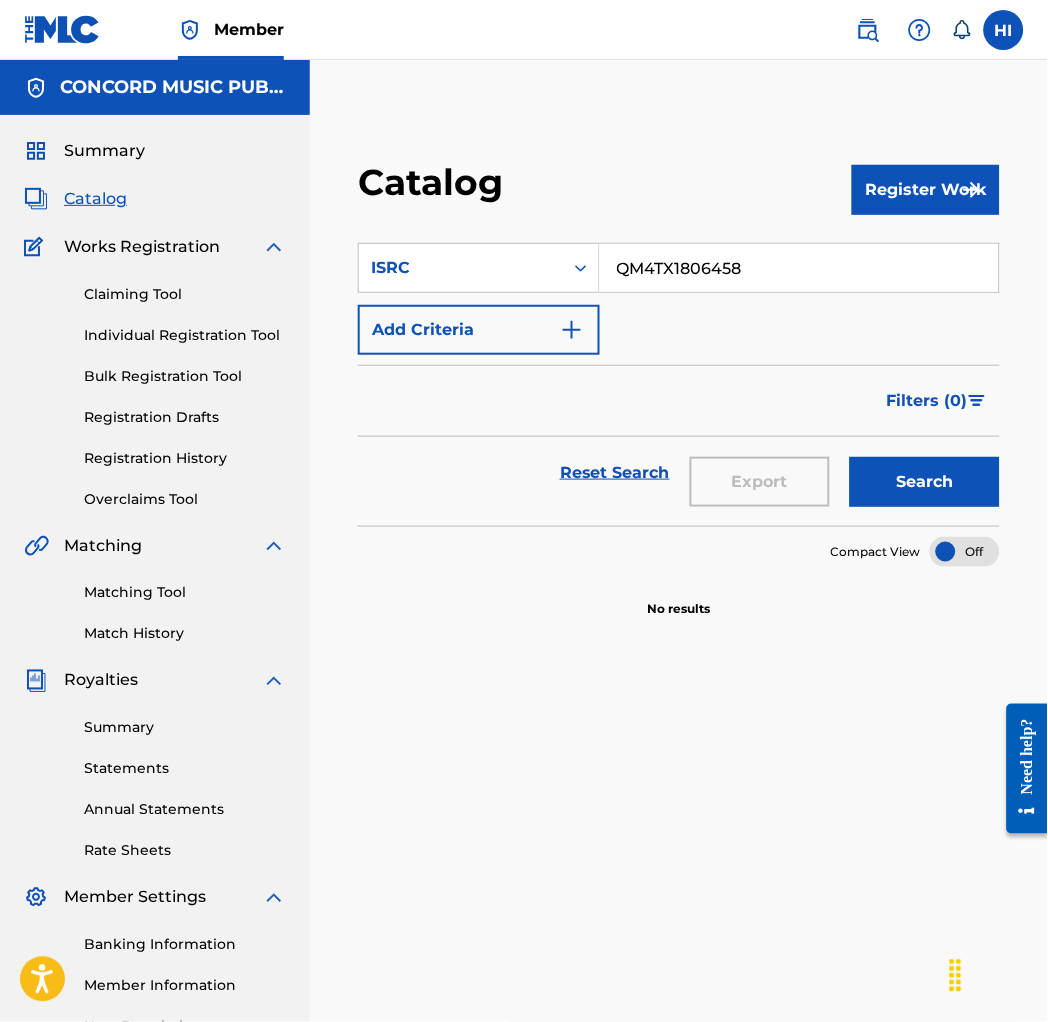 click on "Search" at bounding box center (925, 482) 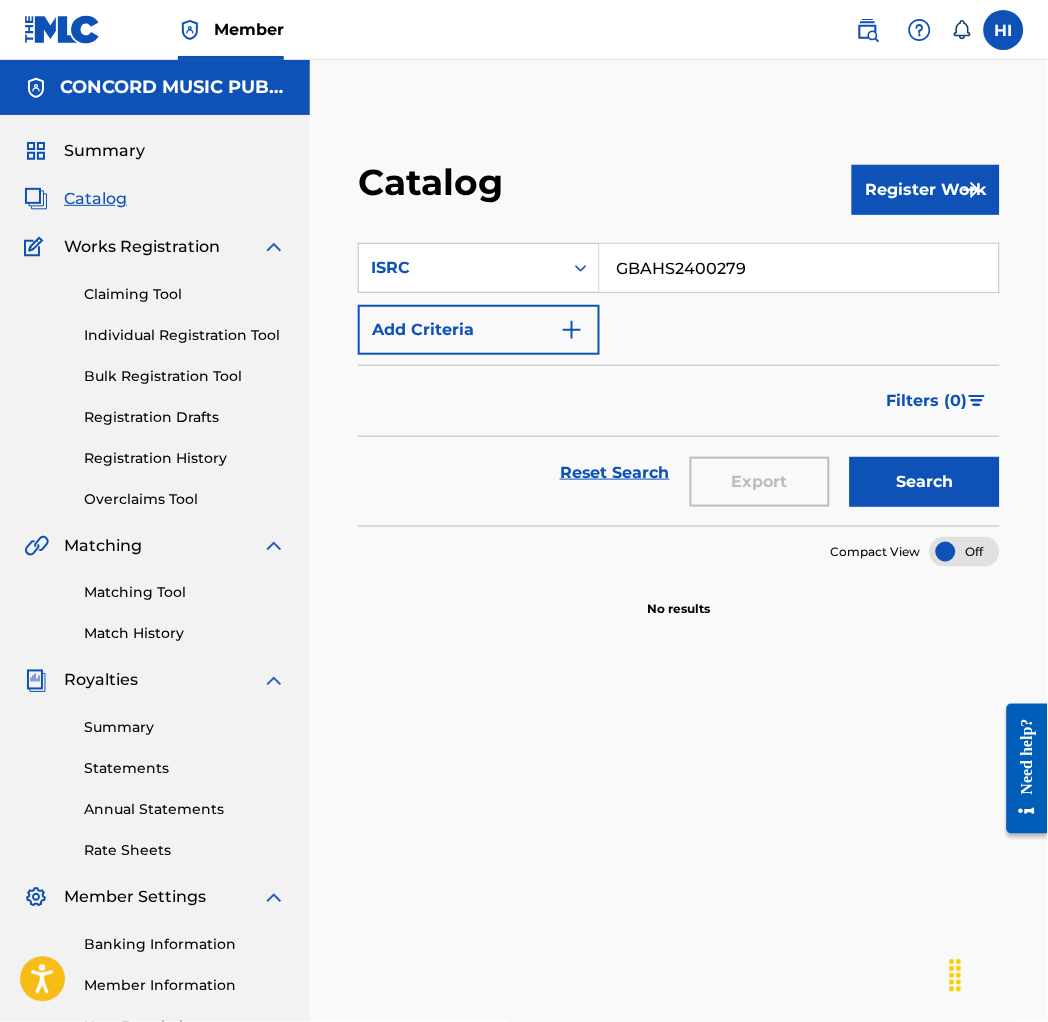 click on "Search" at bounding box center (925, 482) 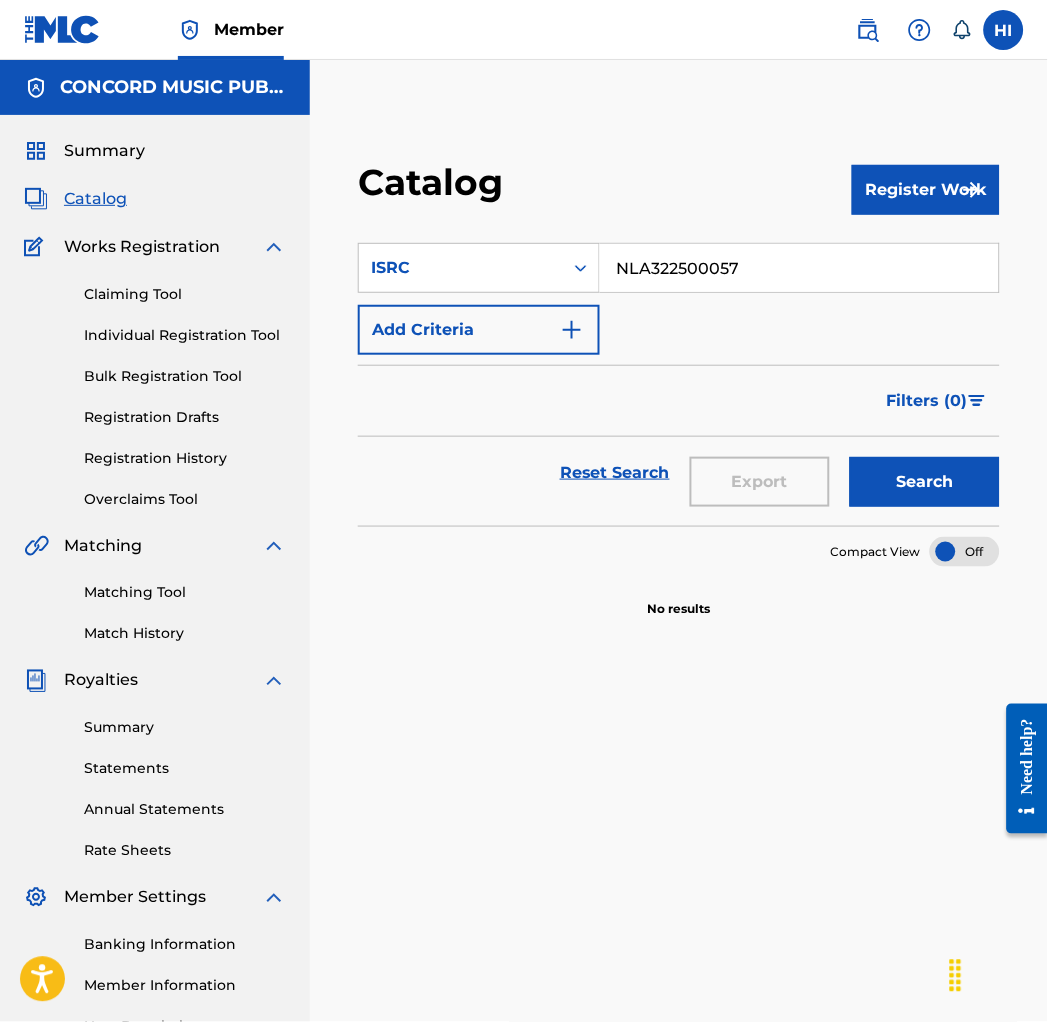 click on "Search" at bounding box center (925, 482) 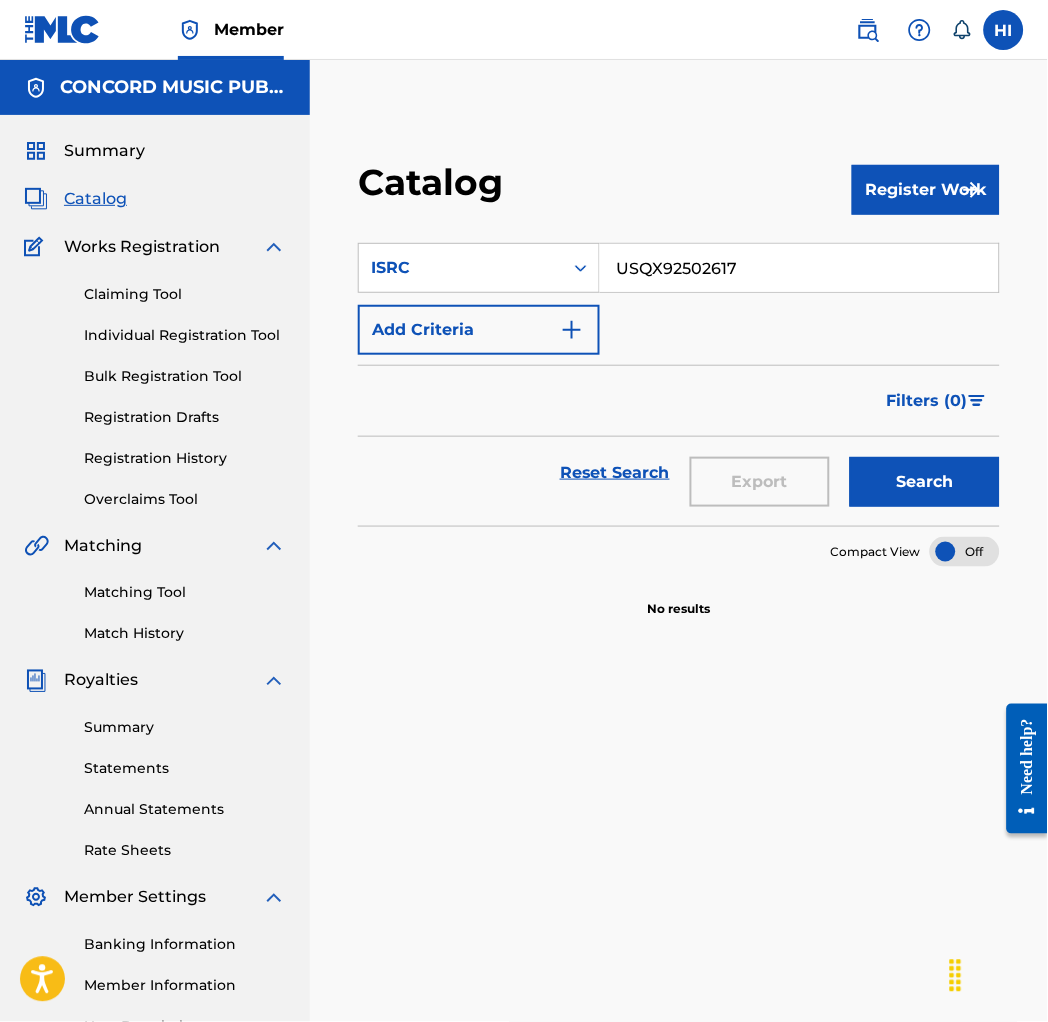 click on "Search" at bounding box center (925, 482) 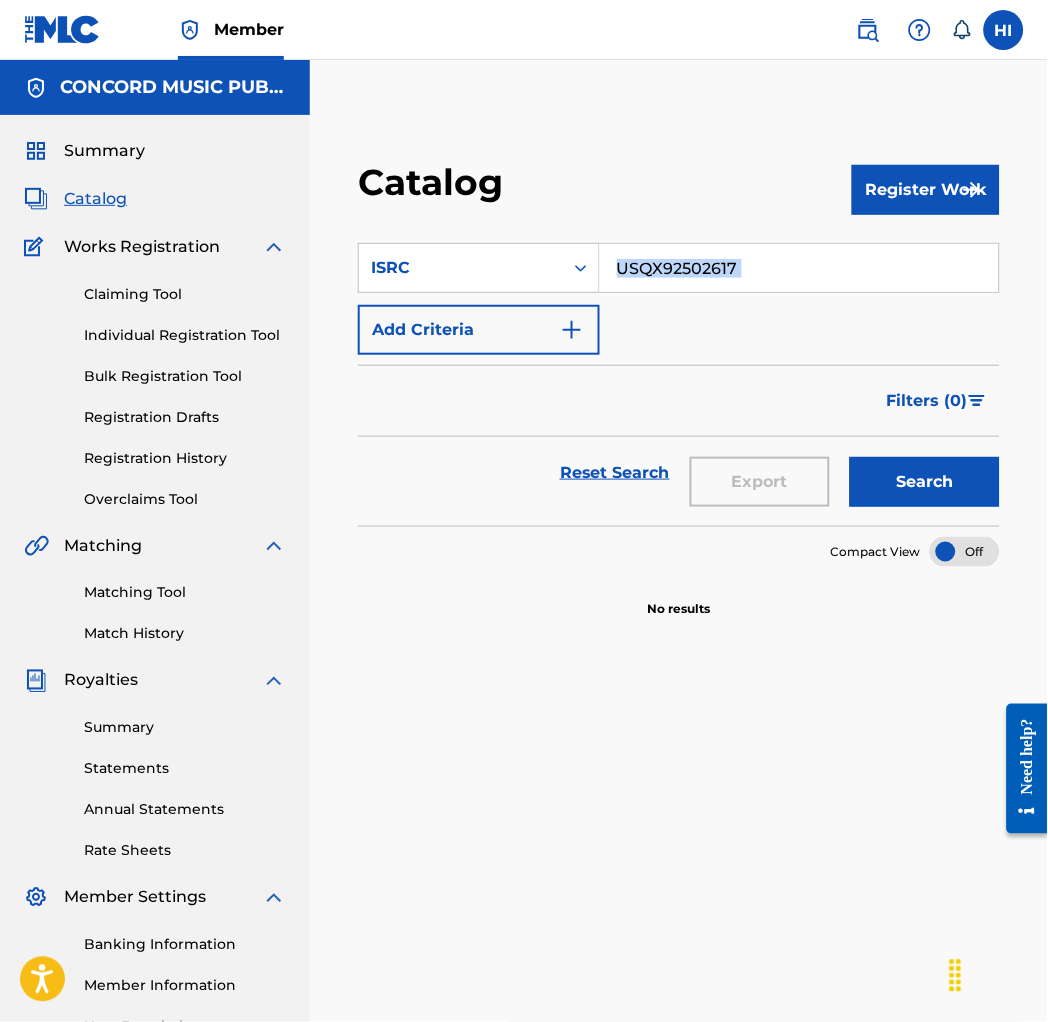 click on "USQX92502617" at bounding box center (800, 268) 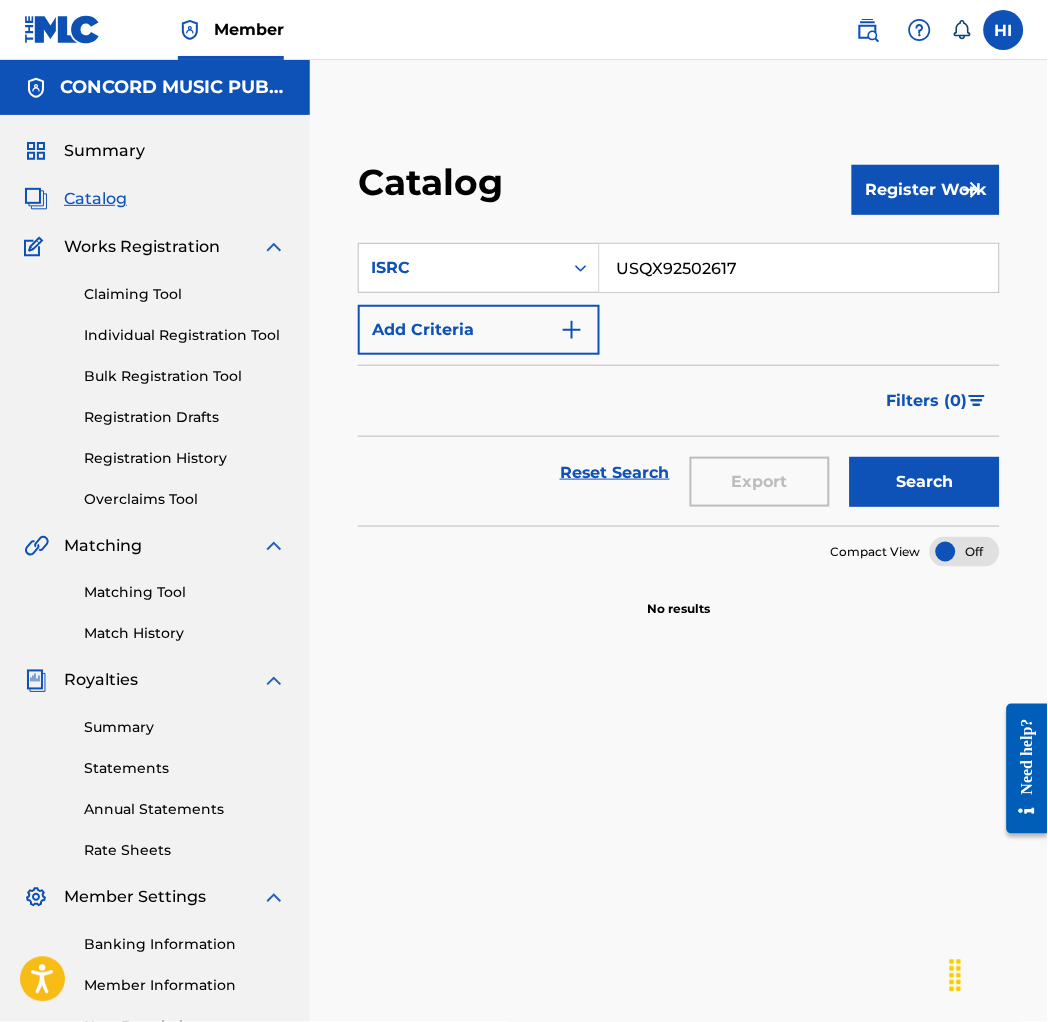click on "USQX92502617" at bounding box center (799, 268) 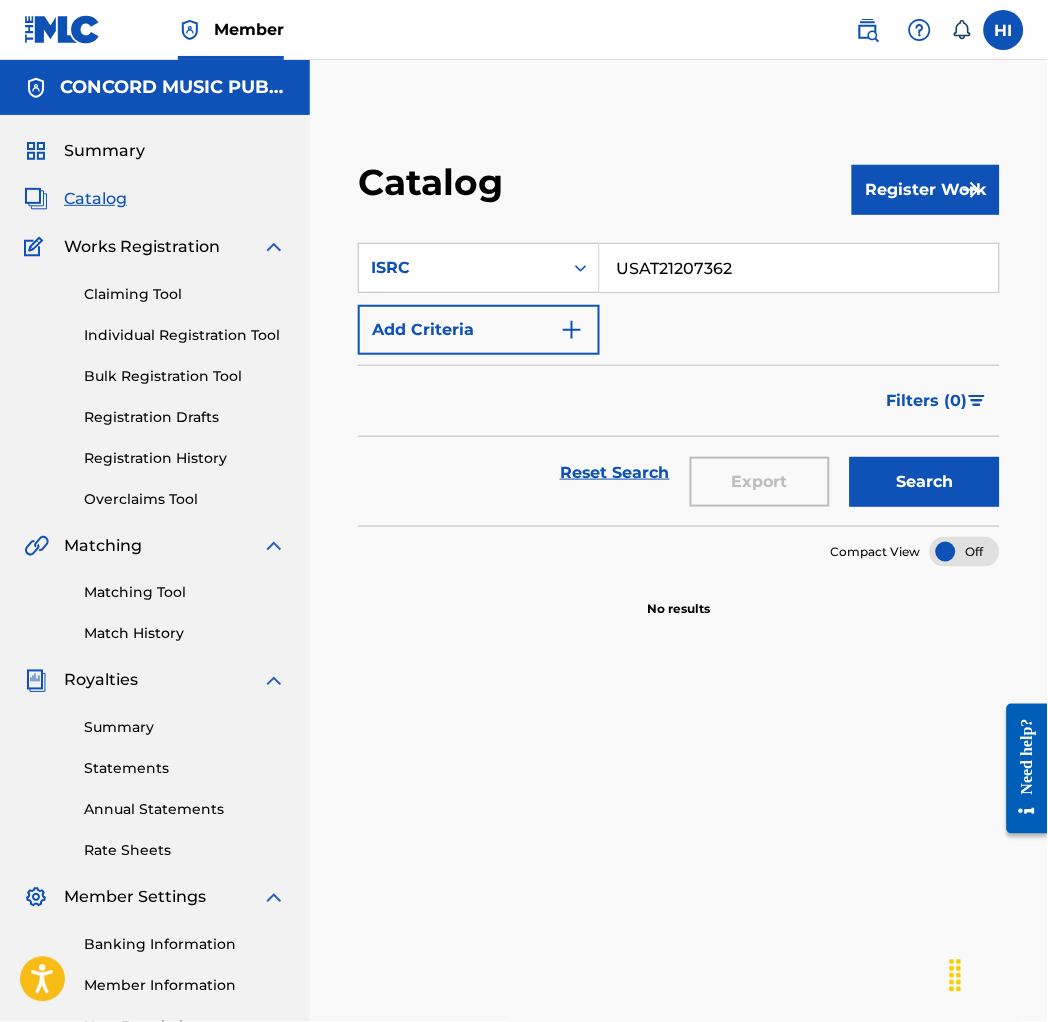 click on "Search" at bounding box center (925, 482) 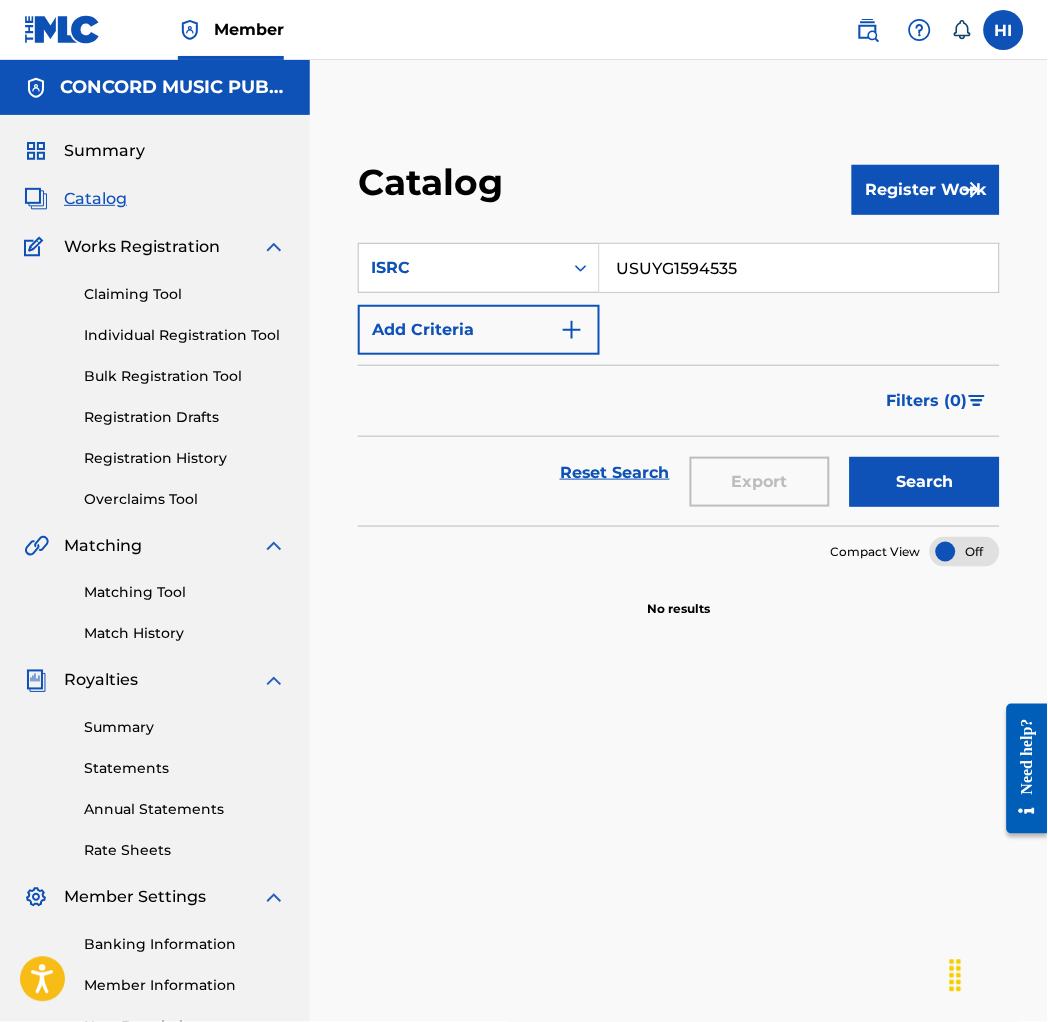 click on "Search" at bounding box center [925, 482] 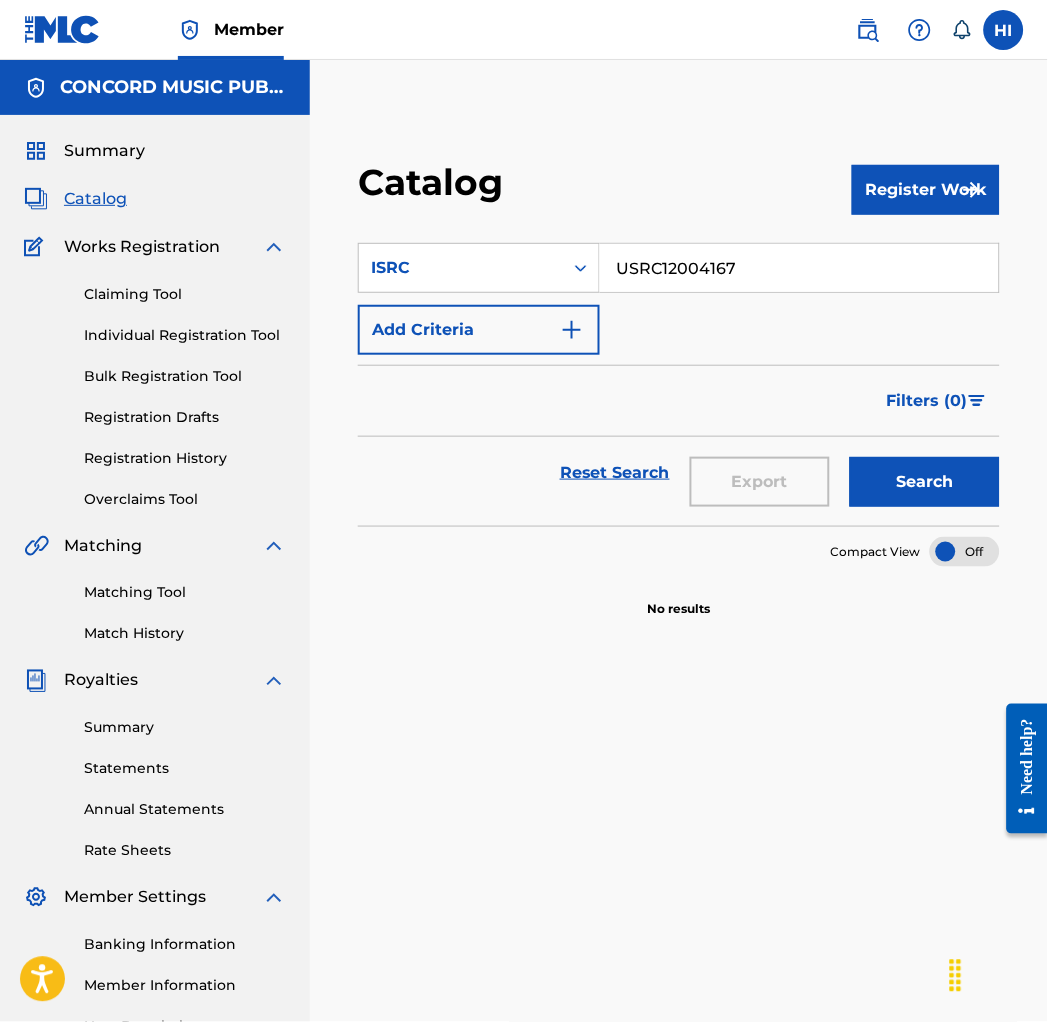 click on "Search" at bounding box center (925, 482) 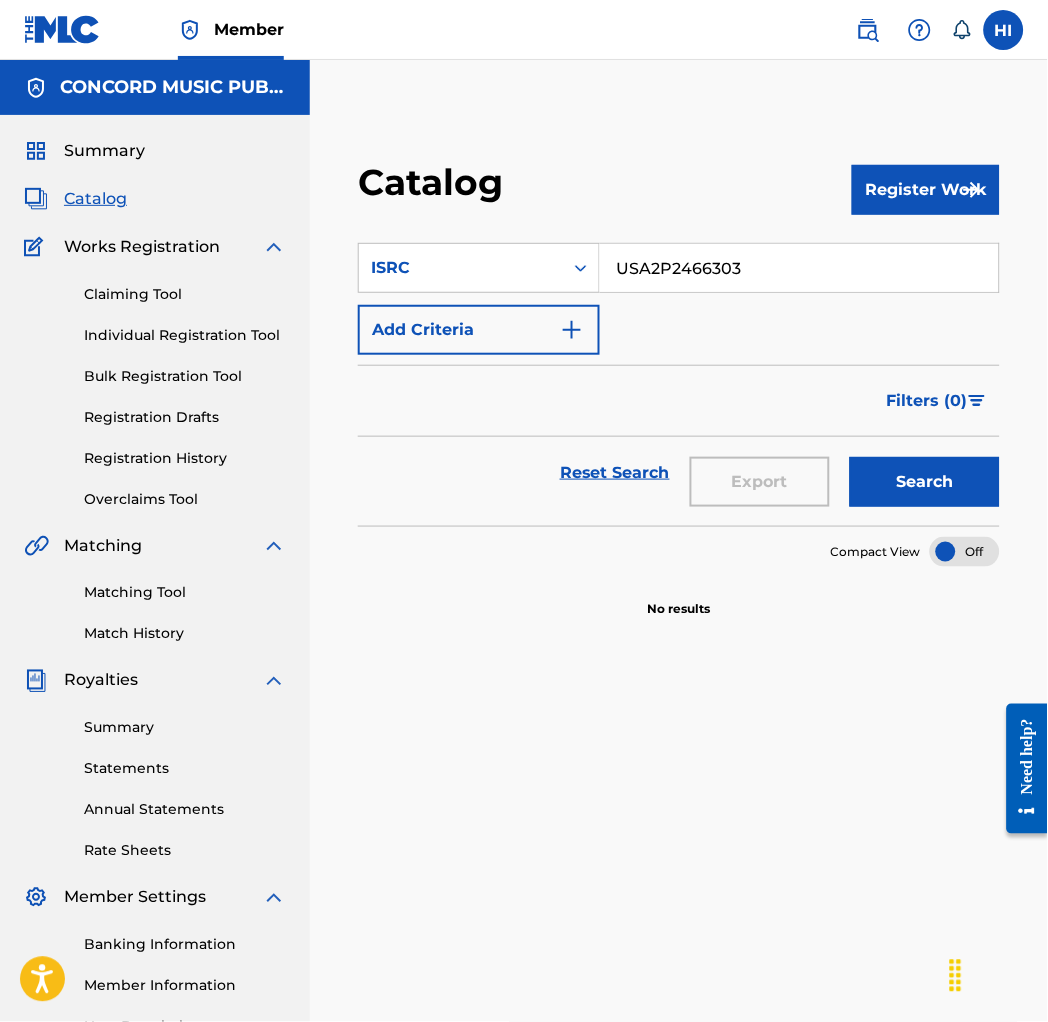 click on "Search" at bounding box center [925, 482] 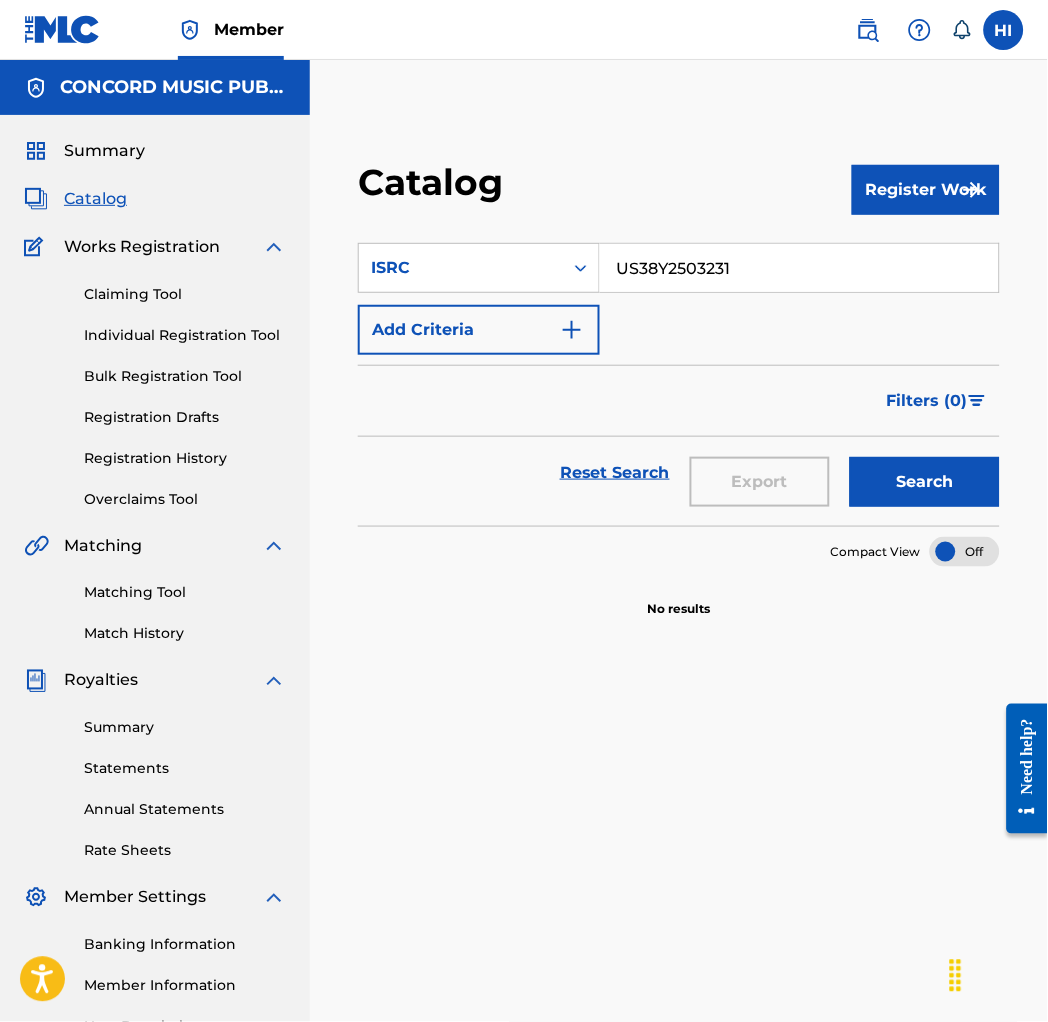 click on "Search" at bounding box center [925, 482] 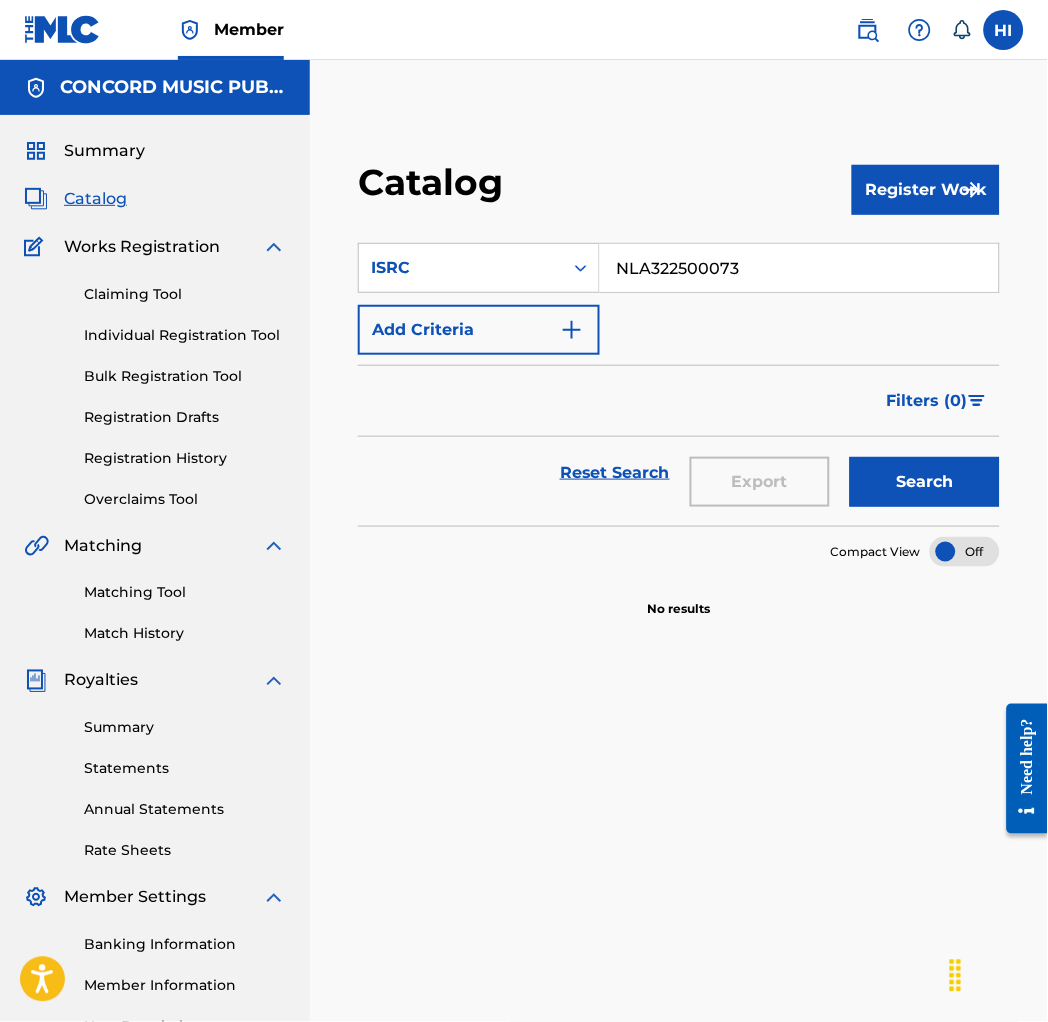 click on "Search" at bounding box center (925, 482) 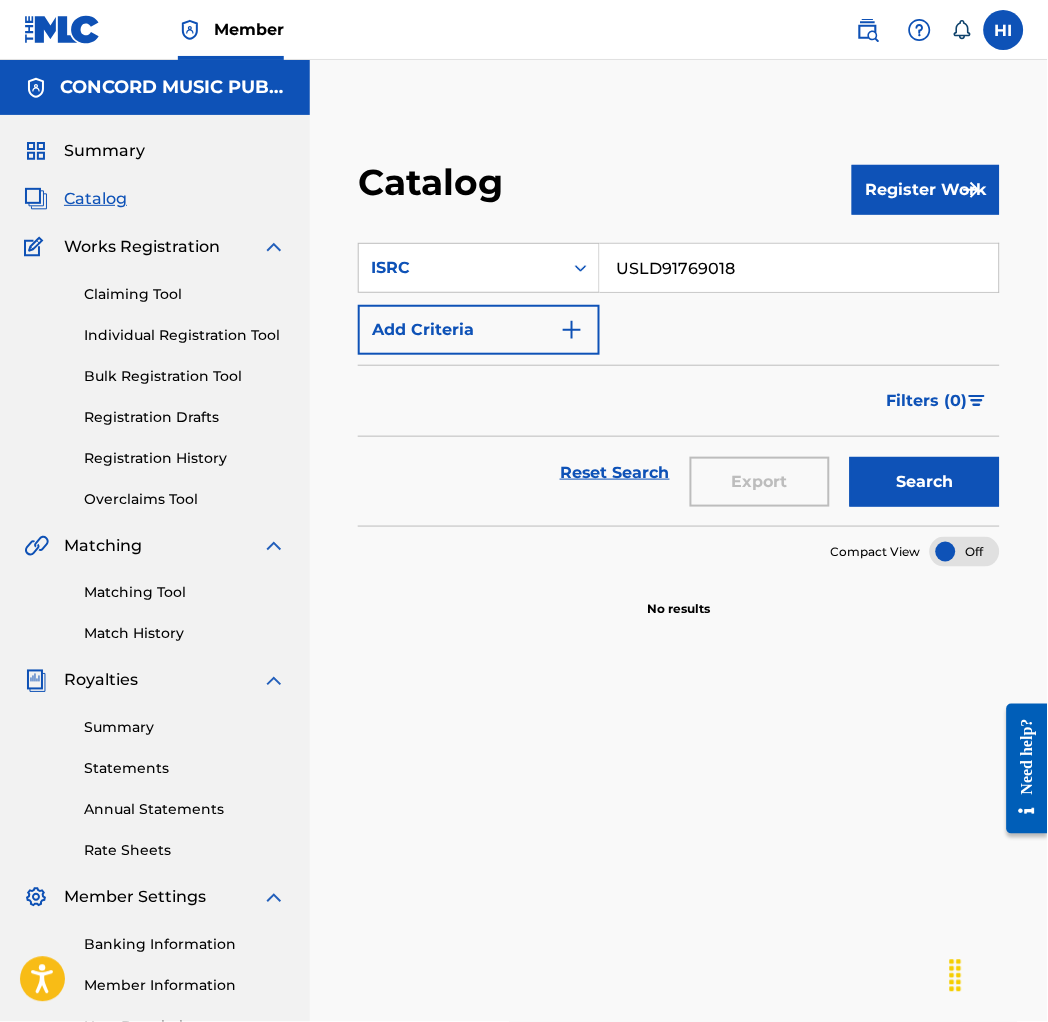 click on "Search" at bounding box center (925, 482) 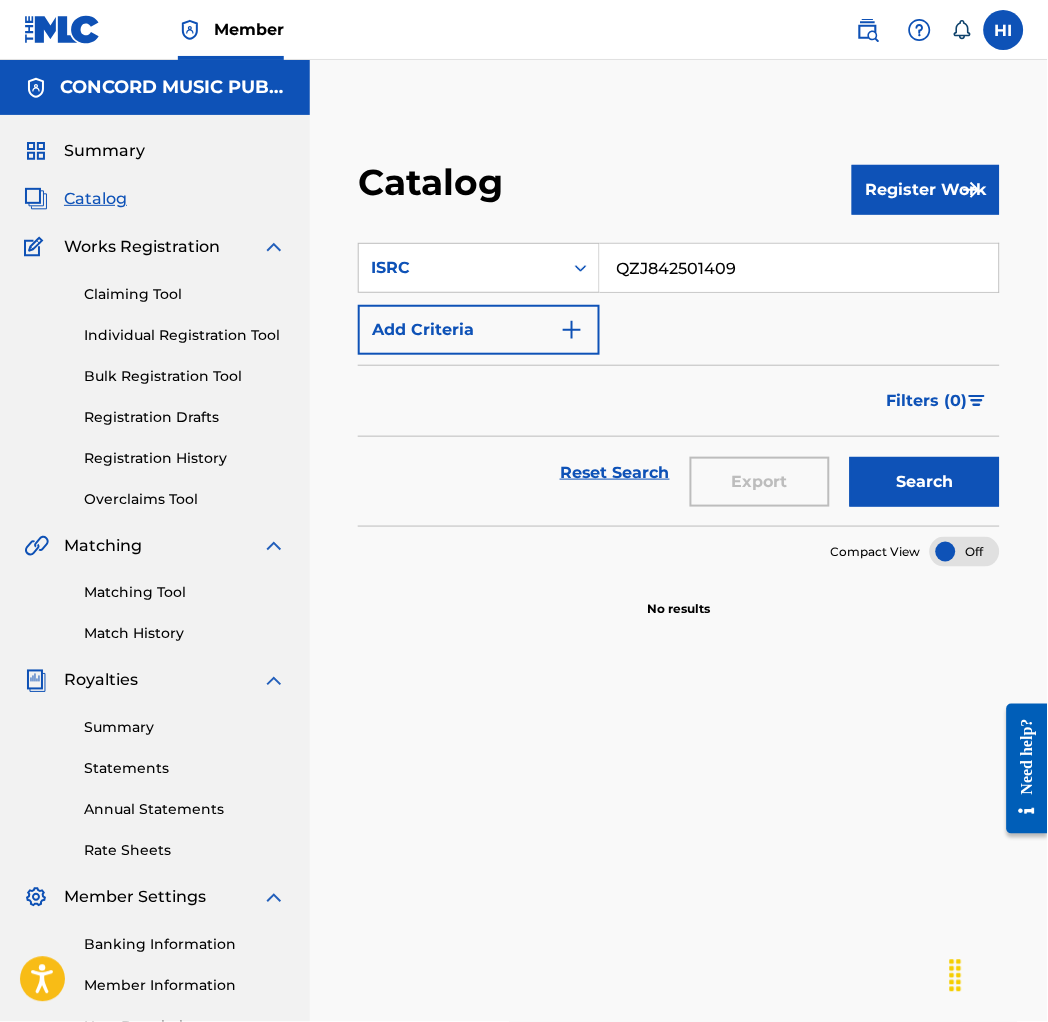 click on "Search" at bounding box center [925, 482] 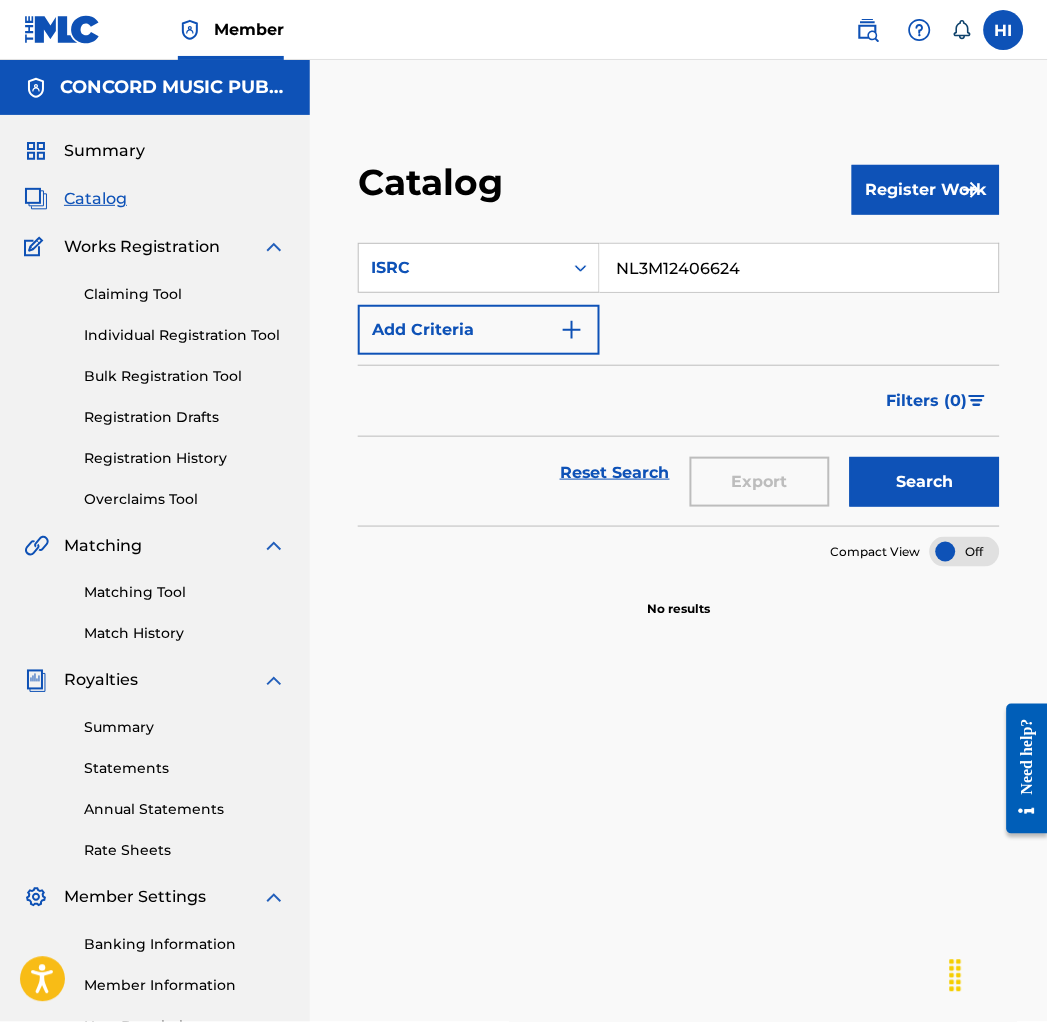 click on "Search" at bounding box center (925, 482) 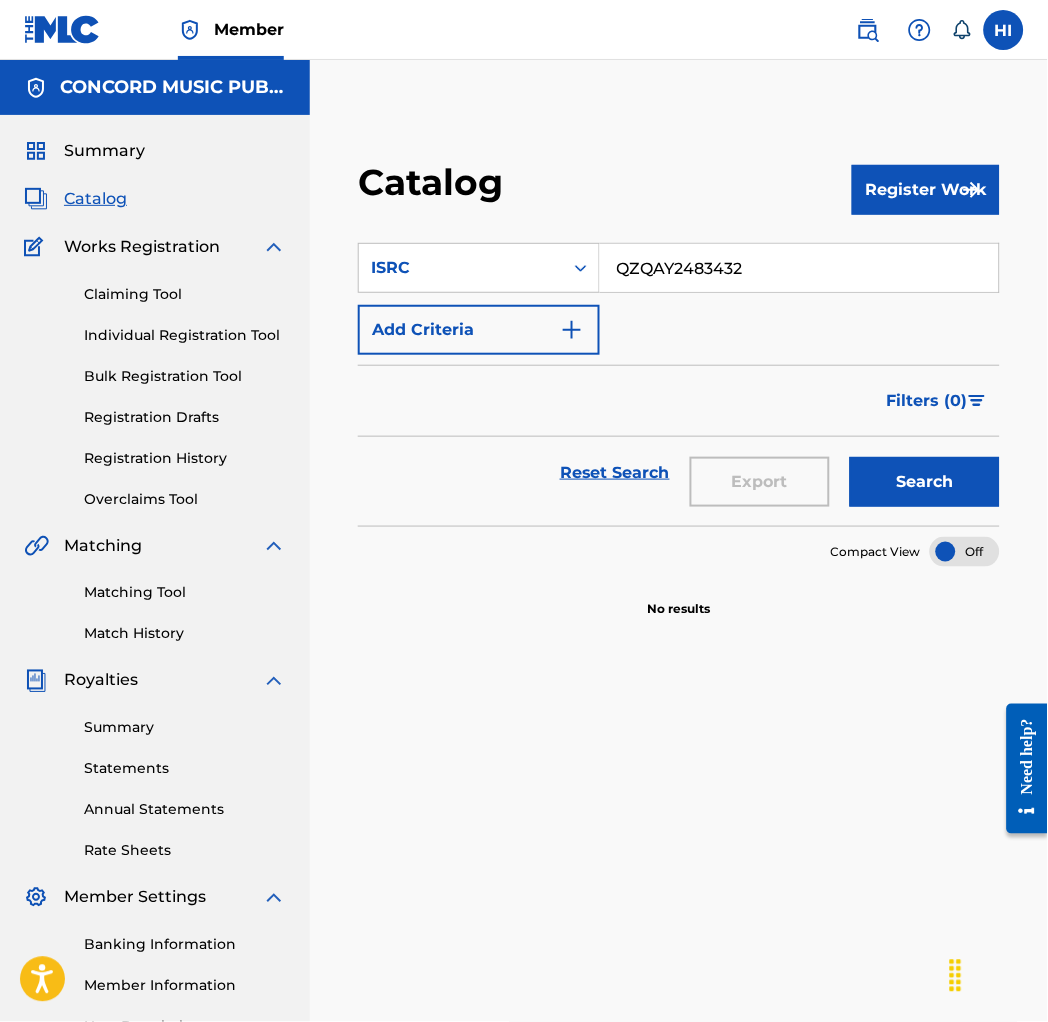click on "Search" at bounding box center [925, 482] 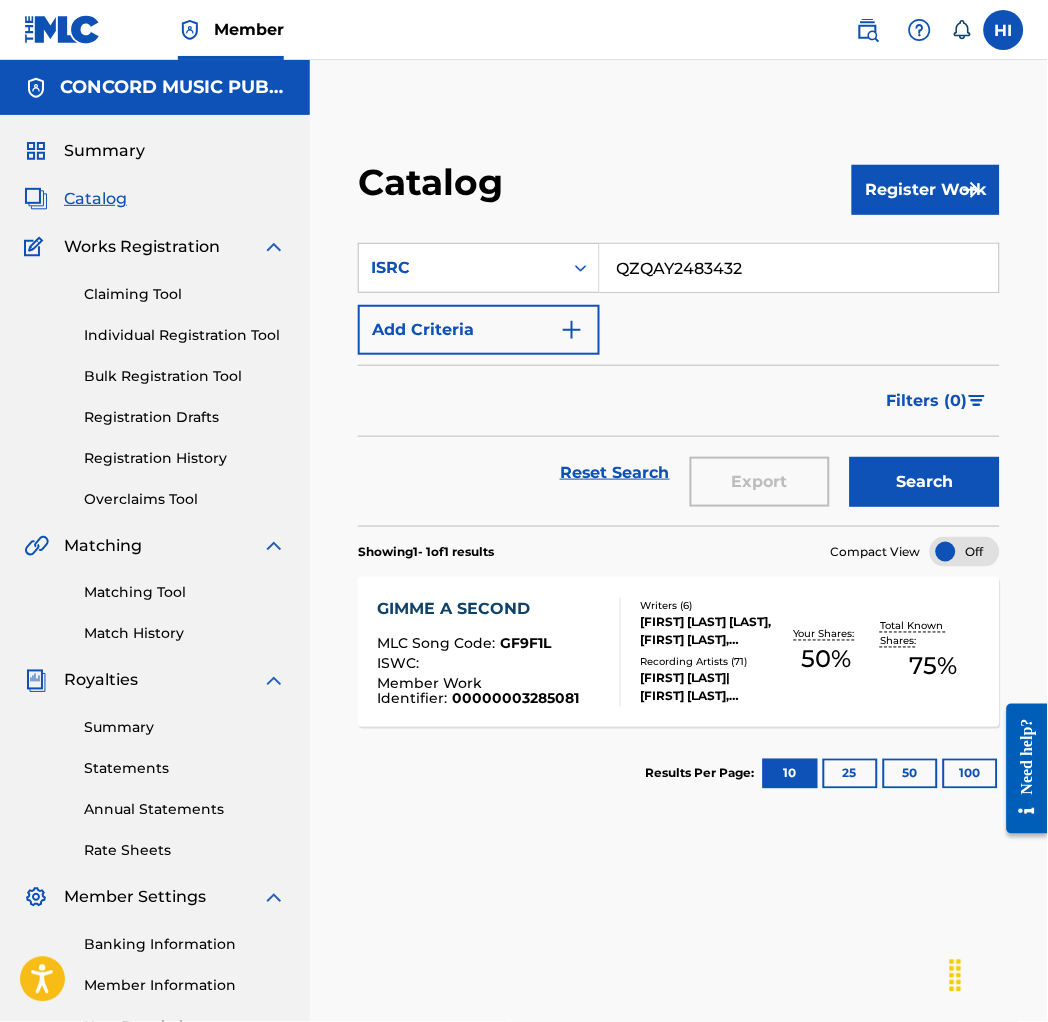 click on "QZQAY2483432" at bounding box center (799, 268) 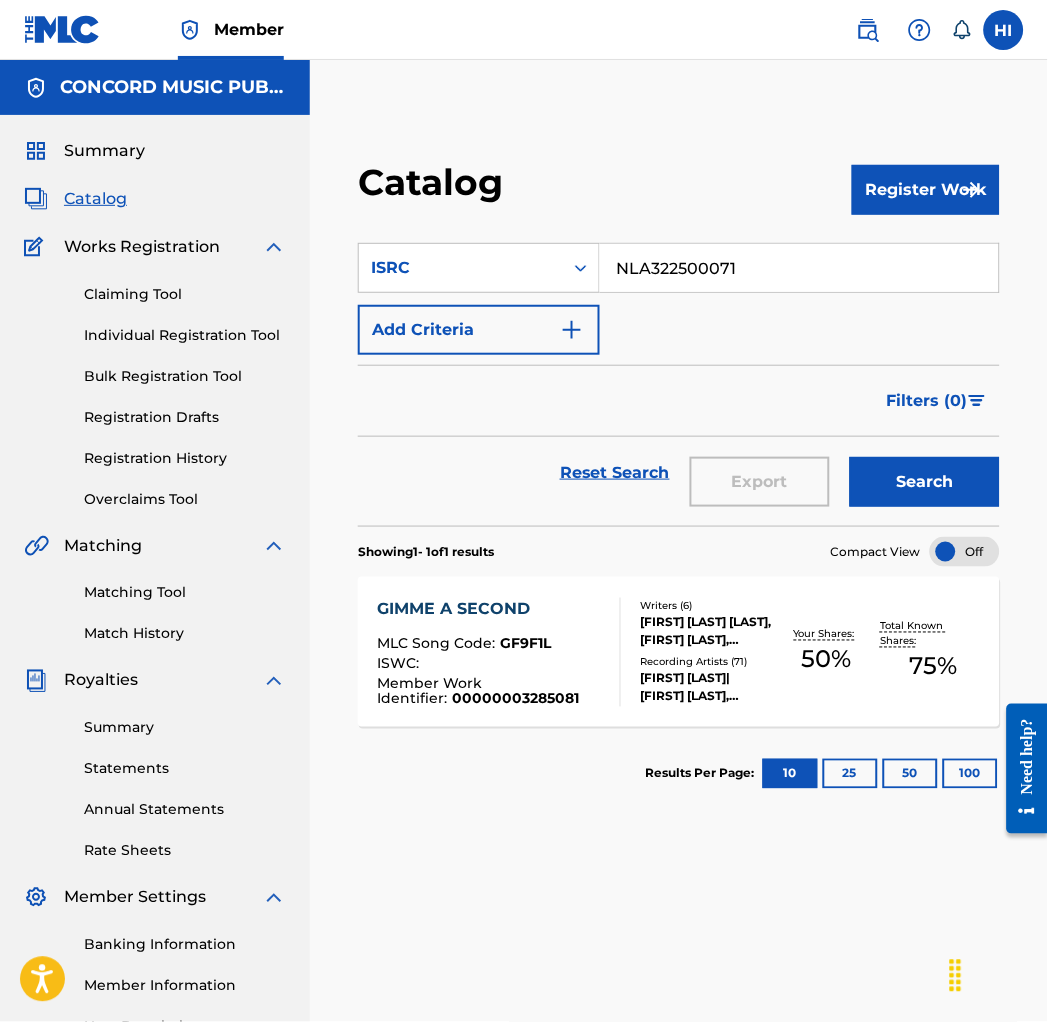 click on "Search" at bounding box center (925, 482) 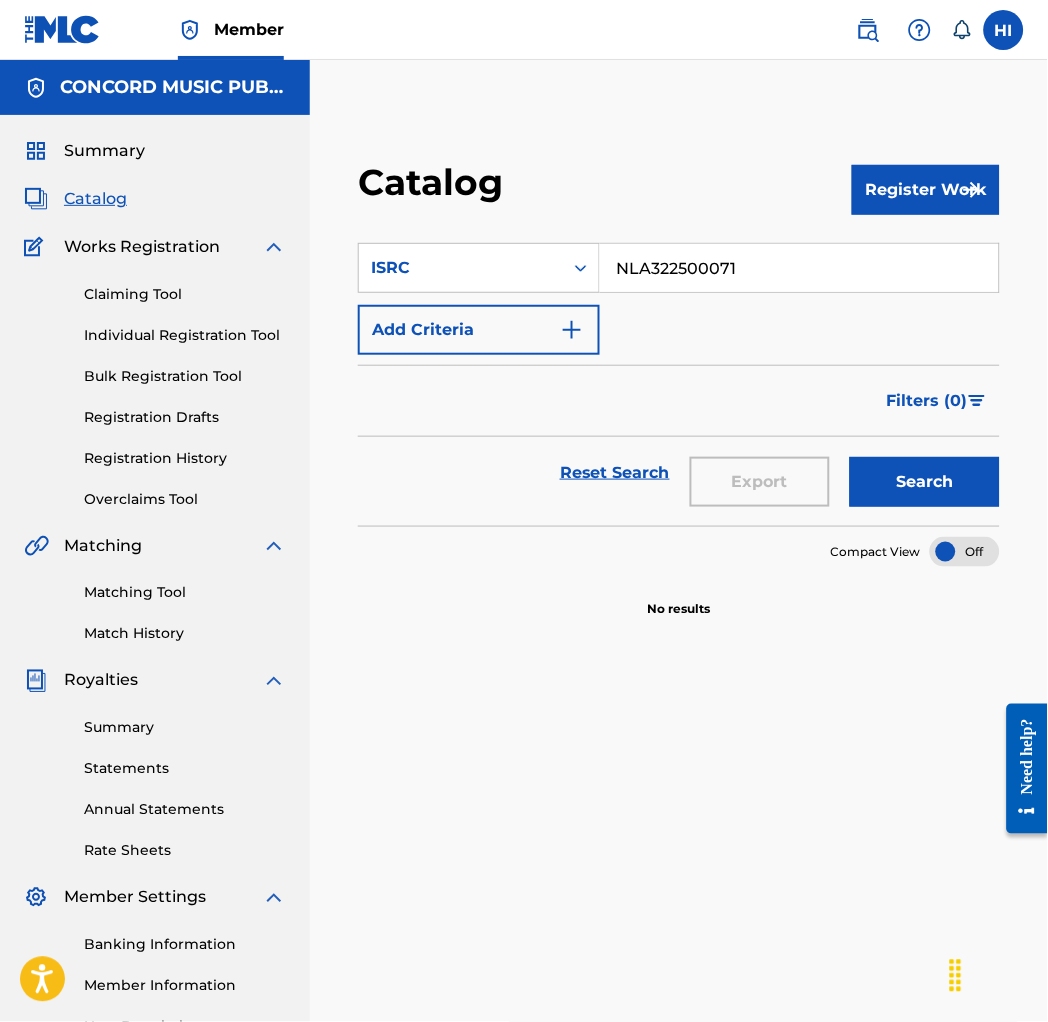 click on "NLA322500071" at bounding box center [799, 268] 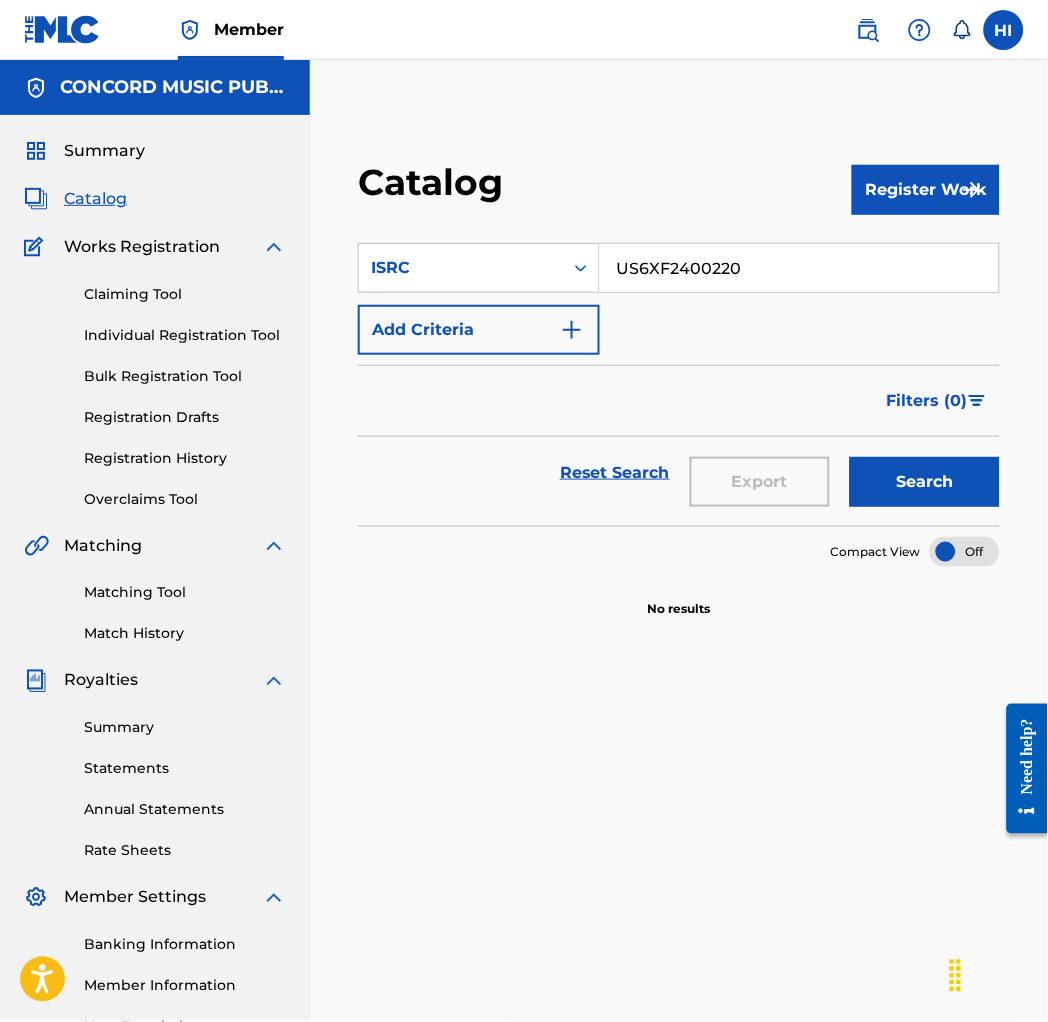 click on "Search" at bounding box center [925, 482] 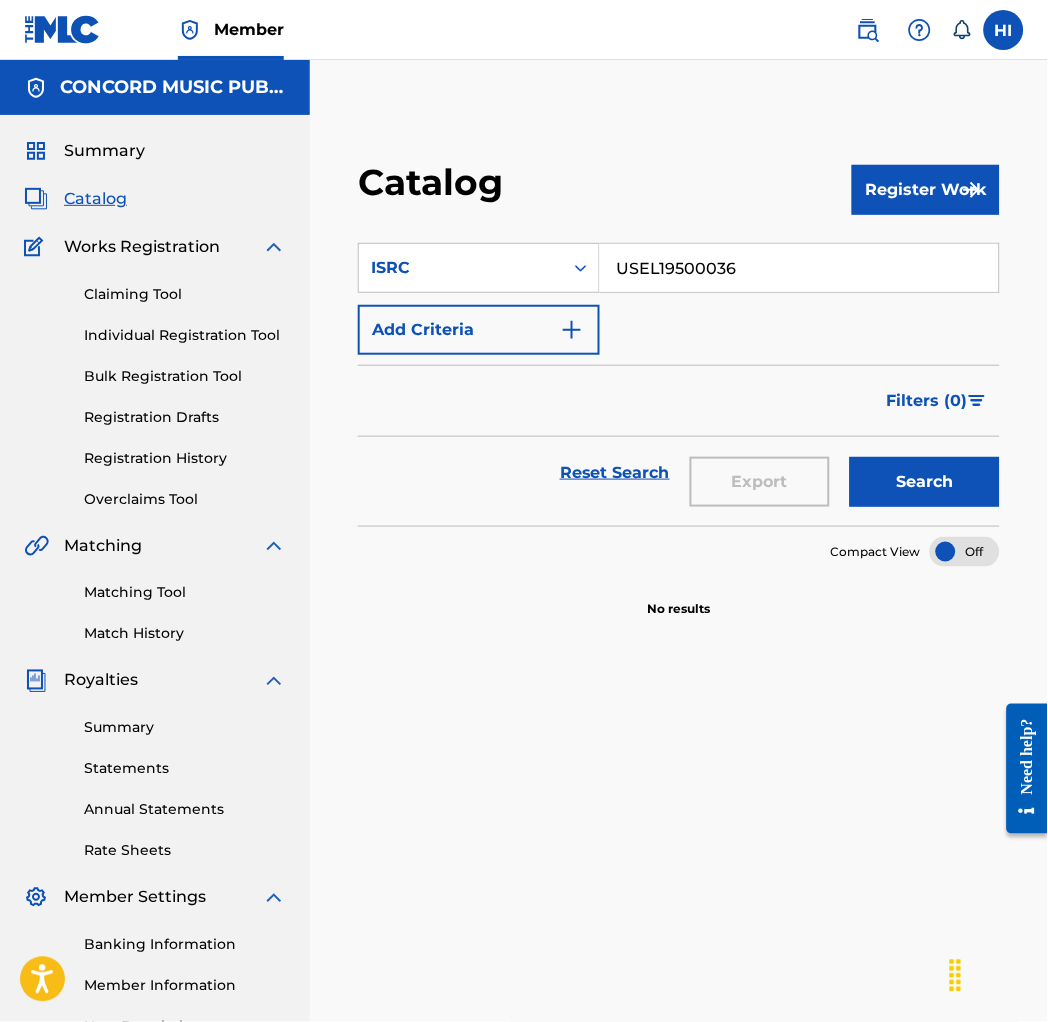 click on "Search" at bounding box center (925, 482) 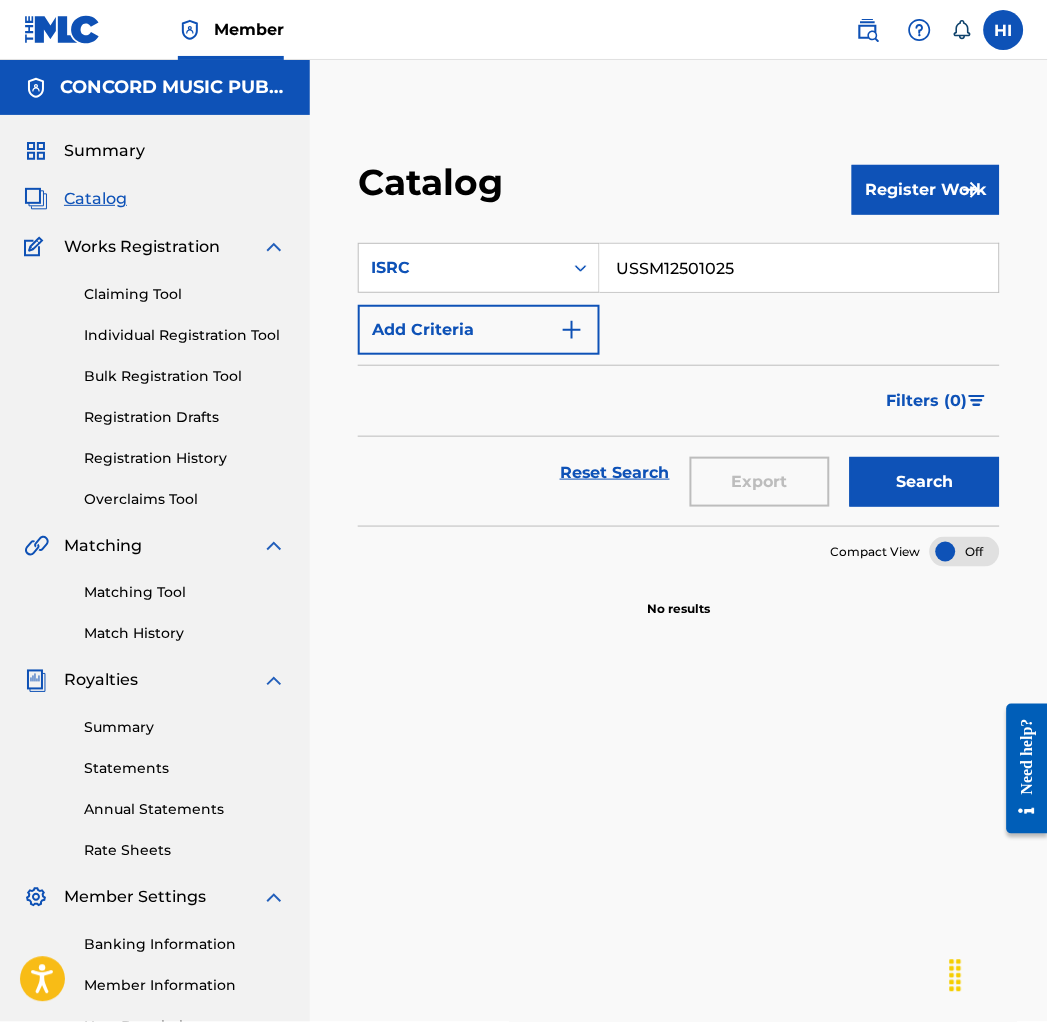 click on "Search" at bounding box center (925, 482) 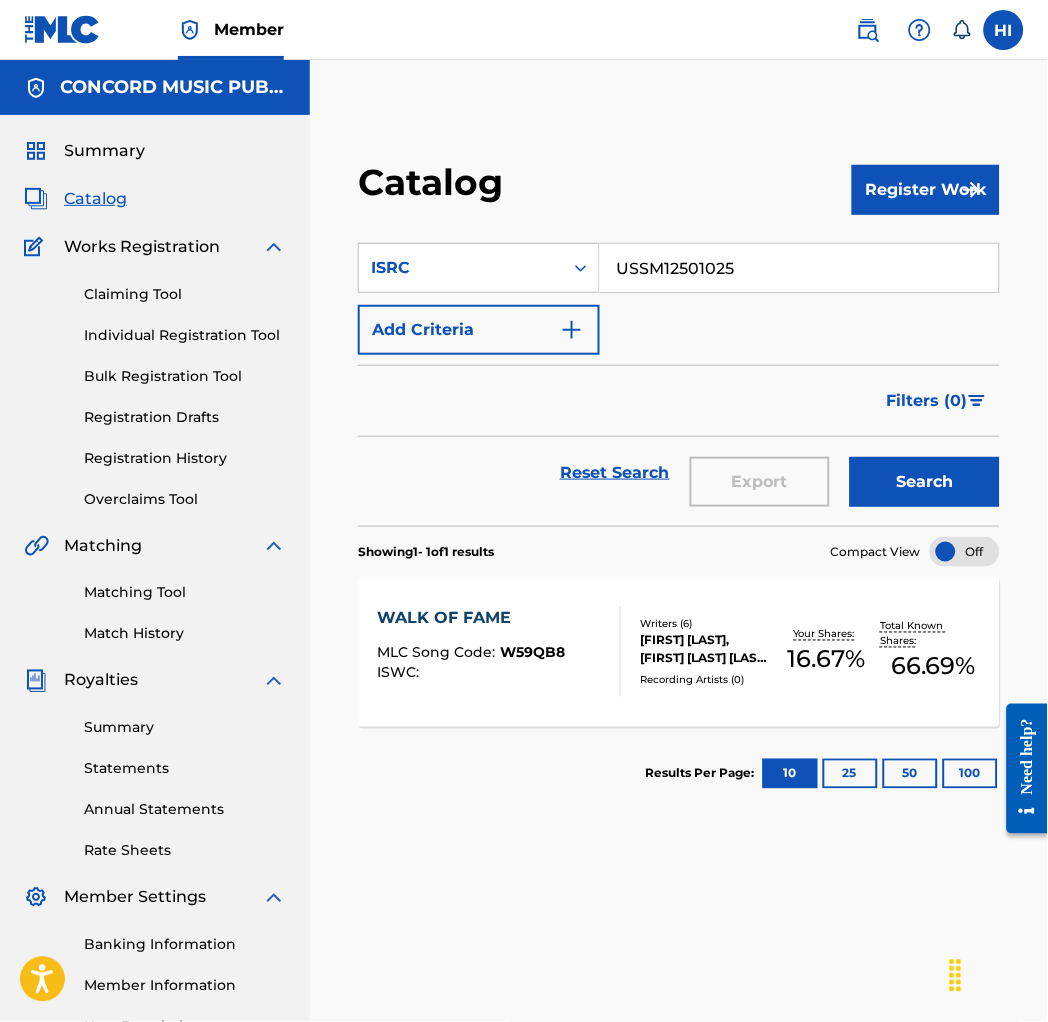 click on "USSM12501025" at bounding box center (799, 268) 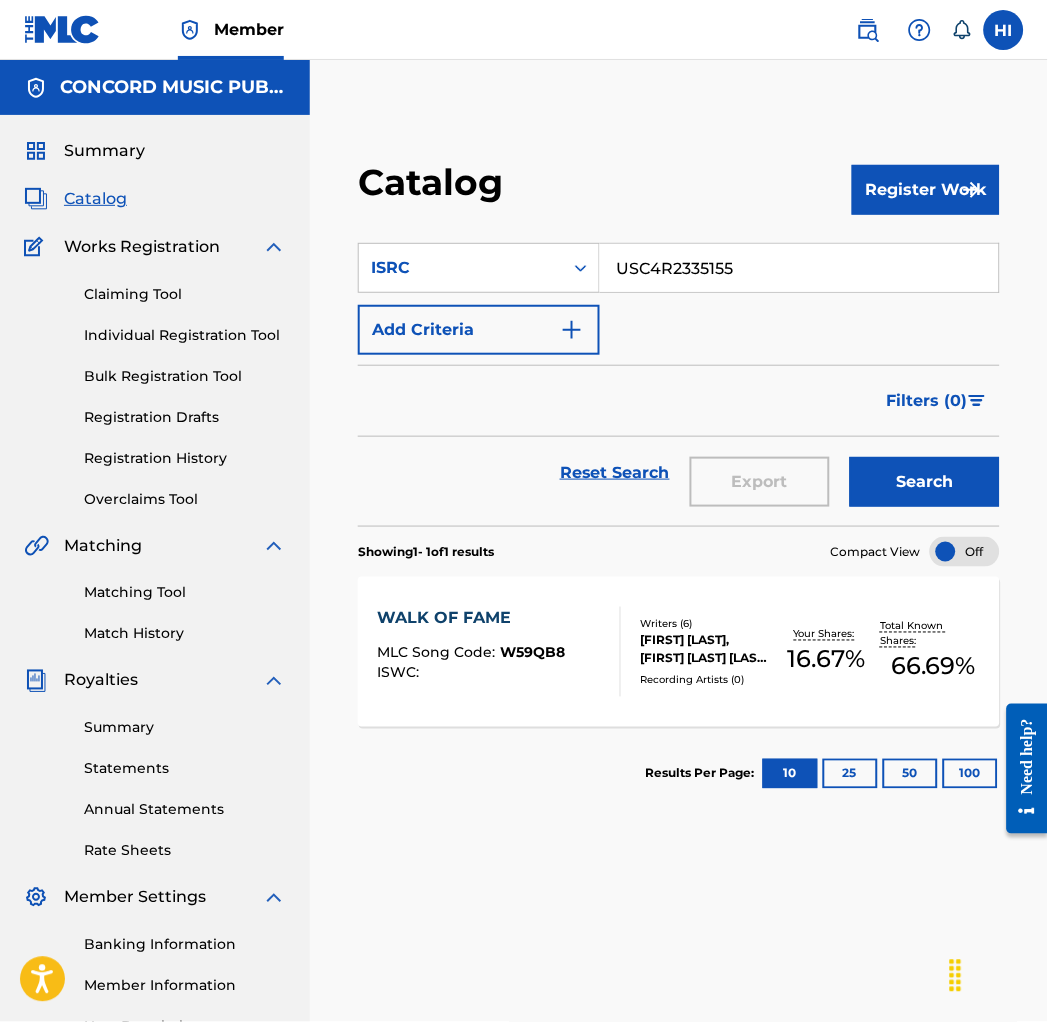 click on "Search" at bounding box center [925, 482] 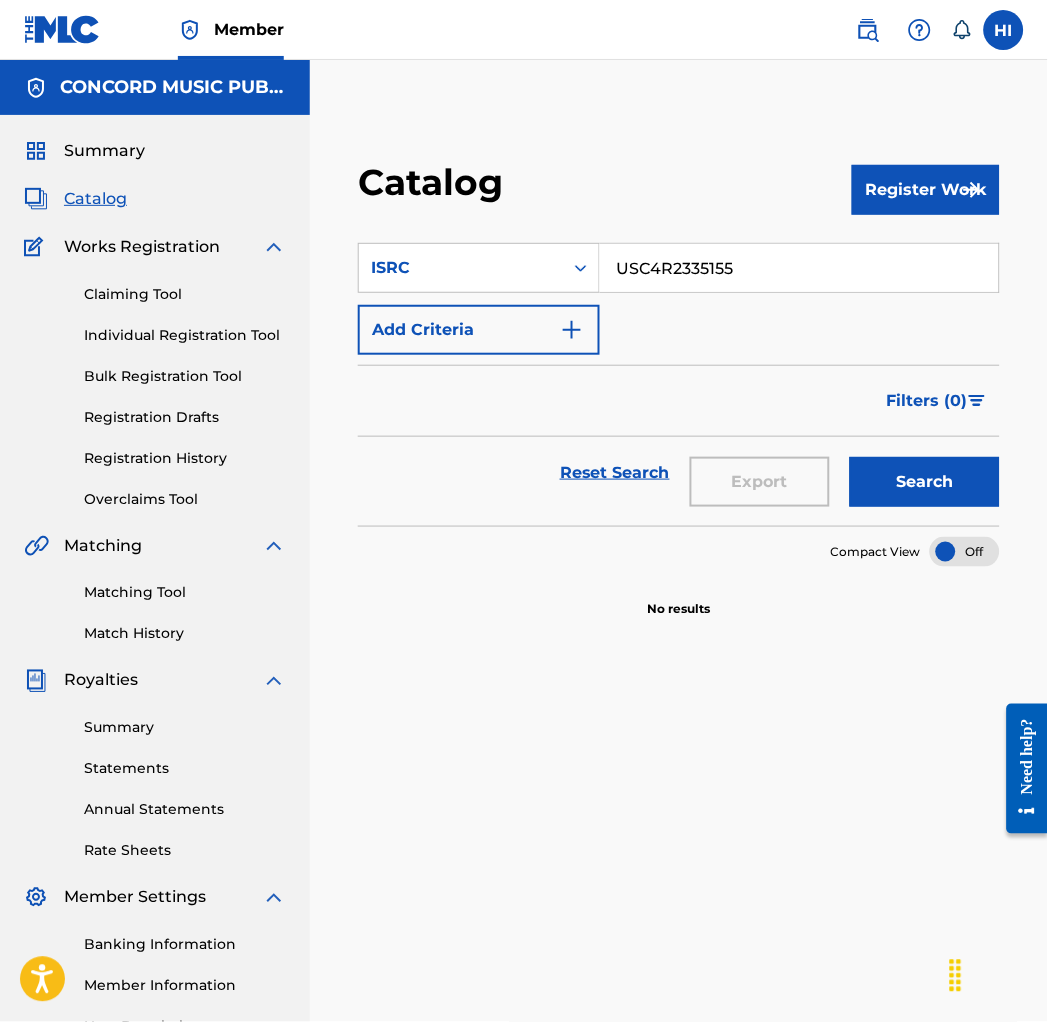 click on "USC4R2335155" at bounding box center (799, 268) 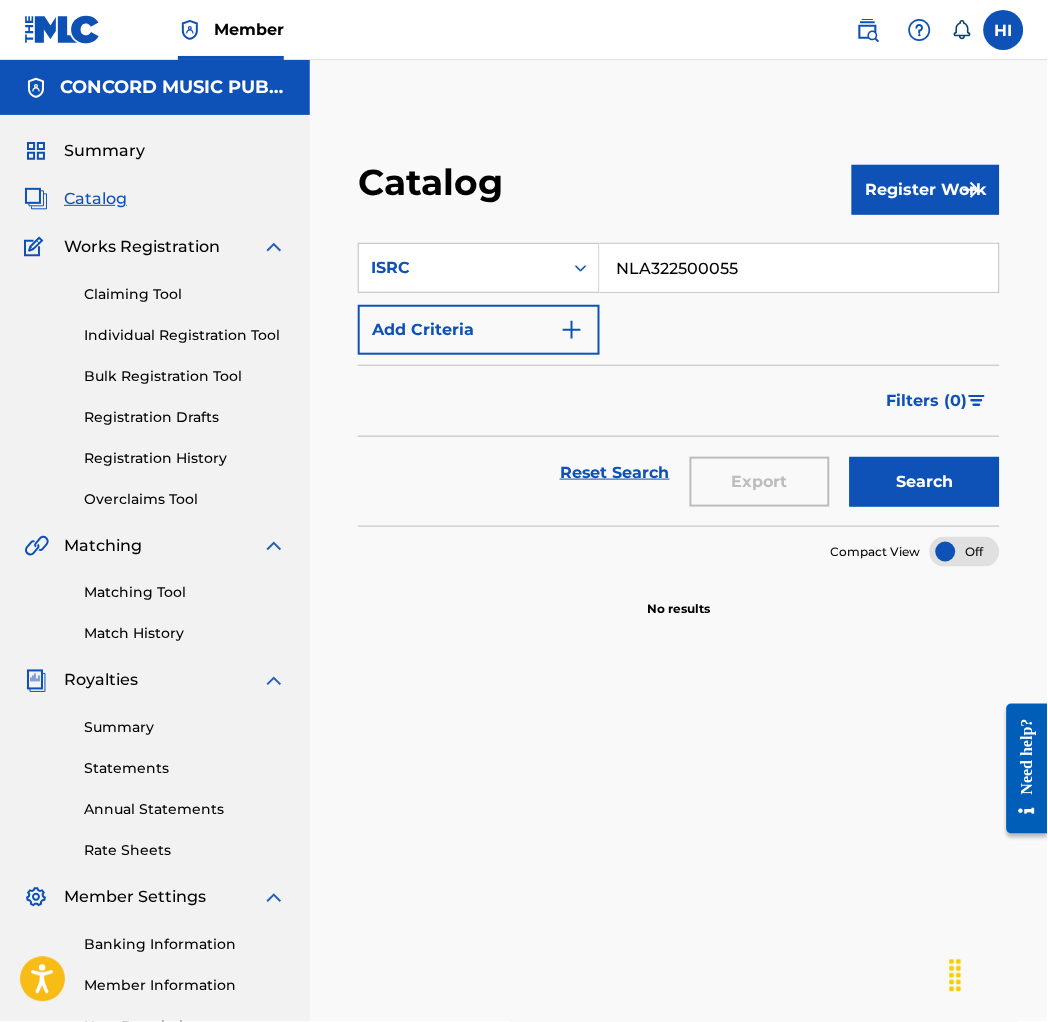 click on "Search" at bounding box center (925, 482) 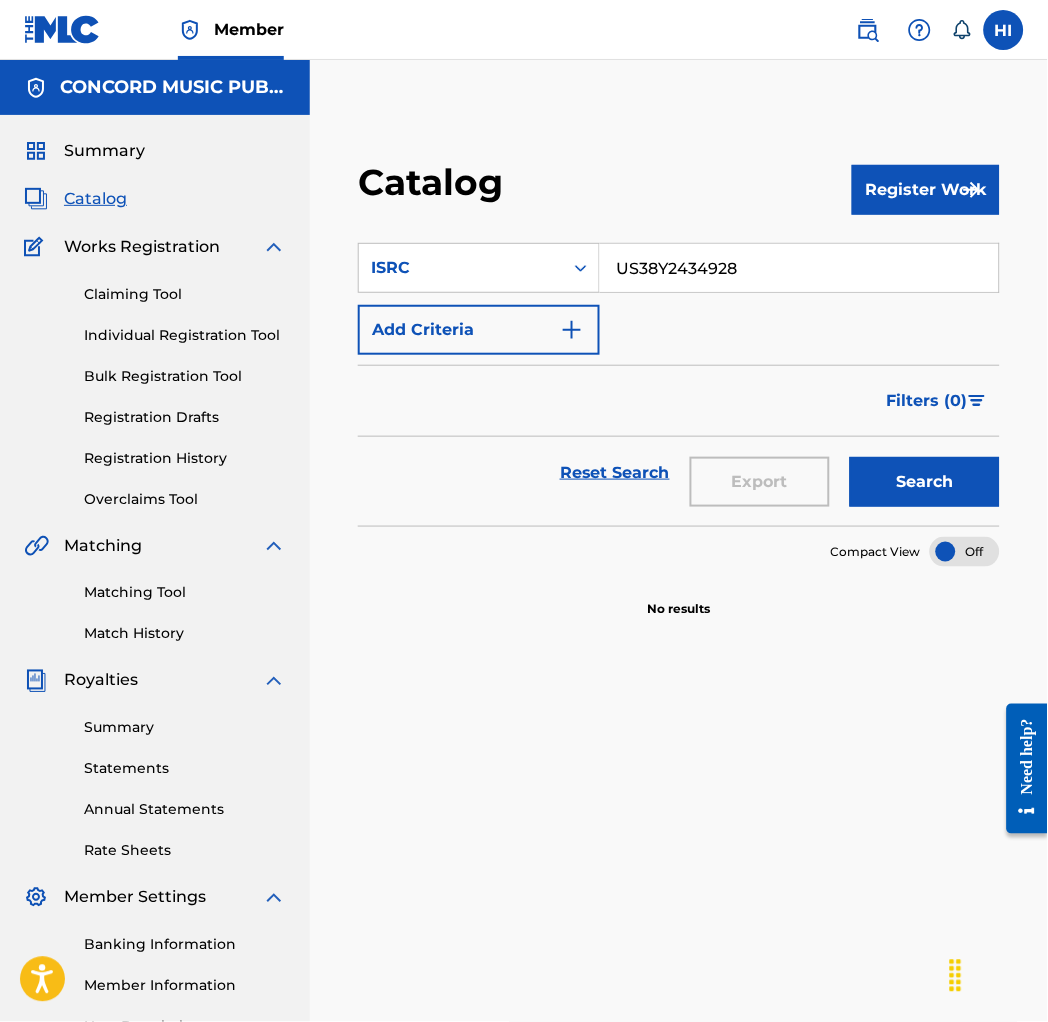 click on "Search" at bounding box center [925, 482] 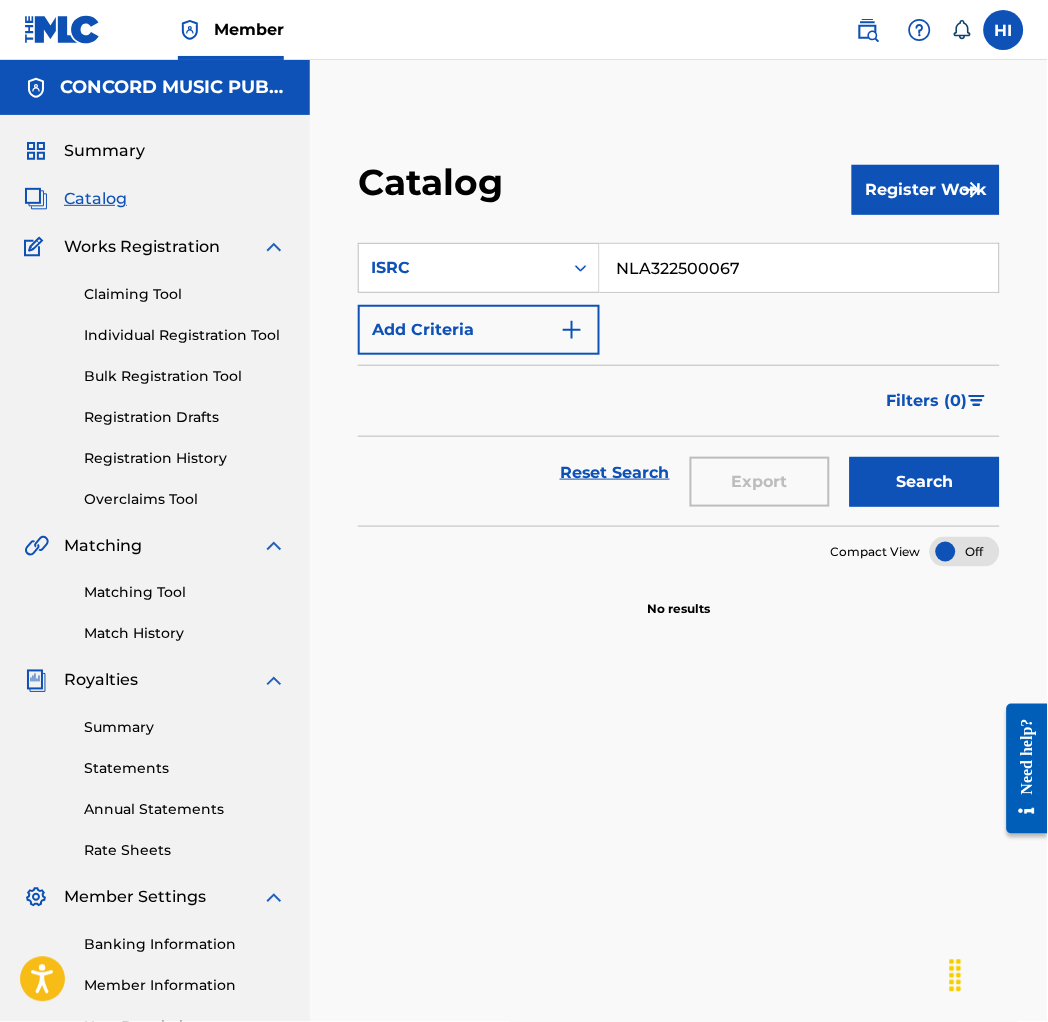 click on "Search" at bounding box center (925, 482) 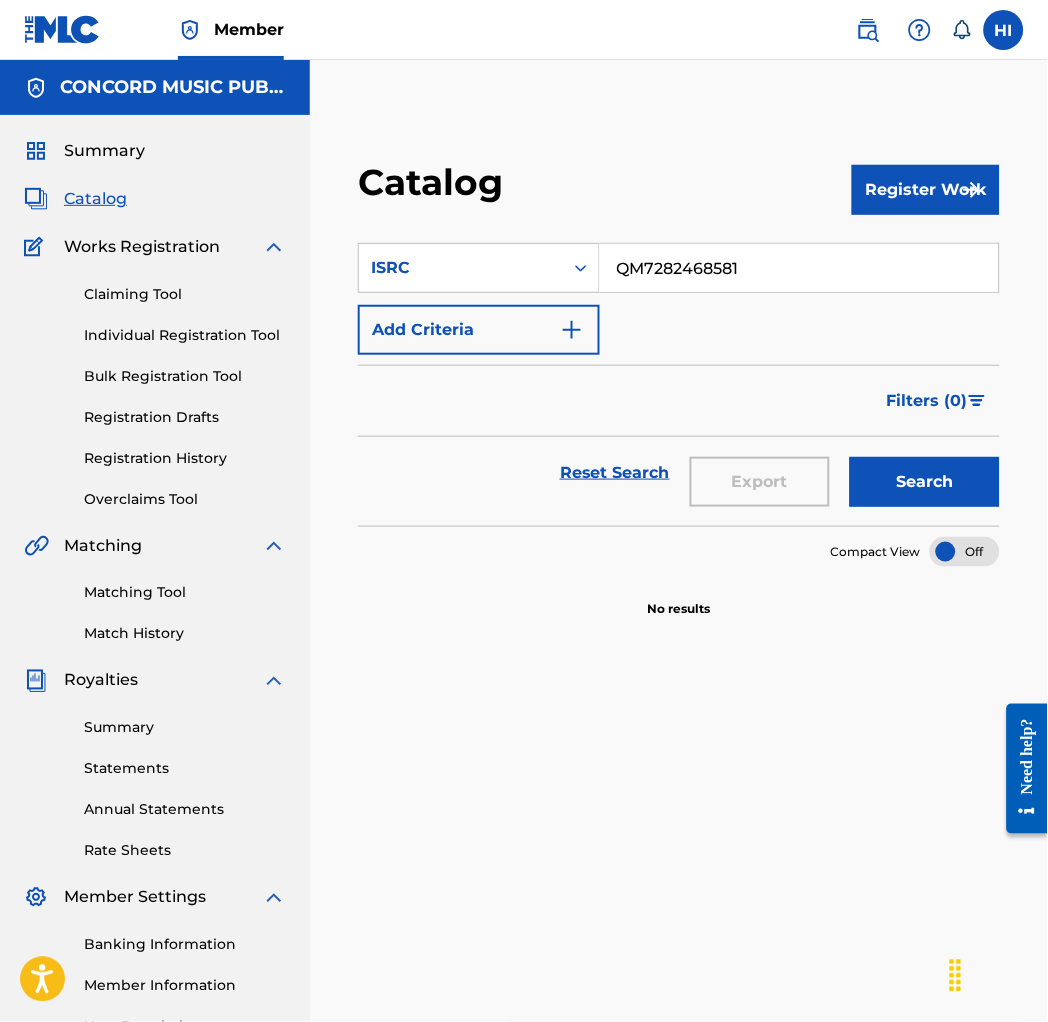 click on "Search" at bounding box center [925, 482] 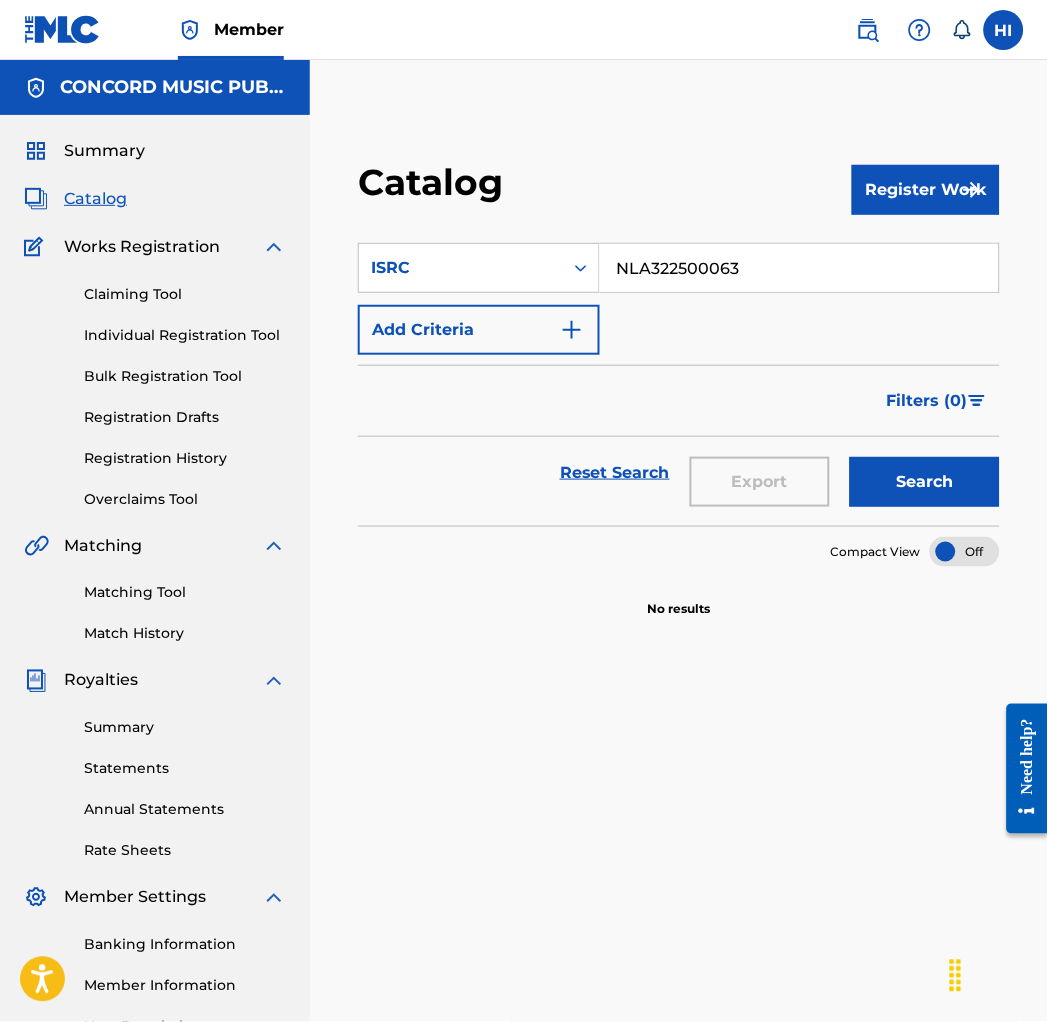 click on "Search" at bounding box center (925, 482) 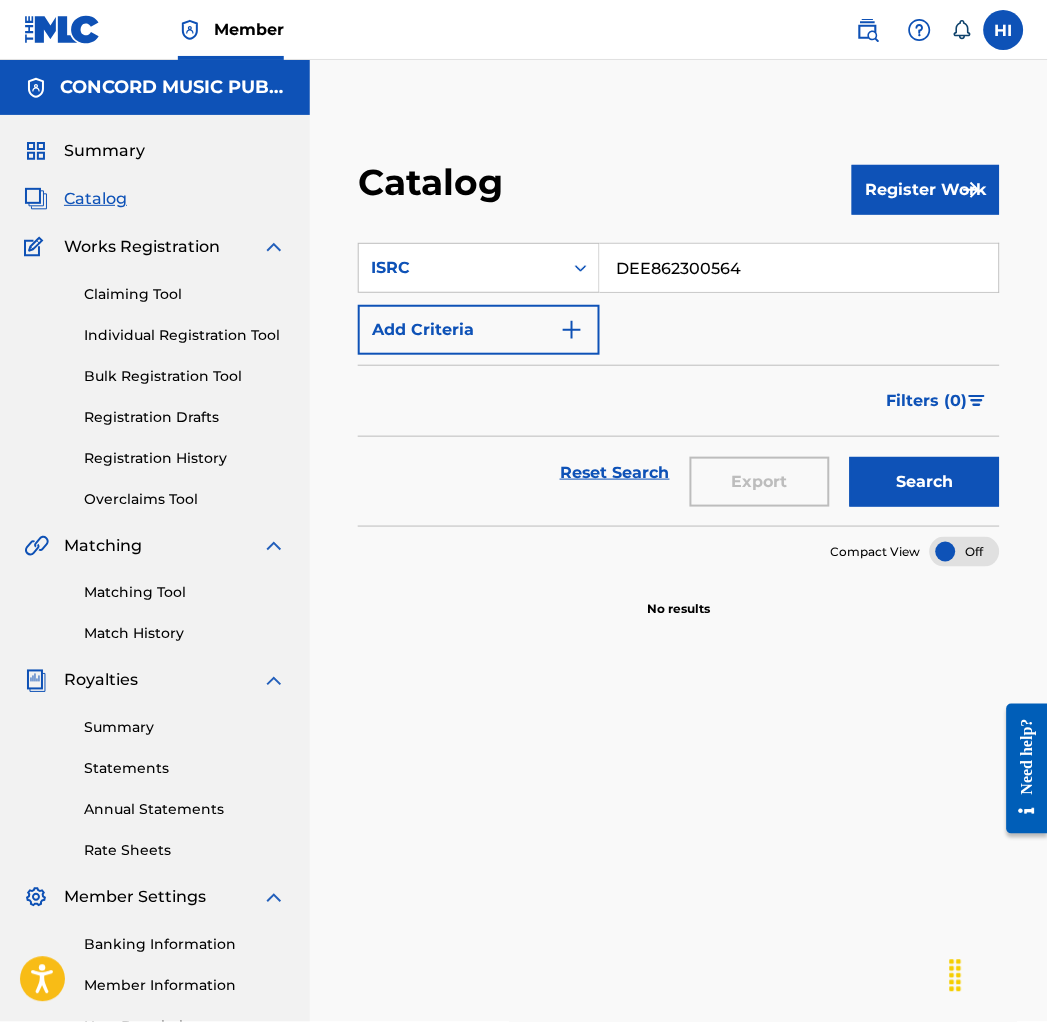 click on "Search" at bounding box center (925, 482) 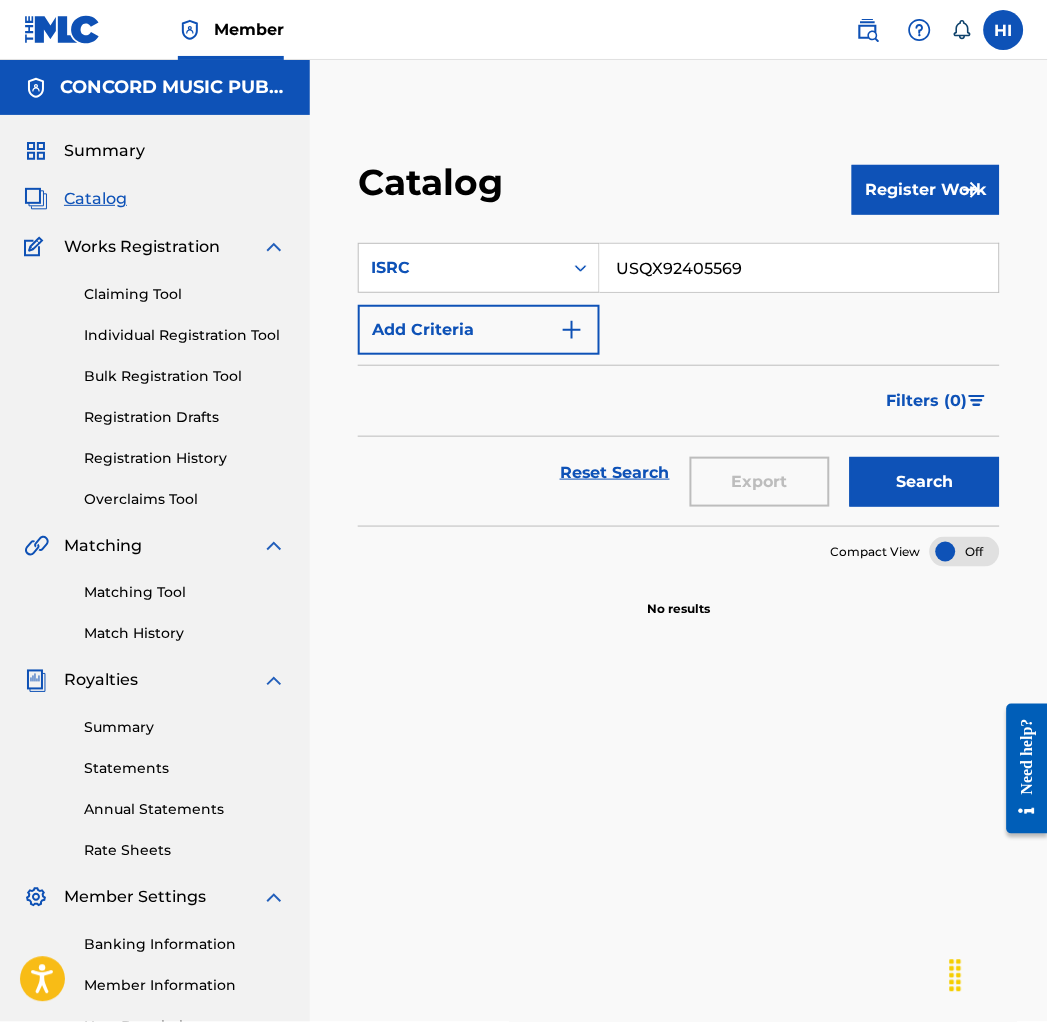 click on "Search" at bounding box center [925, 482] 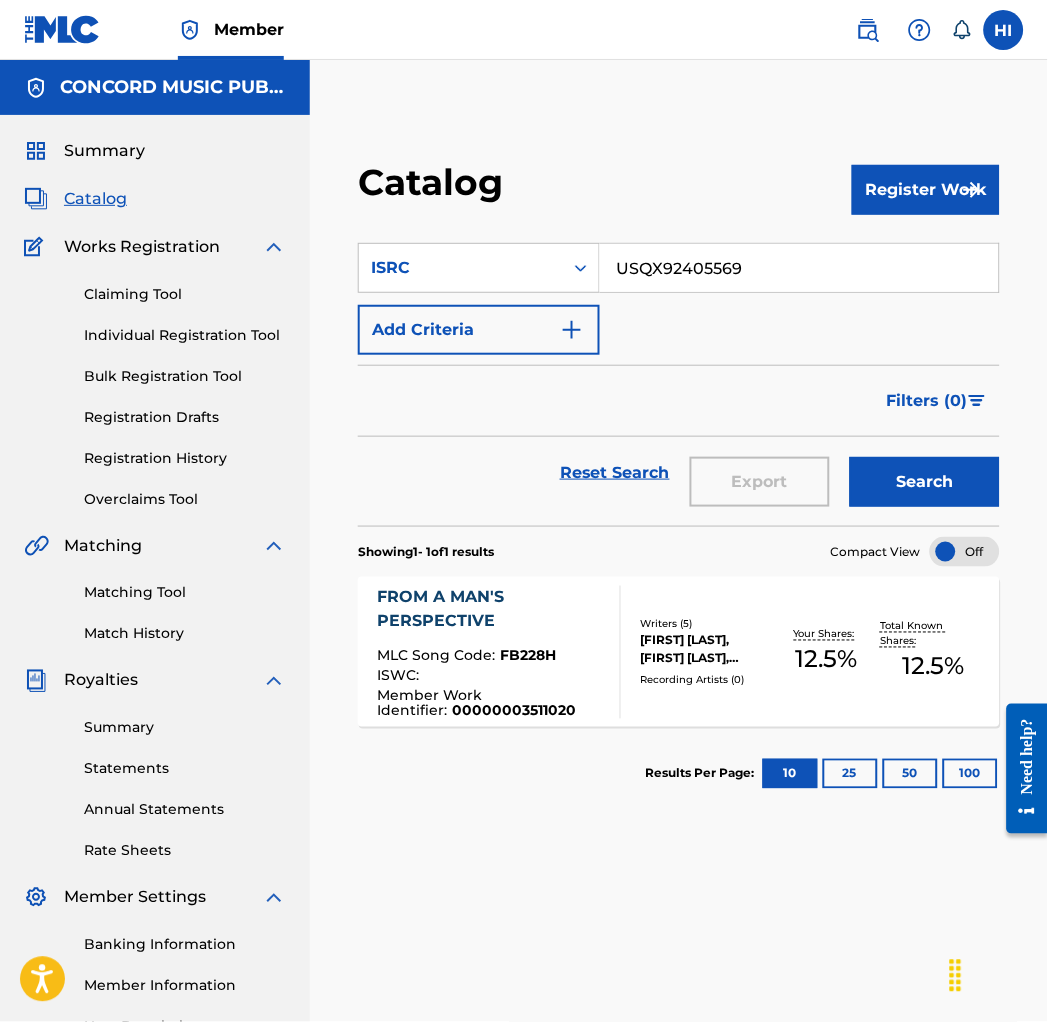 click on "USQX92405569" at bounding box center [799, 268] 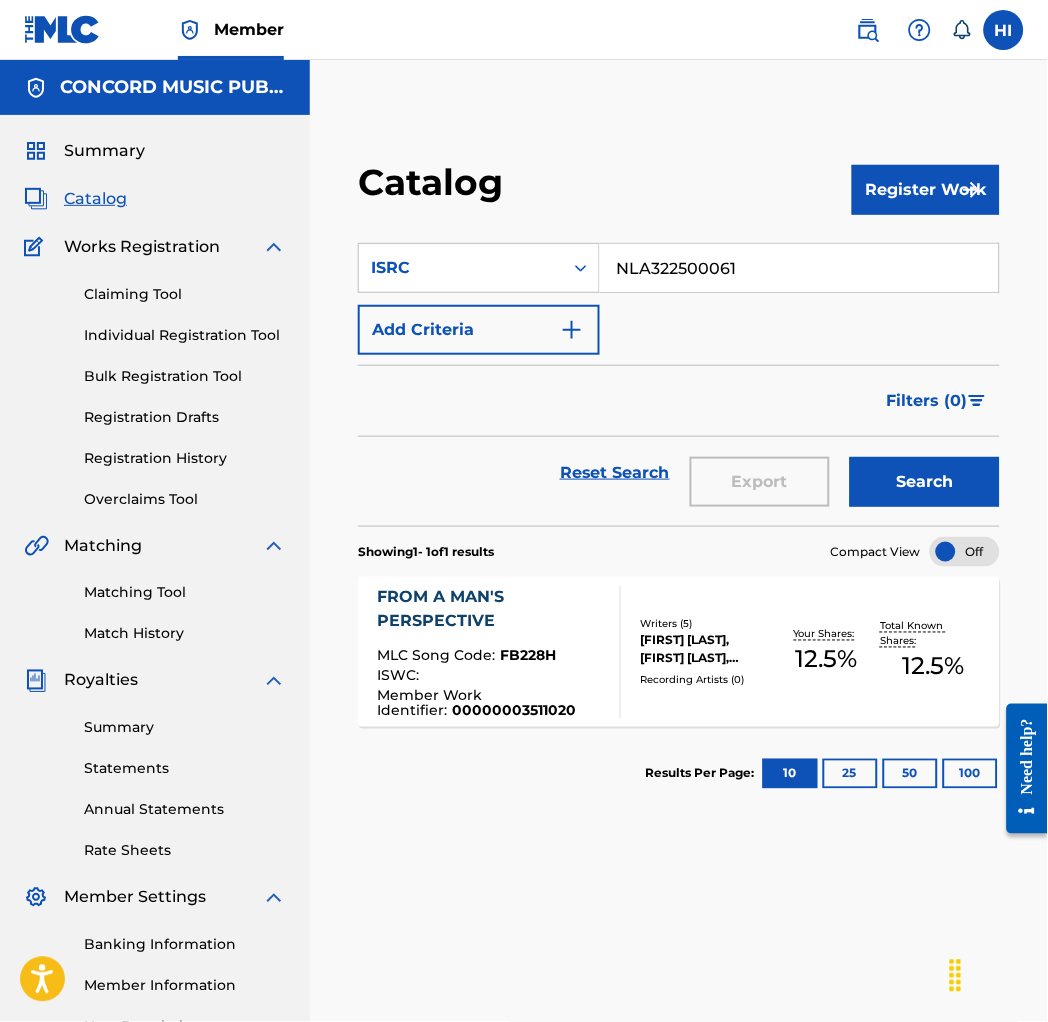 click on "Search" at bounding box center (920, 473) 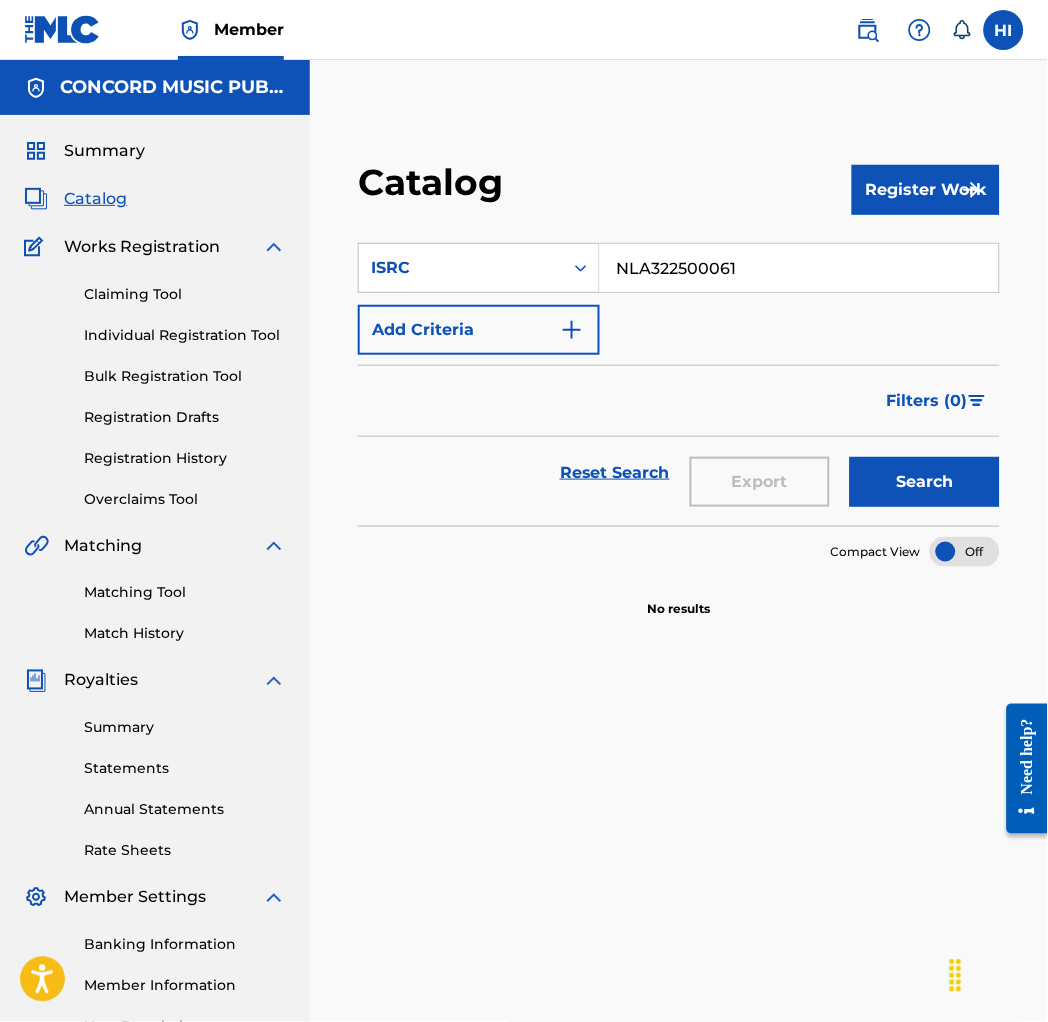 click on "NLA322500061" at bounding box center (799, 268) 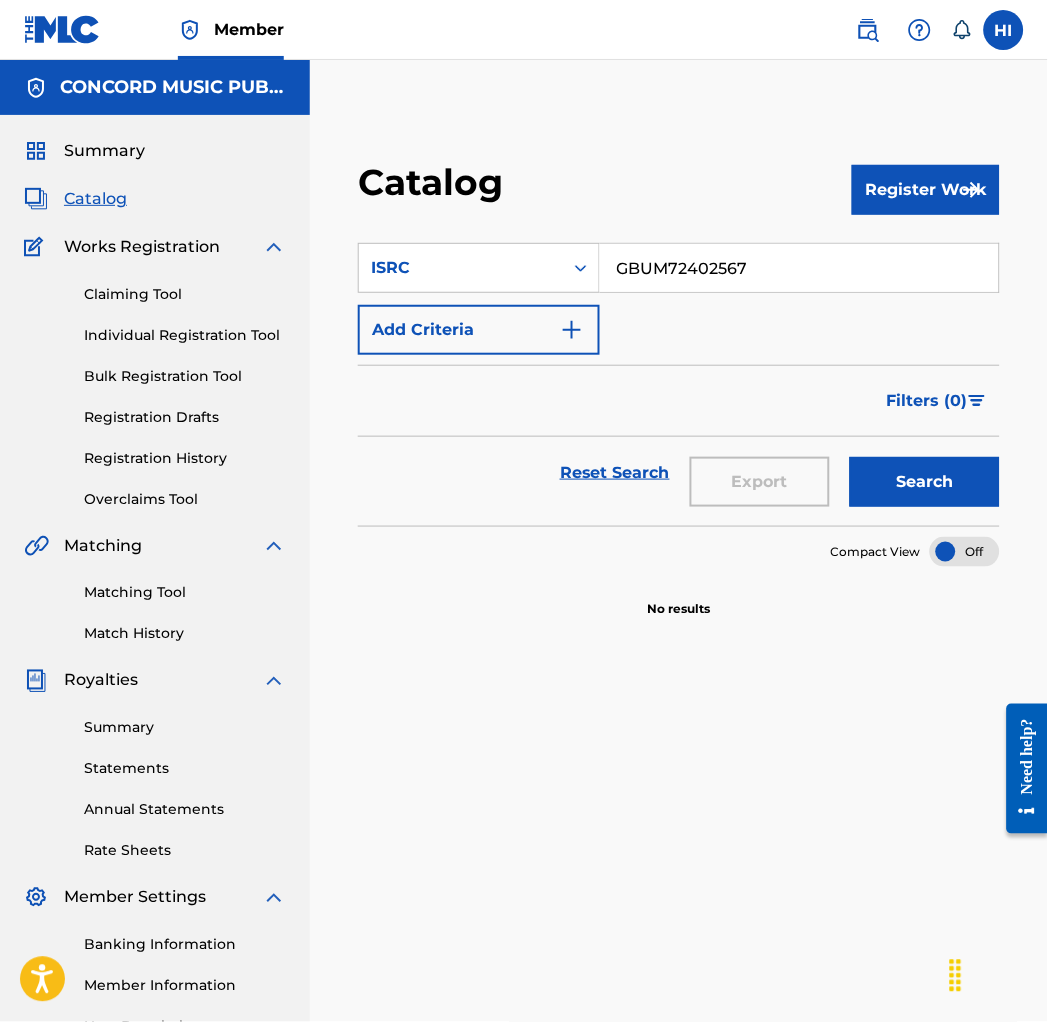 click on "Search" at bounding box center [925, 482] 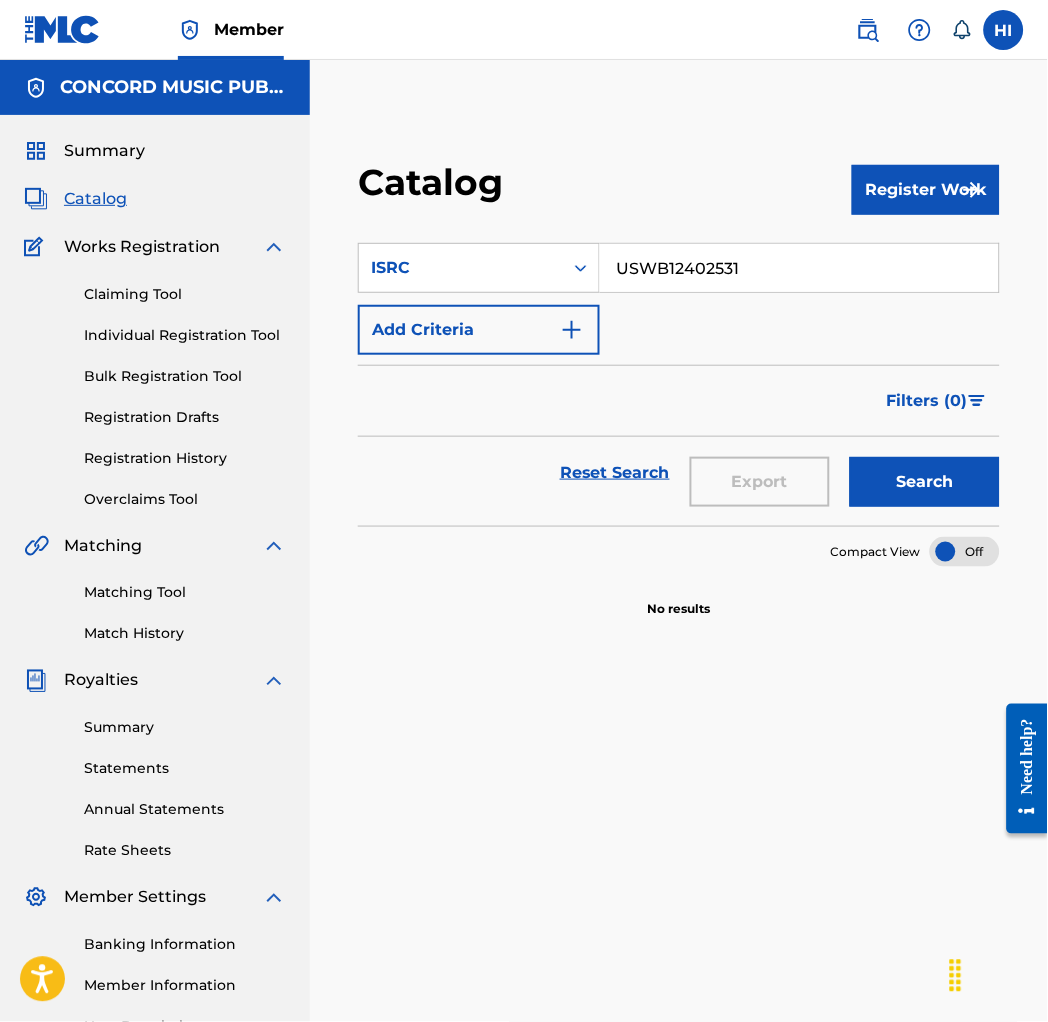 click on "Search" at bounding box center (925, 482) 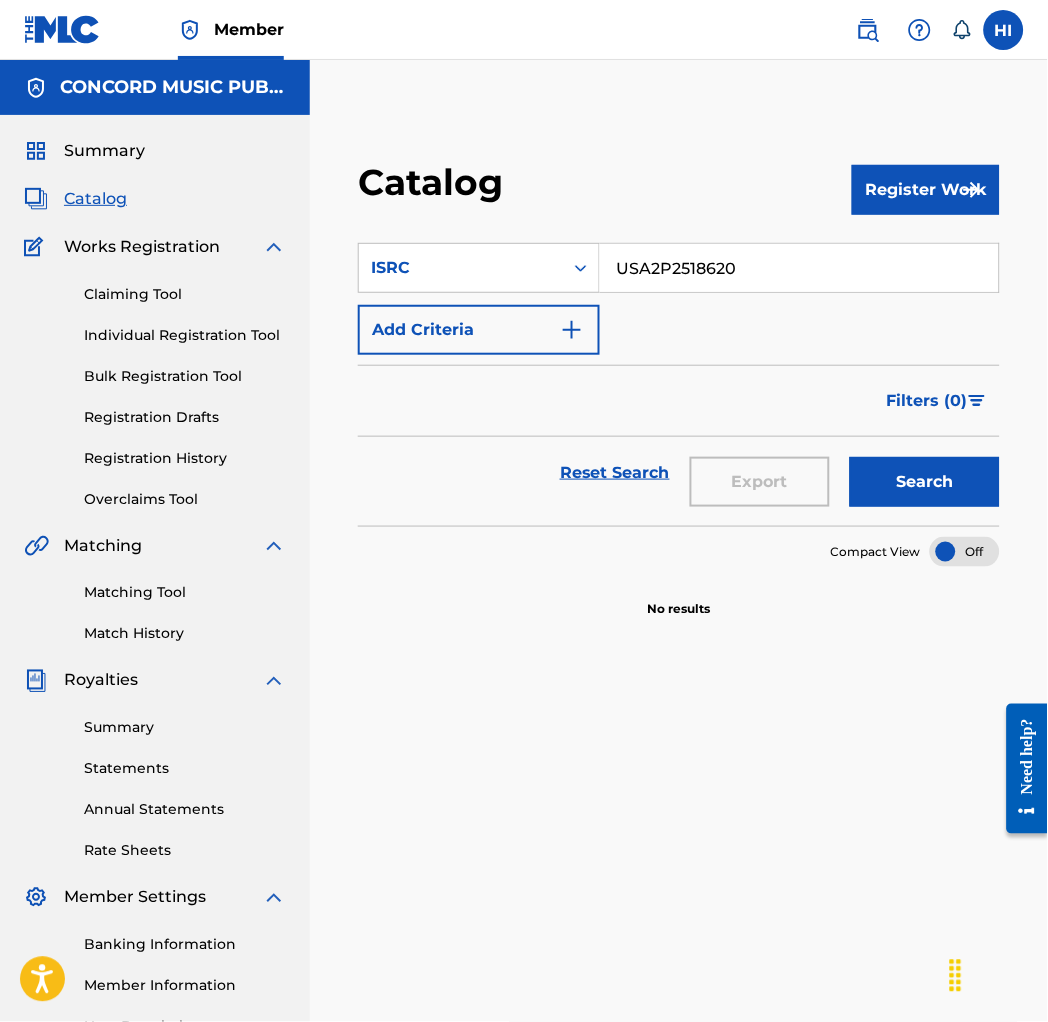 click on "Search" at bounding box center (925, 482) 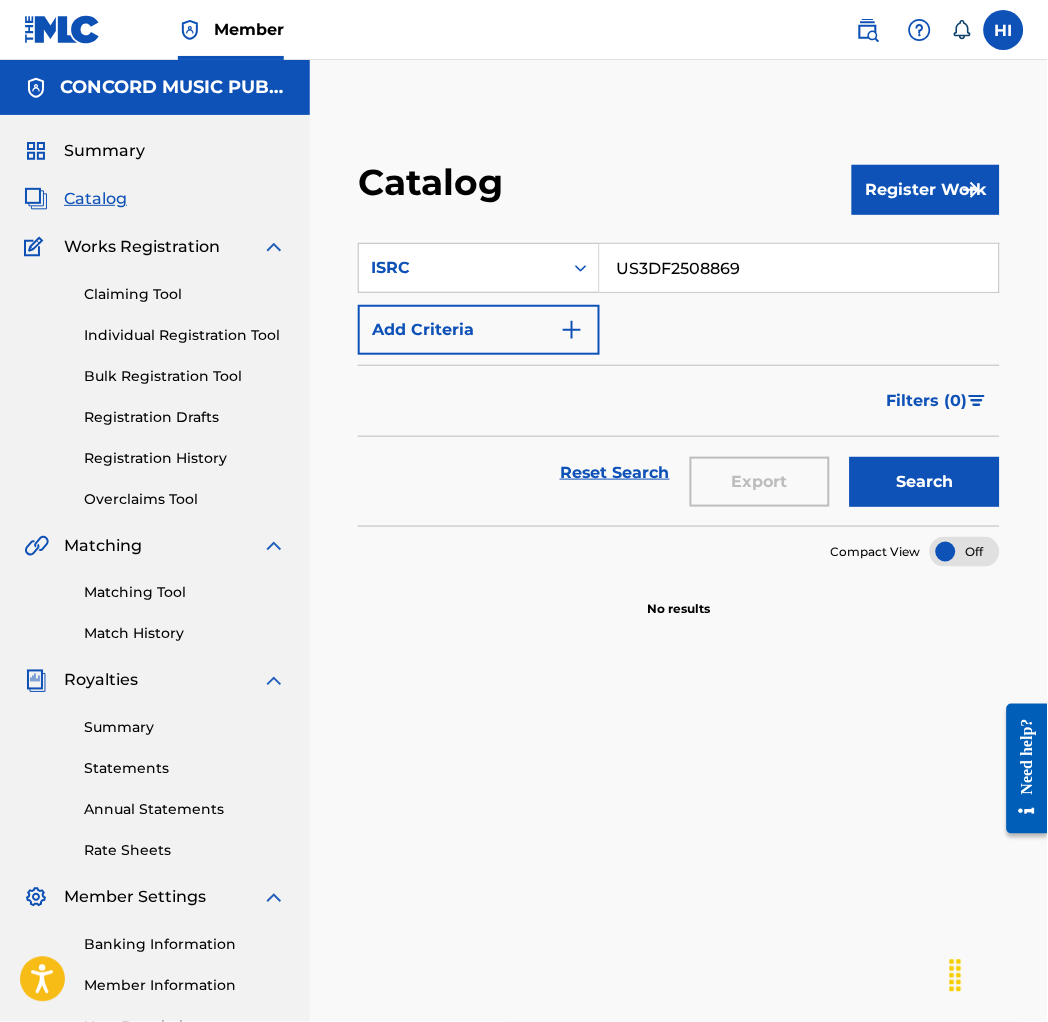 click on "Search" at bounding box center [925, 482] 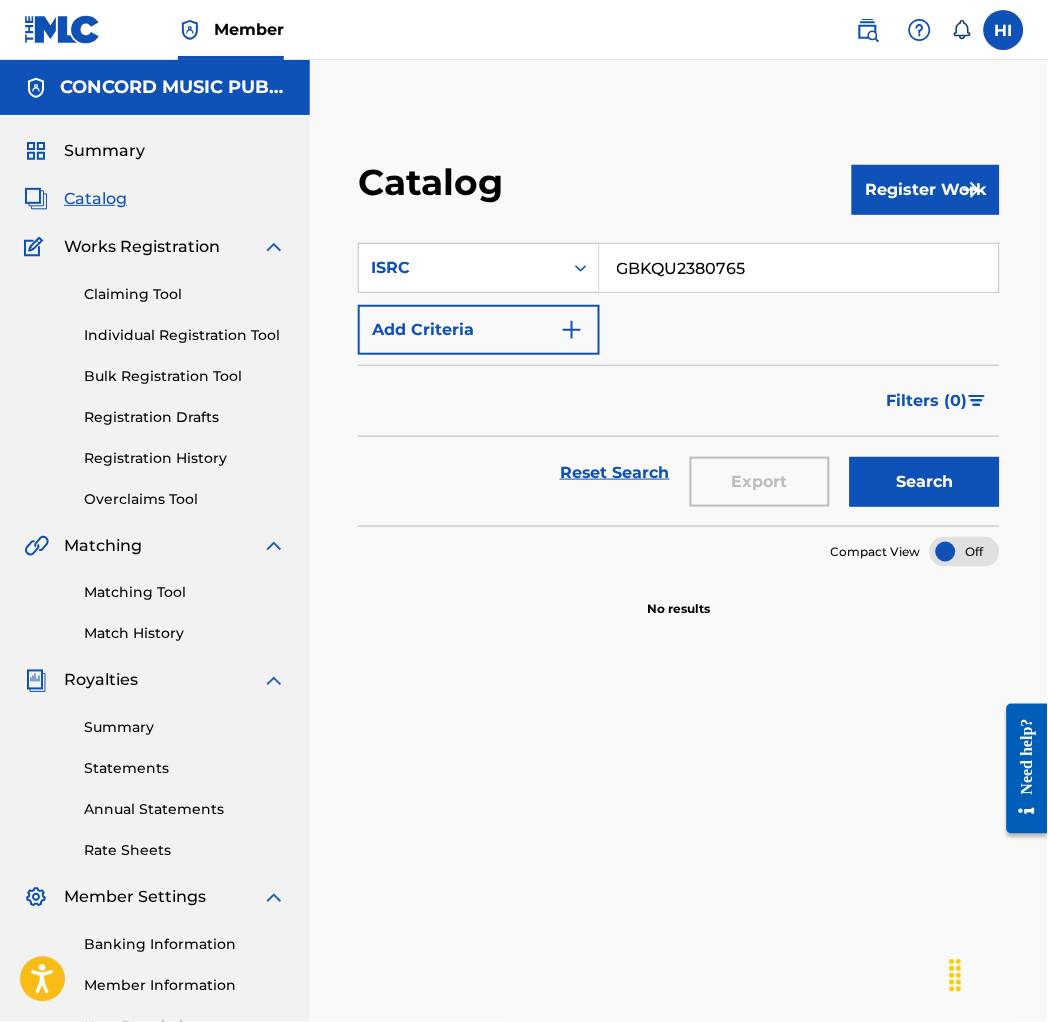 click on "Search" at bounding box center [925, 482] 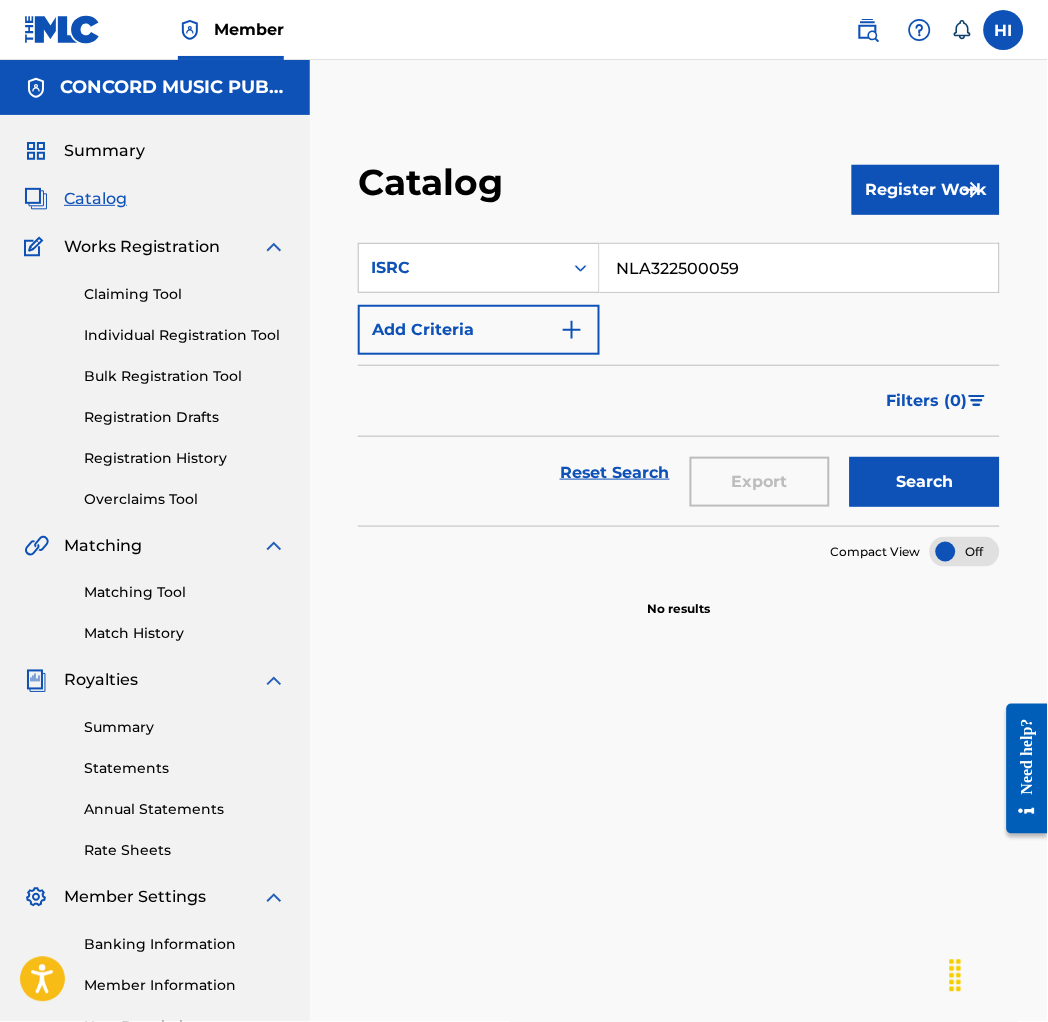 click on "Search" at bounding box center [925, 482] 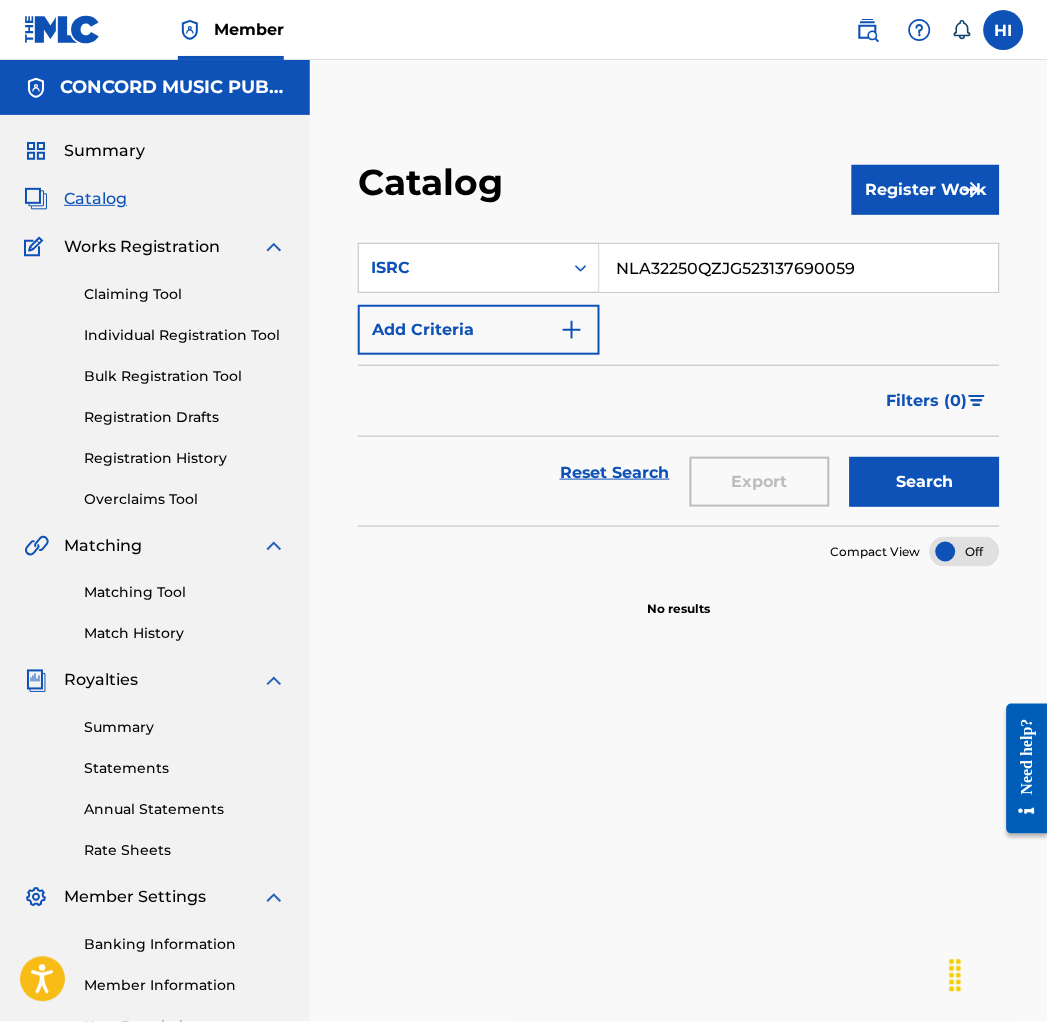click on "NLA32250QZJG523137690059" at bounding box center (799, 268) 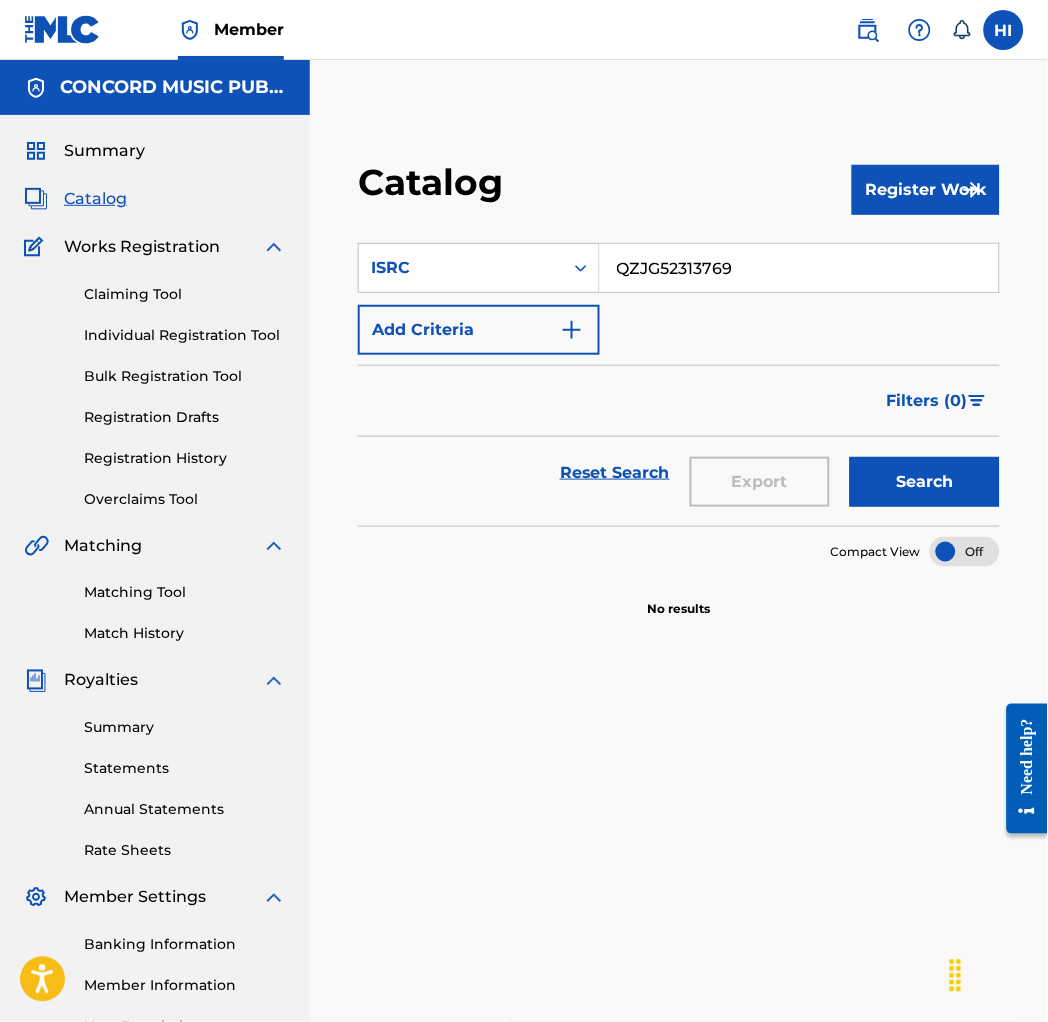 click on "Search" at bounding box center (925, 482) 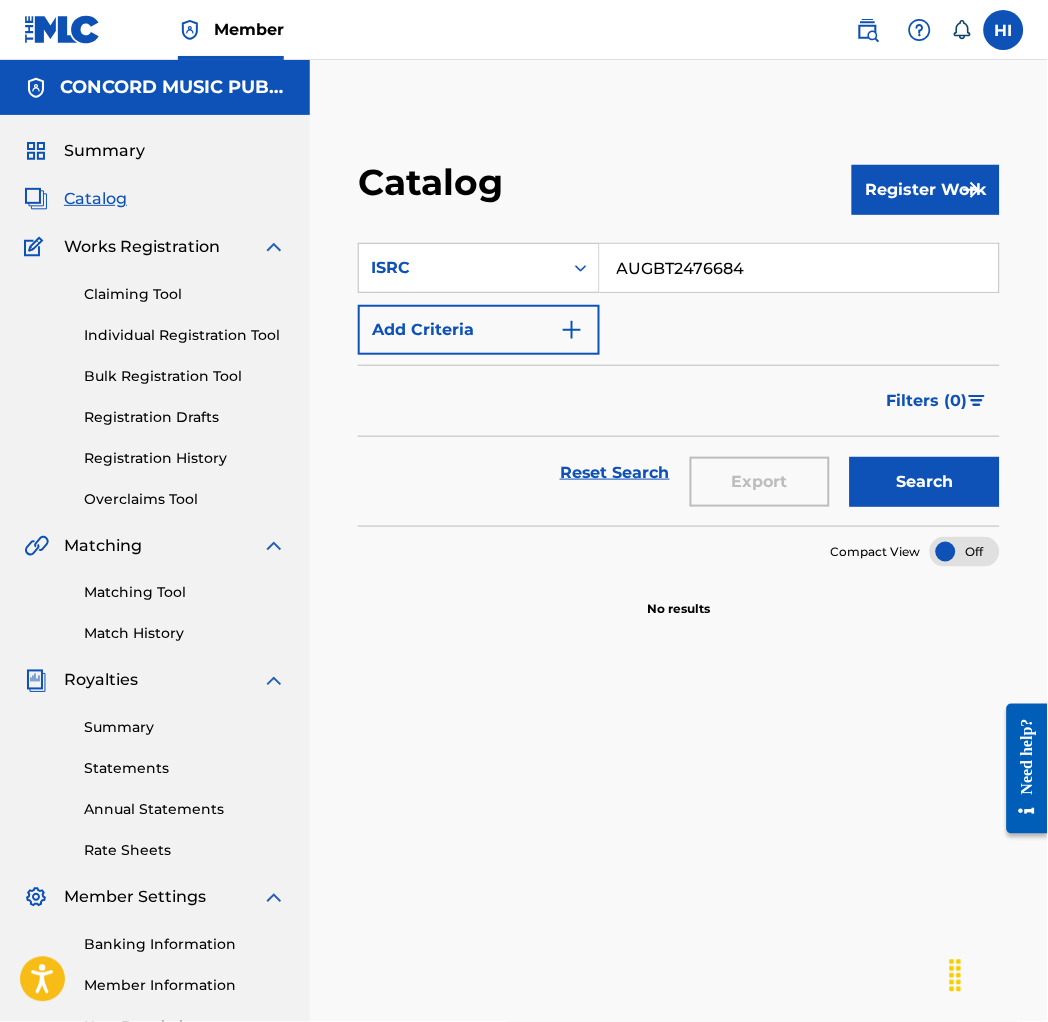 click on "Reset Search Export Search" at bounding box center (679, 481) 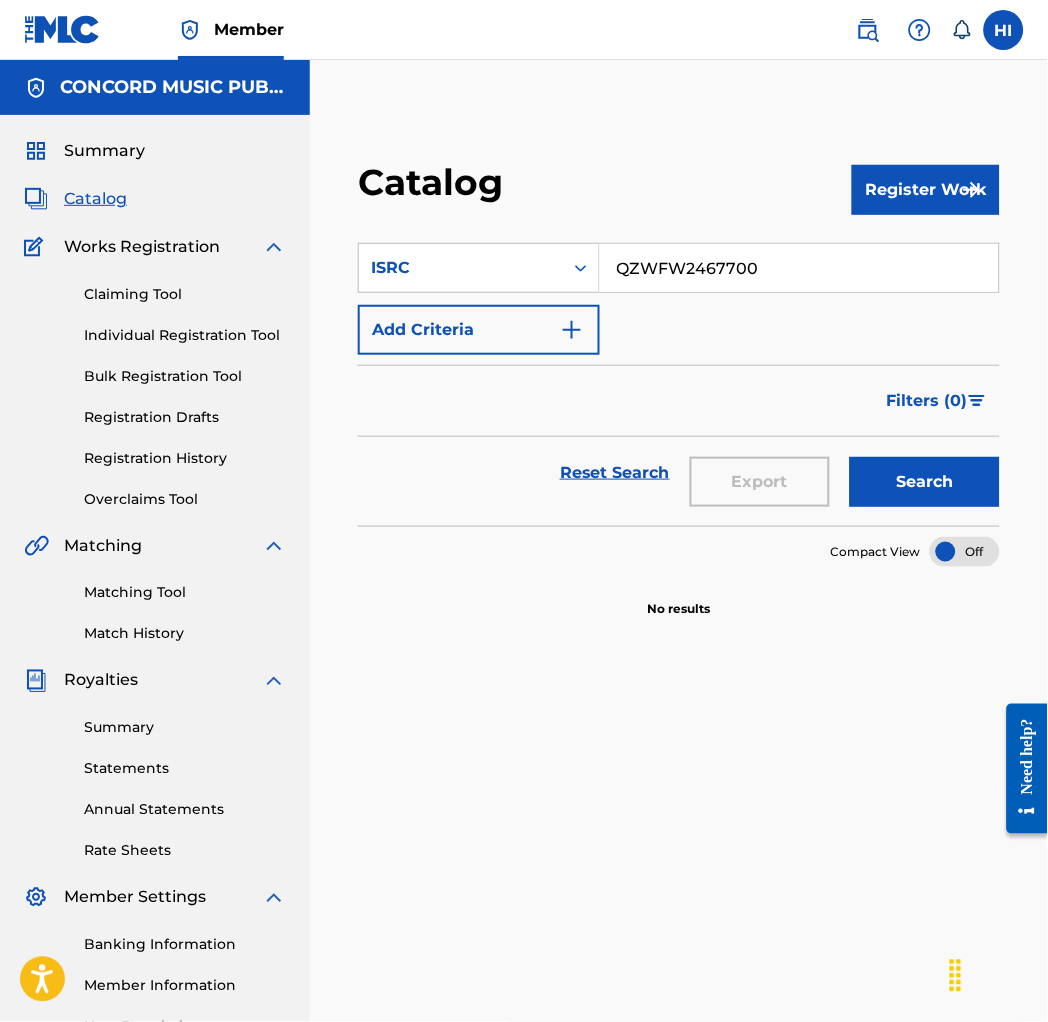 click on "Search" at bounding box center [925, 482] 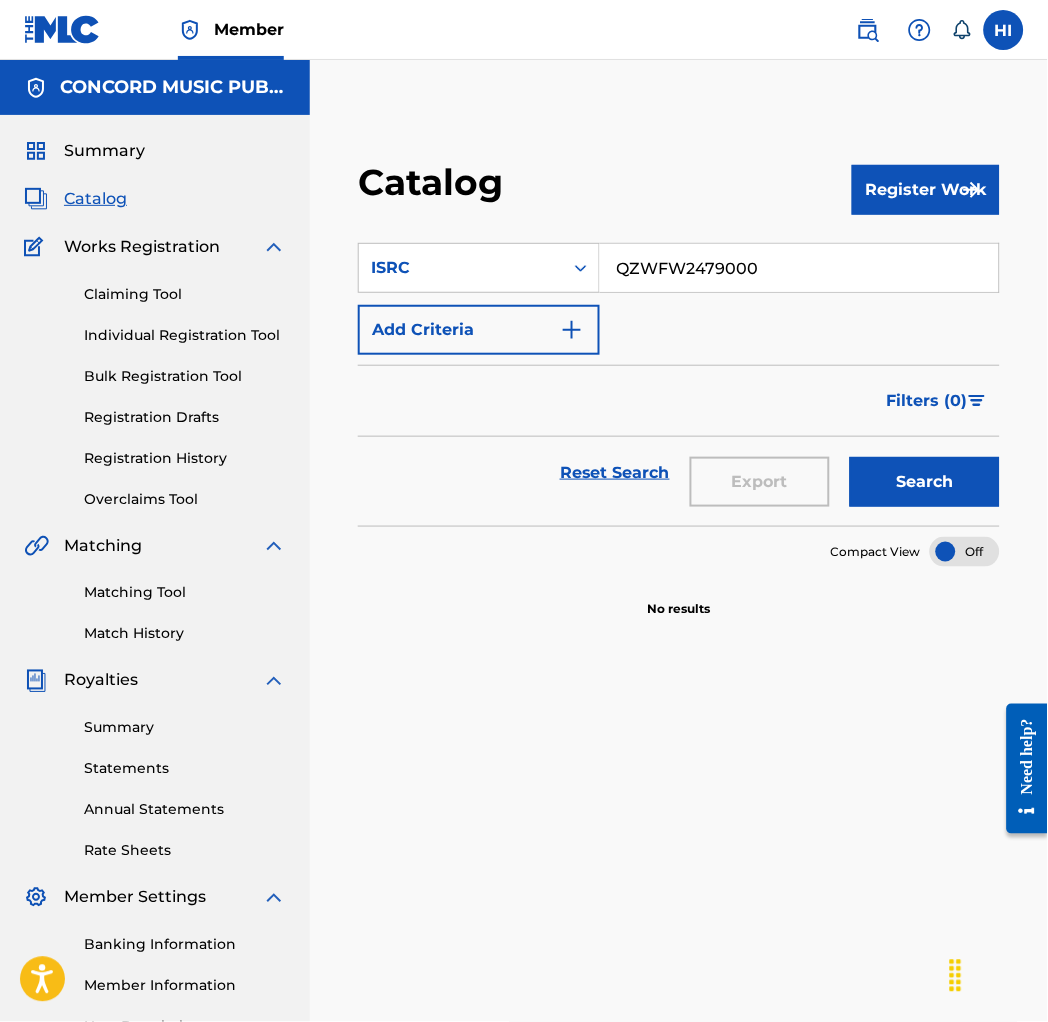 click on "Search" at bounding box center (925, 482) 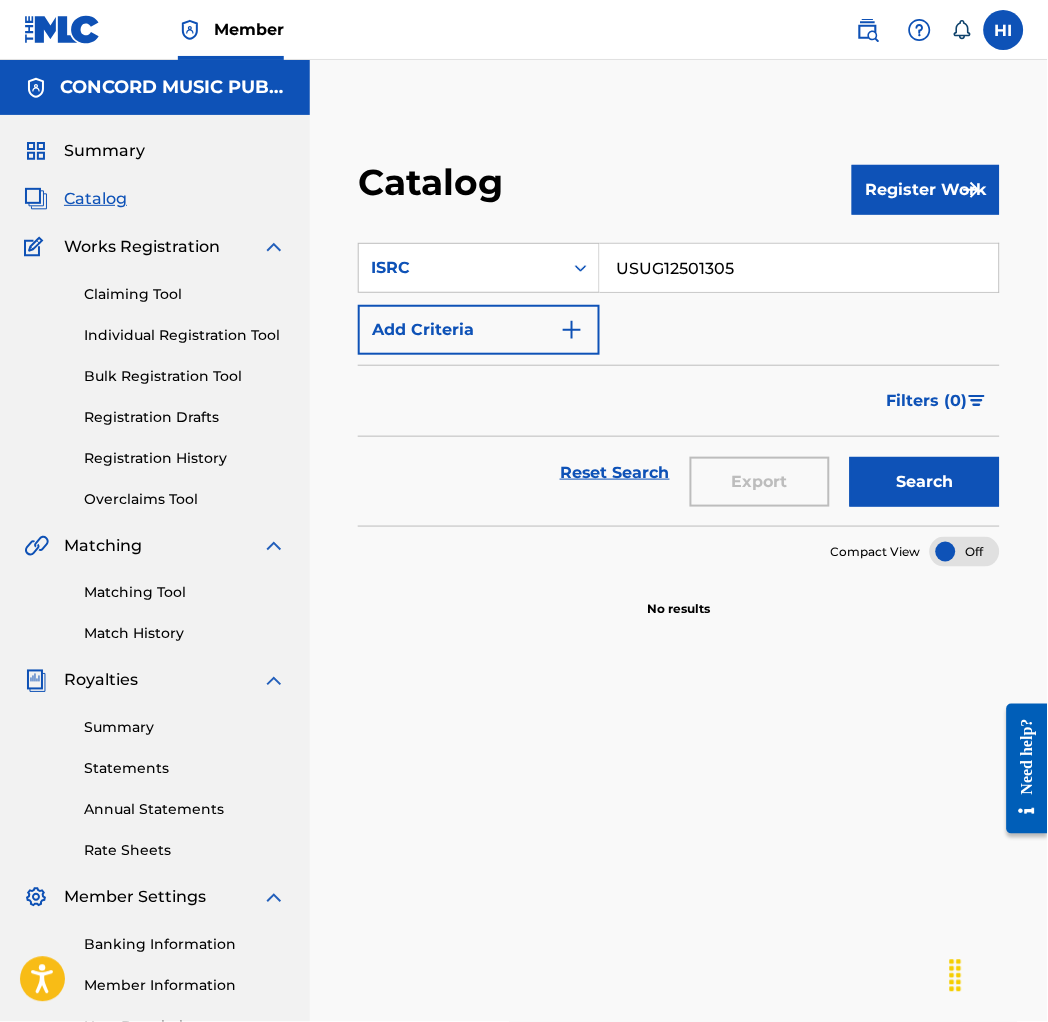 click on "Search" at bounding box center (925, 482) 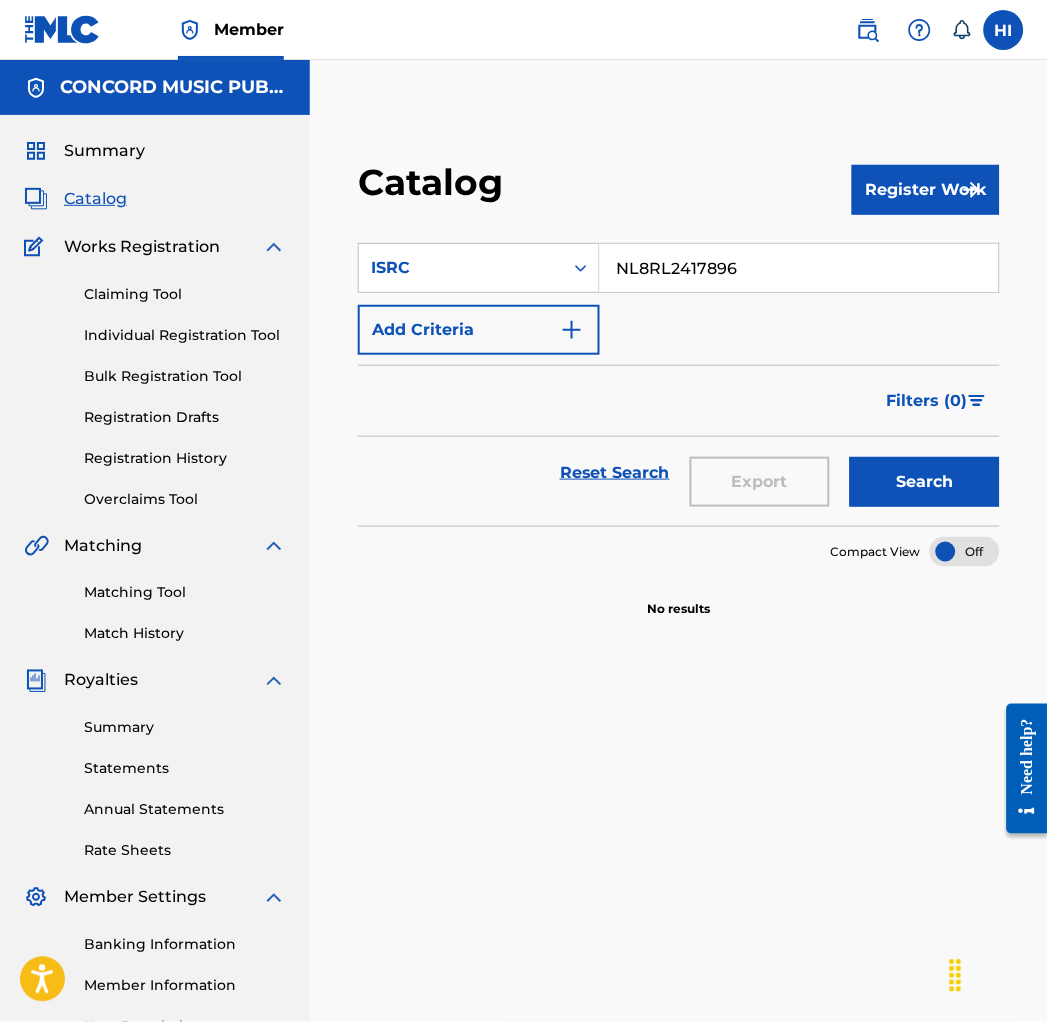 click on "Search" at bounding box center (925, 482) 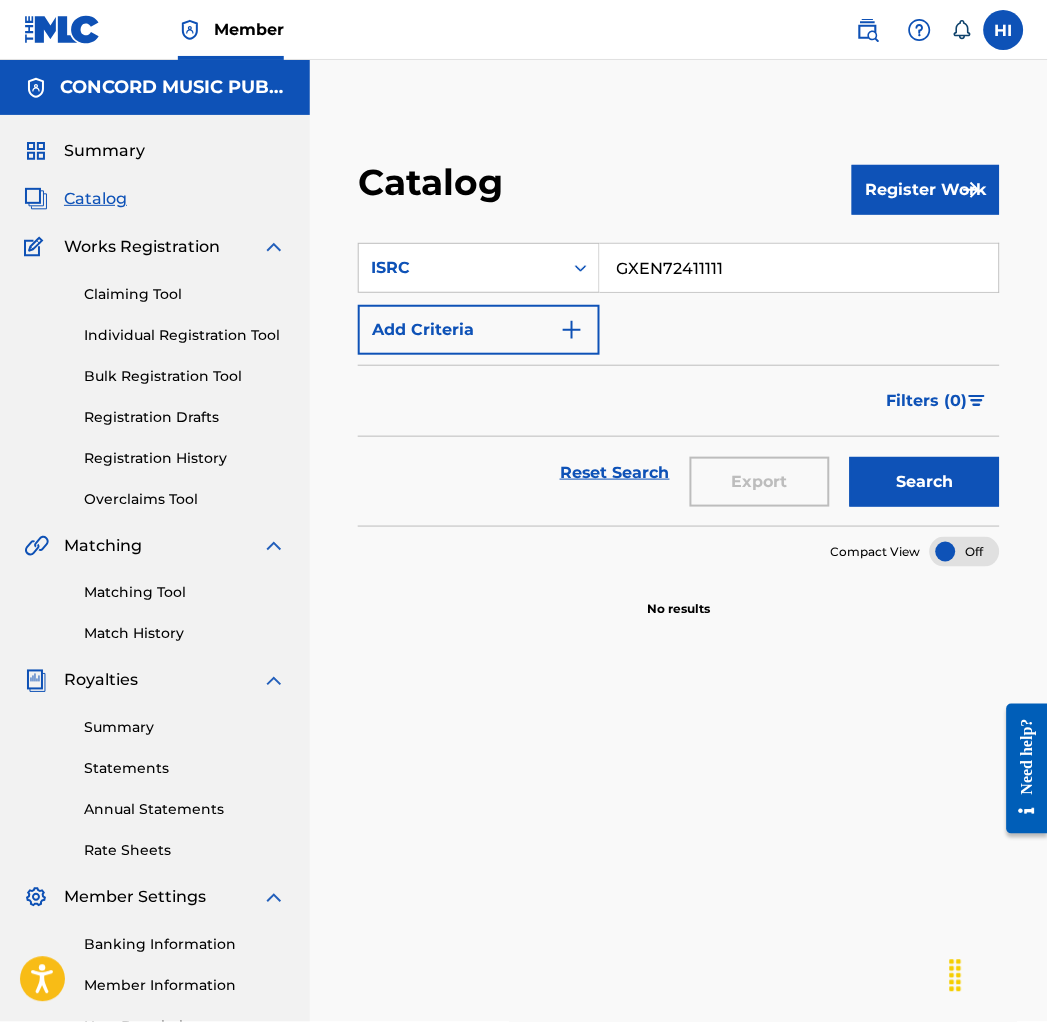 click on "Search" at bounding box center (925, 482) 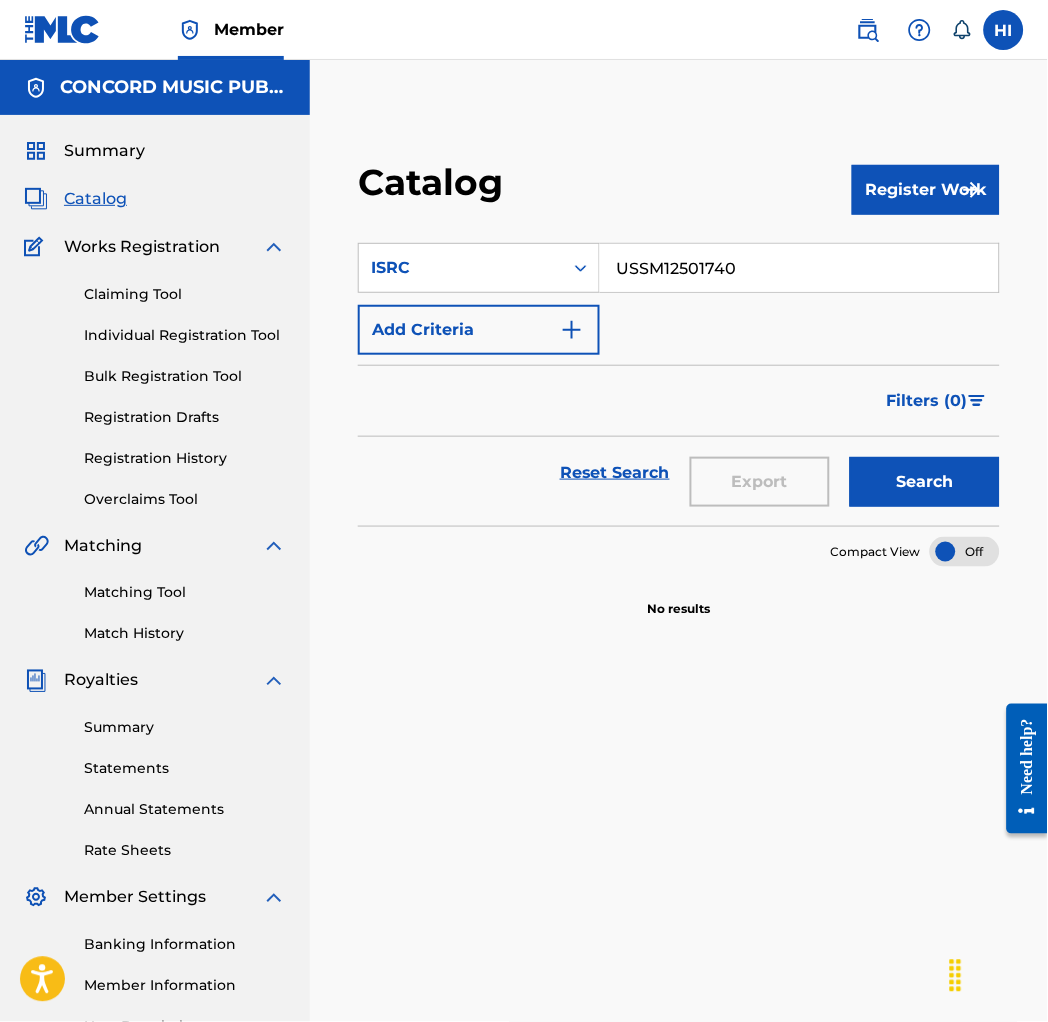 click on "Search" at bounding box center (925, 482) 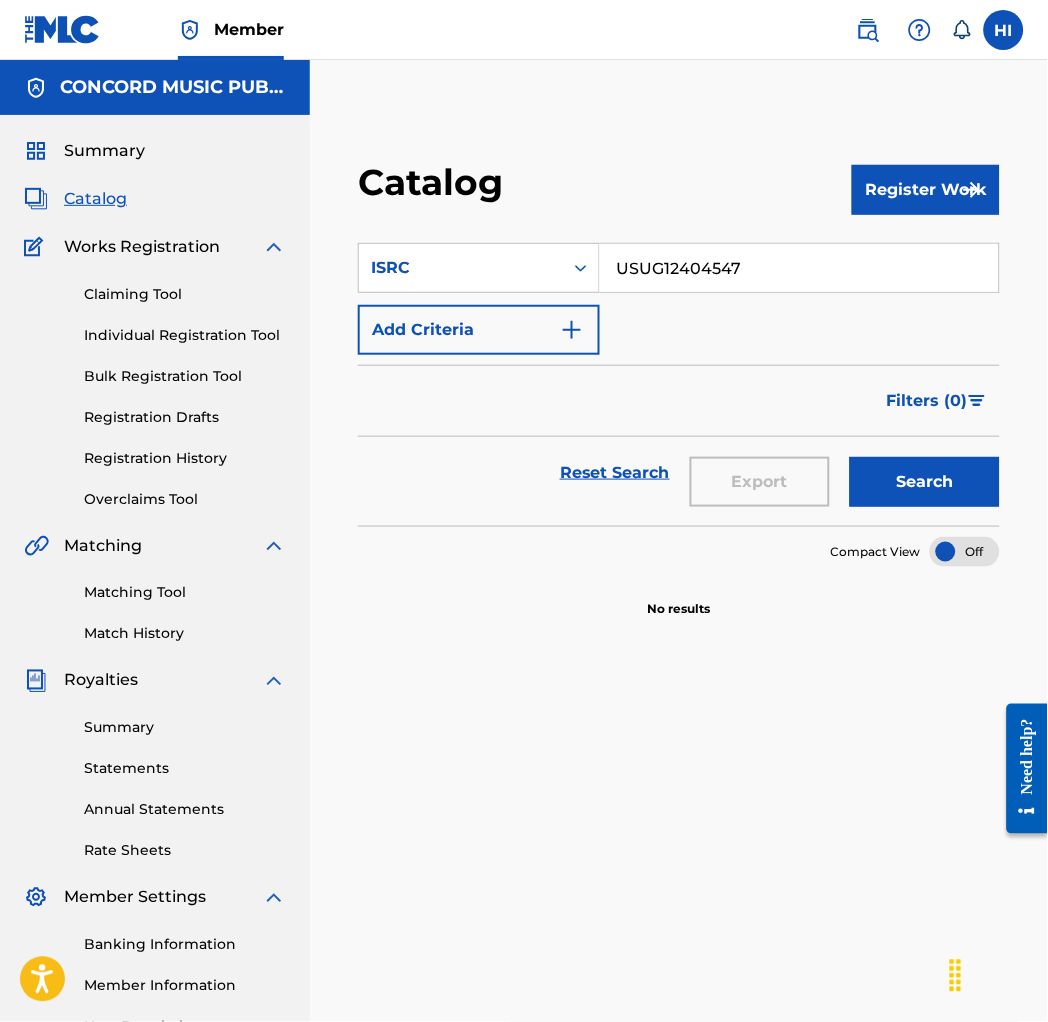 click on "Search" at bounding box center (925, 482) 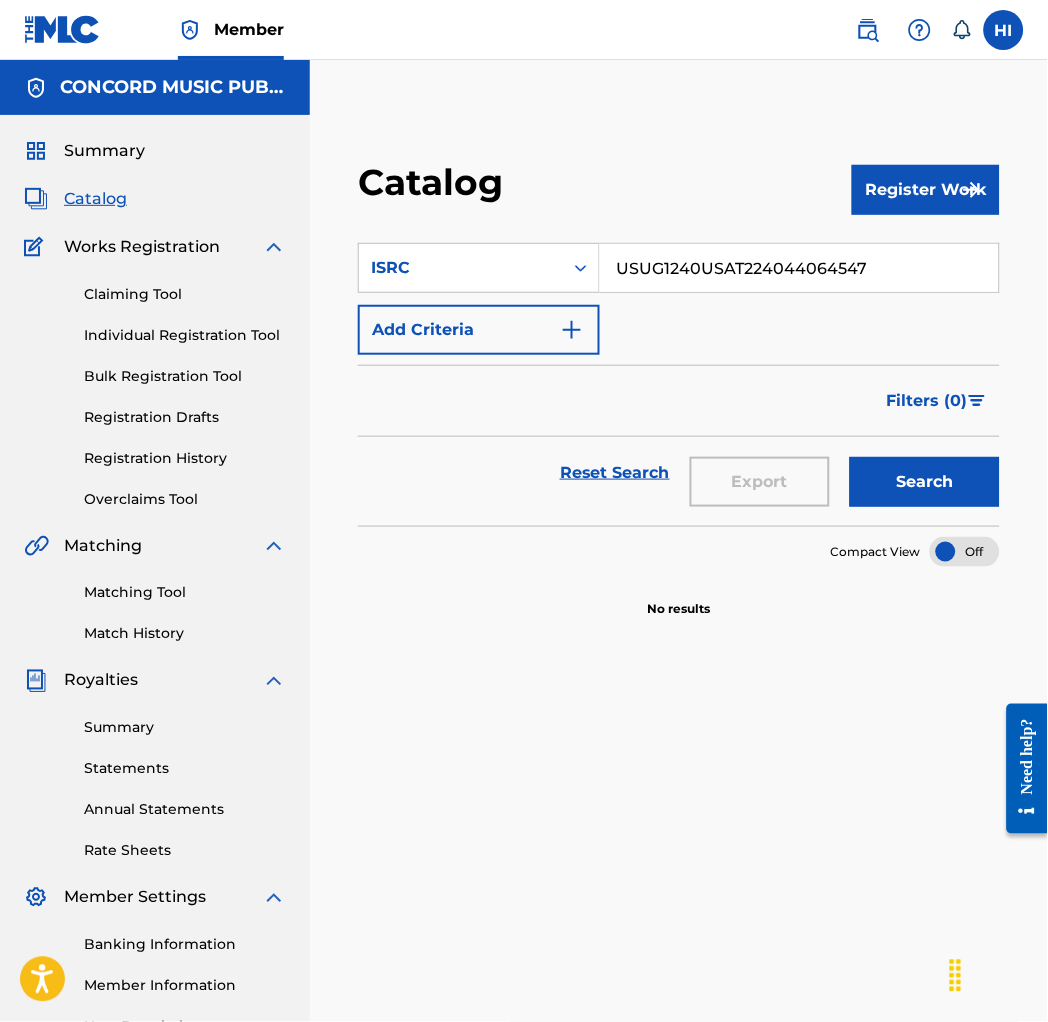 click on "USUG1240USAT224044064547" at bounding box center (799, 268) 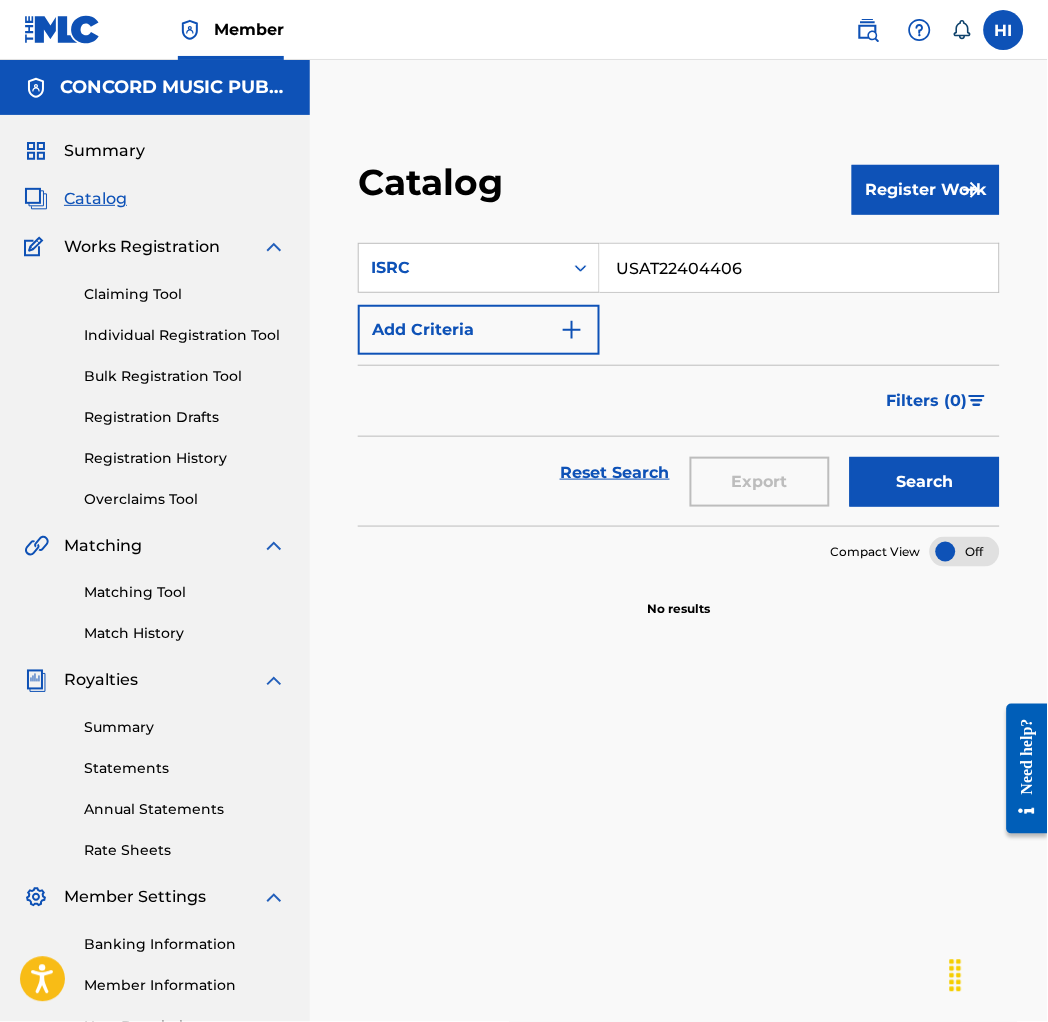 click on "Search" at bounding box center [925, 482] 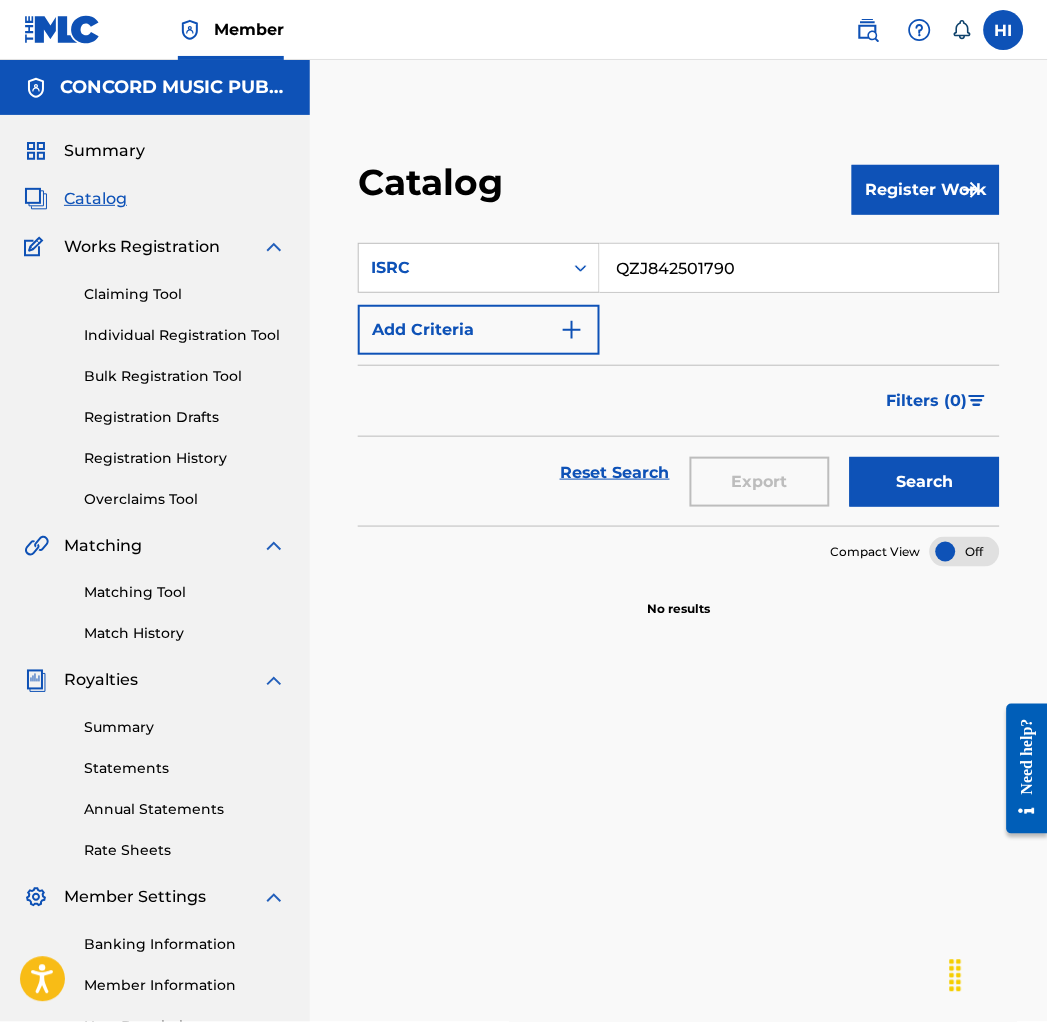 click on "Search" at bounding box center [925, 482] 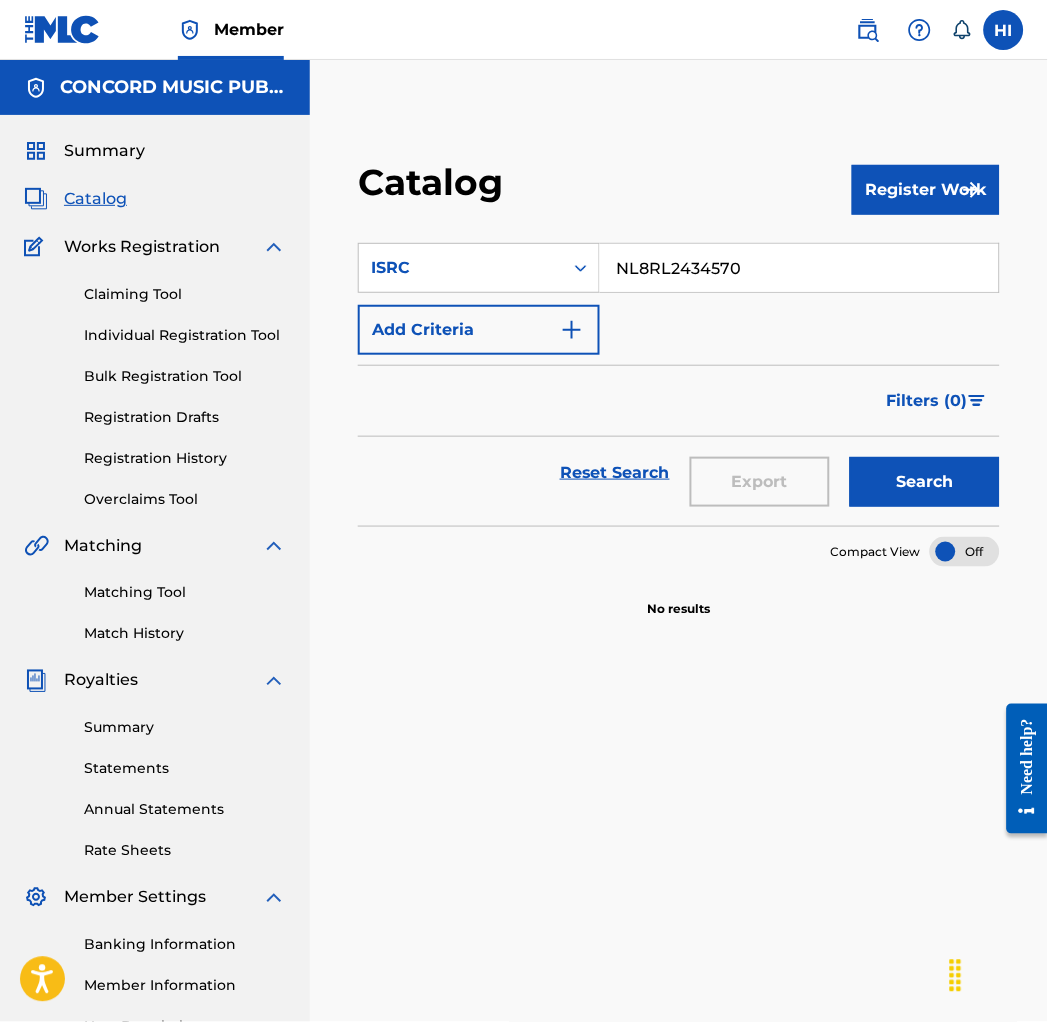 click on "Search" at bounding box center (925, 482) 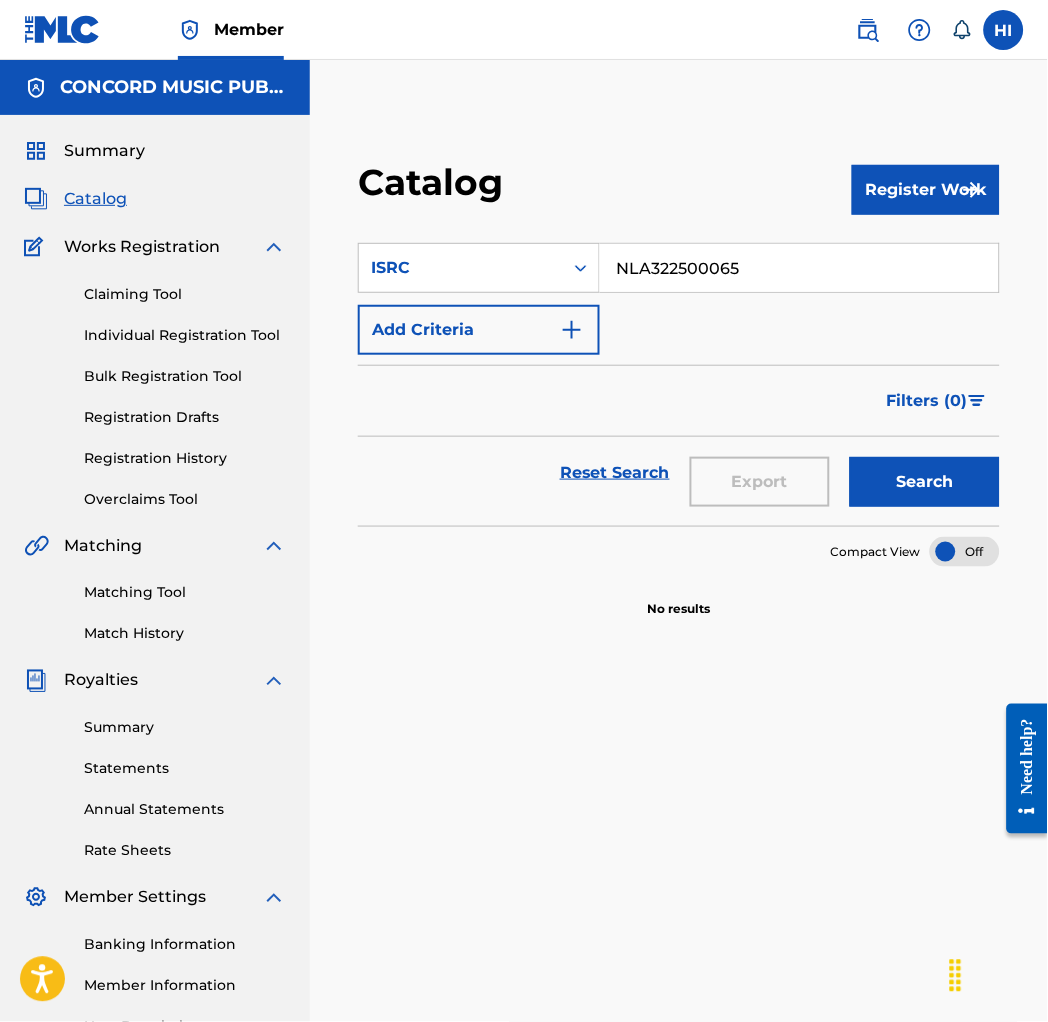 click on "Search" at bounding box center (925, 482) 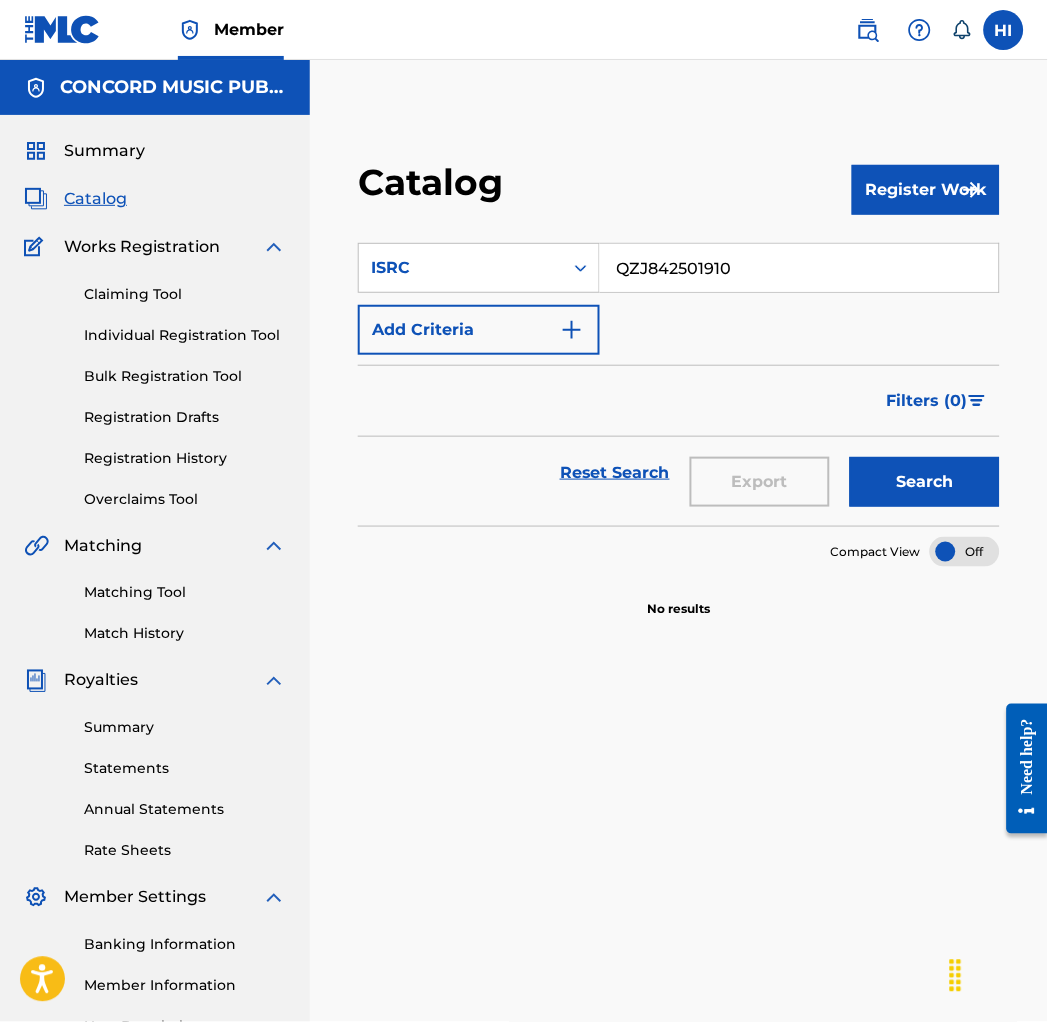 click on "Search" at bounding box center [925, 482] 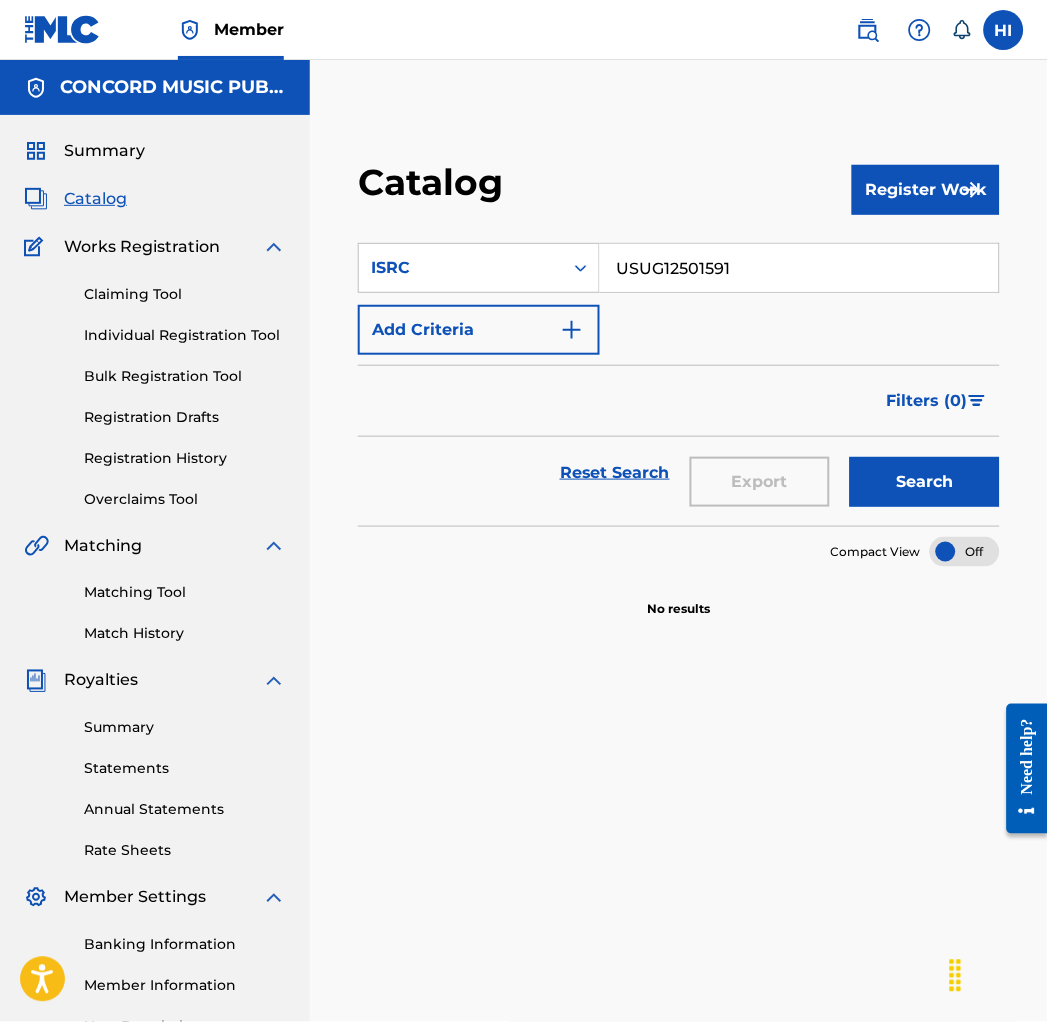 click on "Search" at bounding box center (925, 482) 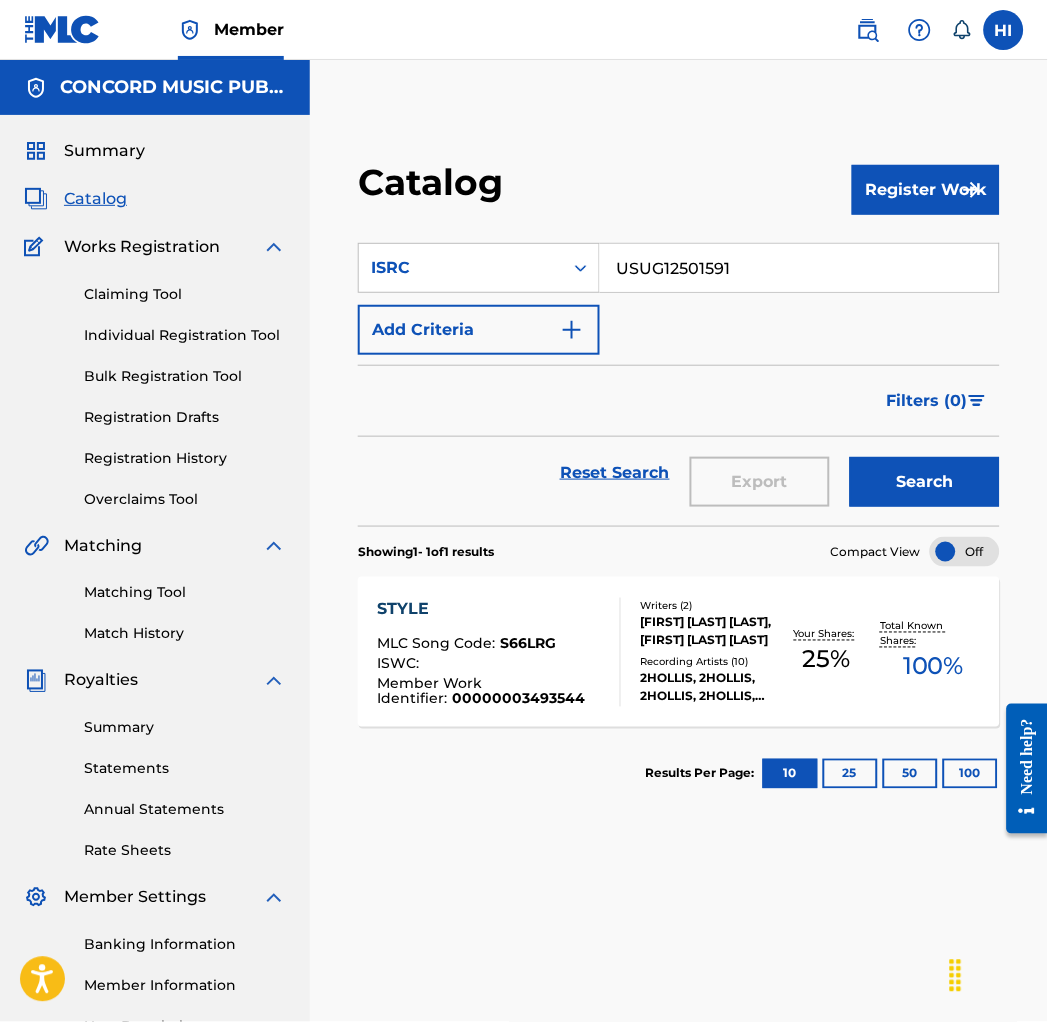 click on "USUG12501591" at bounding box center [799, 268] 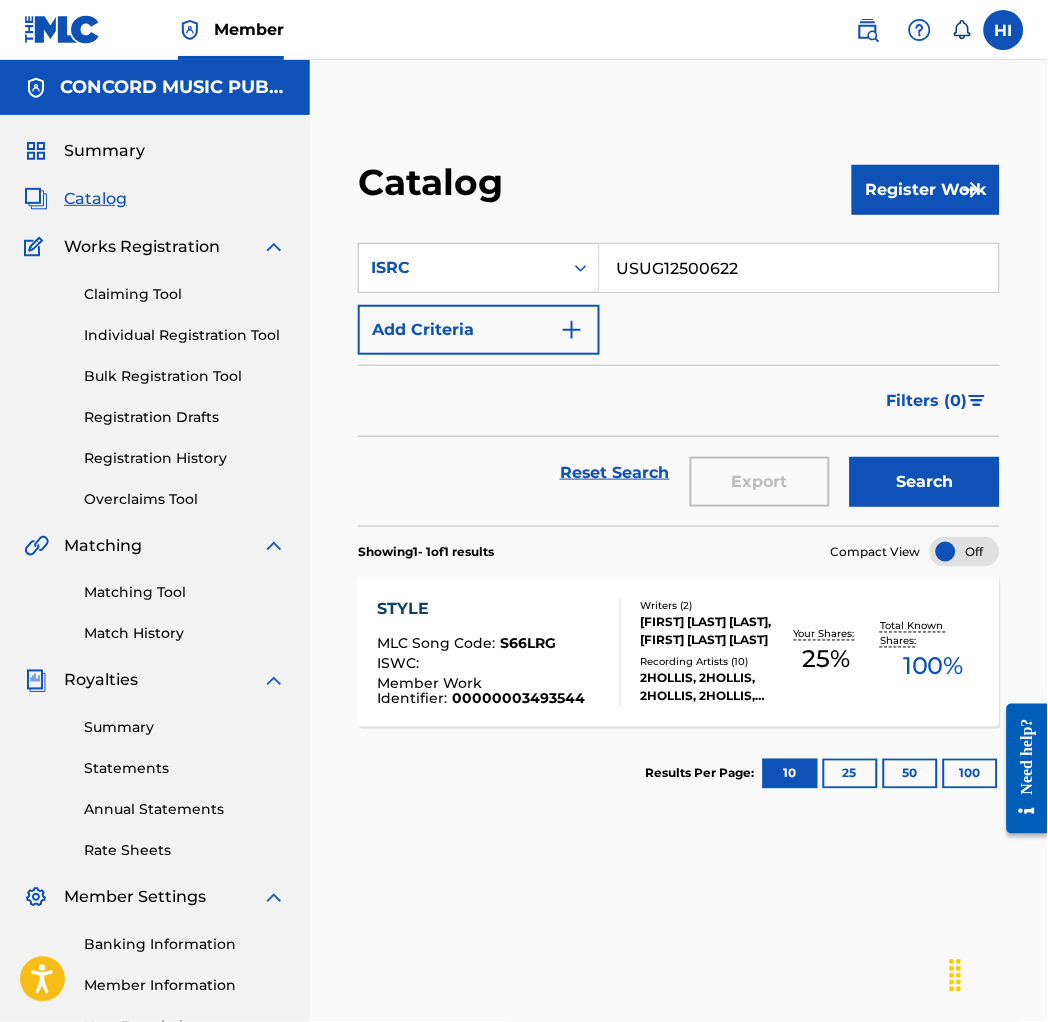 click on "Search" at bounding box center [925, 482] 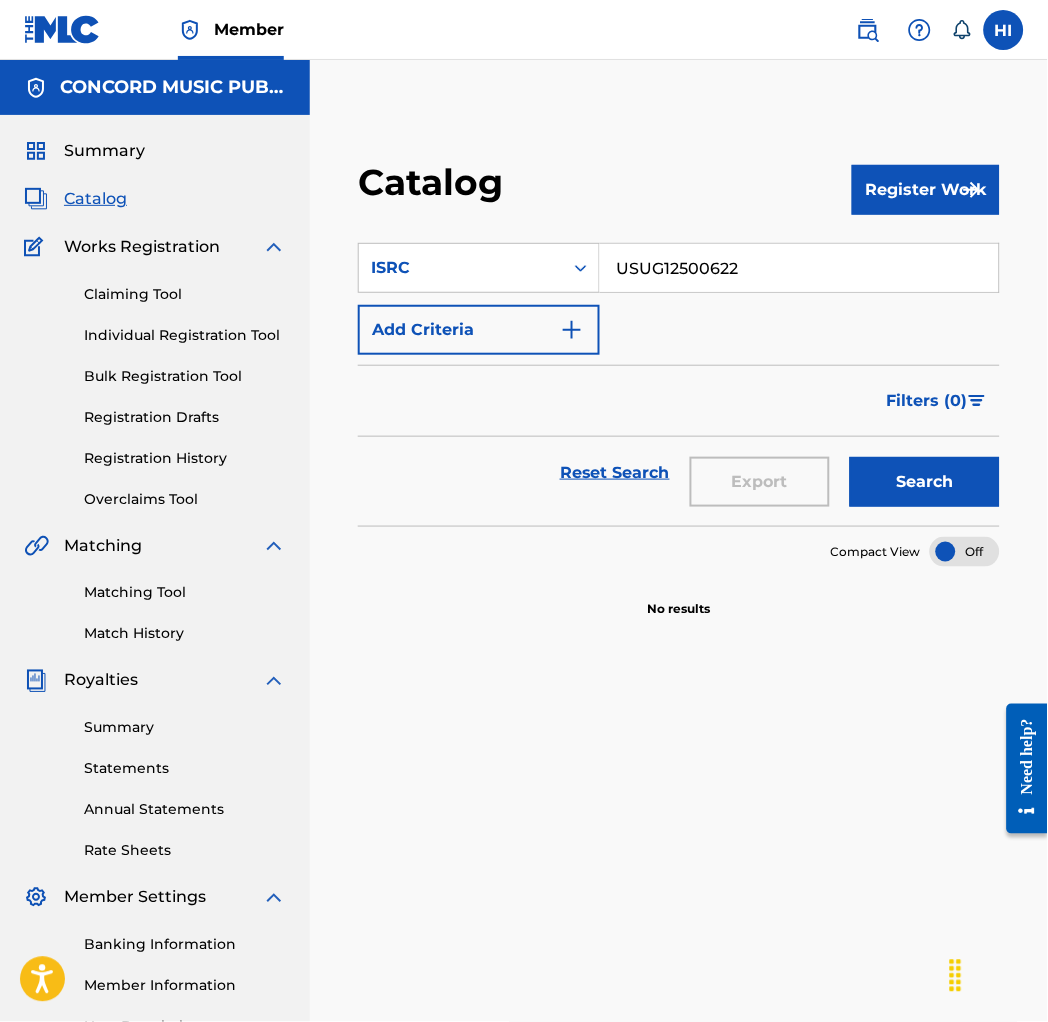 click on "USUG12500622" at bounding box center (799, 268) 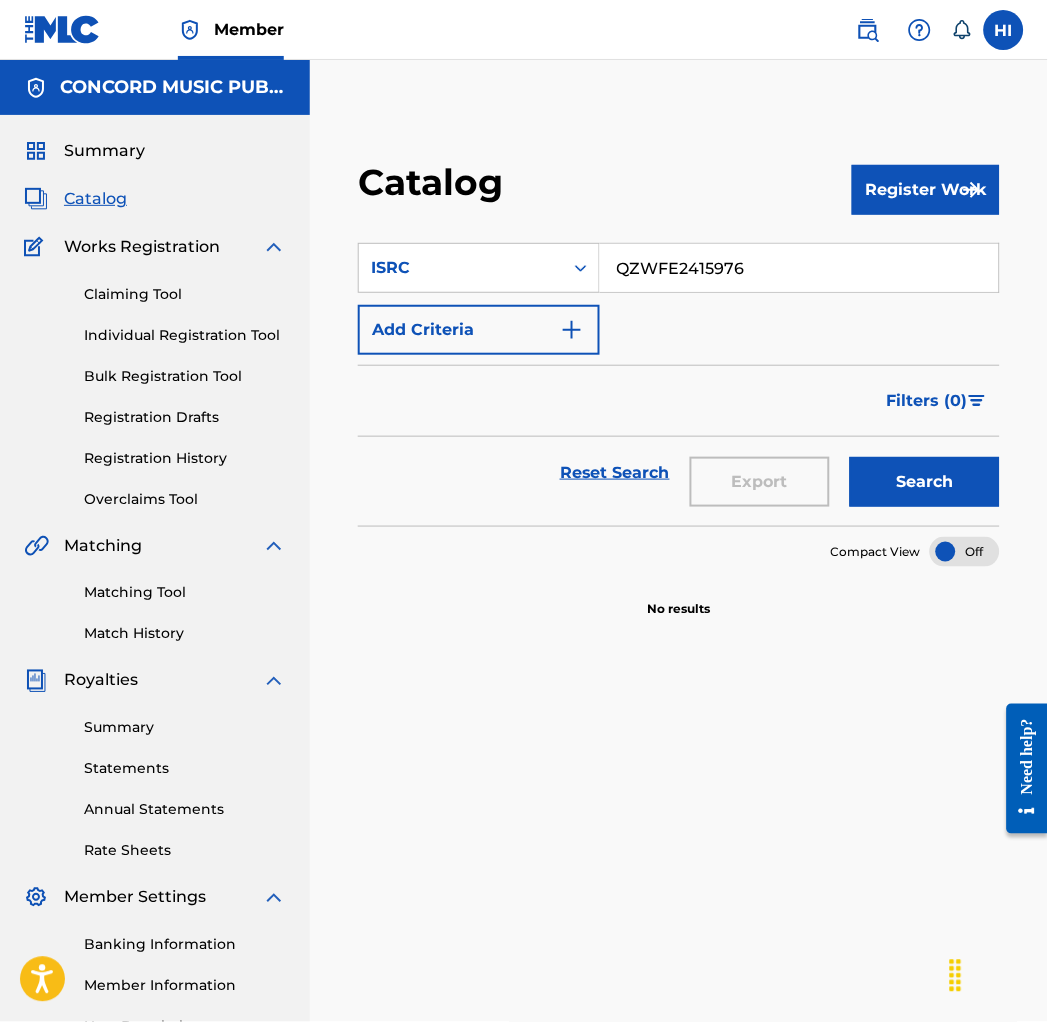 click on "Search" at bounding box center (925, 482) 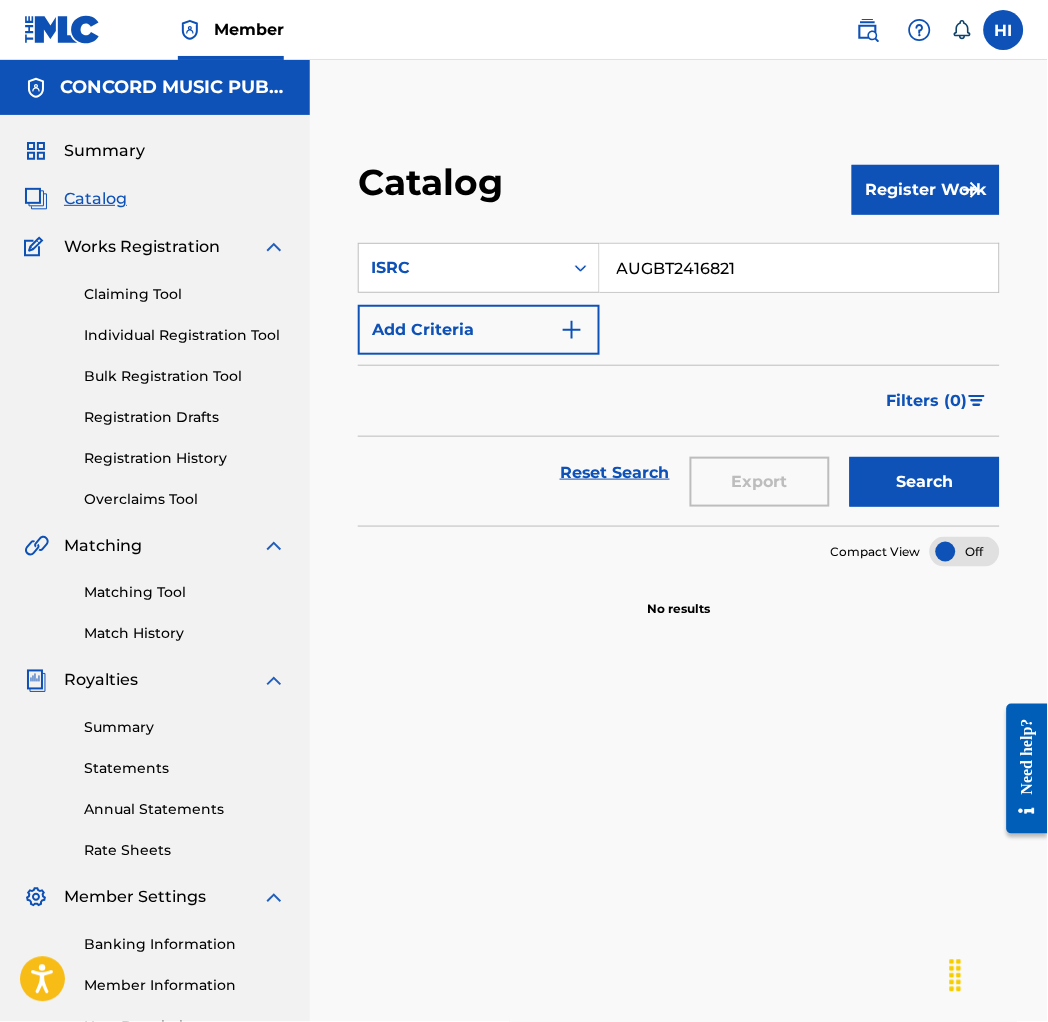 click on "Search" at bounding box center [925, 482] 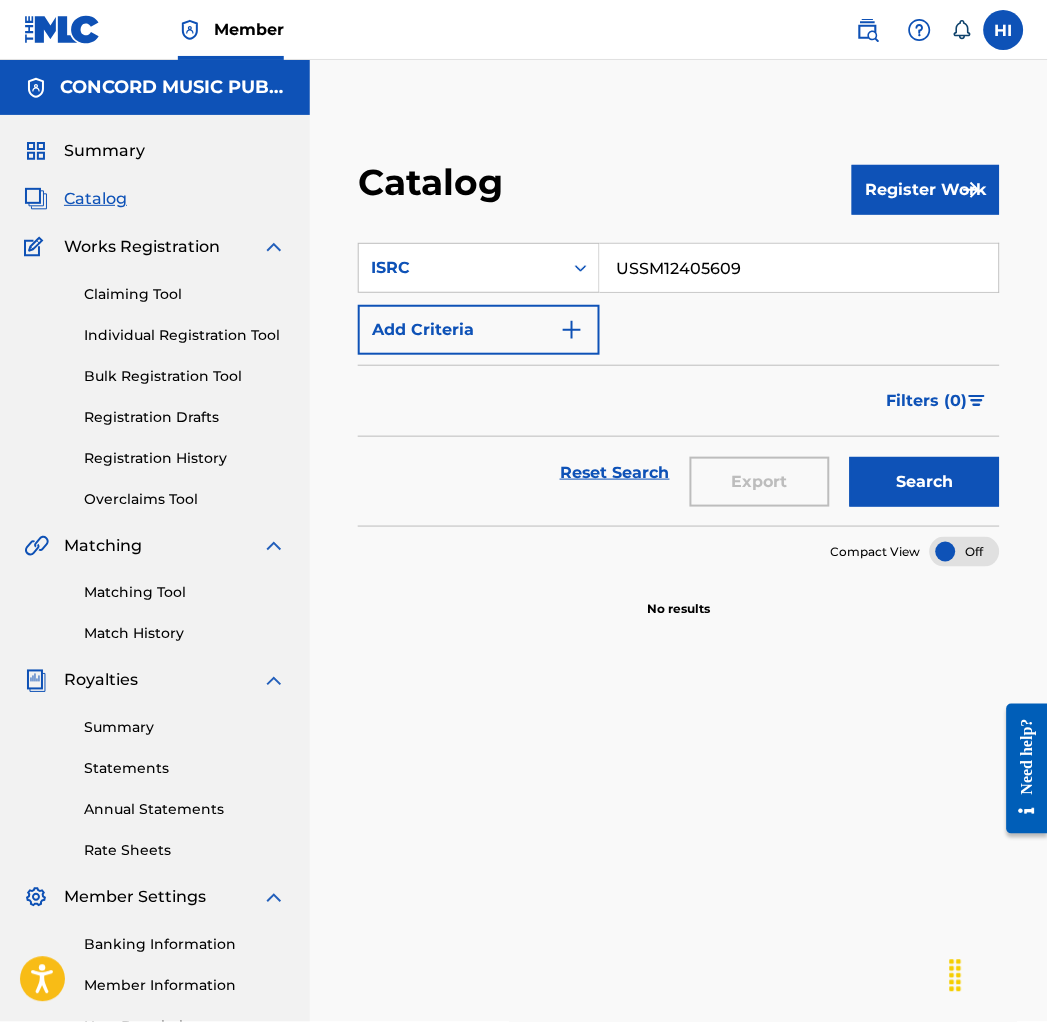 click on "Search" at bounding box center (925, 482) 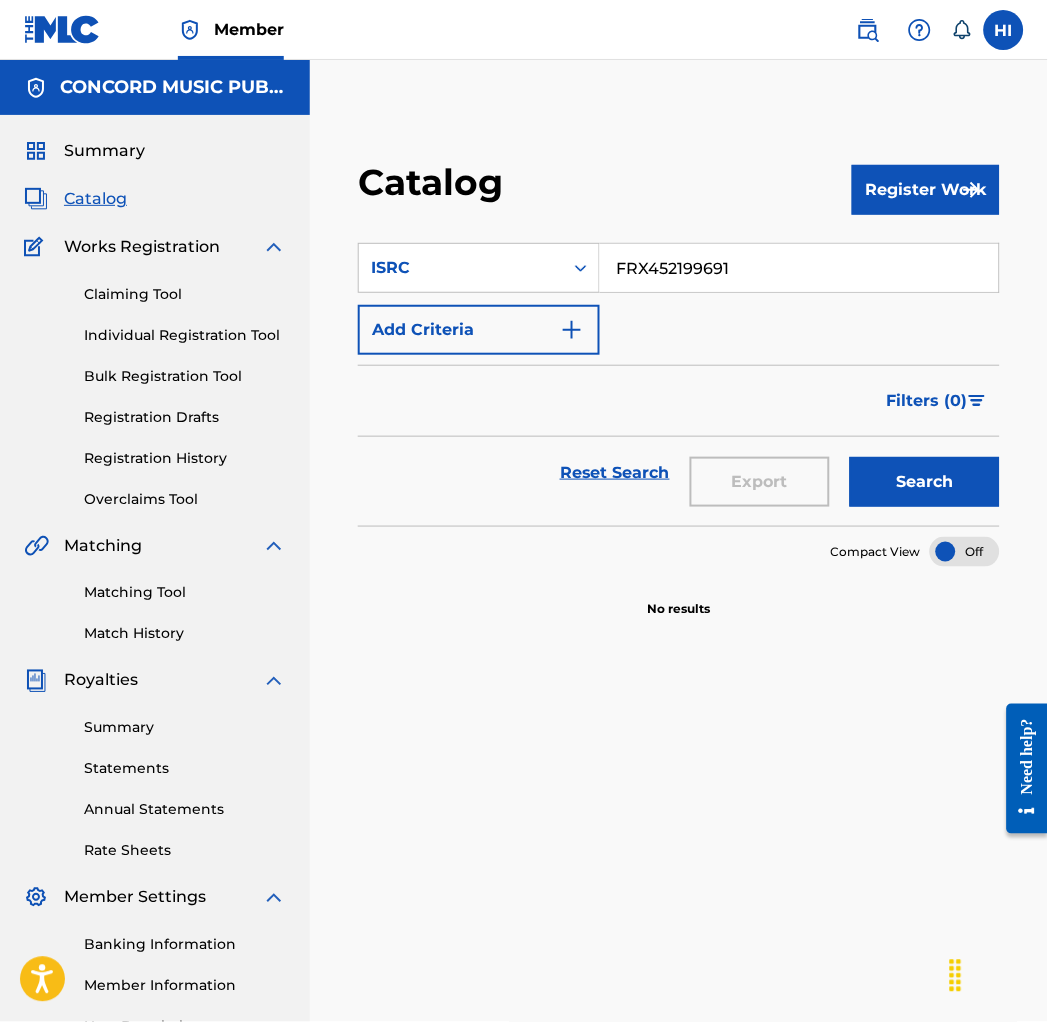 drag, startPoint x: 908, startPoint y: 484, endPoint x: 884, endPoint y: 484, distance: 24 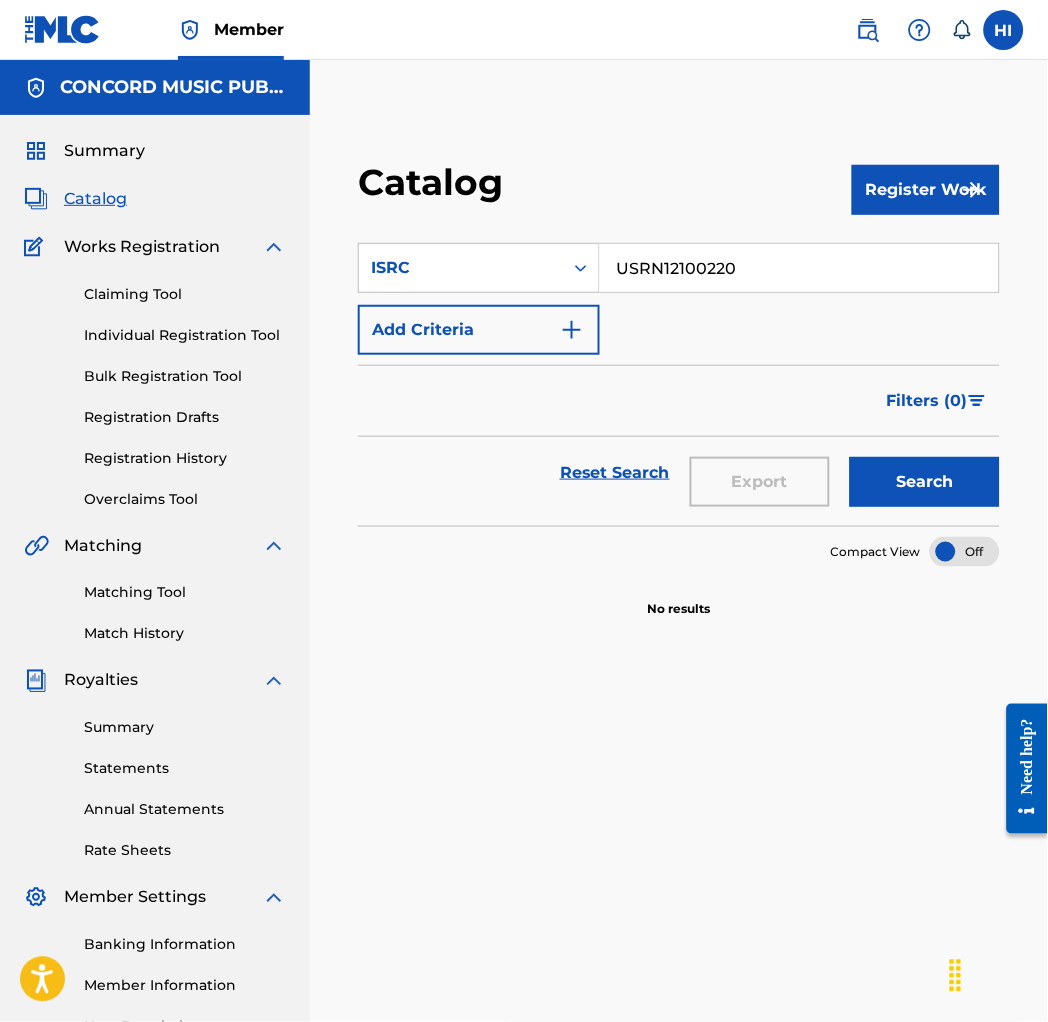 click on "Search" at bounding box center [925, 482] 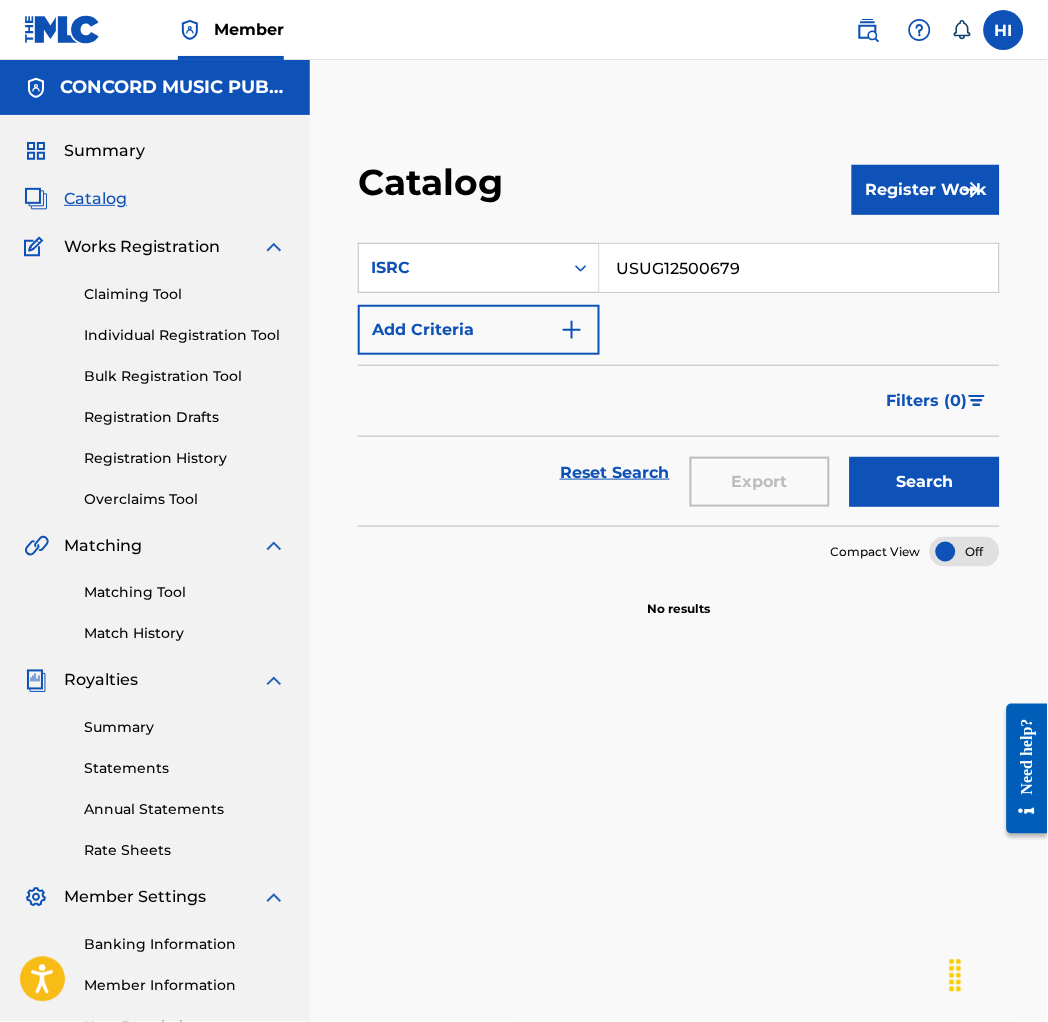 click on "Search" at bounding box center [925, 482] 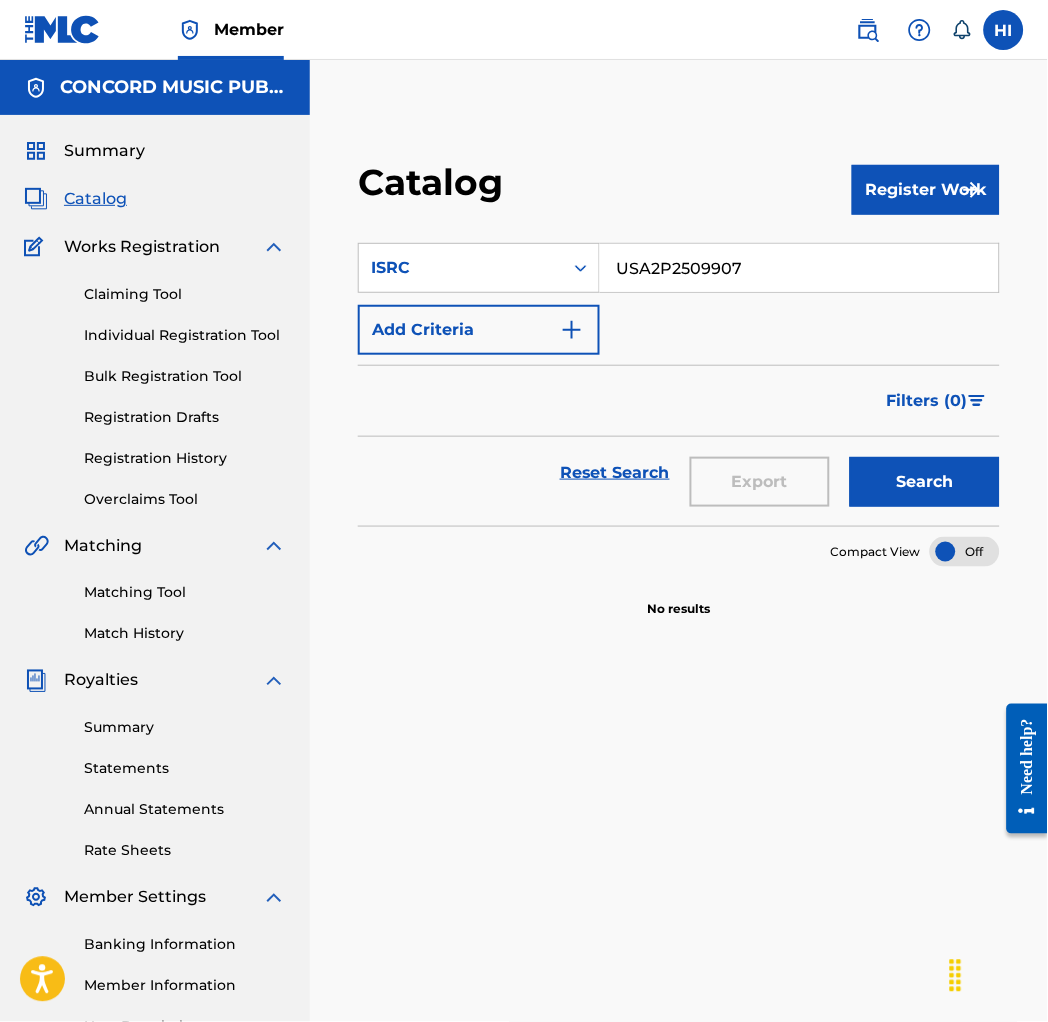 click on "Search" at bounding box center (925, 482) 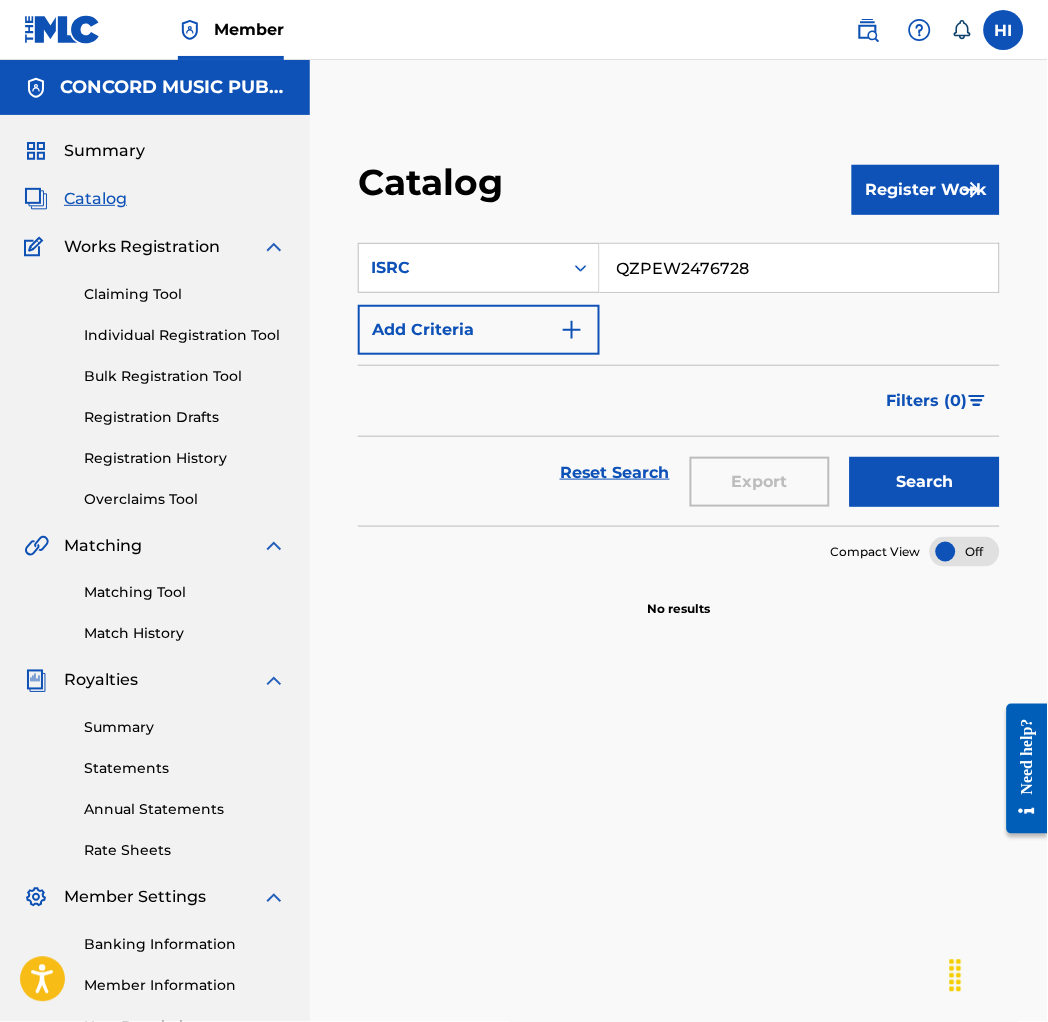 click on "Search" at bounding box center [925, 482] 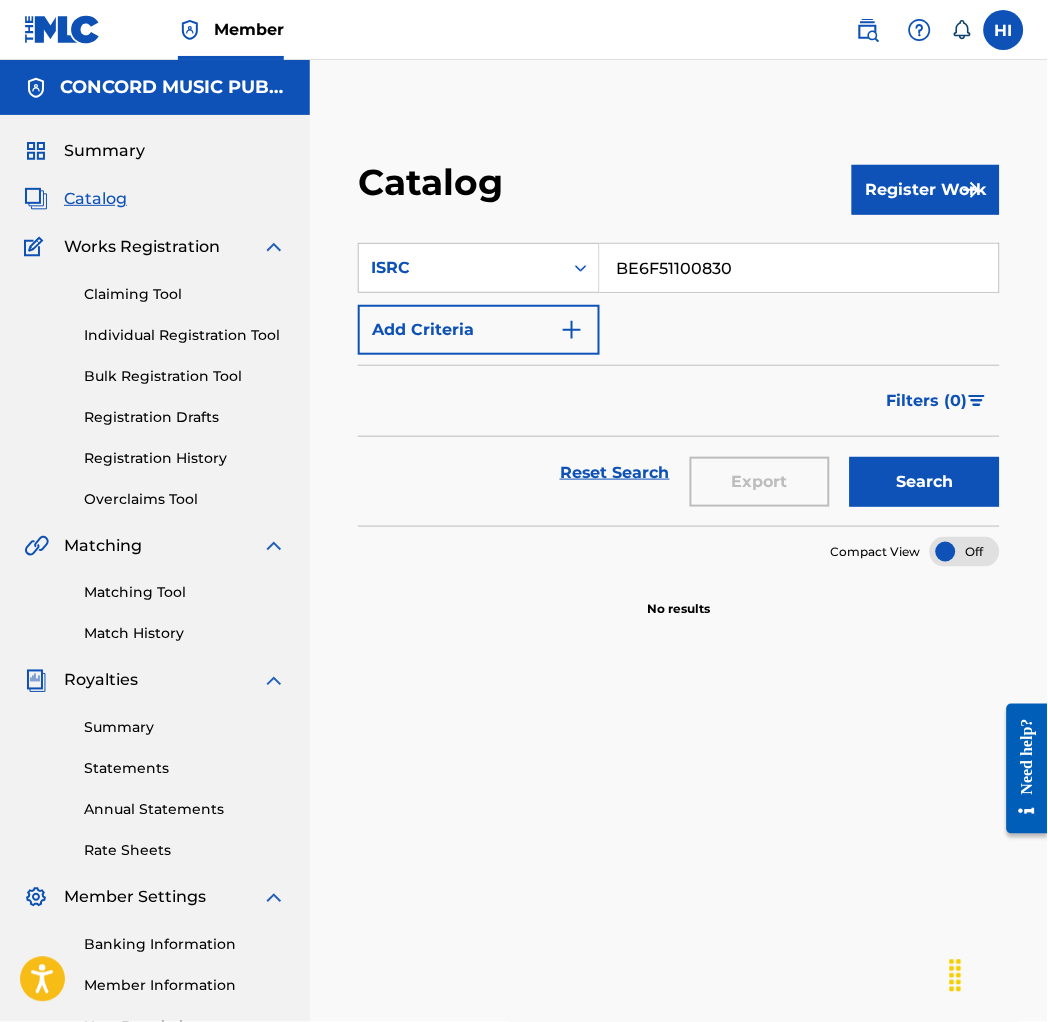 click on "Search" at bounding box center [925, 482] 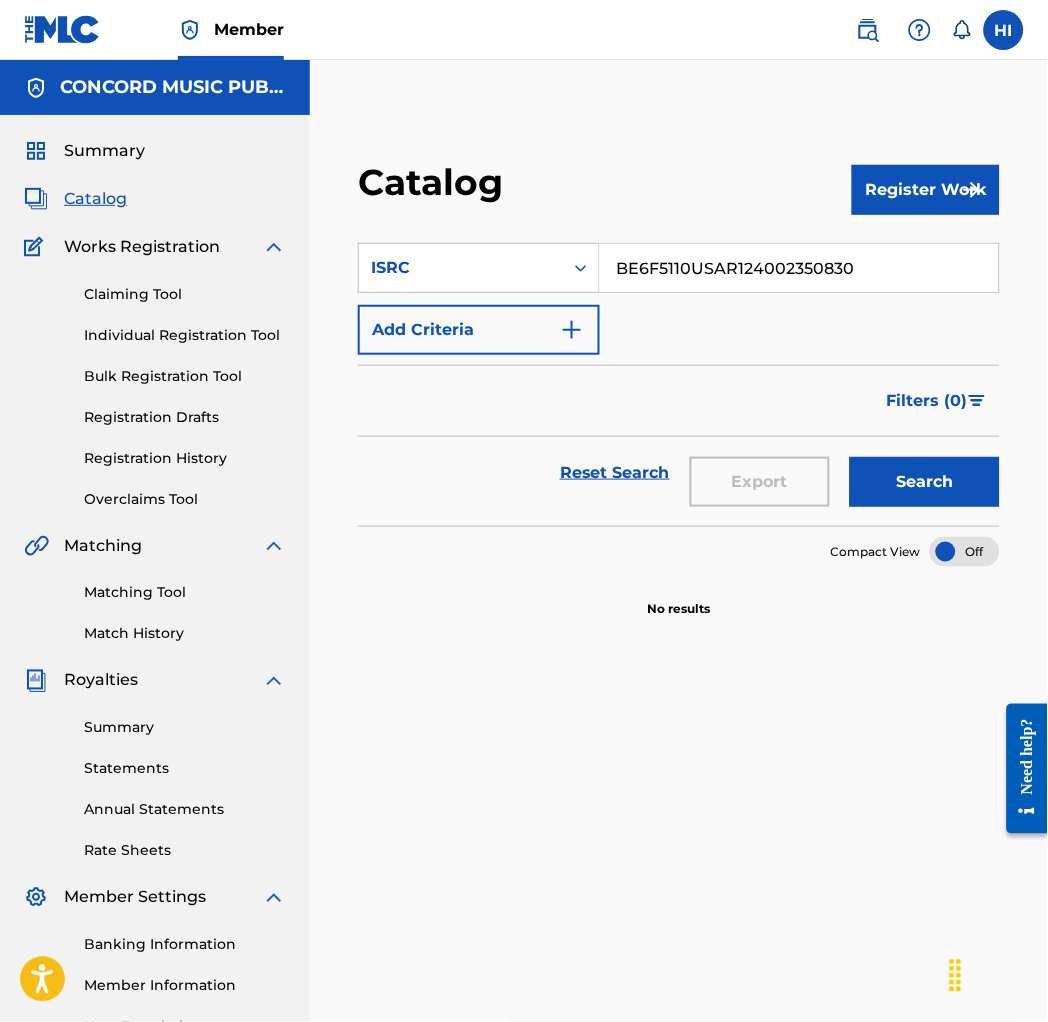 click on "BE6F5110USAR124002350830" at bounding box center [799, 268] 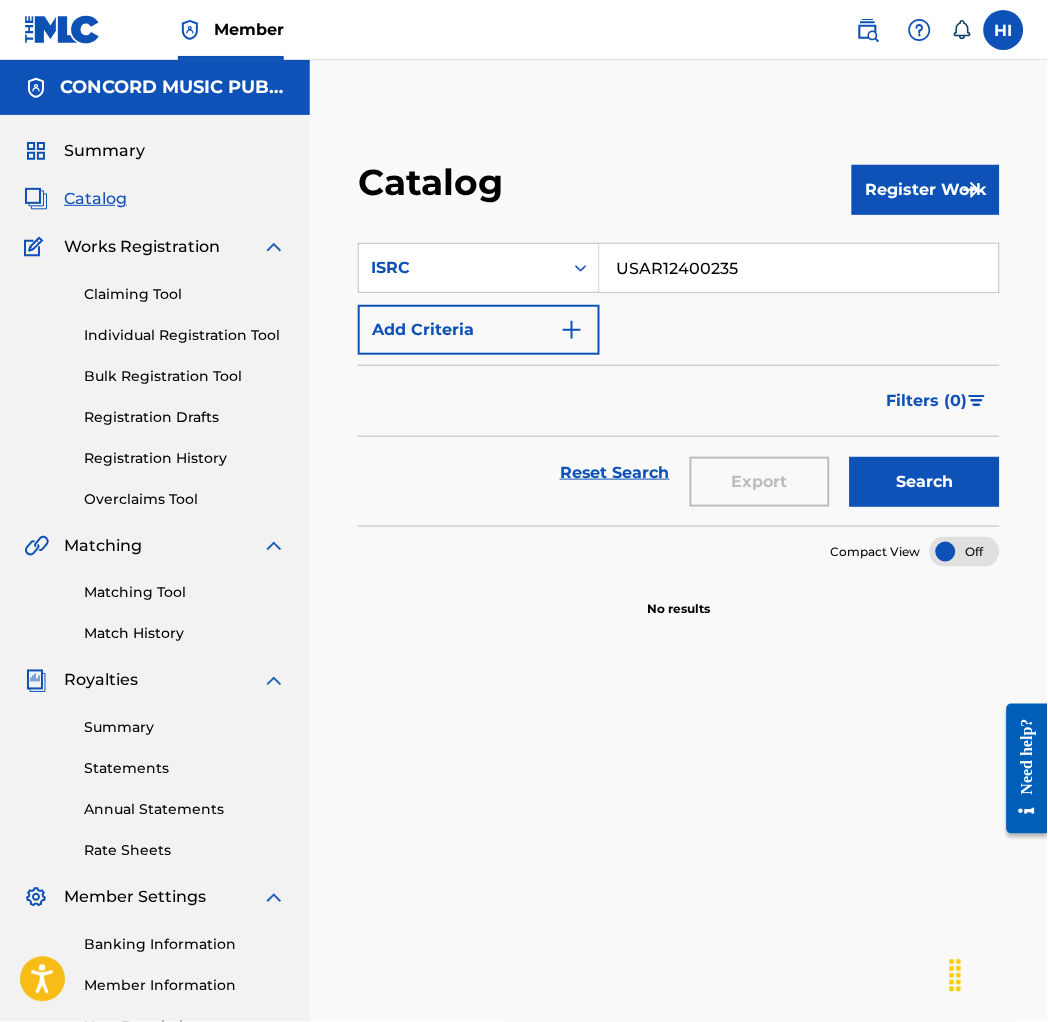 click on "Search" at bounding box center (925, 482) 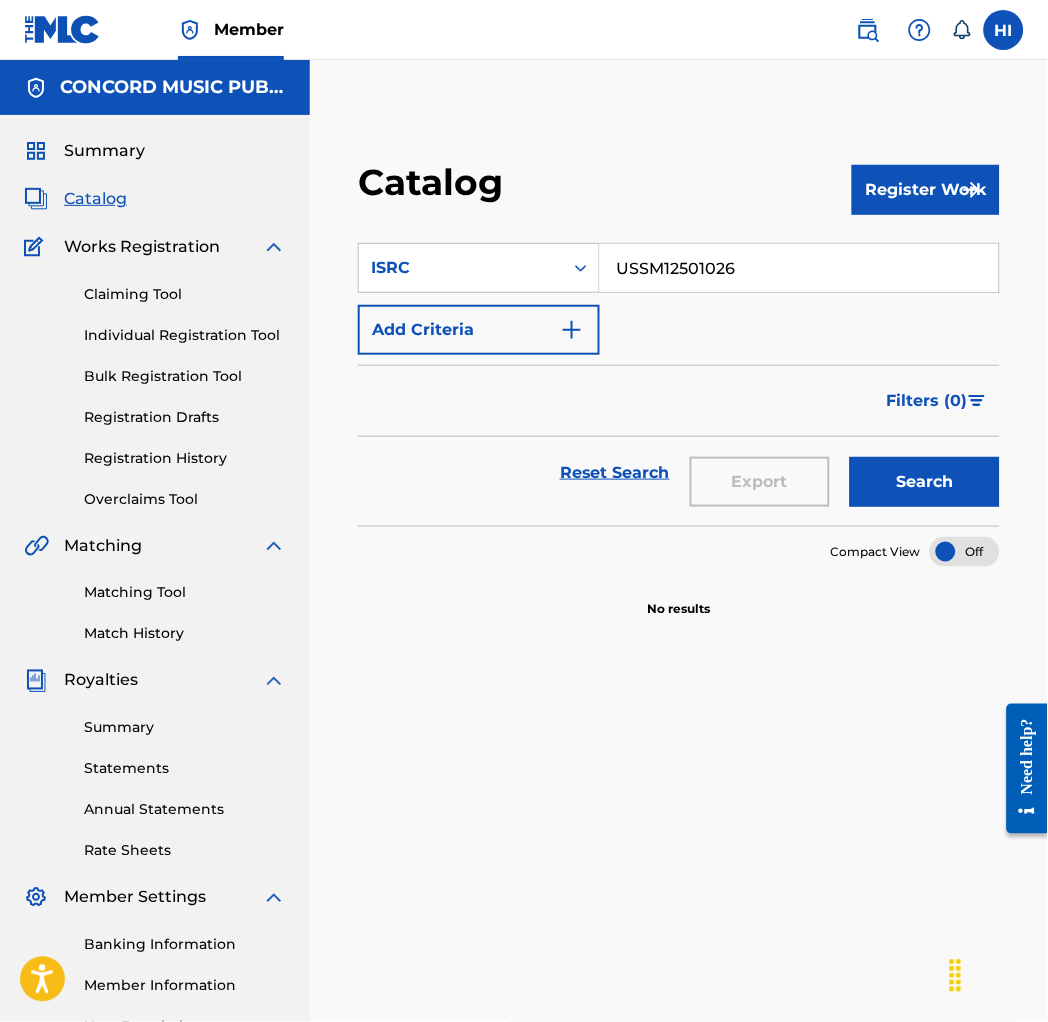 click on "Search" at bounding box center [925, 482] 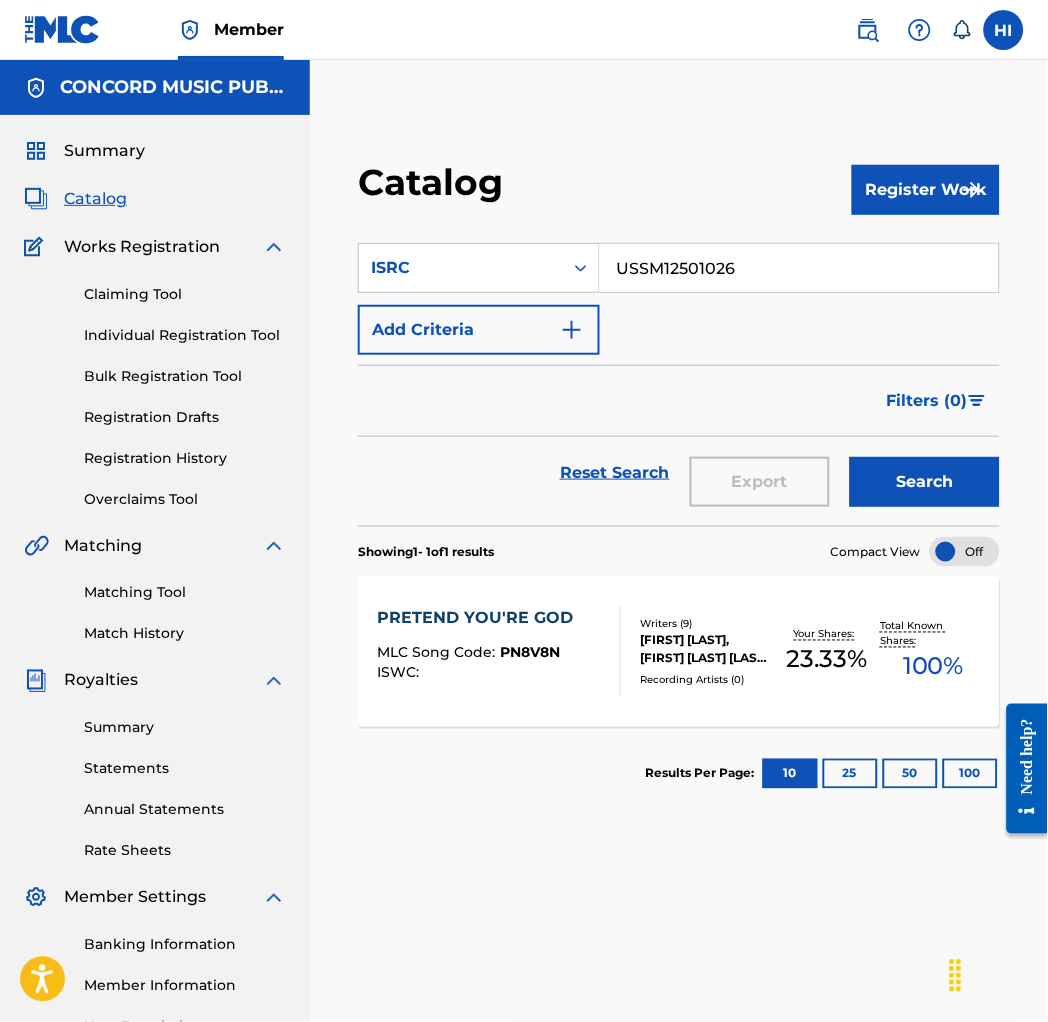 click on "USSM12501026" at bounding box center (799, 268) 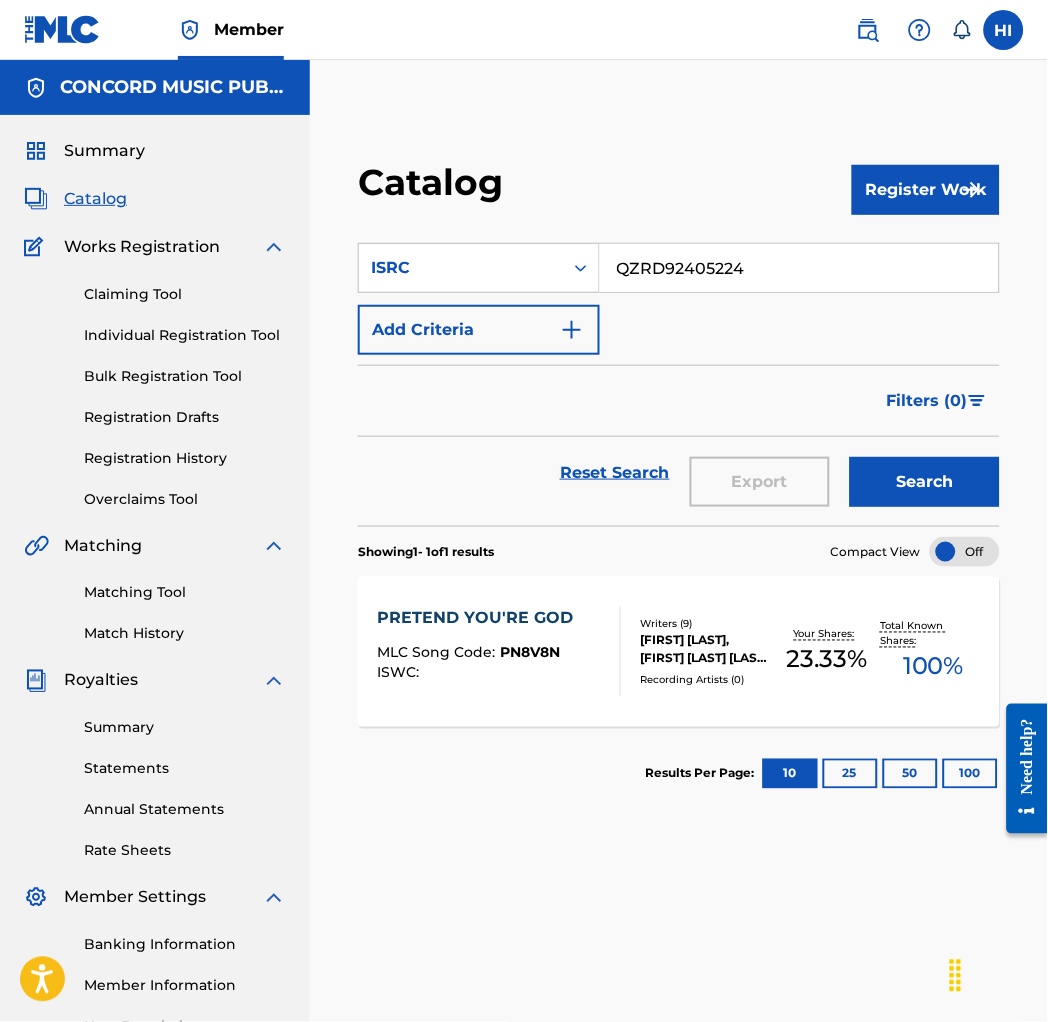 click on "Search" at bounding box center (925, 482) 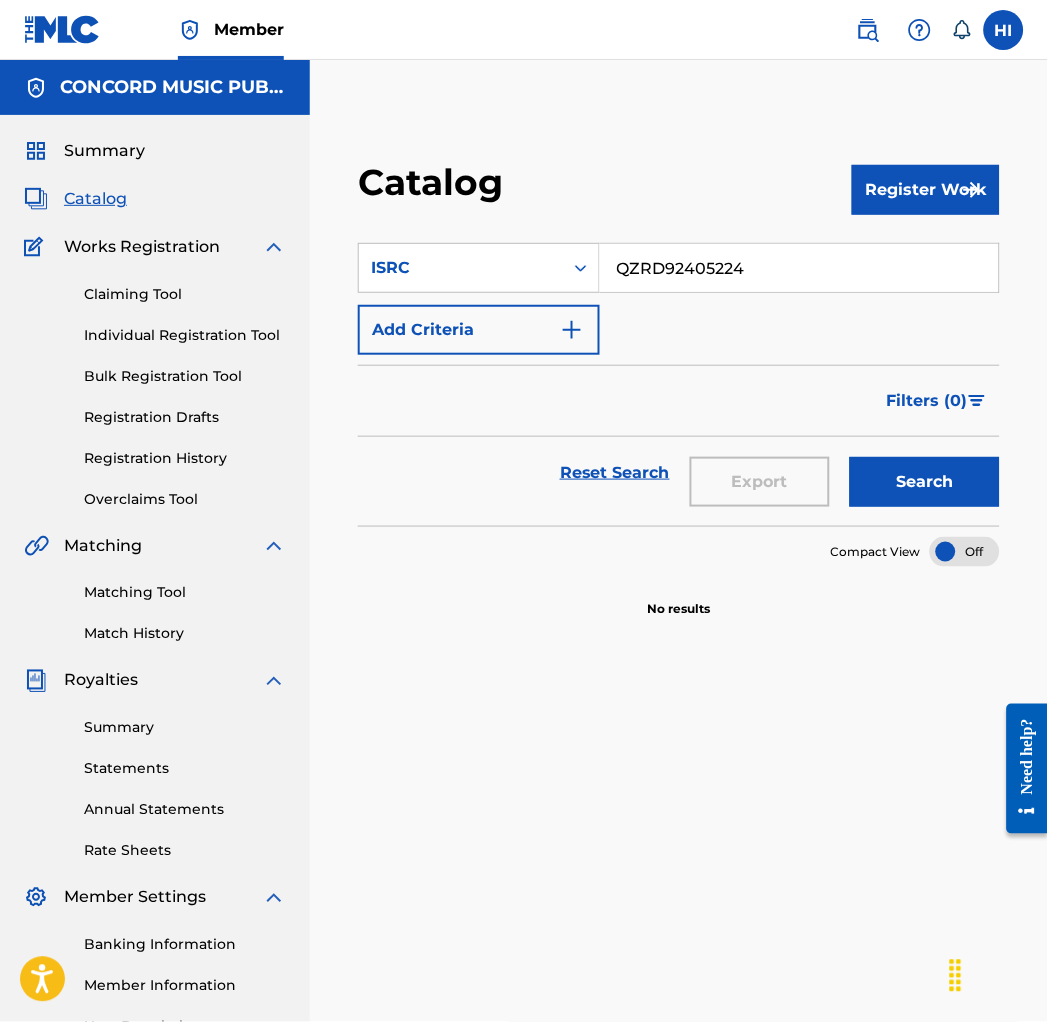 click on "SearchWithCriteria775094e1-7ad5-4150-81a8-93adff3376cb ISRC QZRD92405224 Add Criteria Filter Hold Filters Overclaim   Dispute   Remove Filters Apply Filters Filters ( 0 ) Reset Search Export Search" at bounding box center [679, 372] 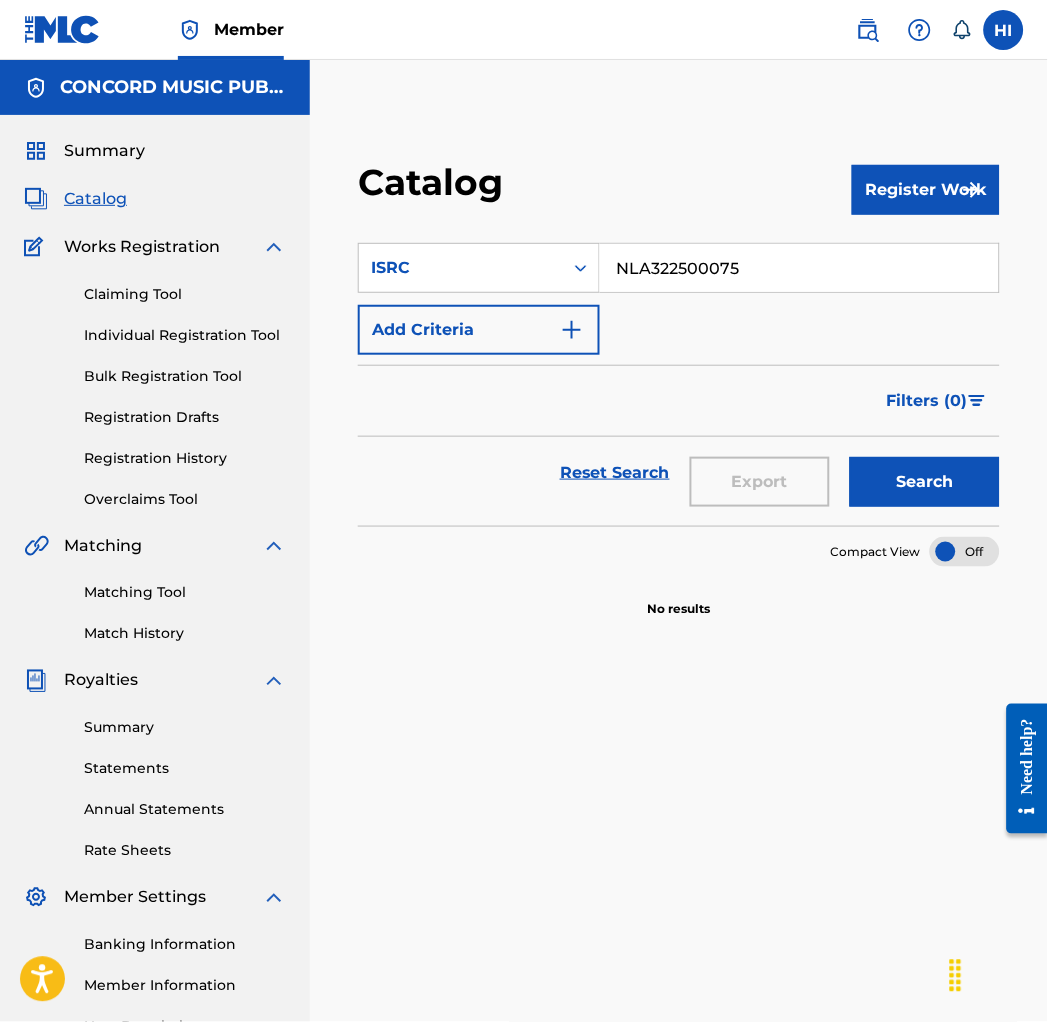 click on "Search" at bounding box center [925, 482] 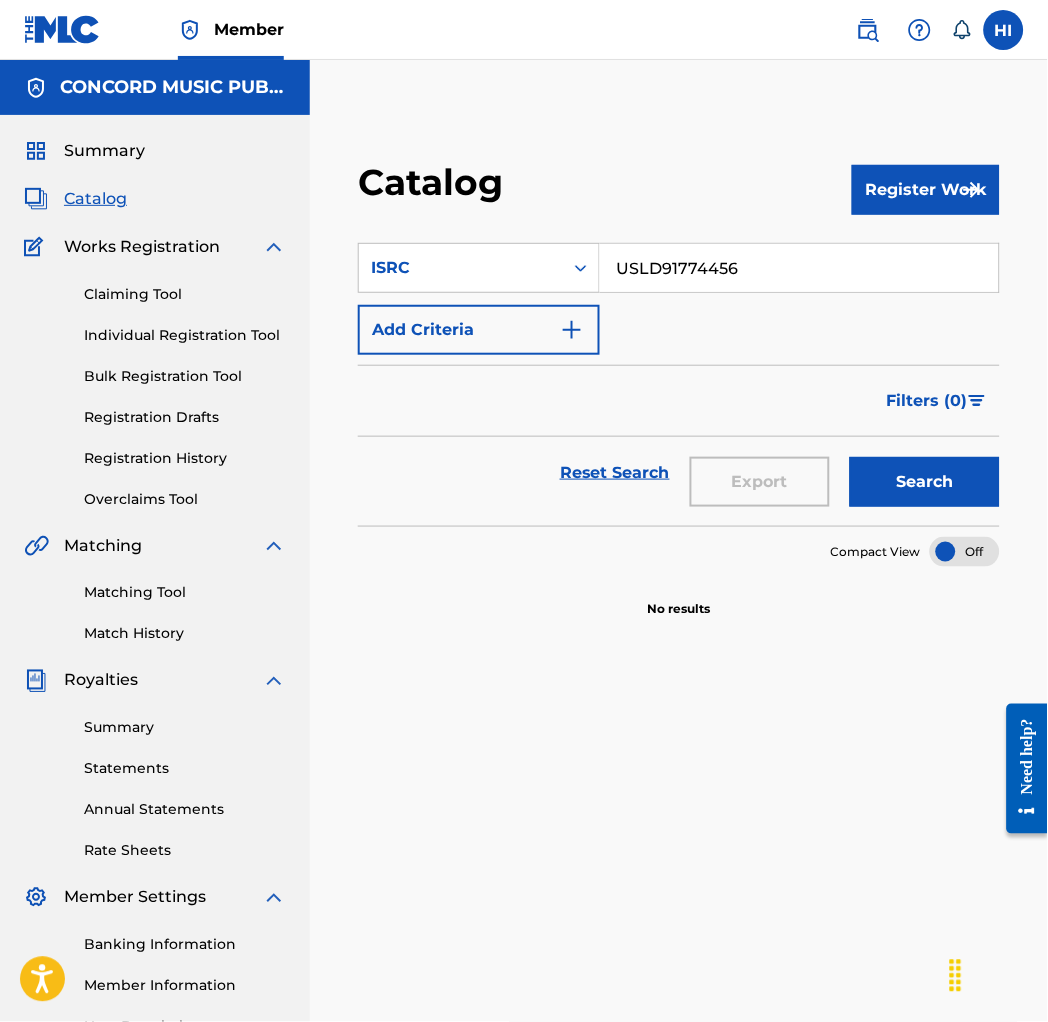 click on "Search" at bounding box center (925, 482) 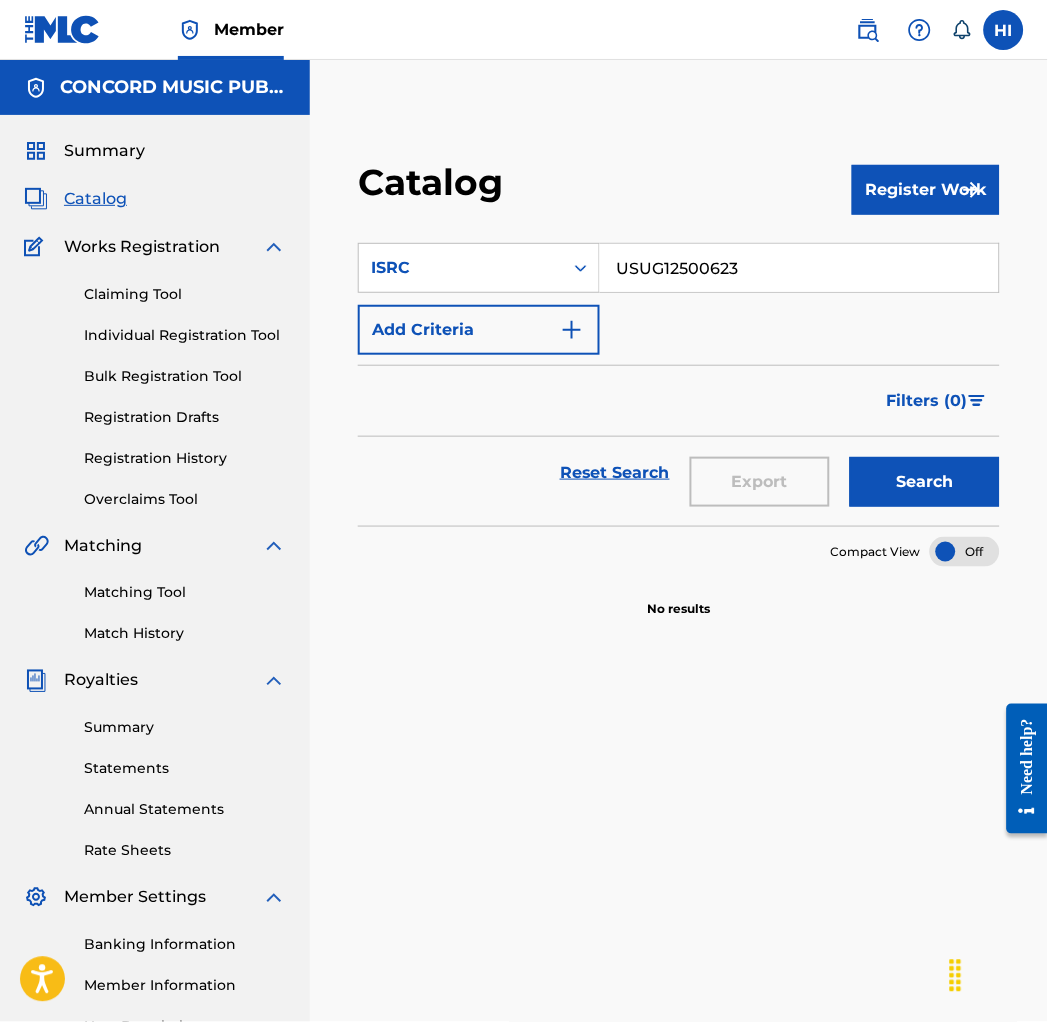 click on "Search" at bounding box center [925, 482] 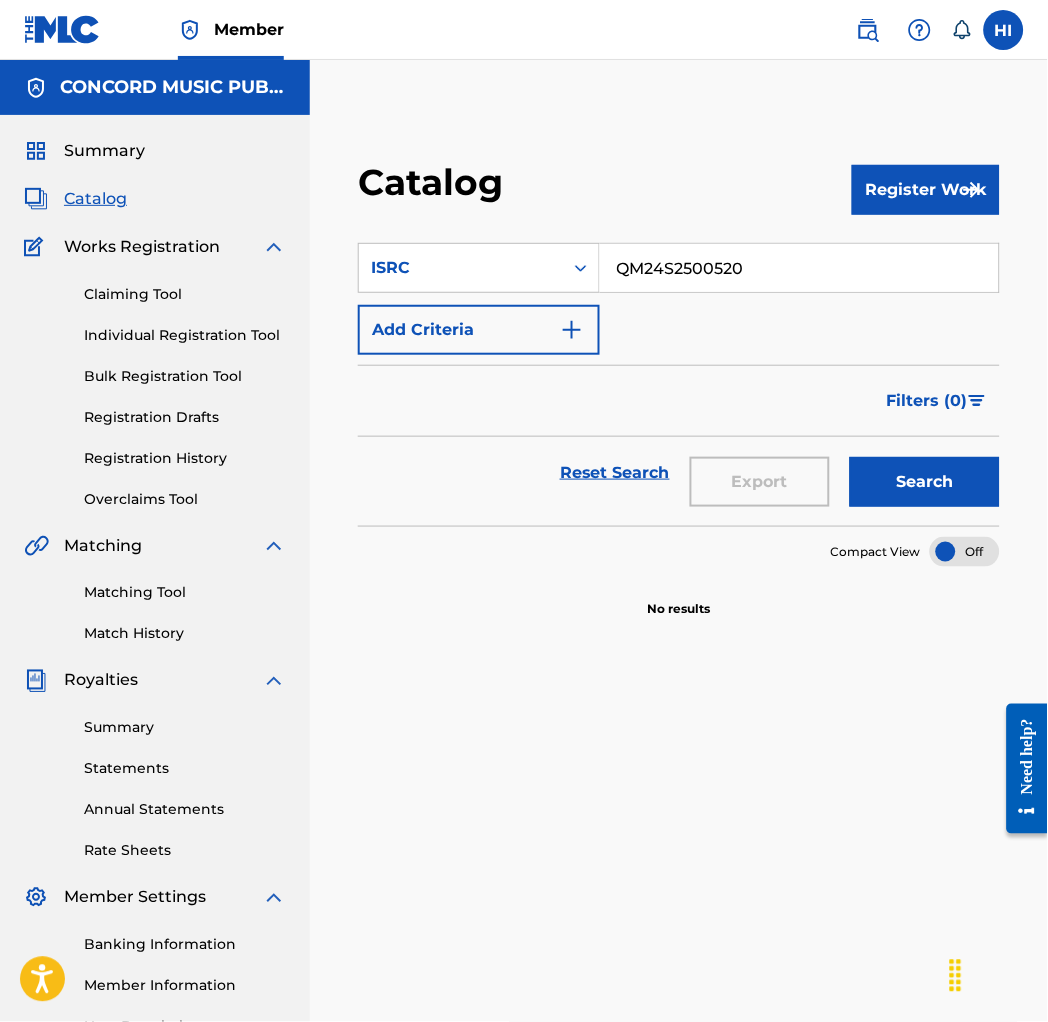 click on "Search" at bounding box center [925, 482] 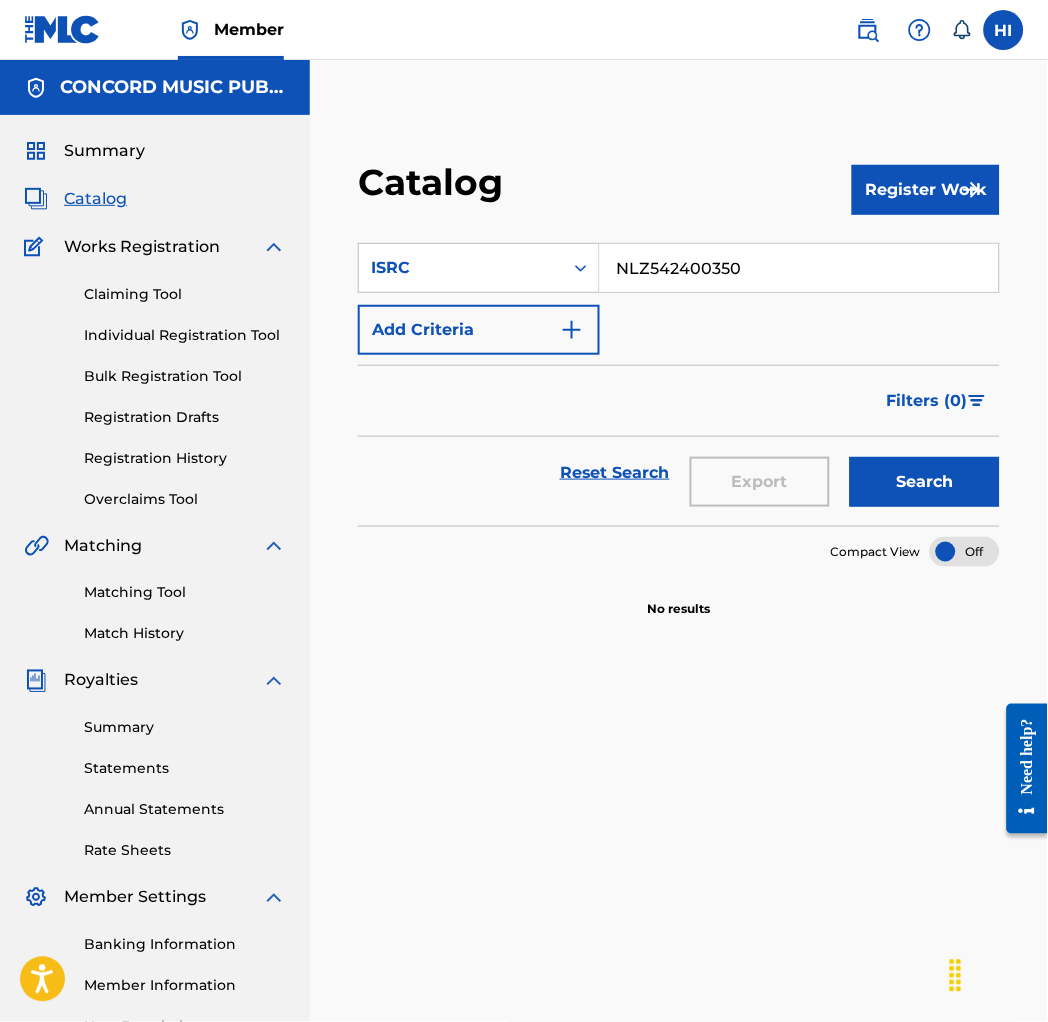 click on "Search" at bounding box center [925, 482] 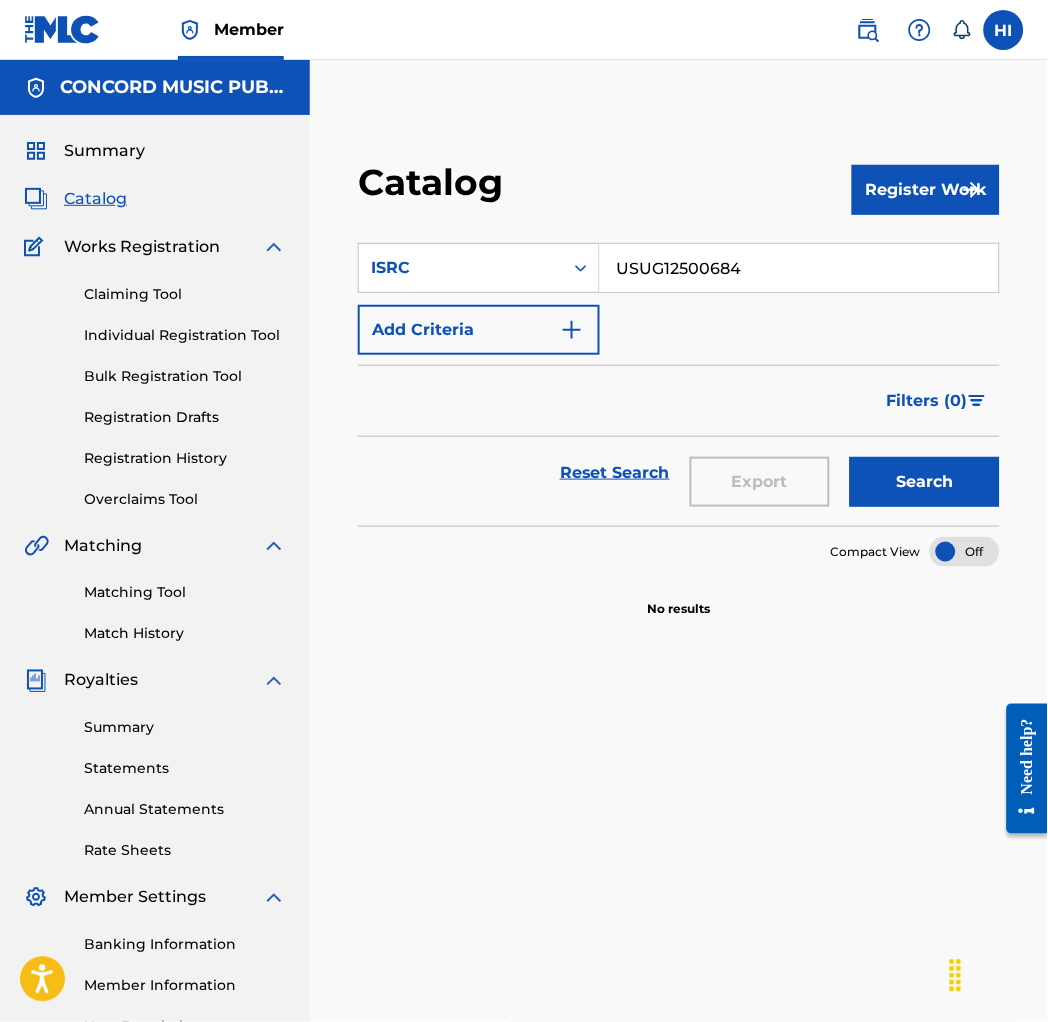 click on "Search" at bounding box center [925, 482] 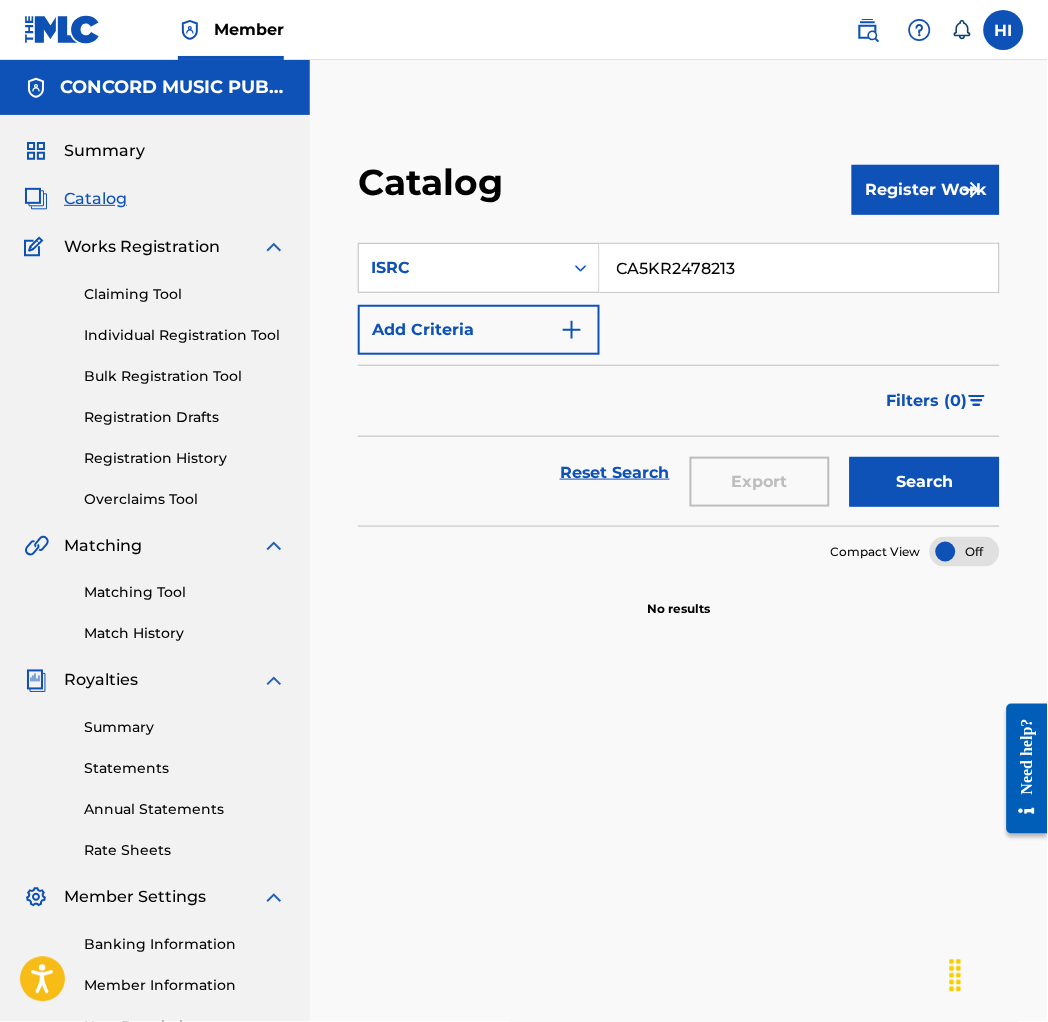 click on "Search" at bounding box center [925, 482] 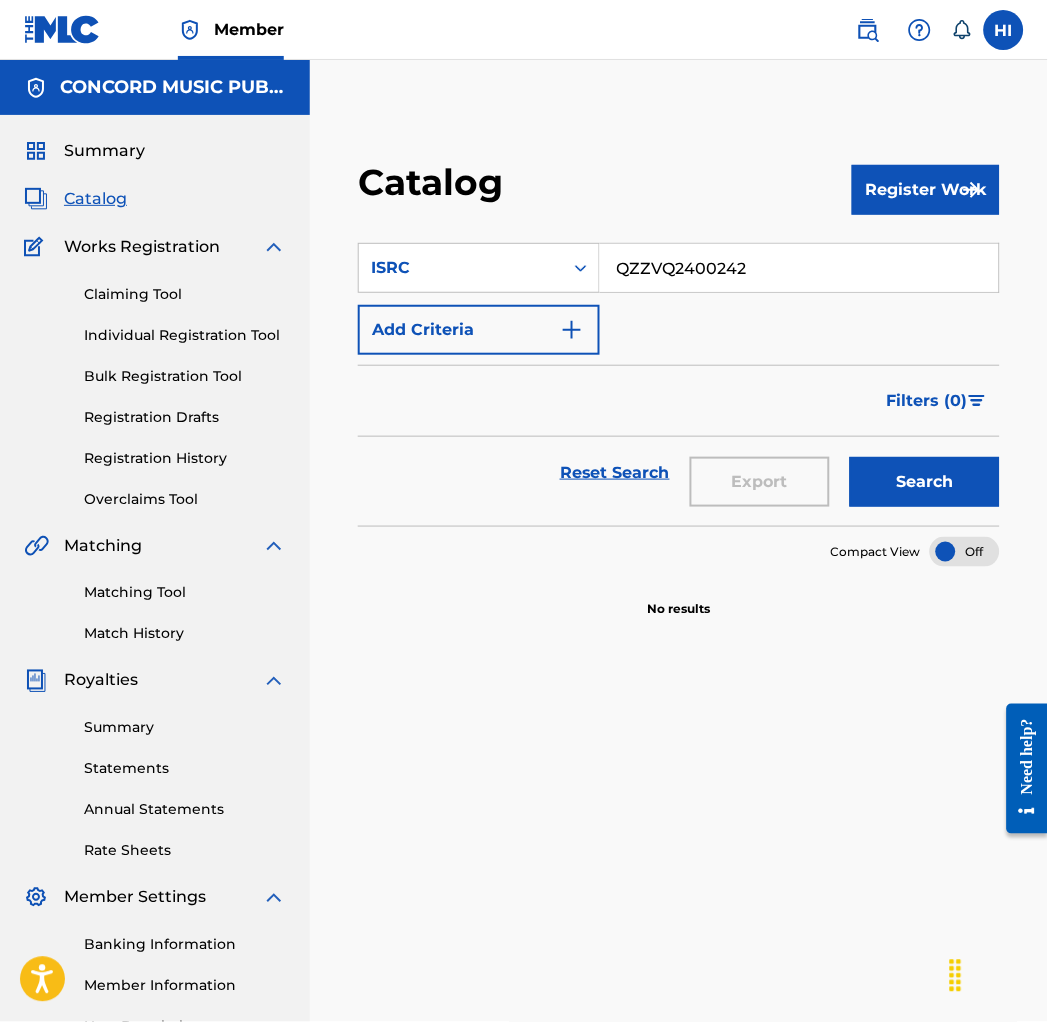 click on "Search" at bounding box center [925, 482] 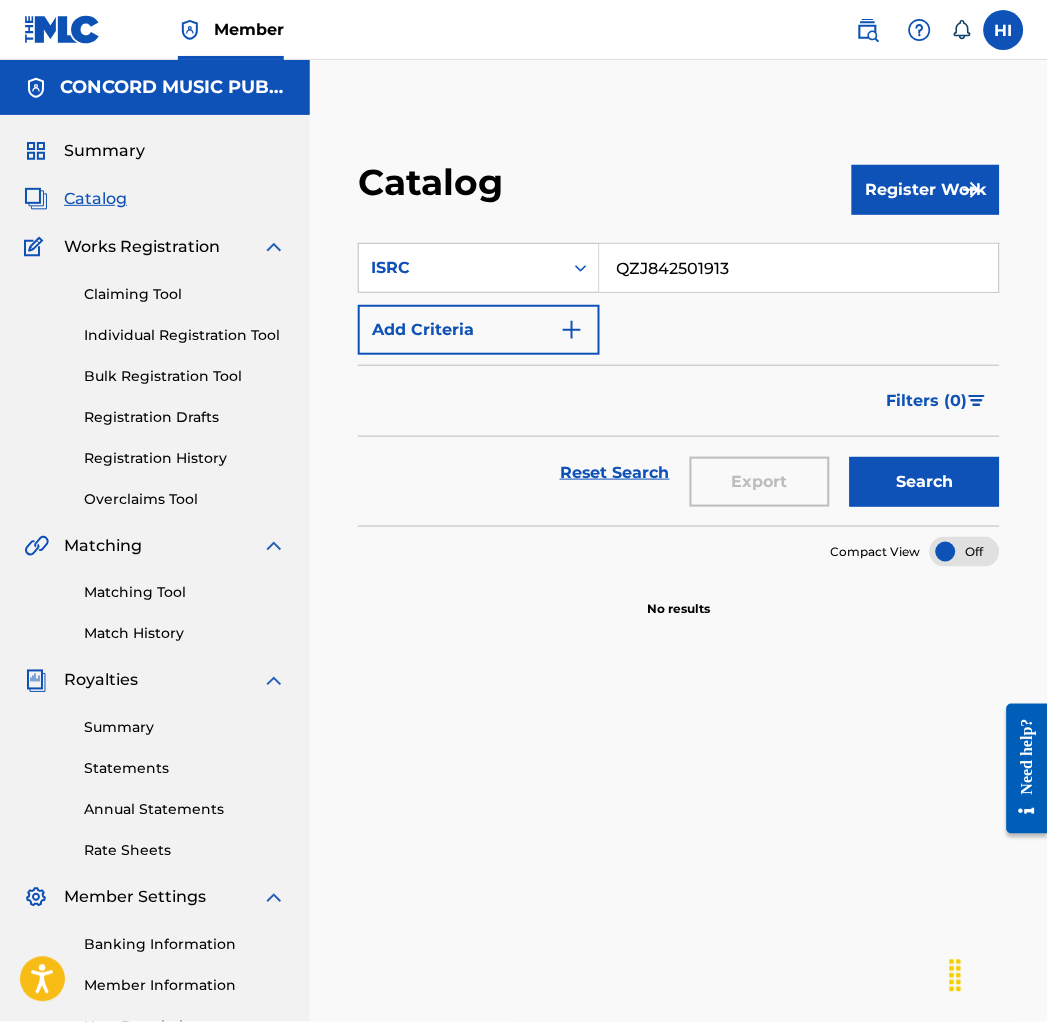 drag, startPoint x: 943, startPoint y: 470, endPoint x: 902, endPoint y: 461, distance: 41.976185 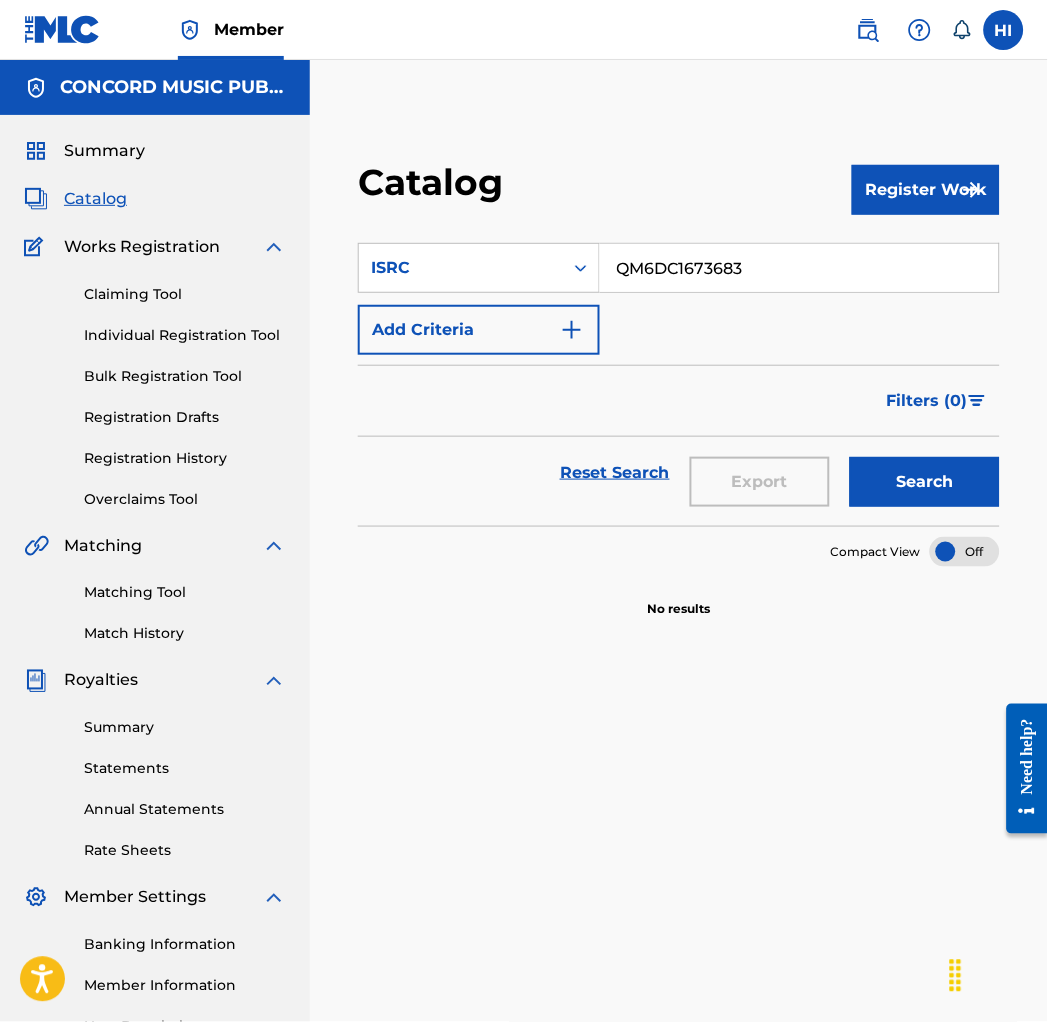 click on "Search" at bounding box center (925, 482) 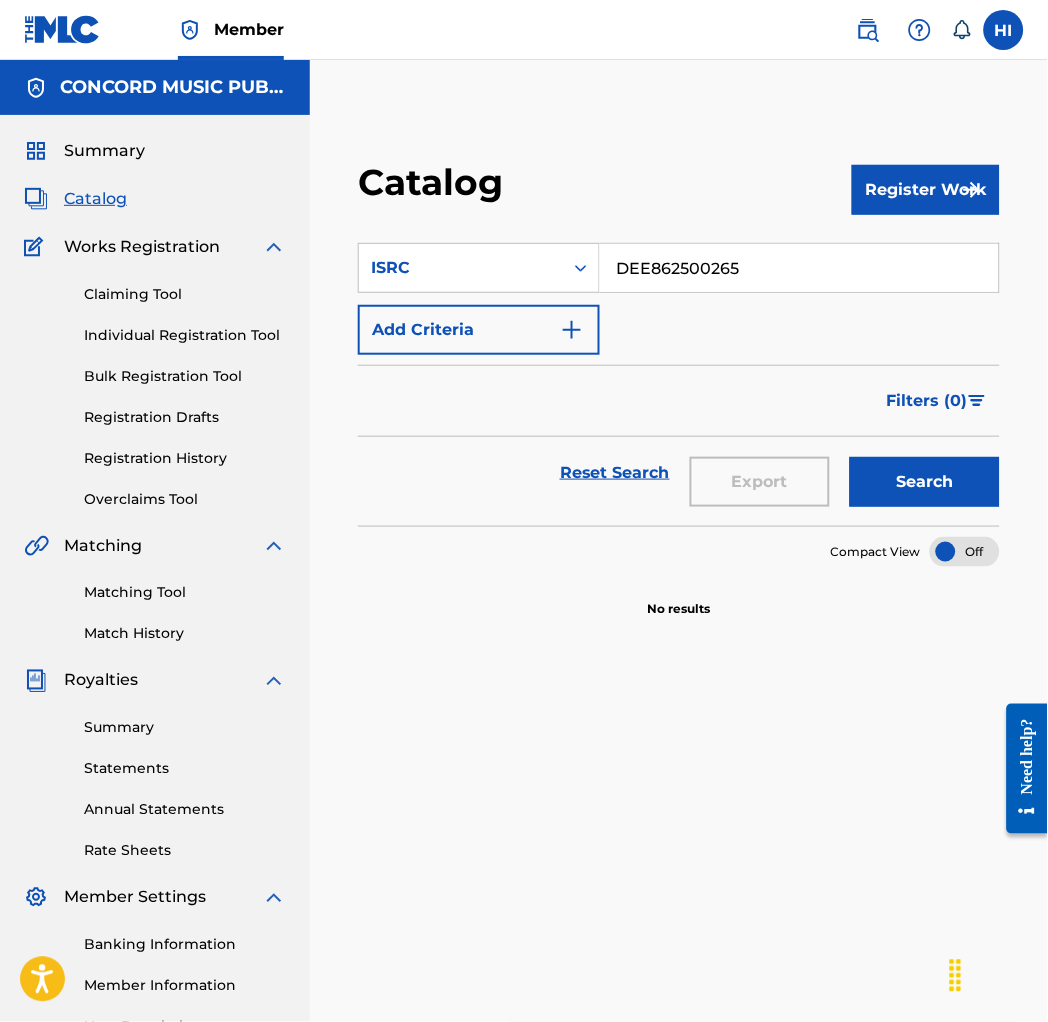 click on "Search" at bounding box center (925, 482) 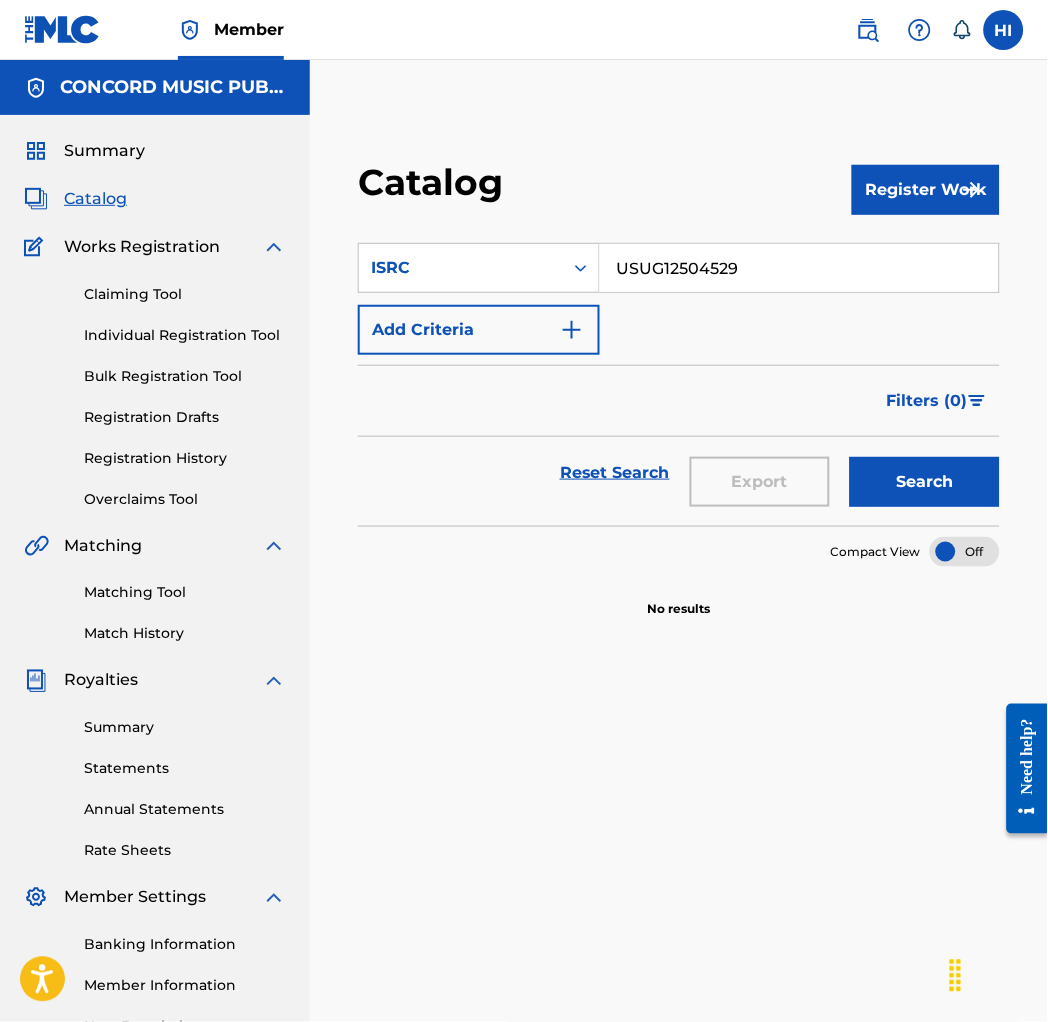 click on "Search" at bounding box center [925, 482] 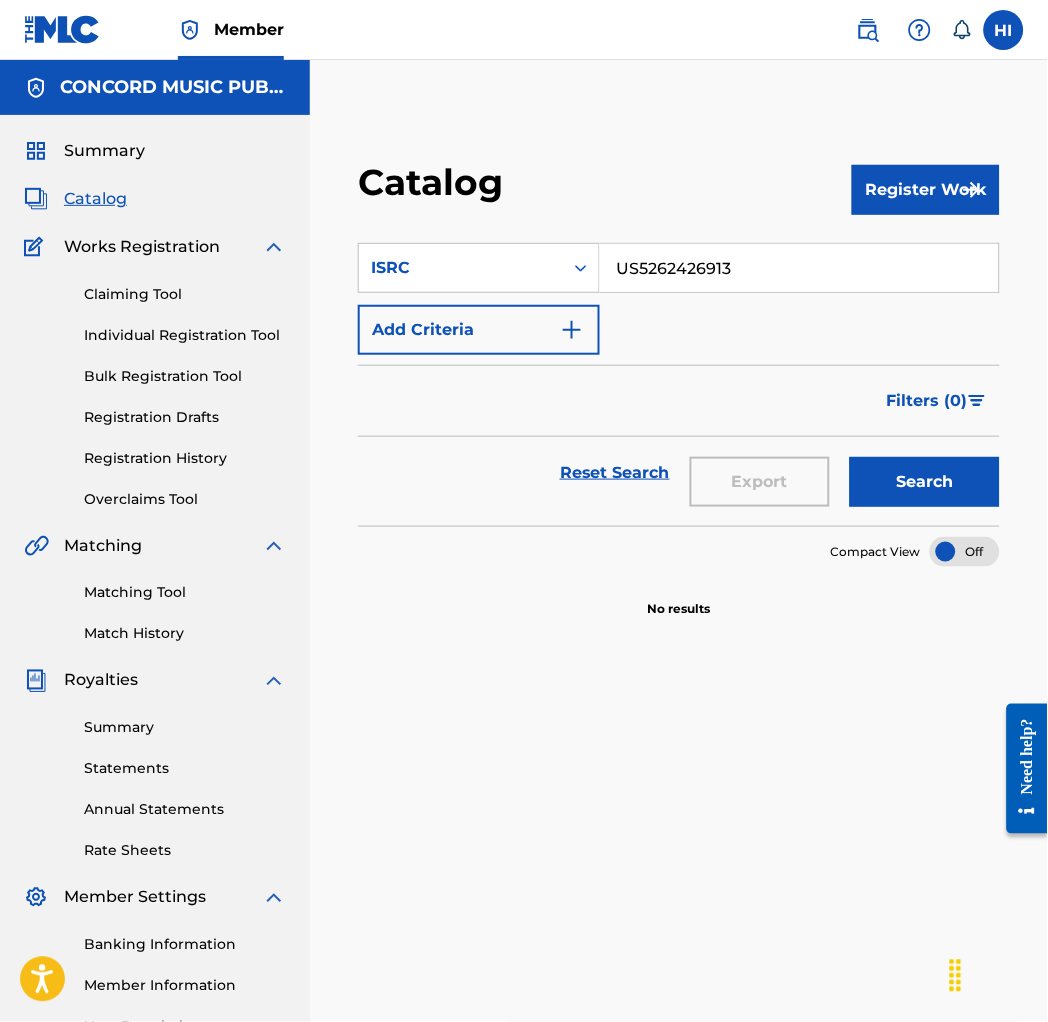 click on "Search" at bounding box center [925, 482] 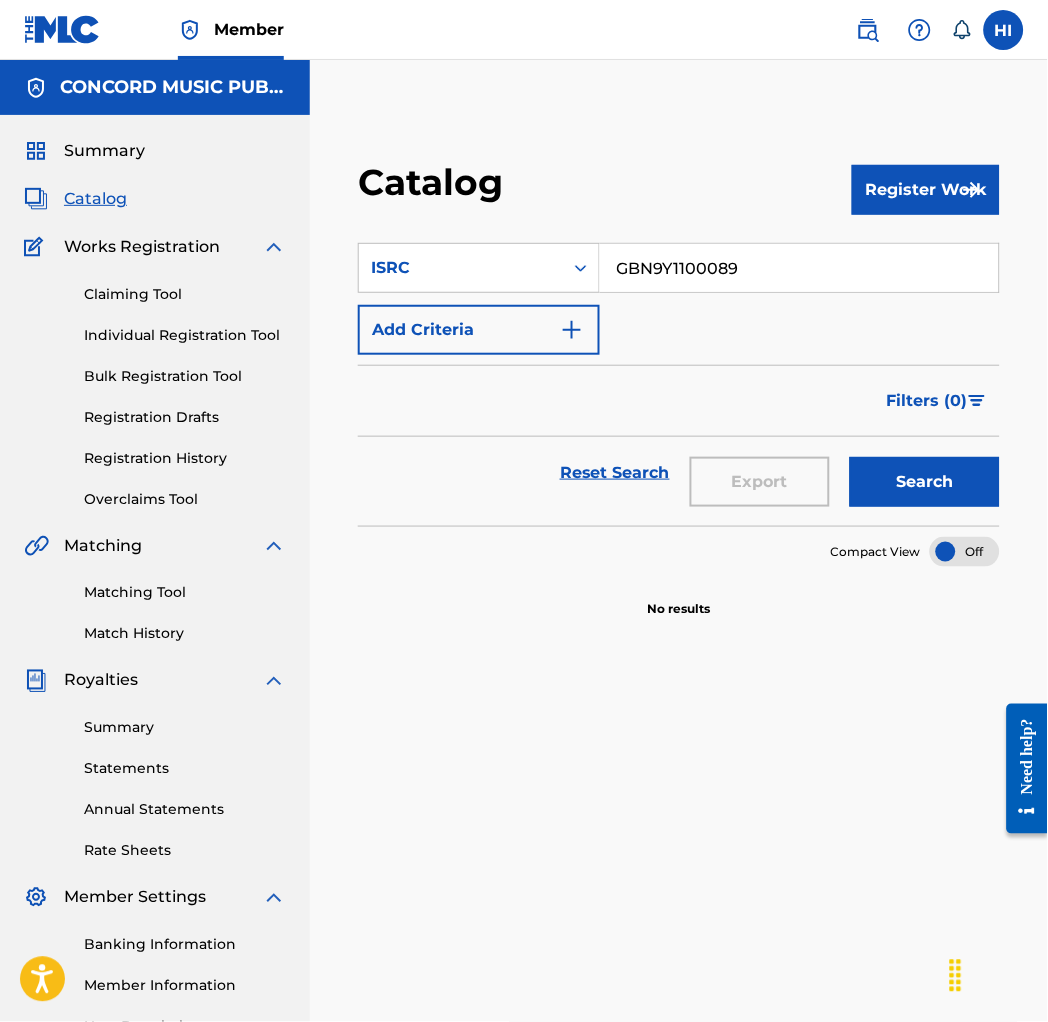 click on "Search" at bounding box center [925, 482] 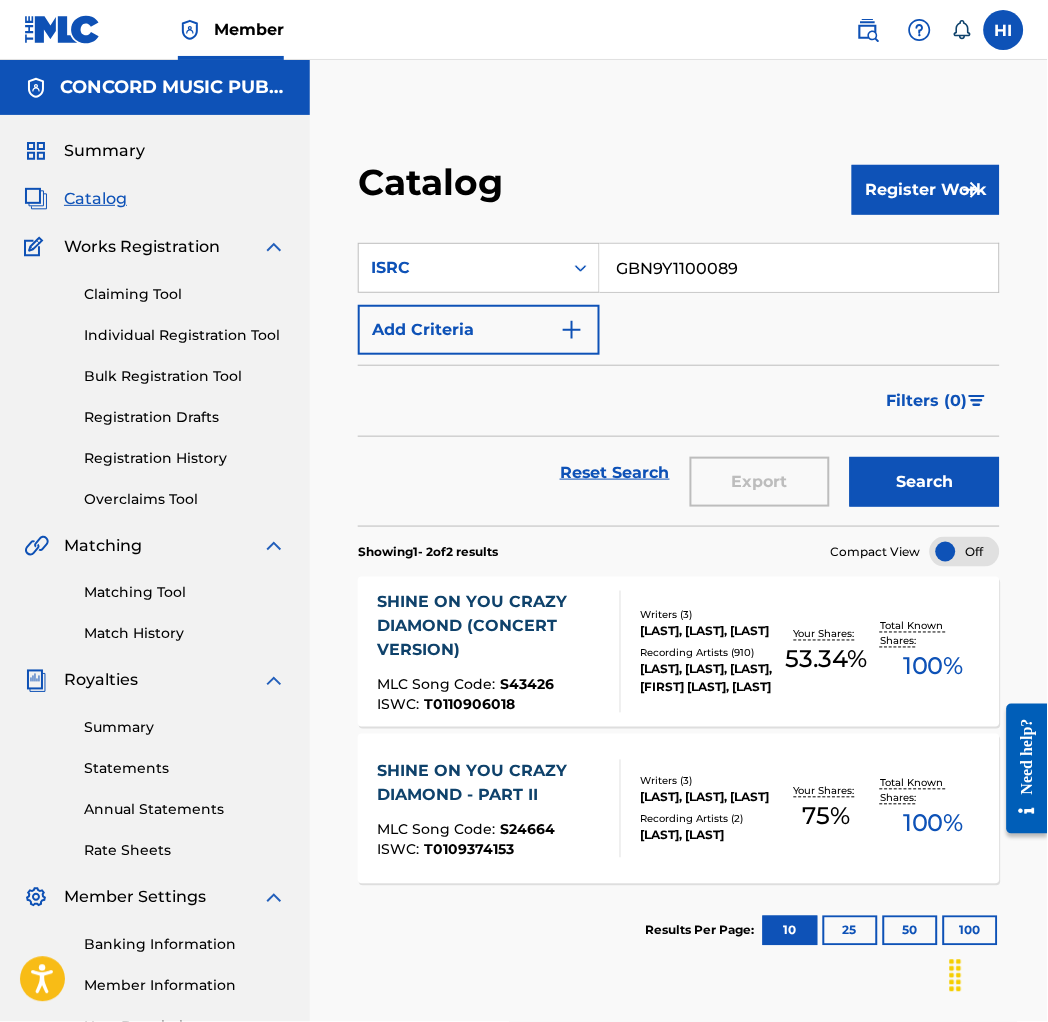 click on "GBN9Y1100089" at bounding box center (799, 268) 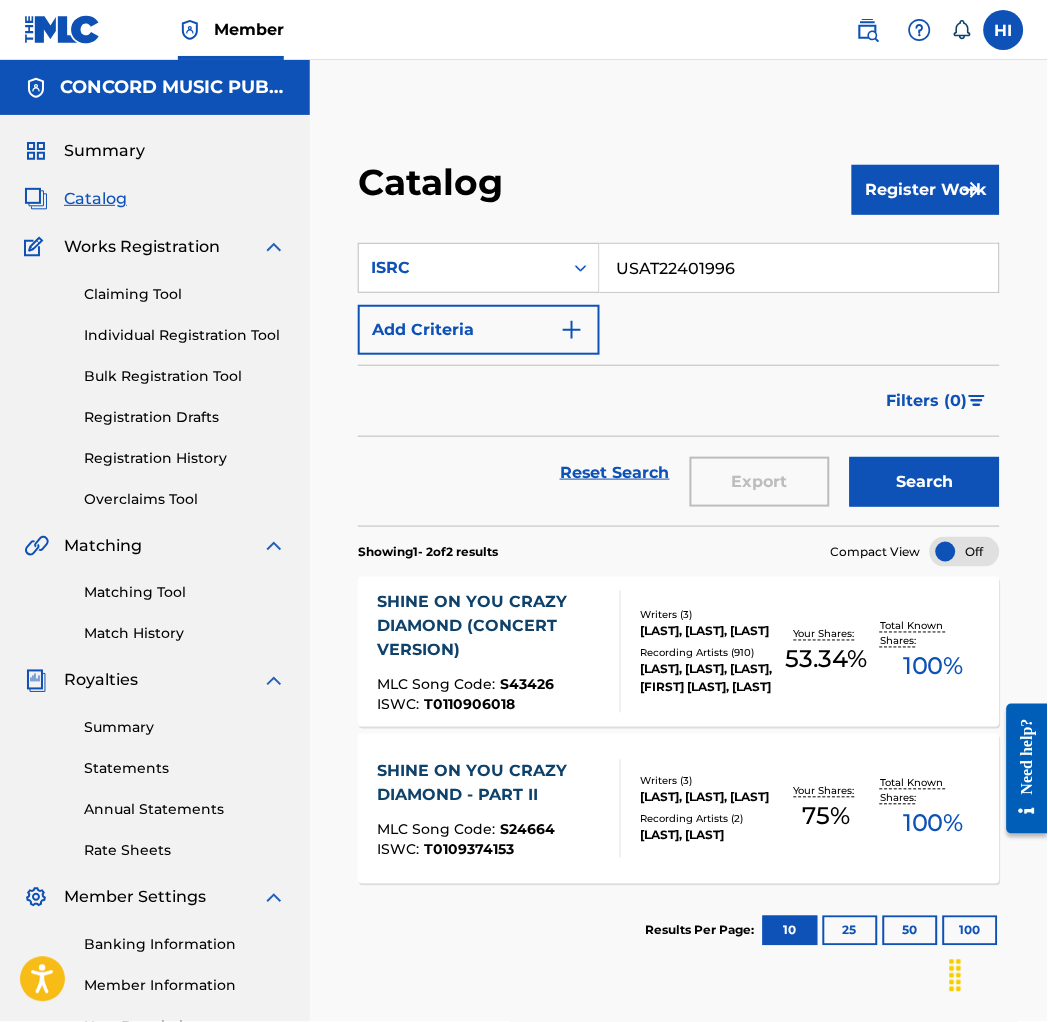 click on "Search" at bounding box center (925, 482) 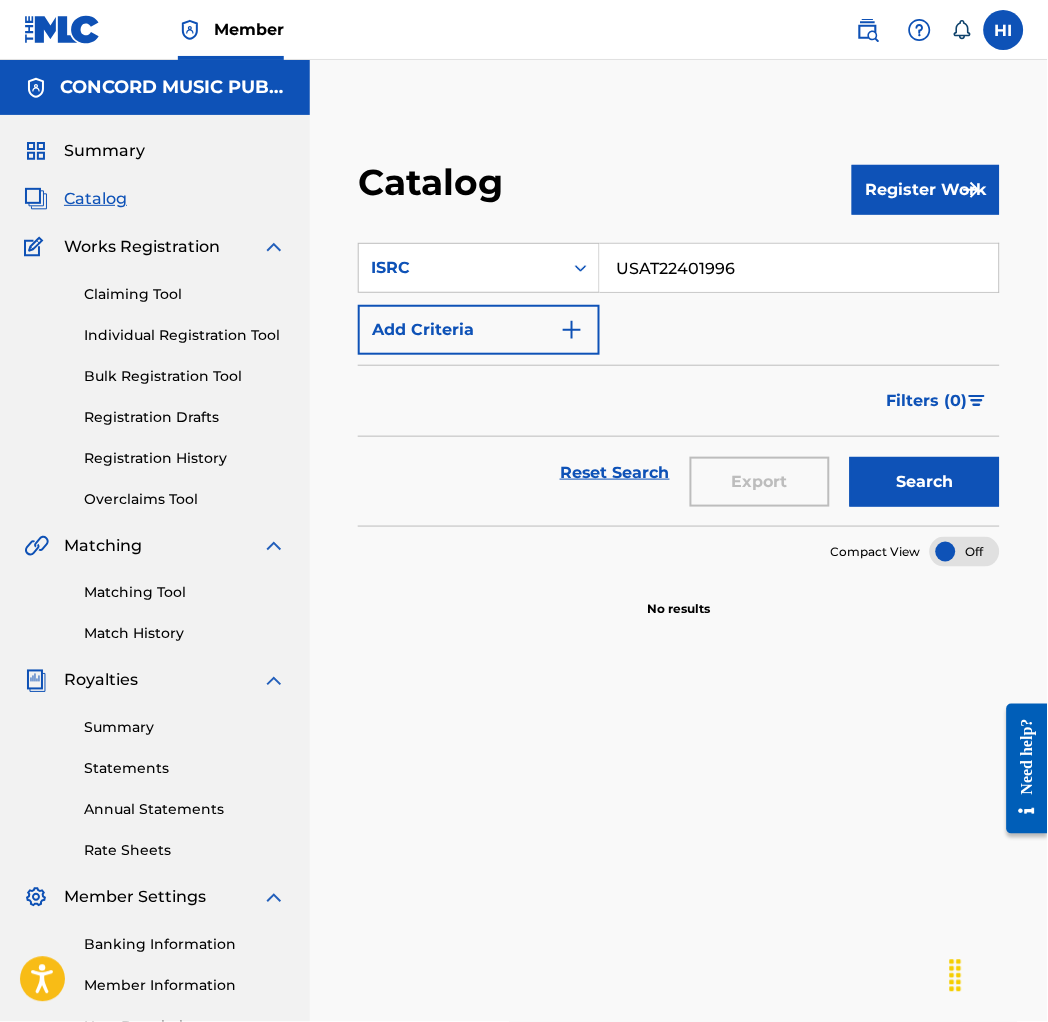 click on "USAT22401996" at bounding box center [799, 268] 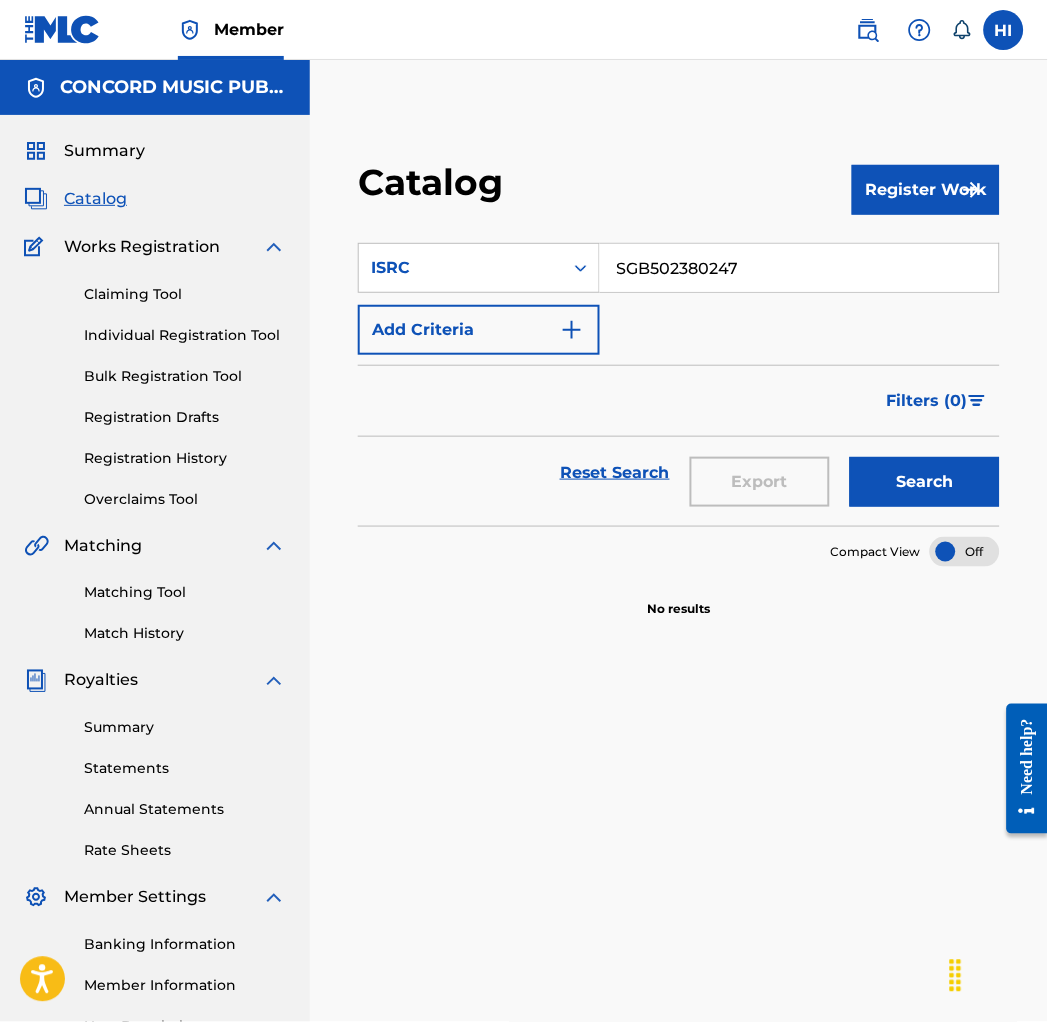click on "Search" at bounding box center [920, 473] 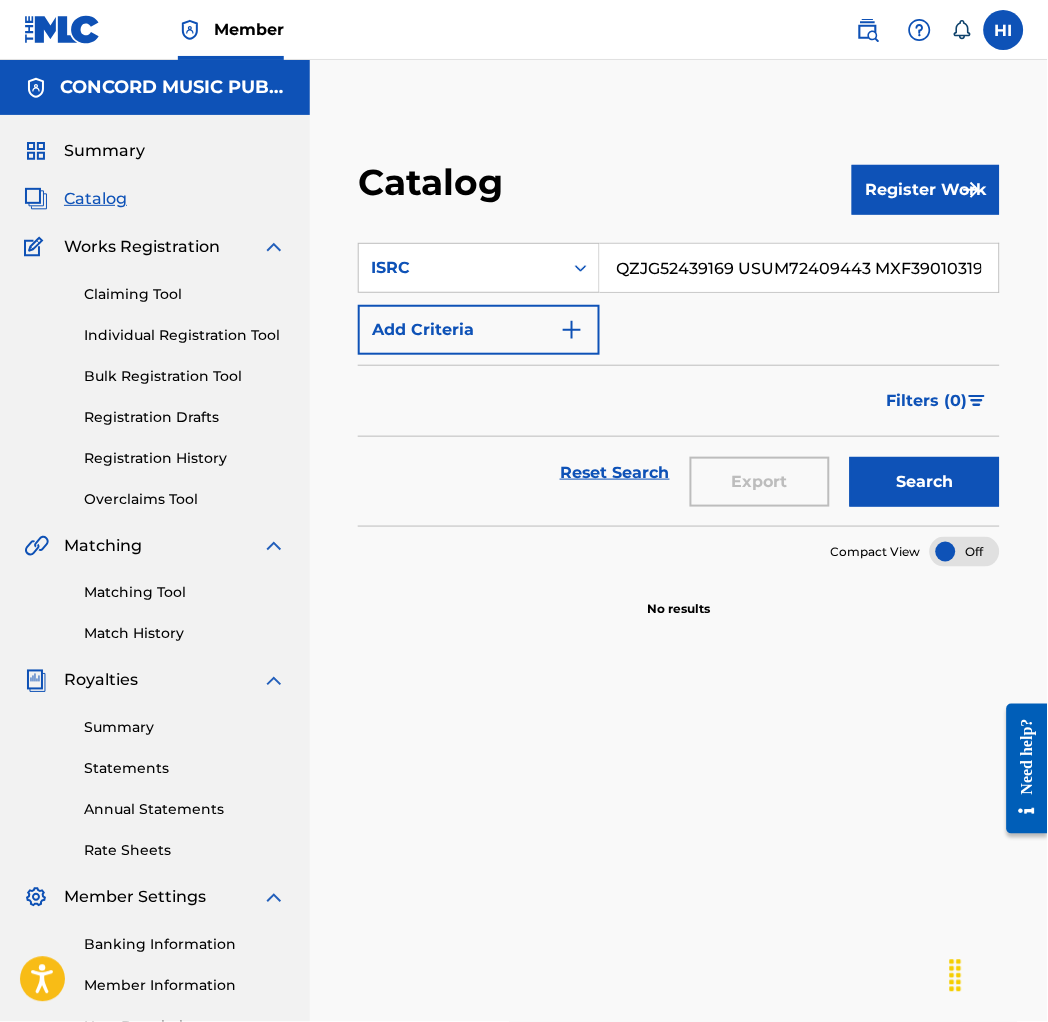 scroll, scrollTop: 0, scrollLeft: 260, axis: horizontal 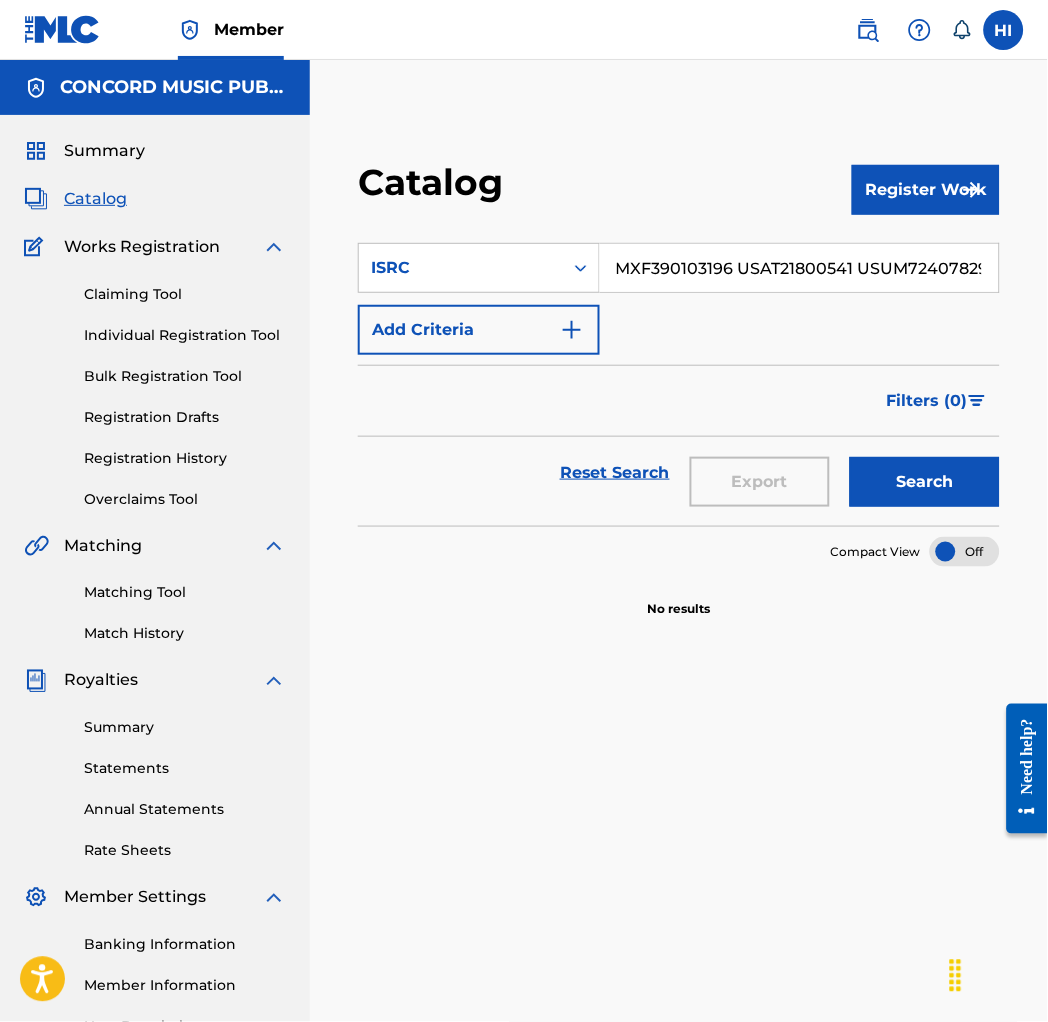 click on "Search" at bounding box center (925, 482) 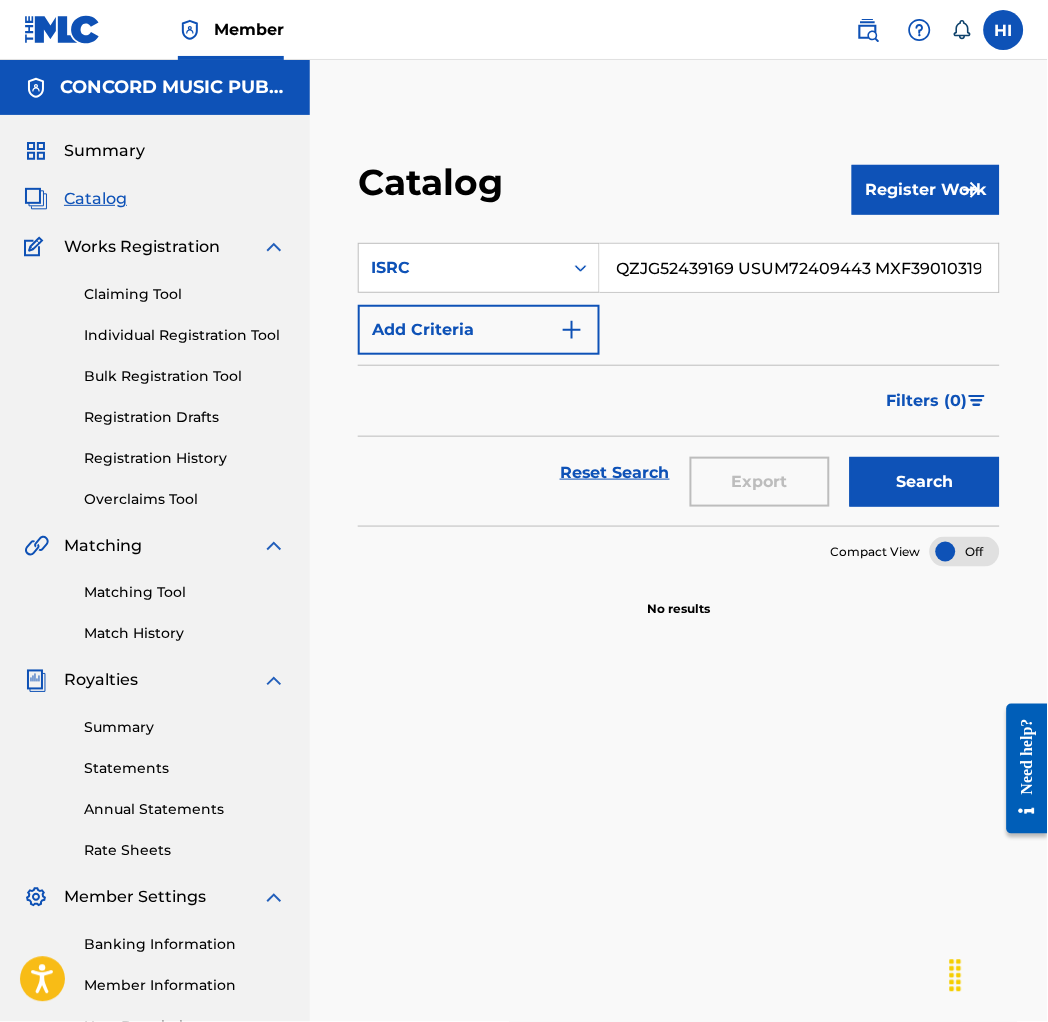 click on "QZJG52439169 USUM72409443 MXF390103196 USAT21800541 USUM72407829" at bounding box center (799, 268) 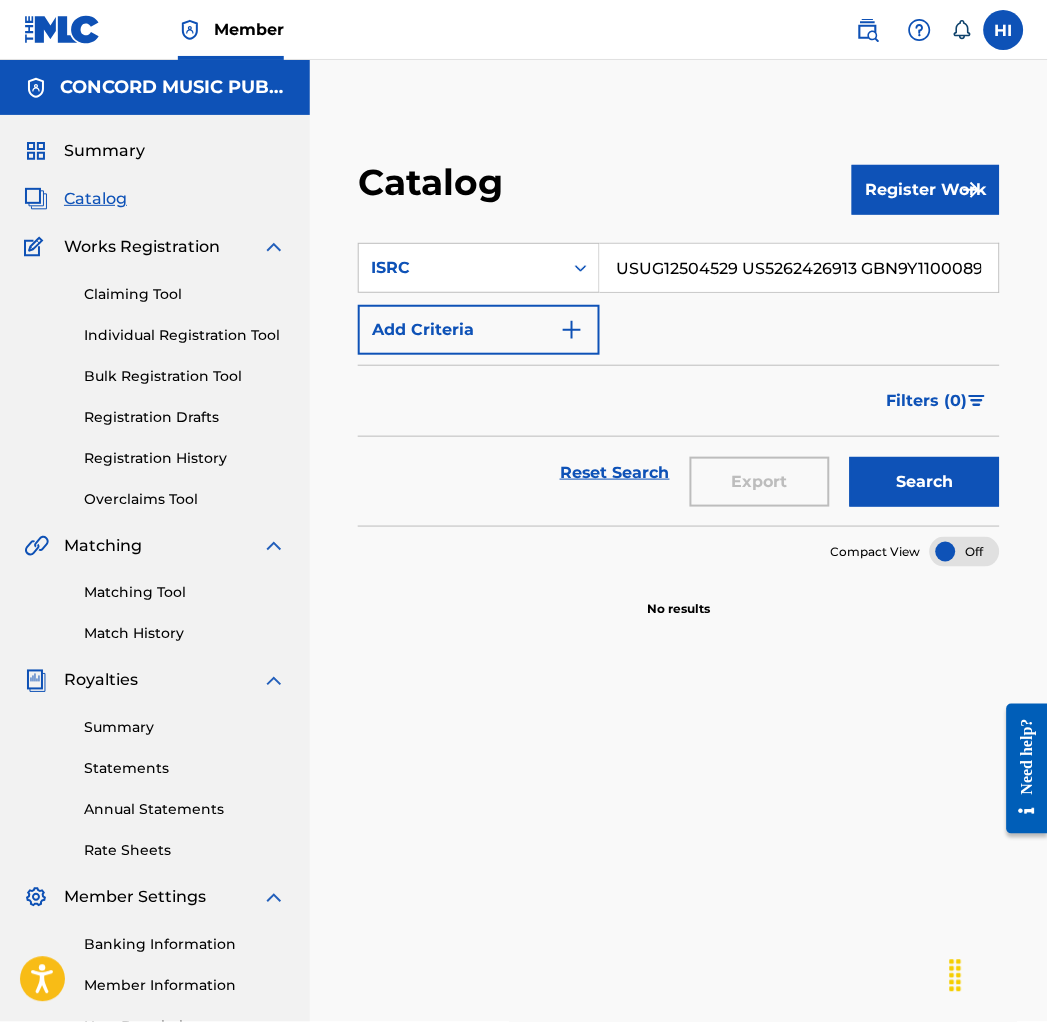 scroll, scrollTop: 0, scrollLeft: 248, axis: horizontal 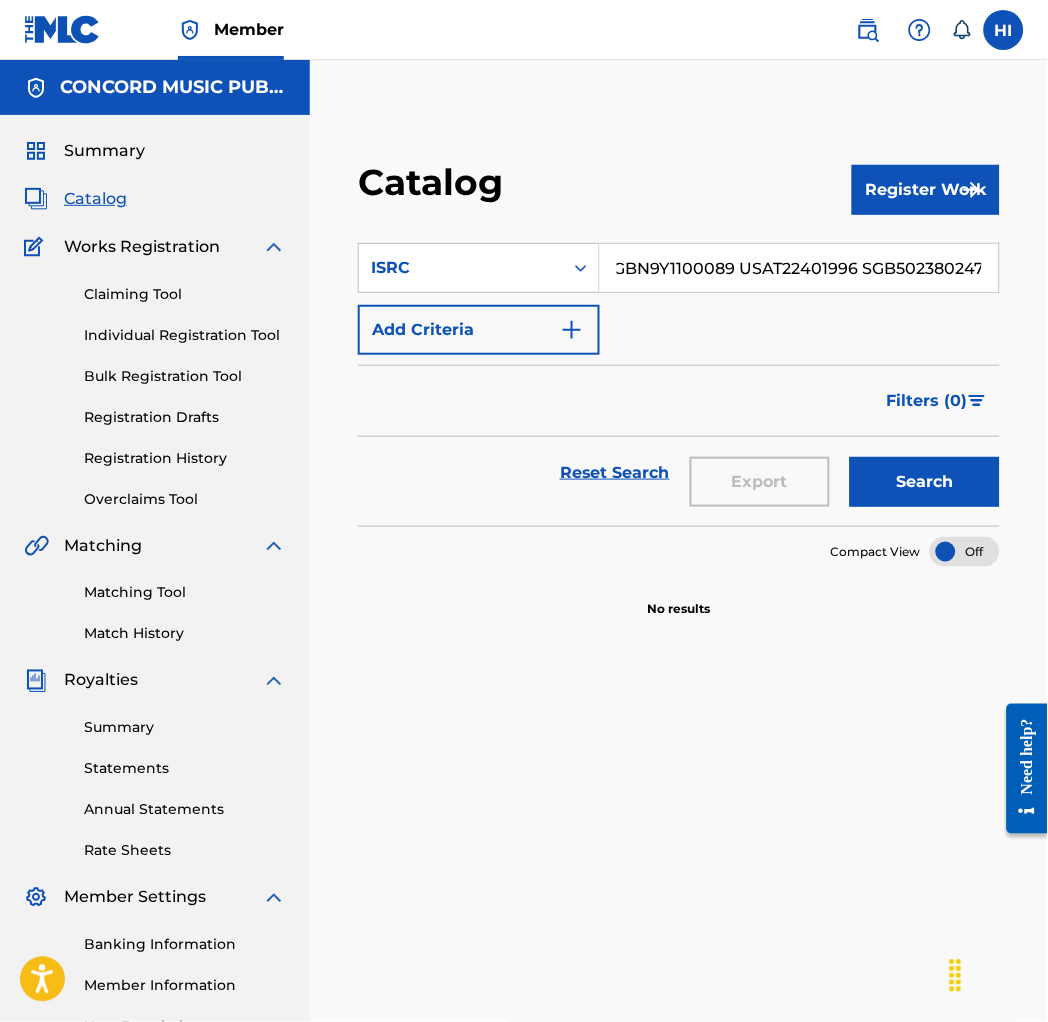 click on "Search" at bounding box center [925, 482] 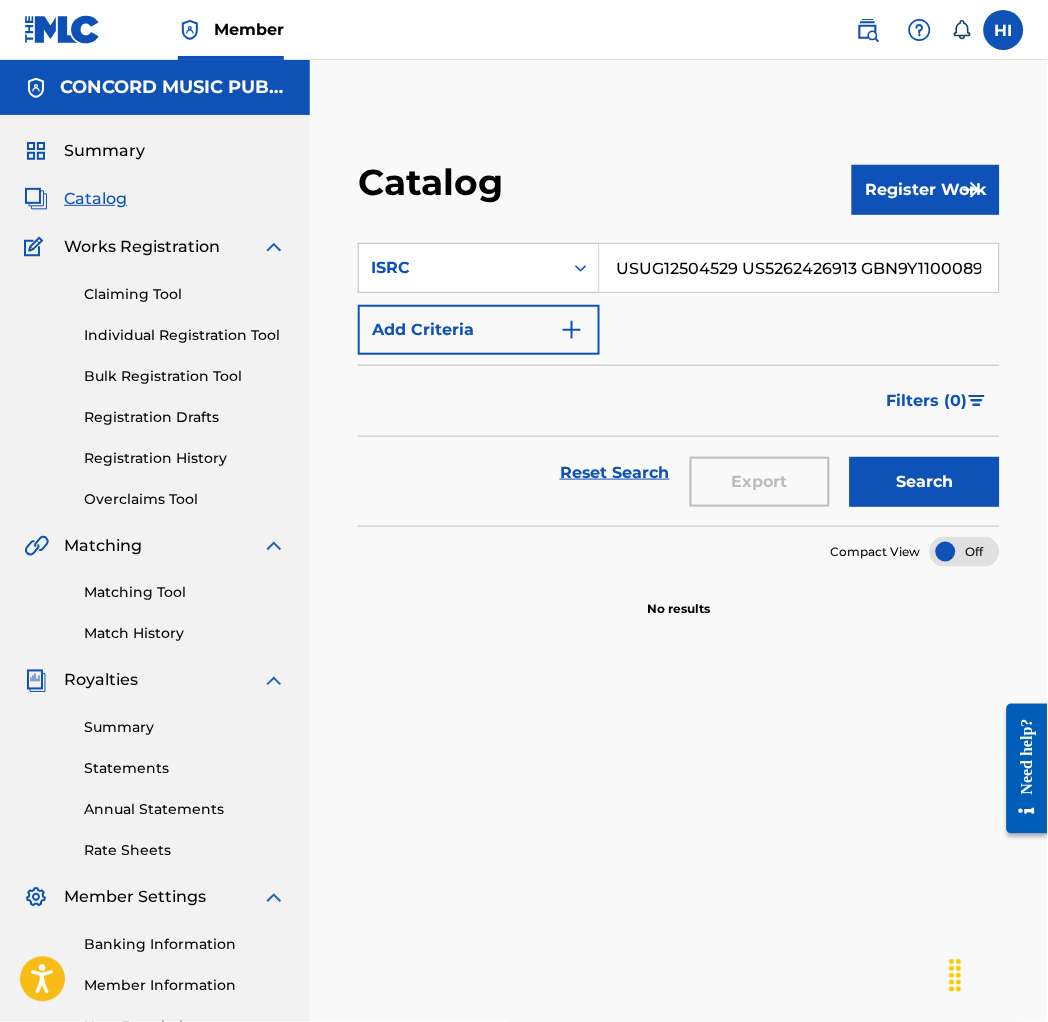 click on "USUG12504529 US5262426913 GBN9Y1100089 USAT22401996 SGB502380247" at bounding box center [799, 268] 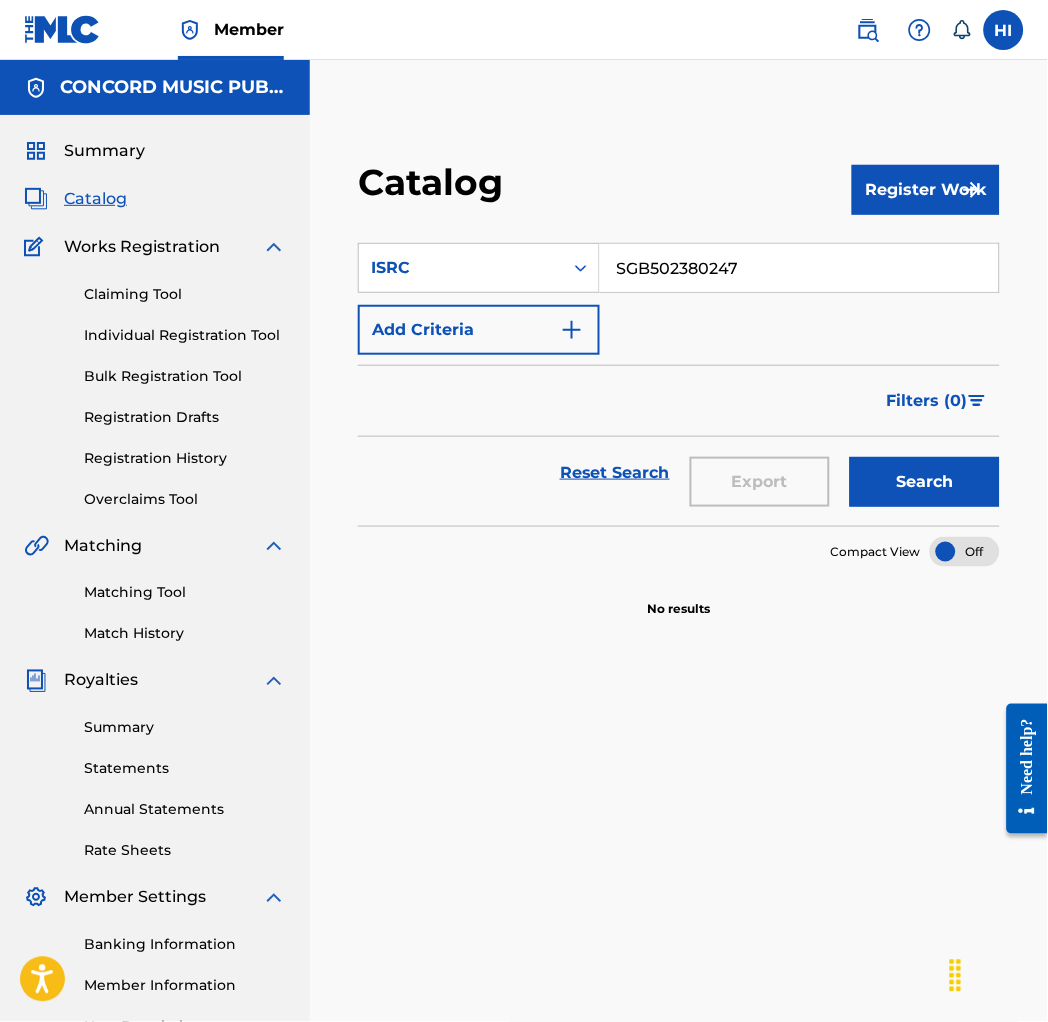 click on "Search" at bounding box center [920, 473] 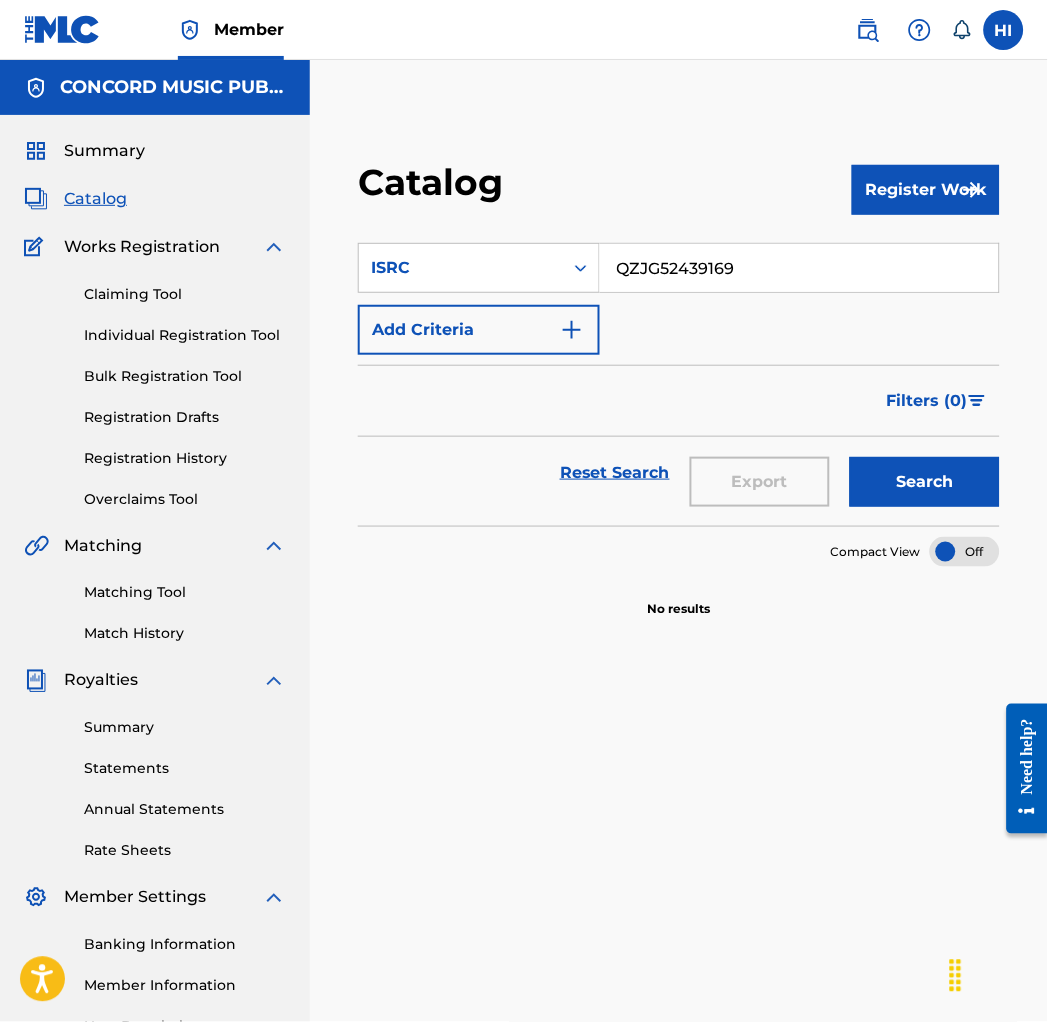 click on "Search" at bounding box center (925, 482) 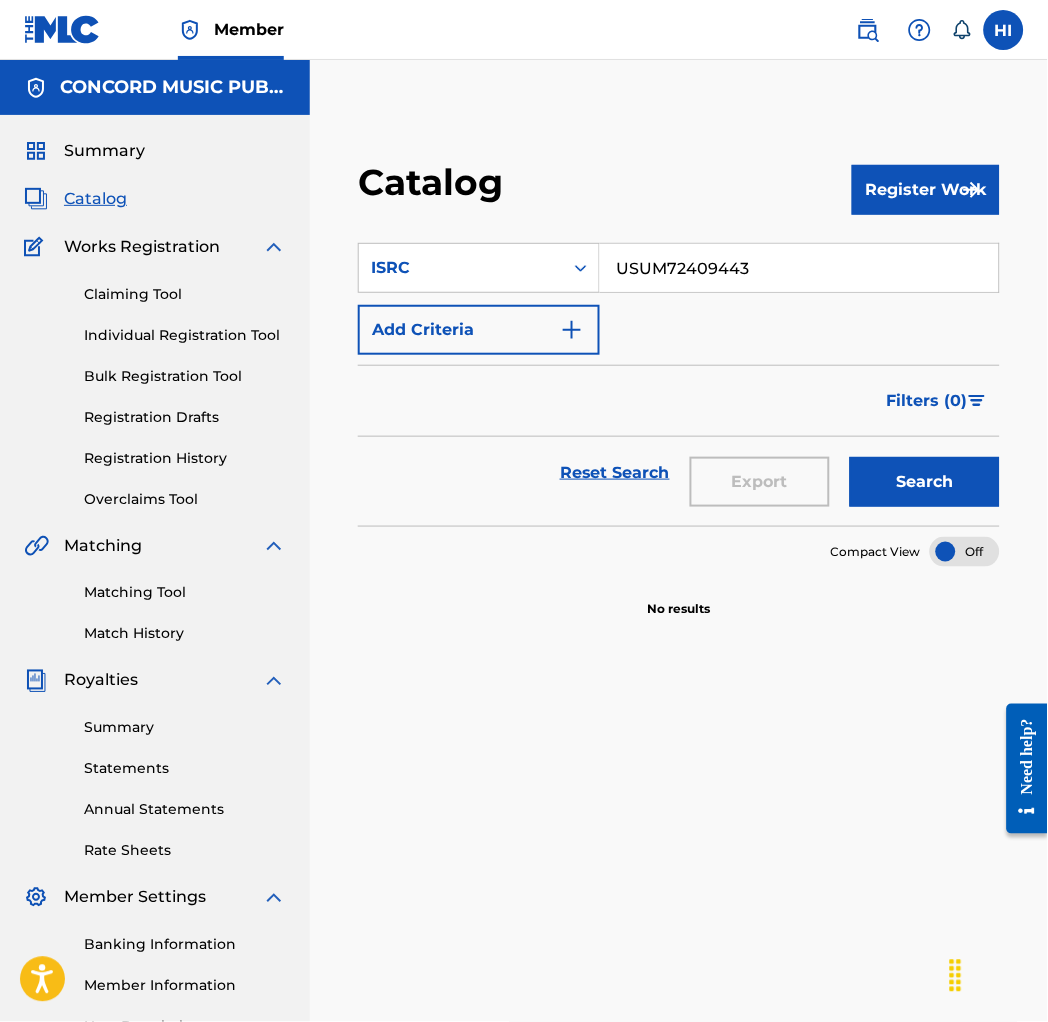 click on "Search" at bounding box center [925, 482] 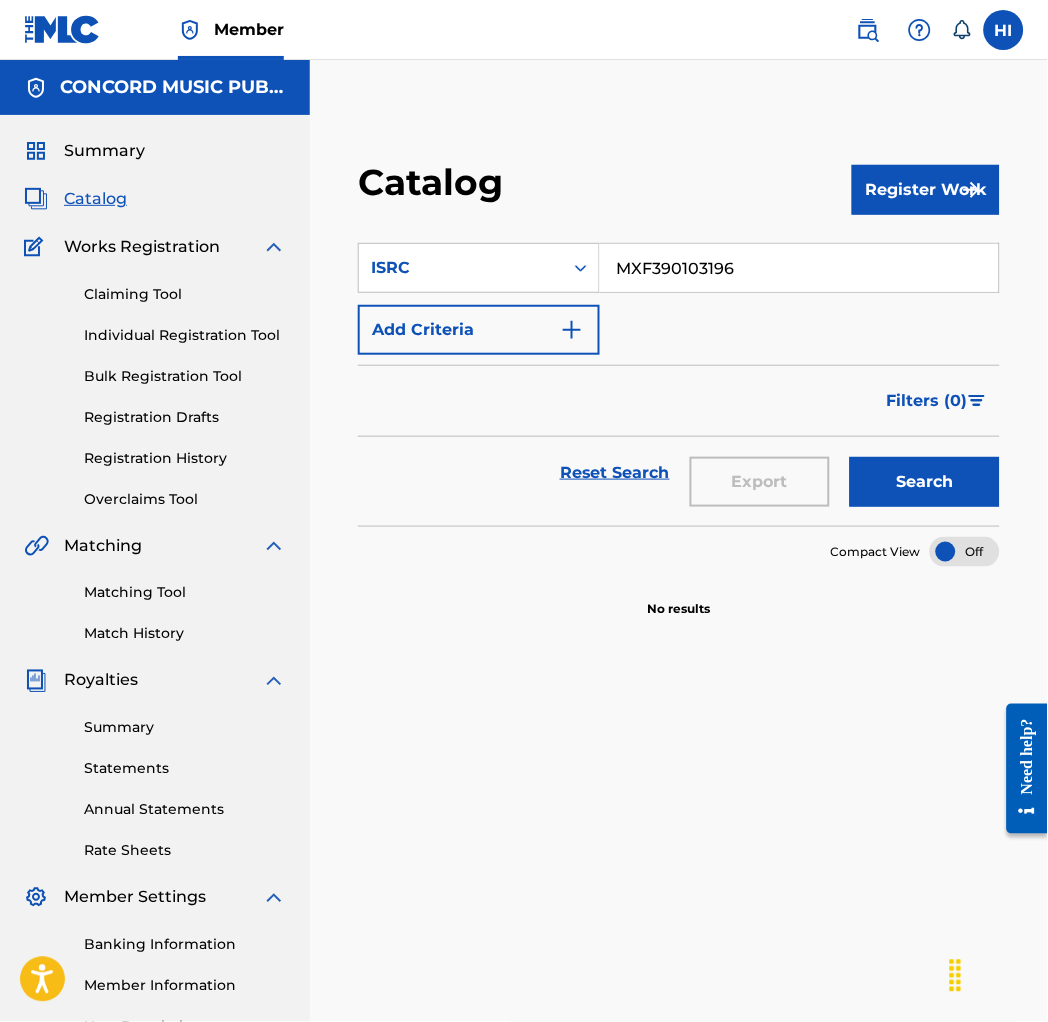 click on "Search" at bounding box center [925, 482] 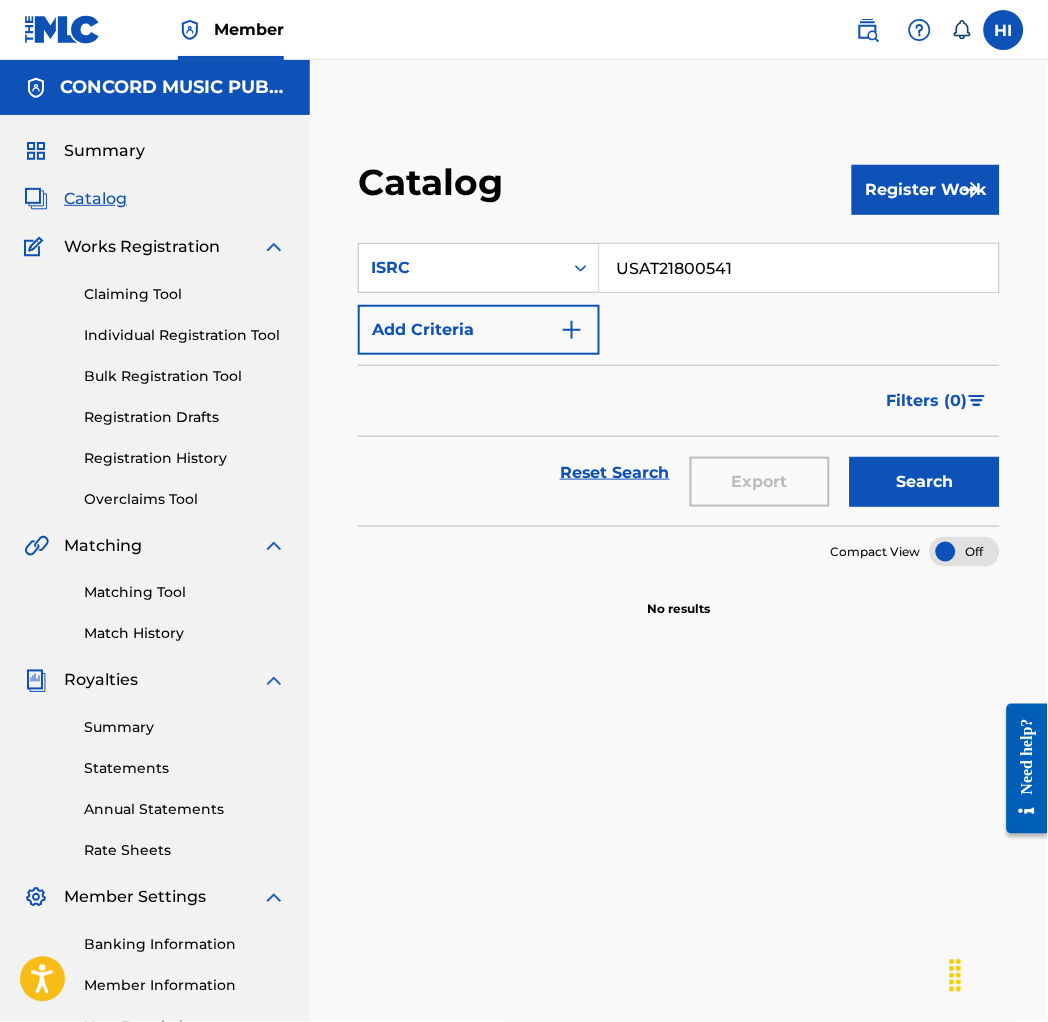 drag, startPoint x: 920, startPoint y: 467, endPoint x: 941, endPoint y: 471, distance: 21.377558 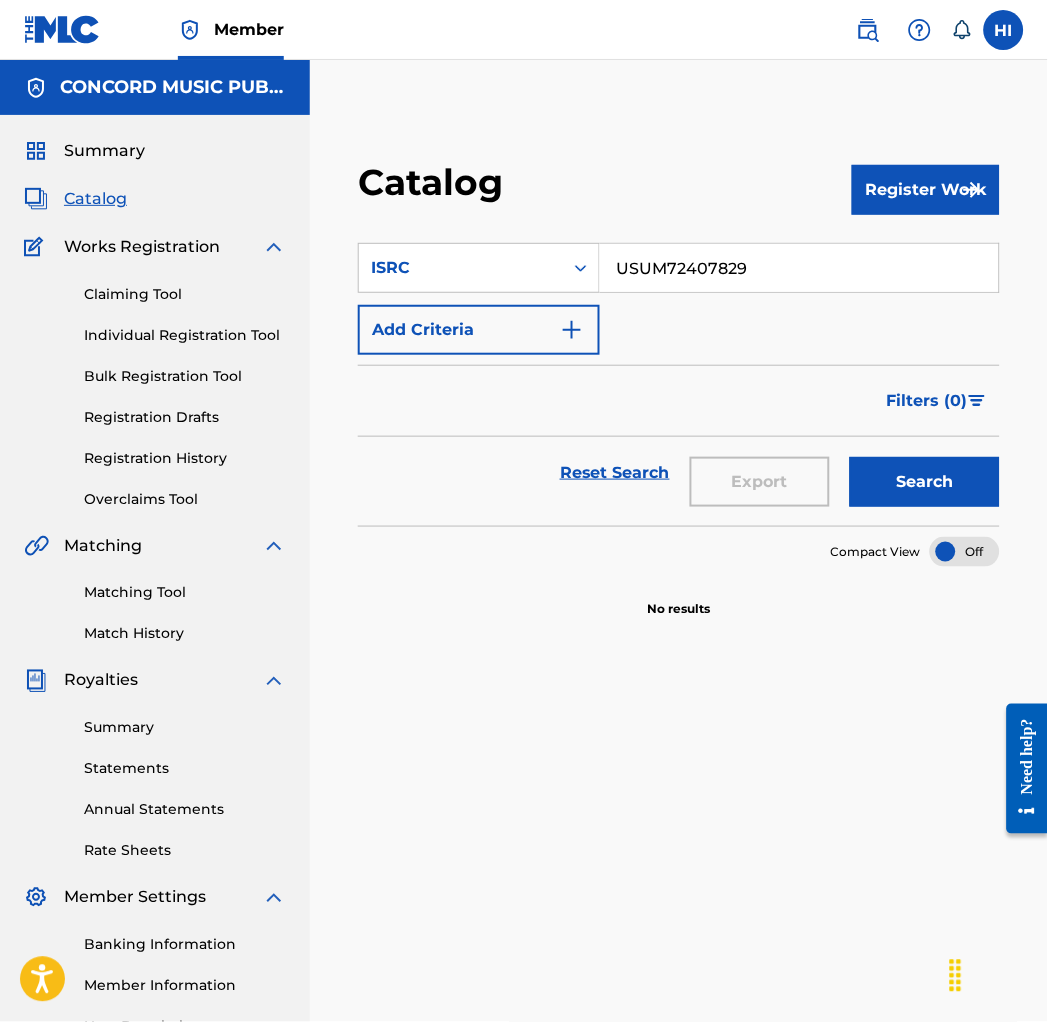 click on "Search" at bounding box center [925, 482] 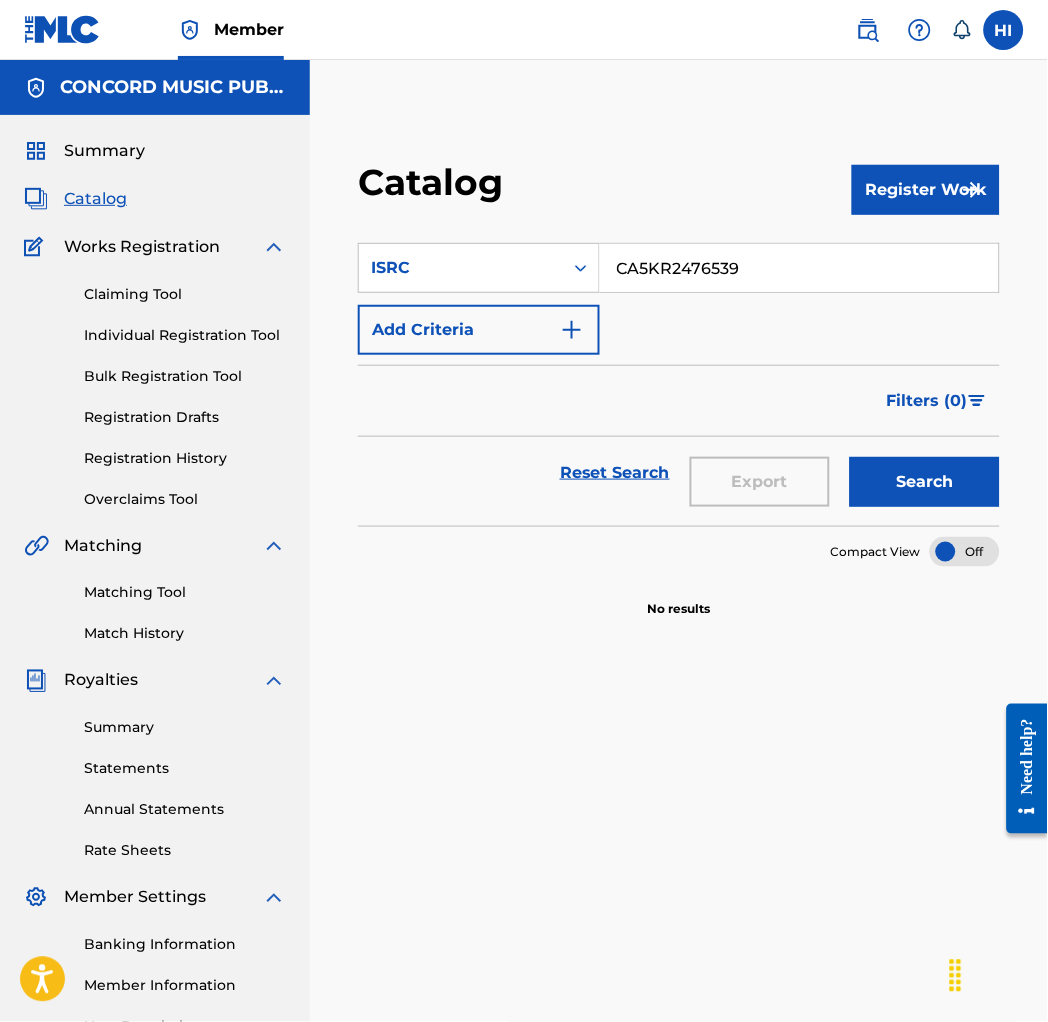 click on "Search" at bounding box center (925, 482) 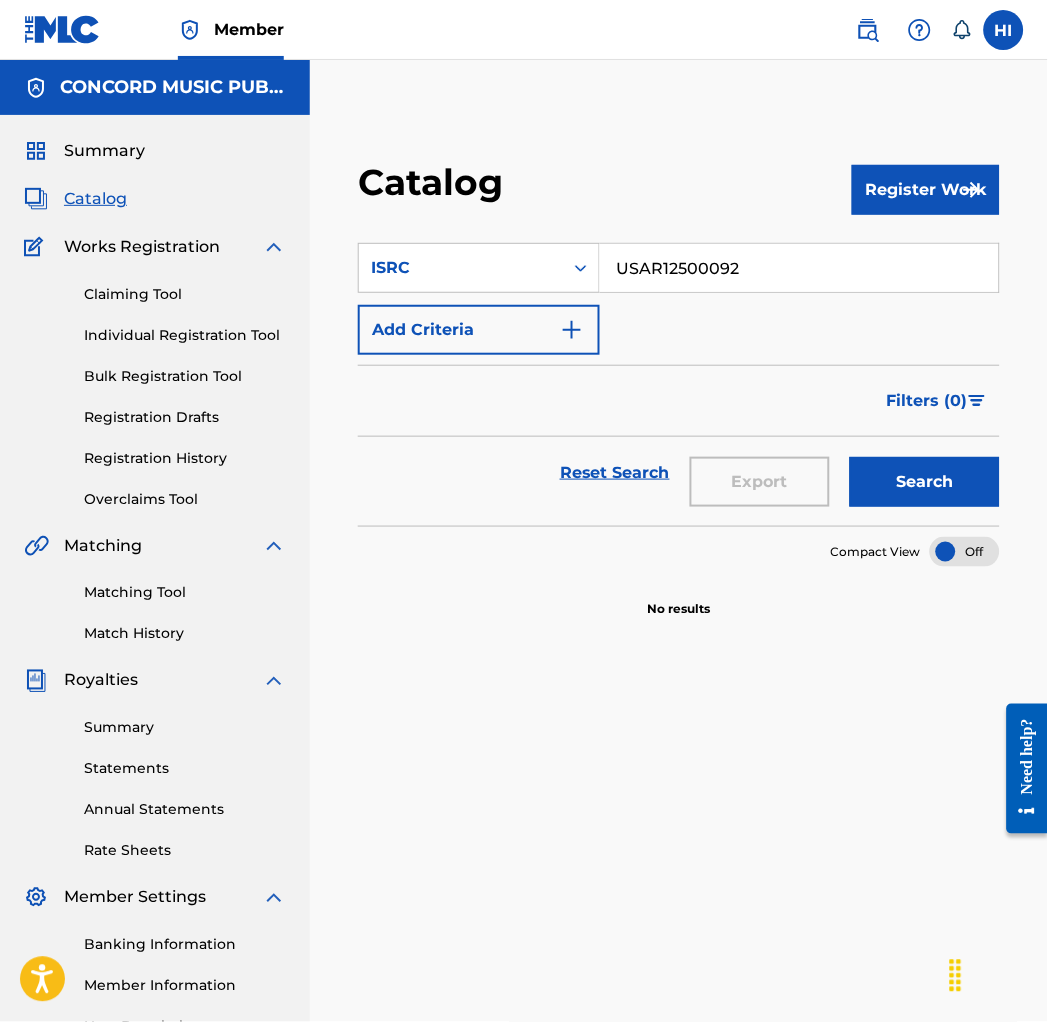 click on "Search" at bounding box center (920, 473) 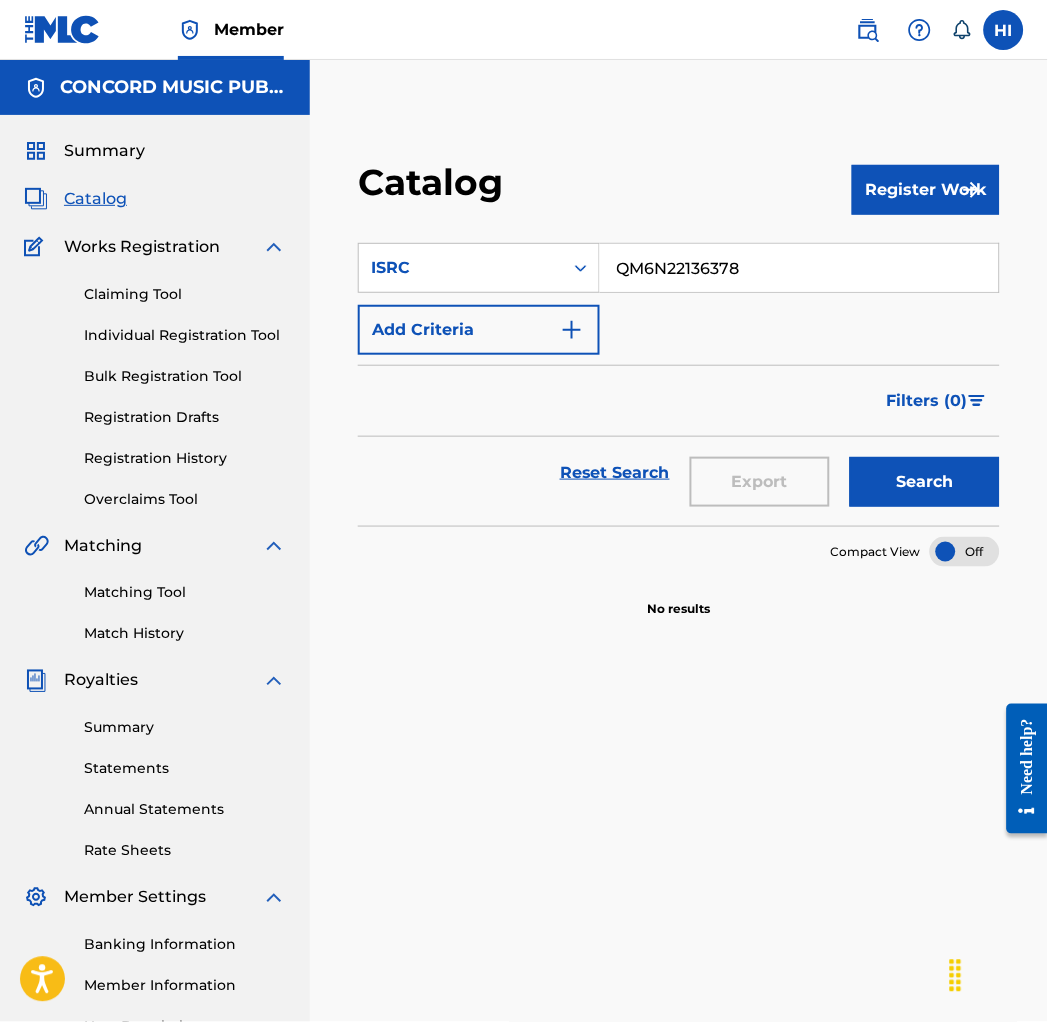 click on "Search" at bounding box center (925, 482) 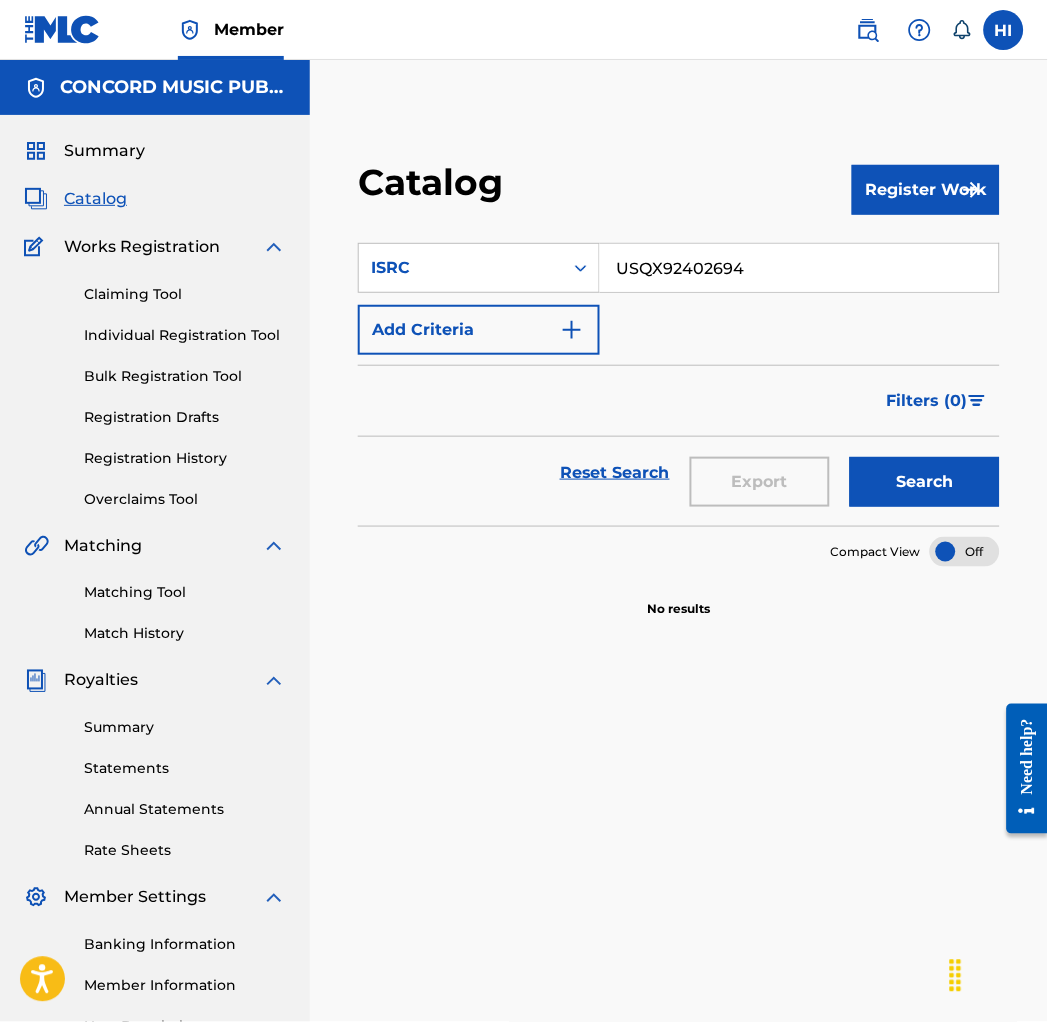 click on "Search" at bounding box center (925, 482) 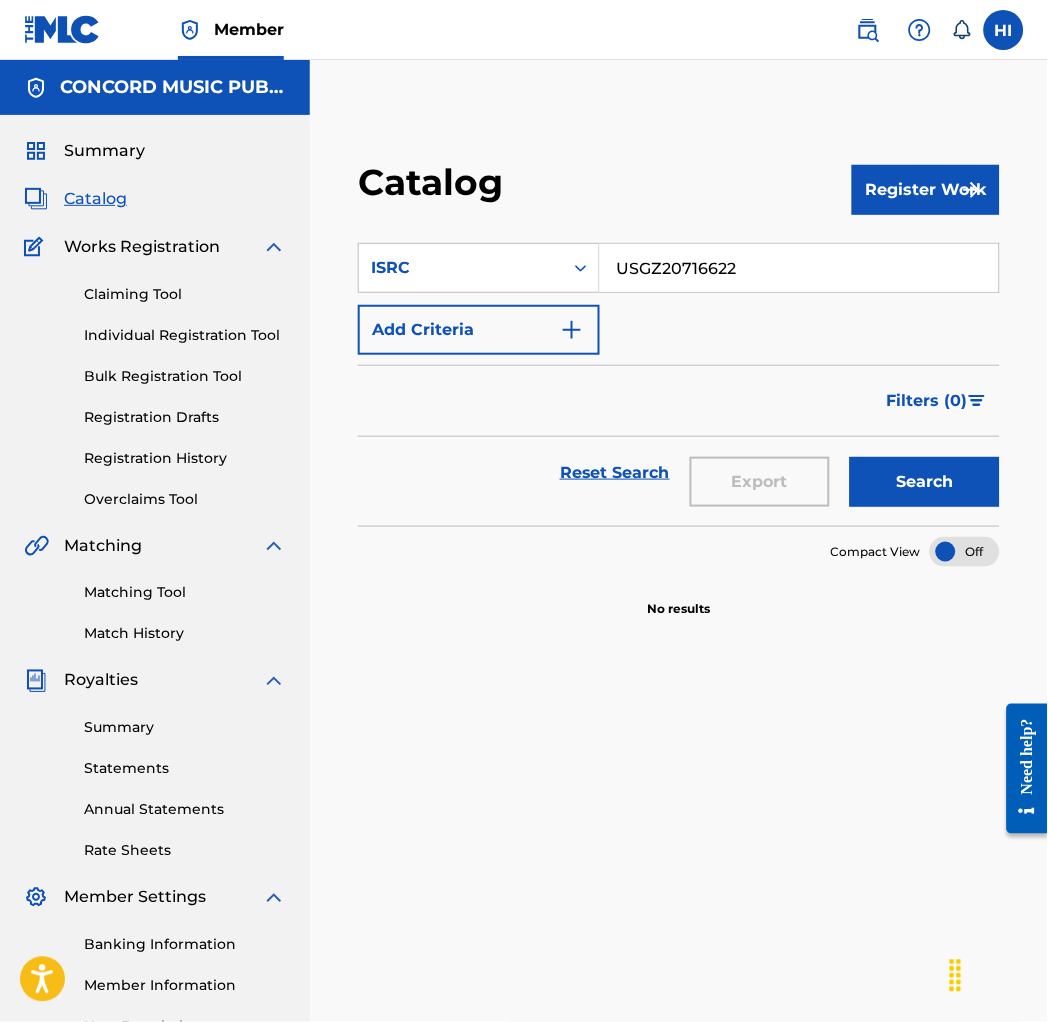 click on "Search" at bounding box center (925, 482) 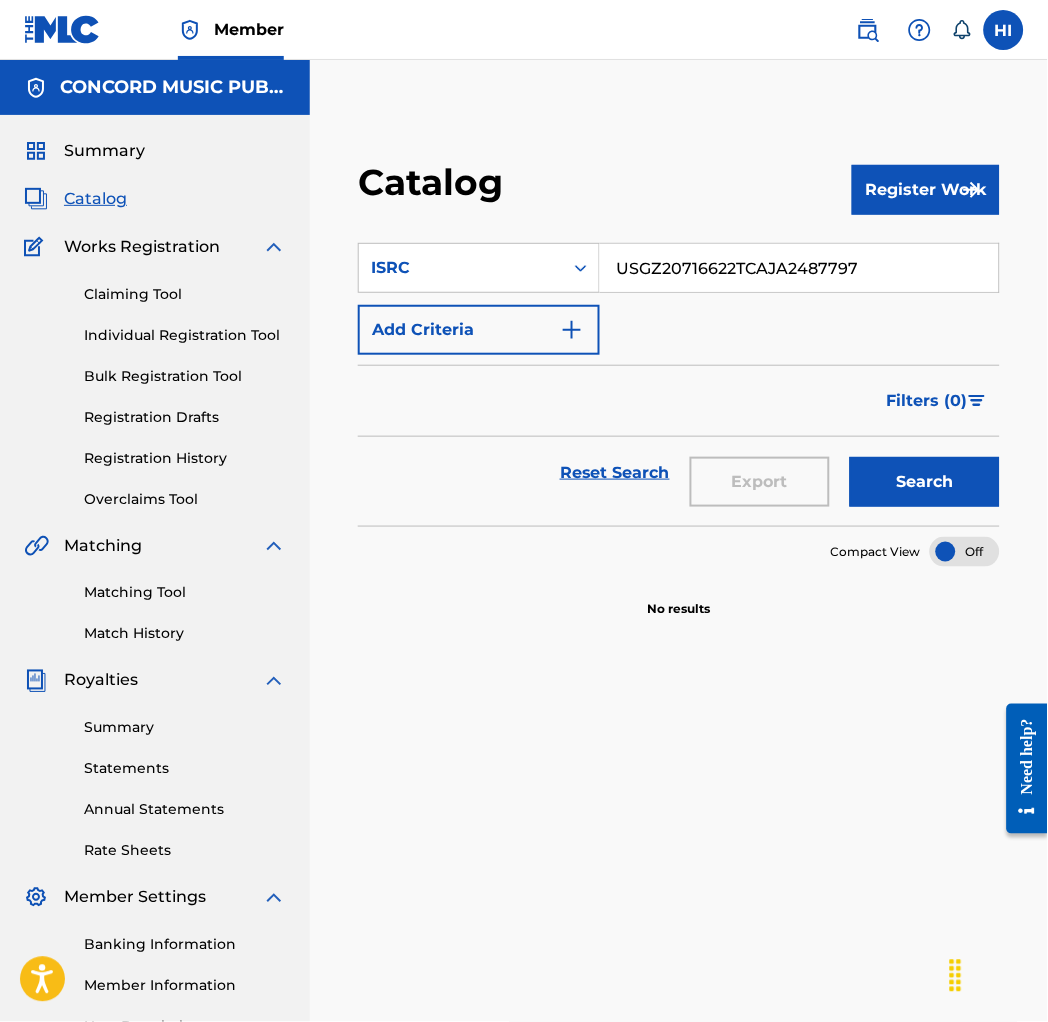 click on "USGZ20716622TCAJA2487797" at bounding box center (799, 268) 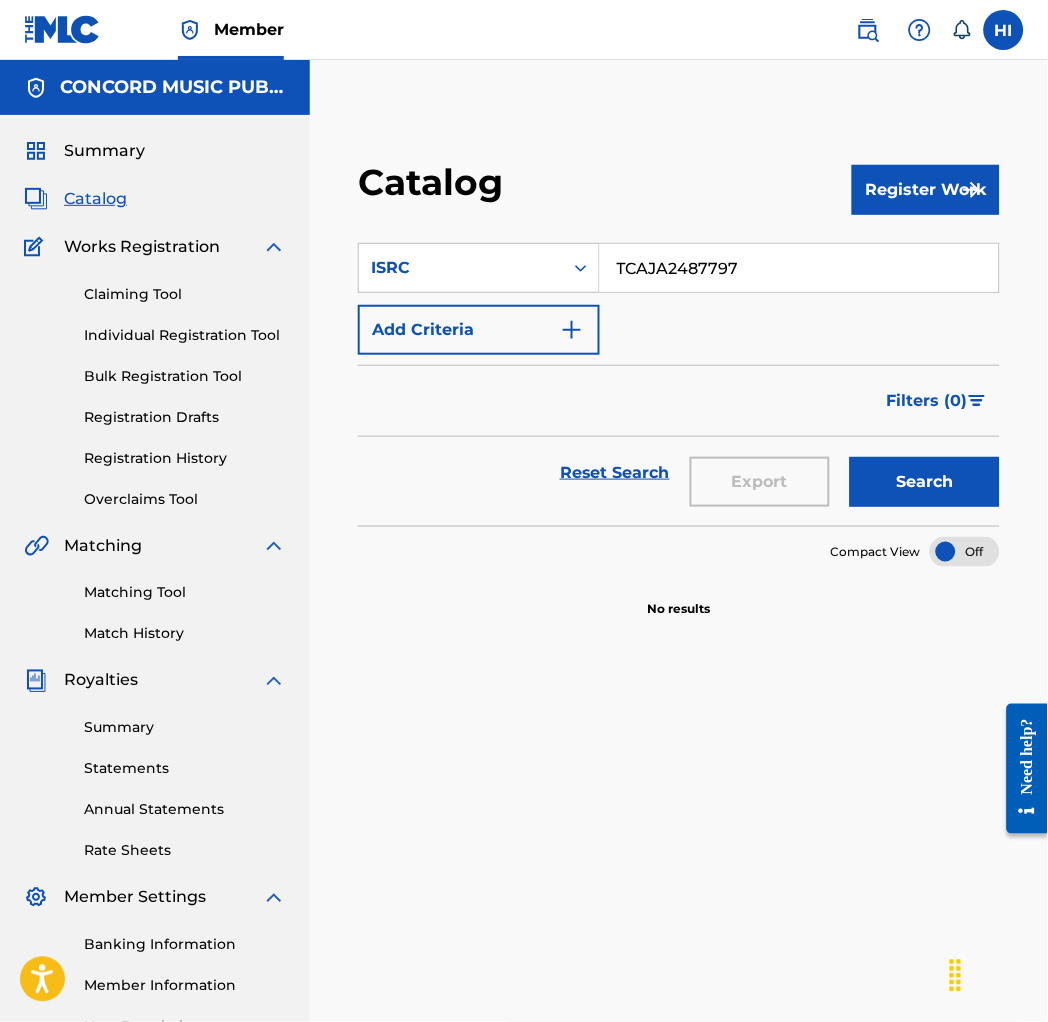 click on "Search" at bounding box center (925, 482) 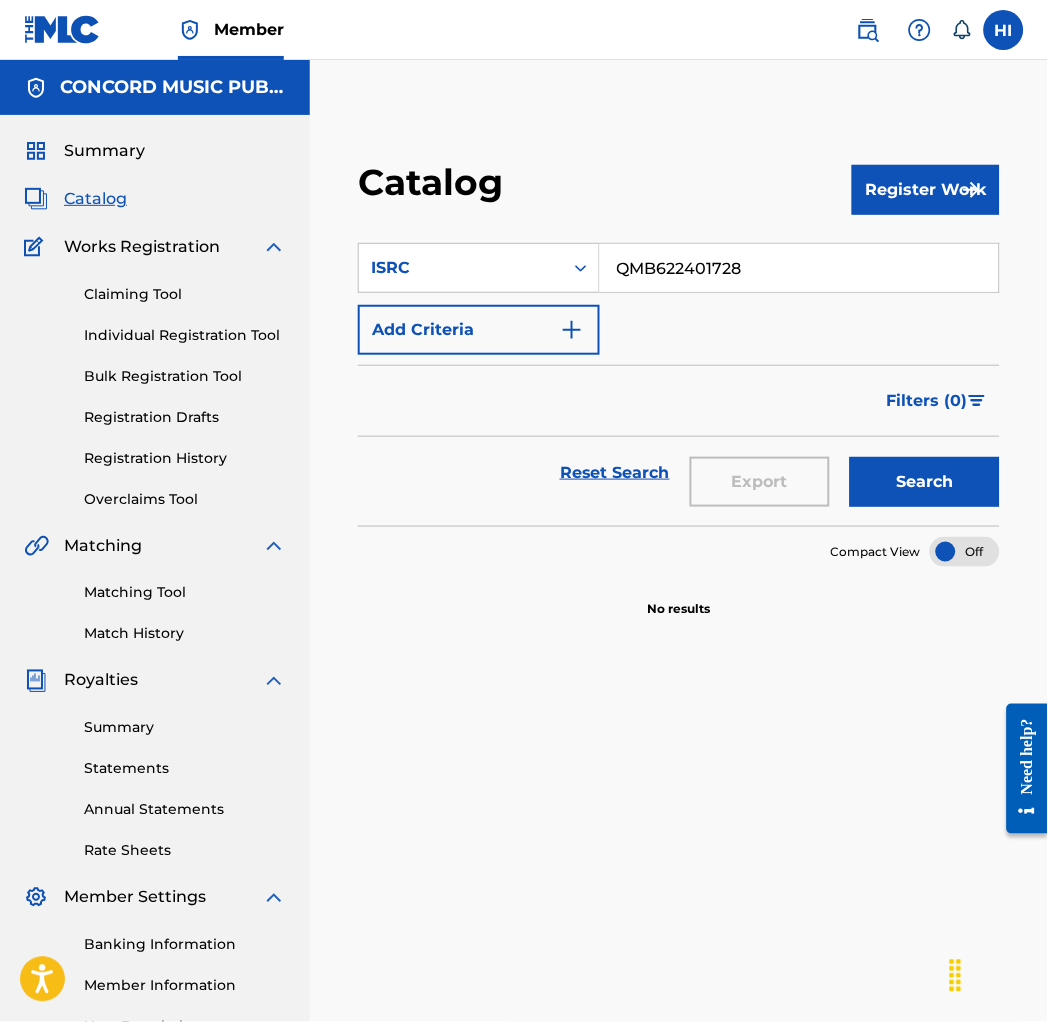 click on "Search" at bounding box center [925, 482] 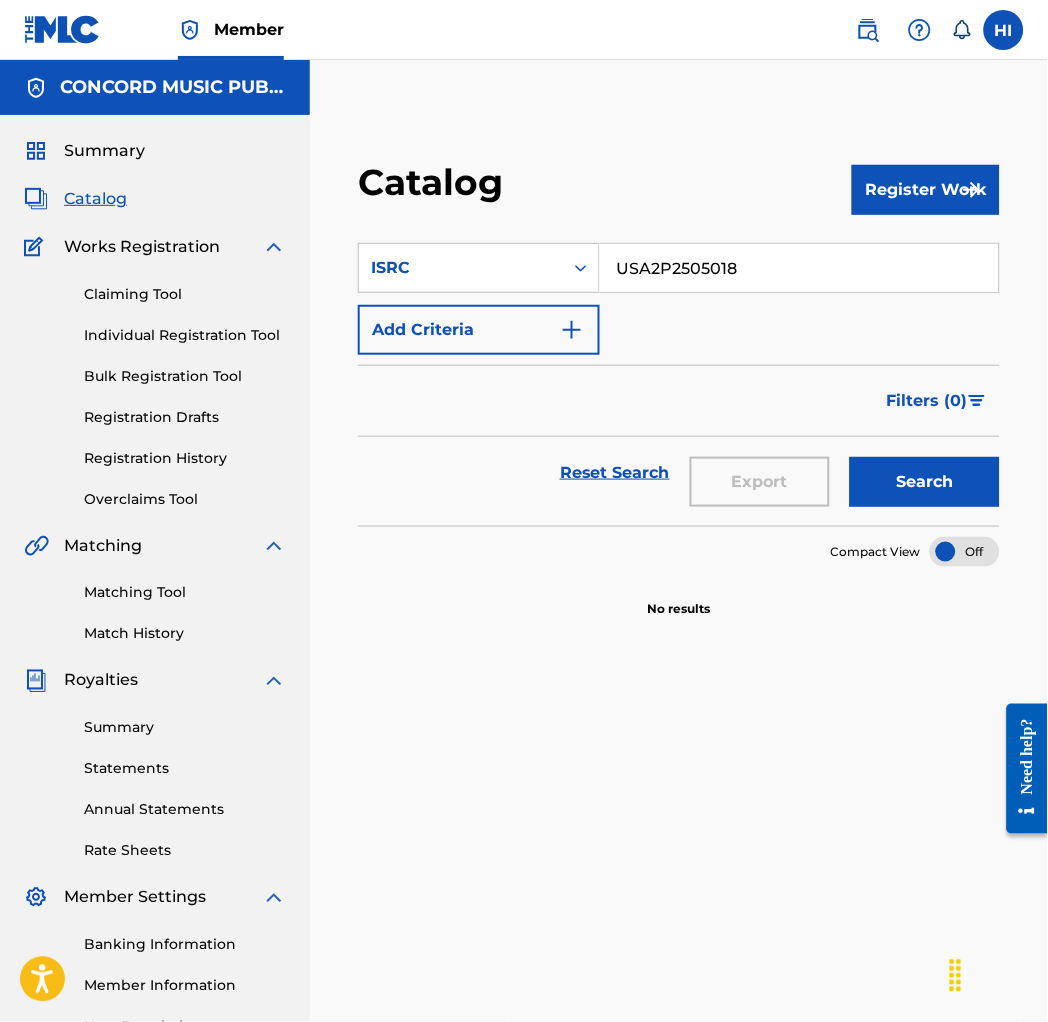 click on "Search" at bounding box center (925, 482) 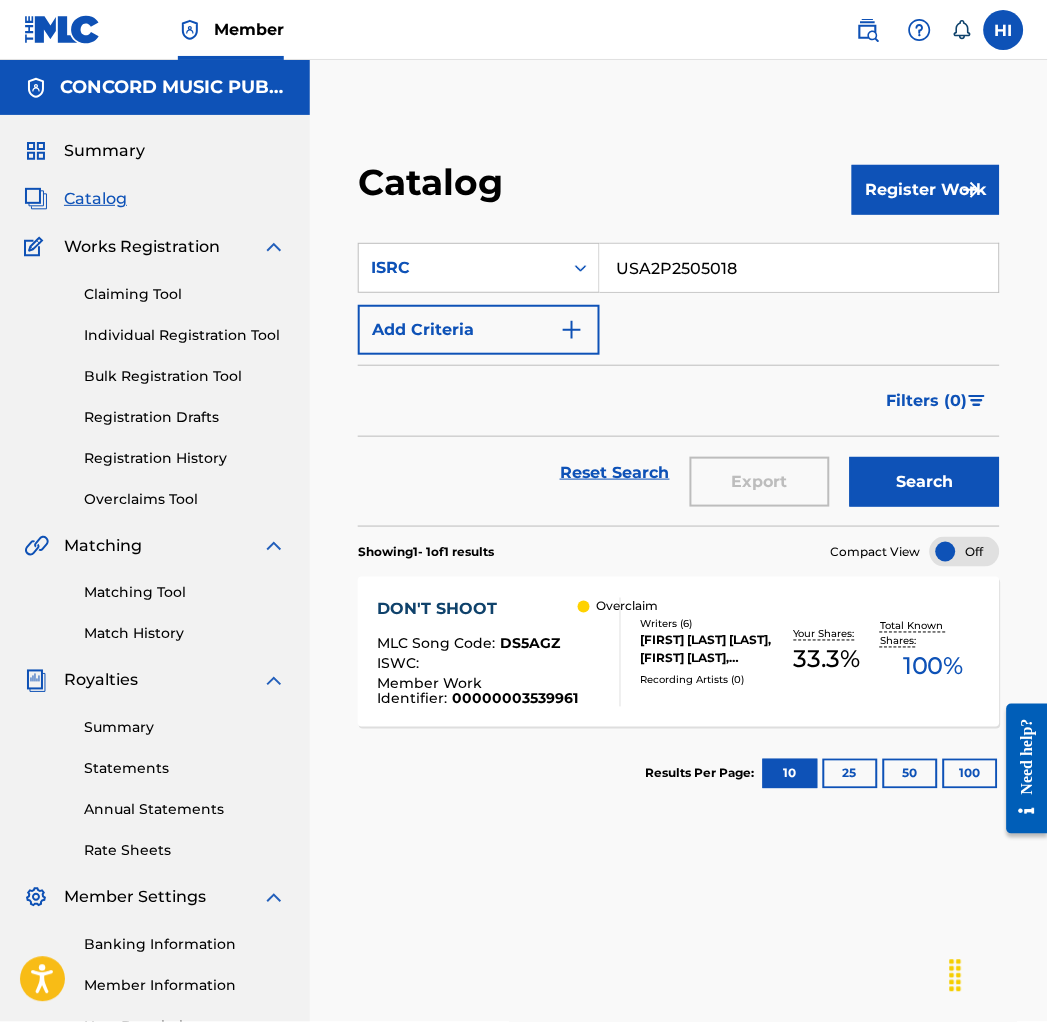 click on "USA2P2505018" at bounding box center (799, 268) 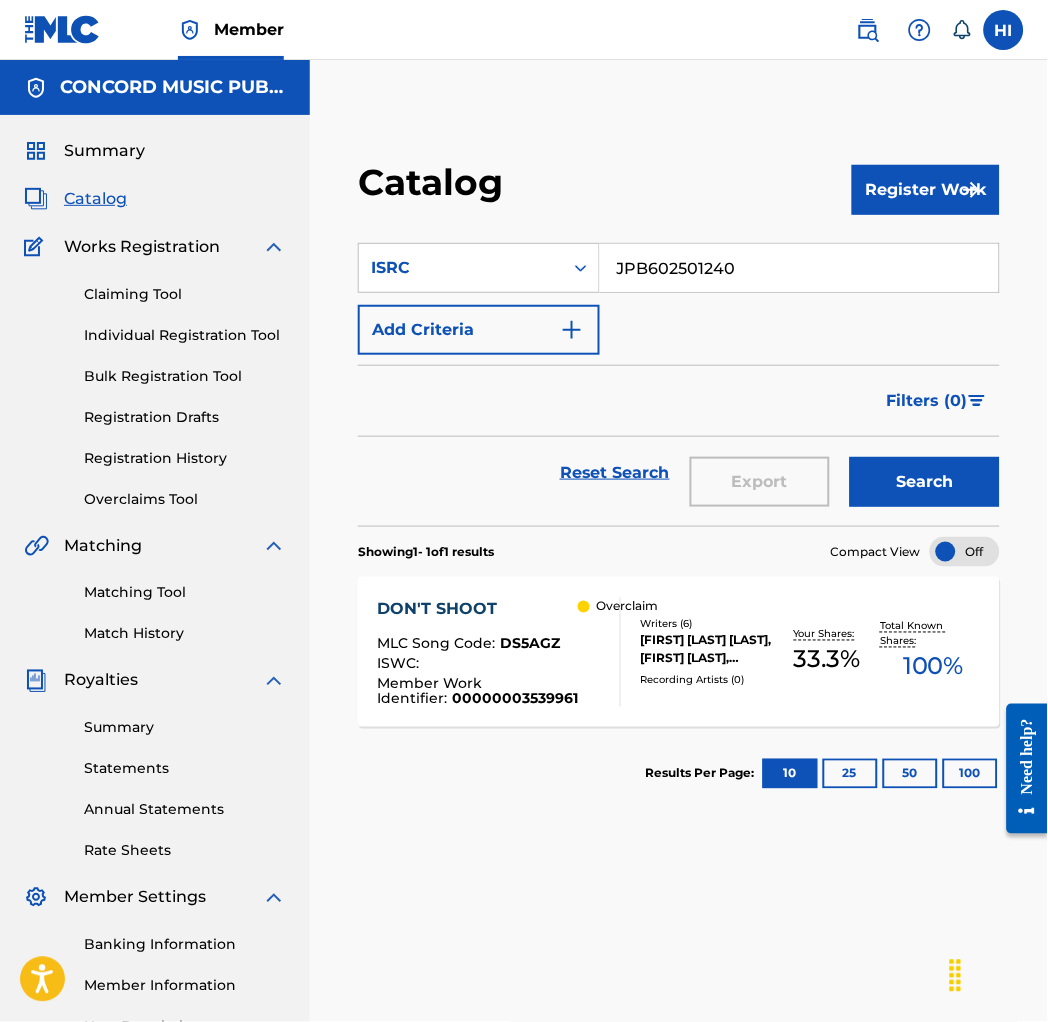 click on "Search" at bounding box center (925, 482) 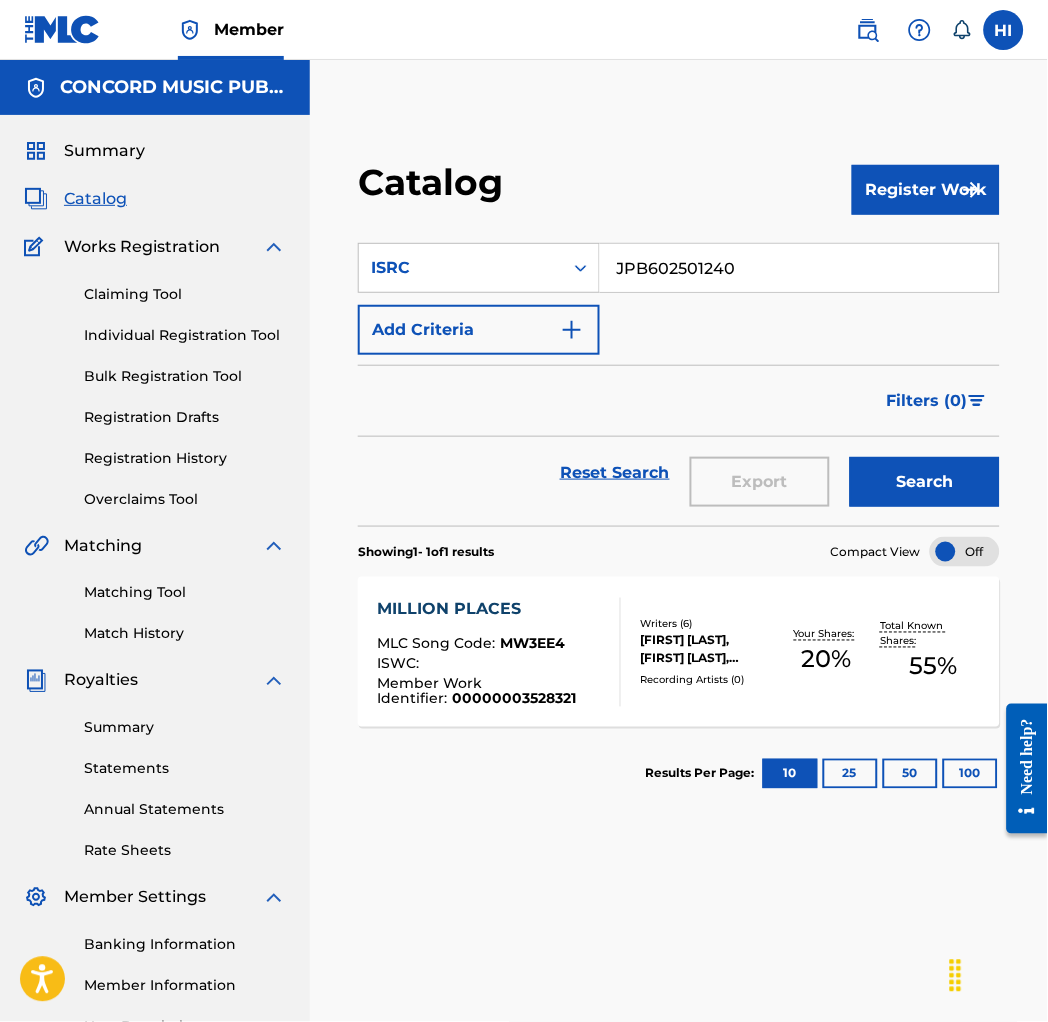 click on "JPB602501240" at bounding box center [799, 268] 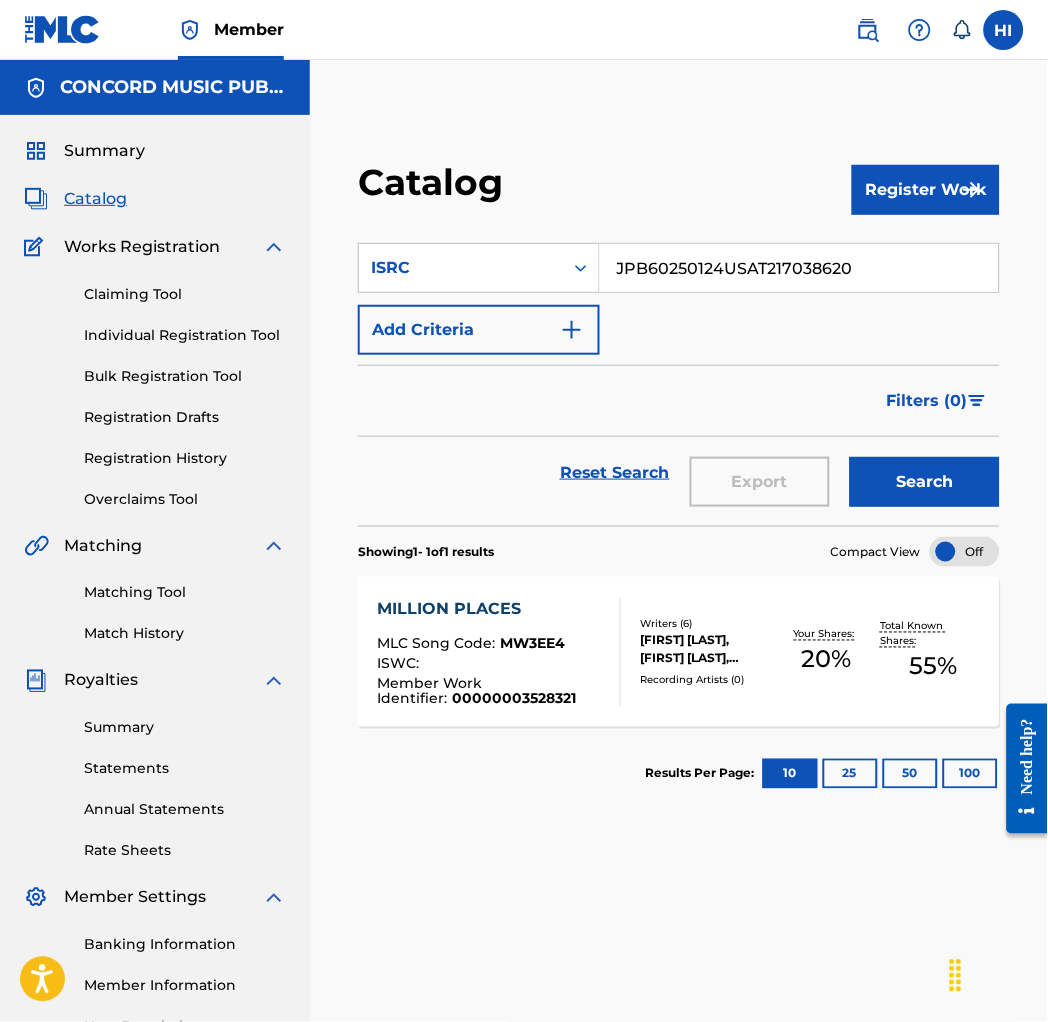 click on "JPB60250124USAT217038620" at bounding box center (799, 268) 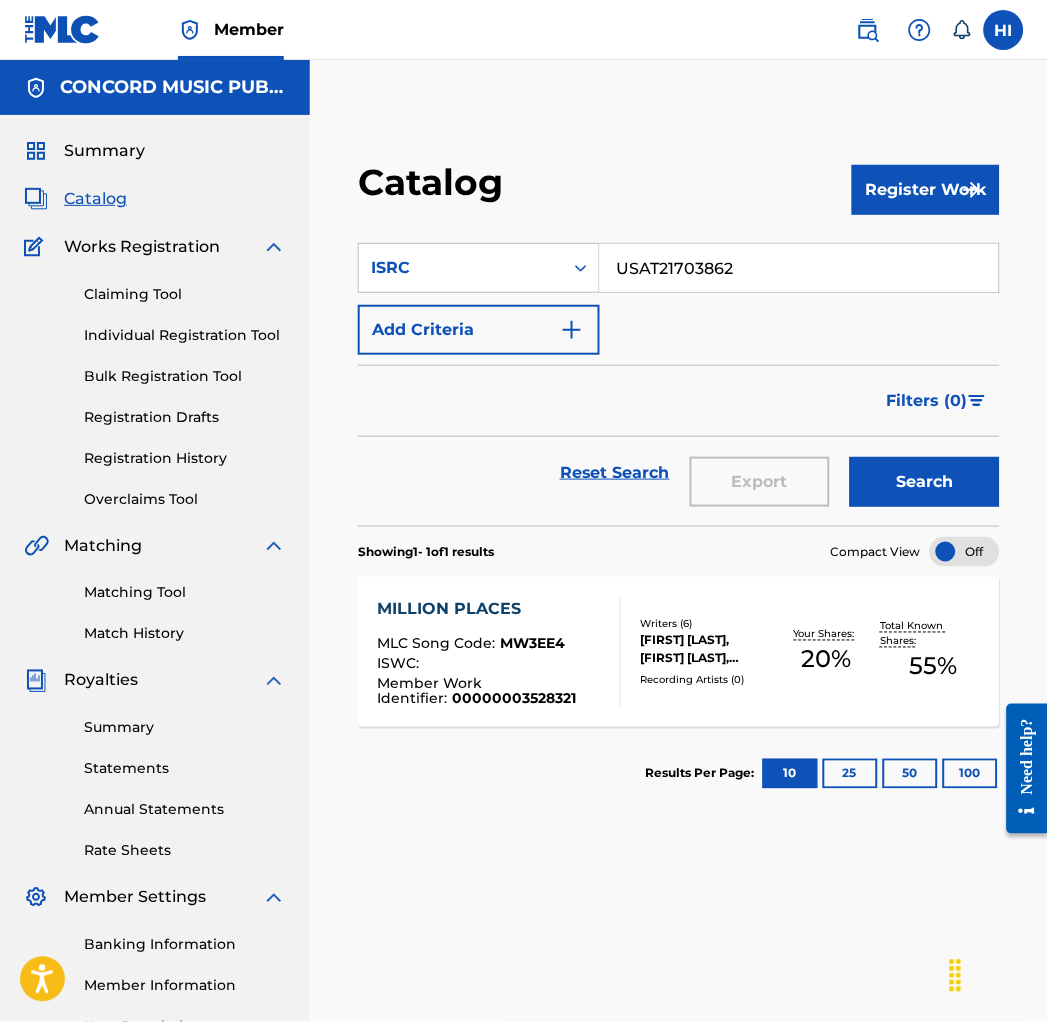 click on "Search" at bounding box center (925, 482) 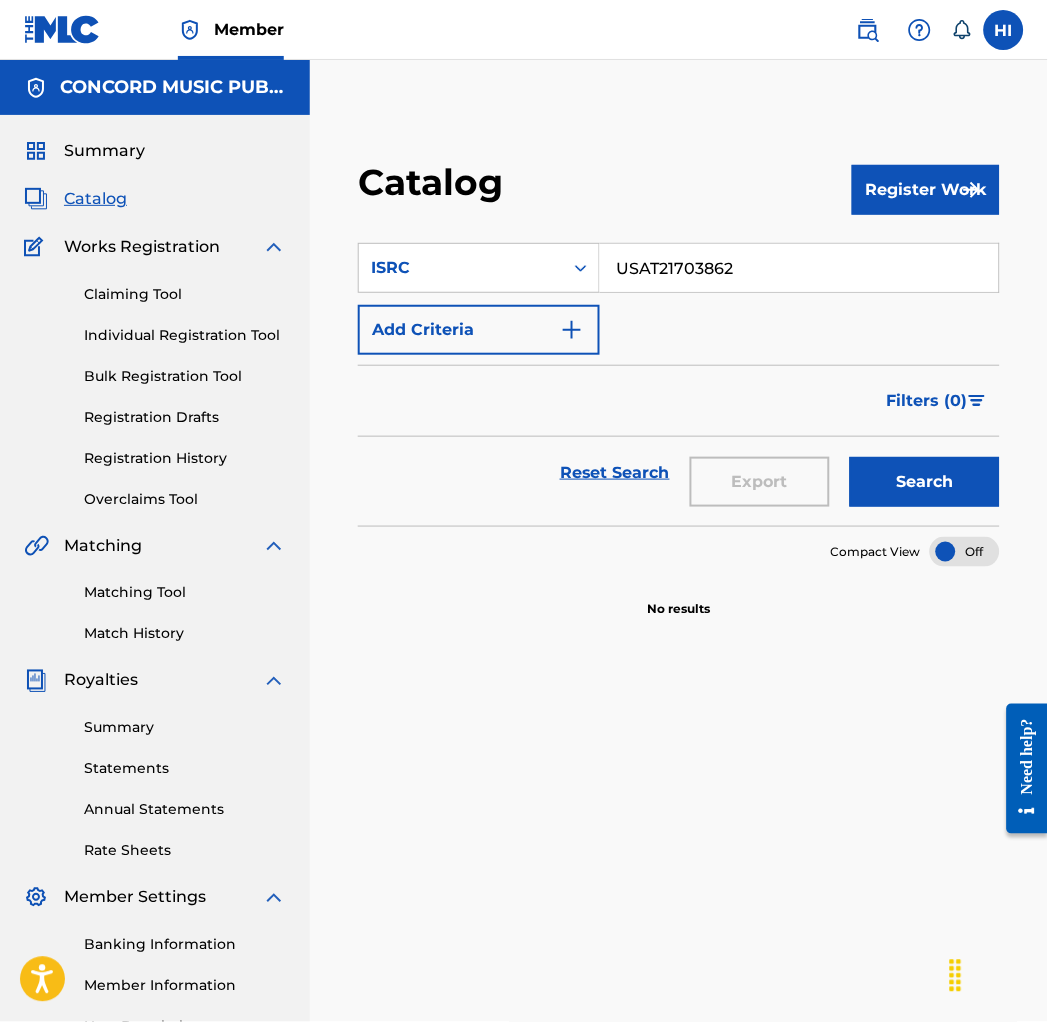 click on "USAT21703862" at bounding box center [799, 268] 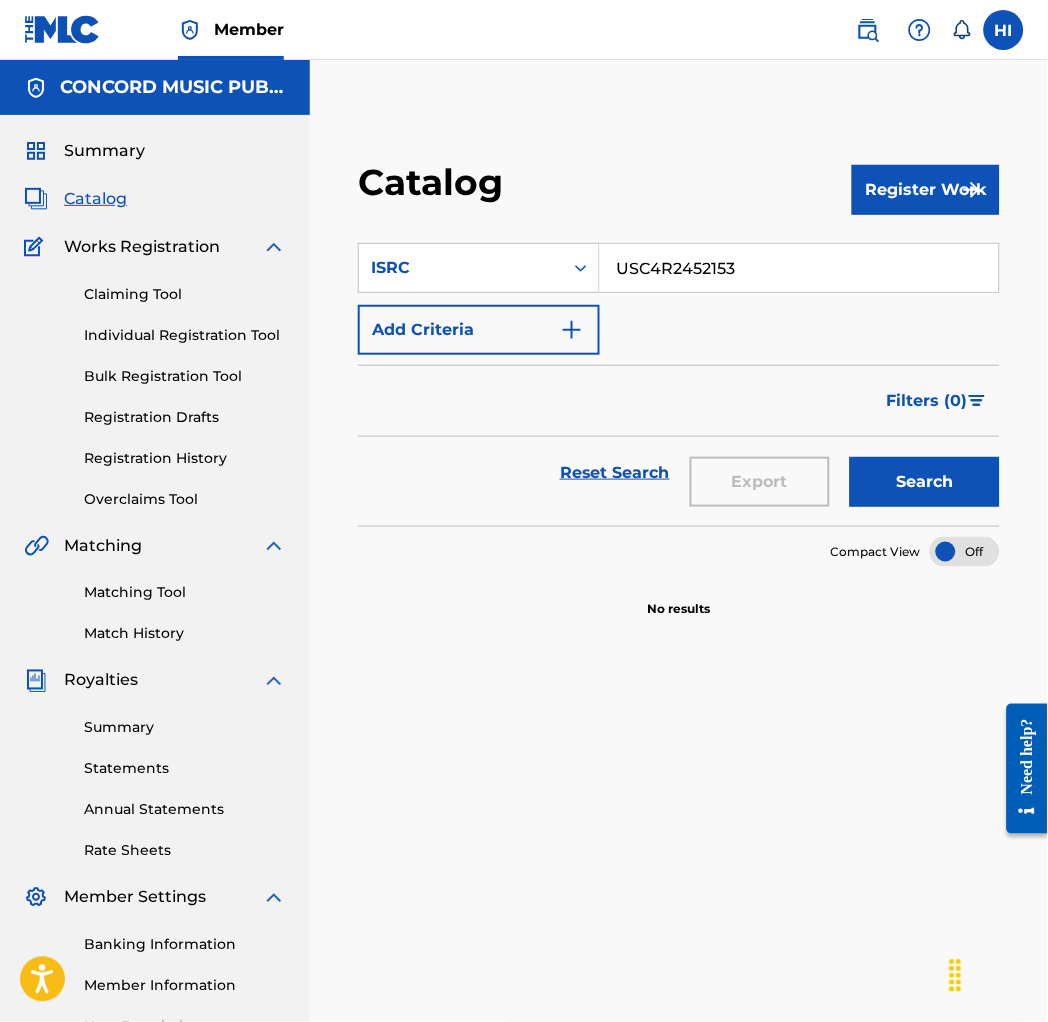 click on "Search" at bounding box center (925, 482) 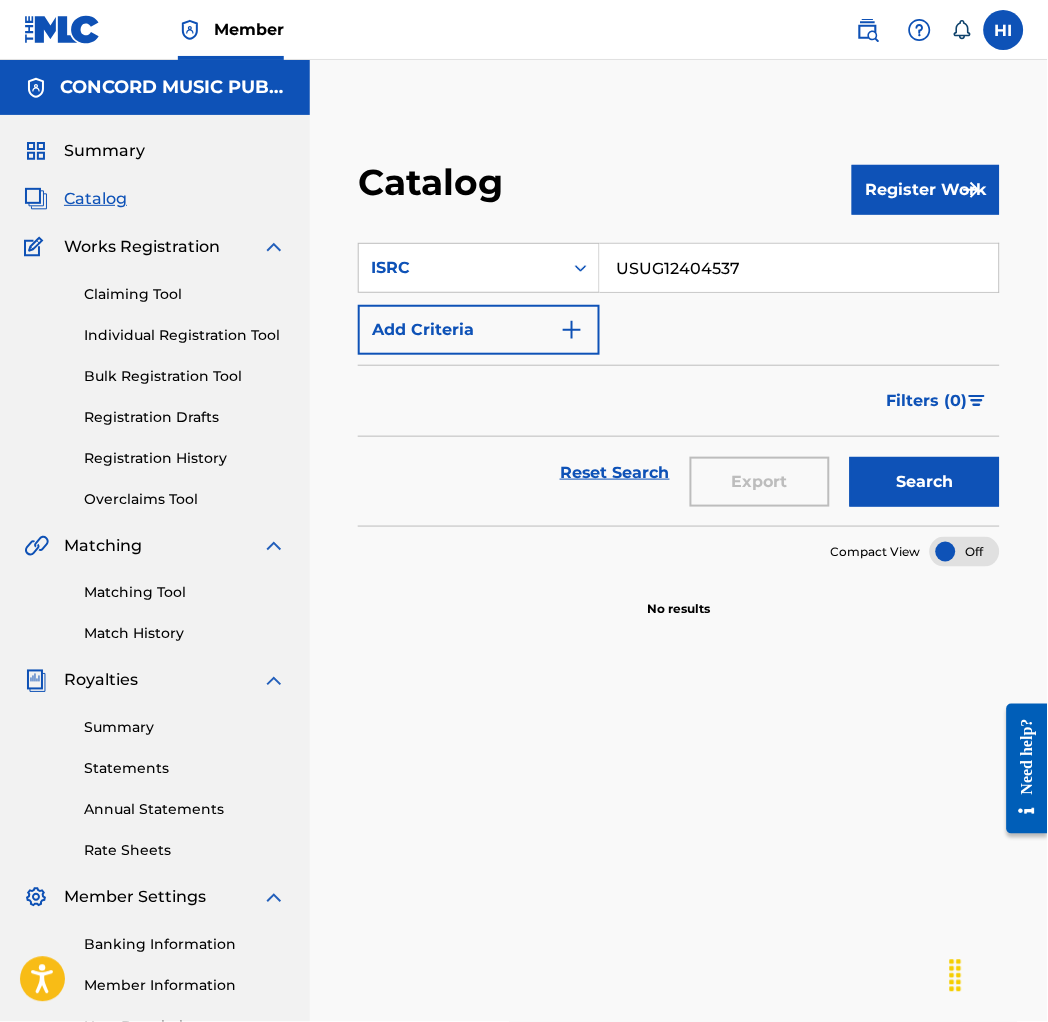 click on "Search" at bounding box center (925, 482) 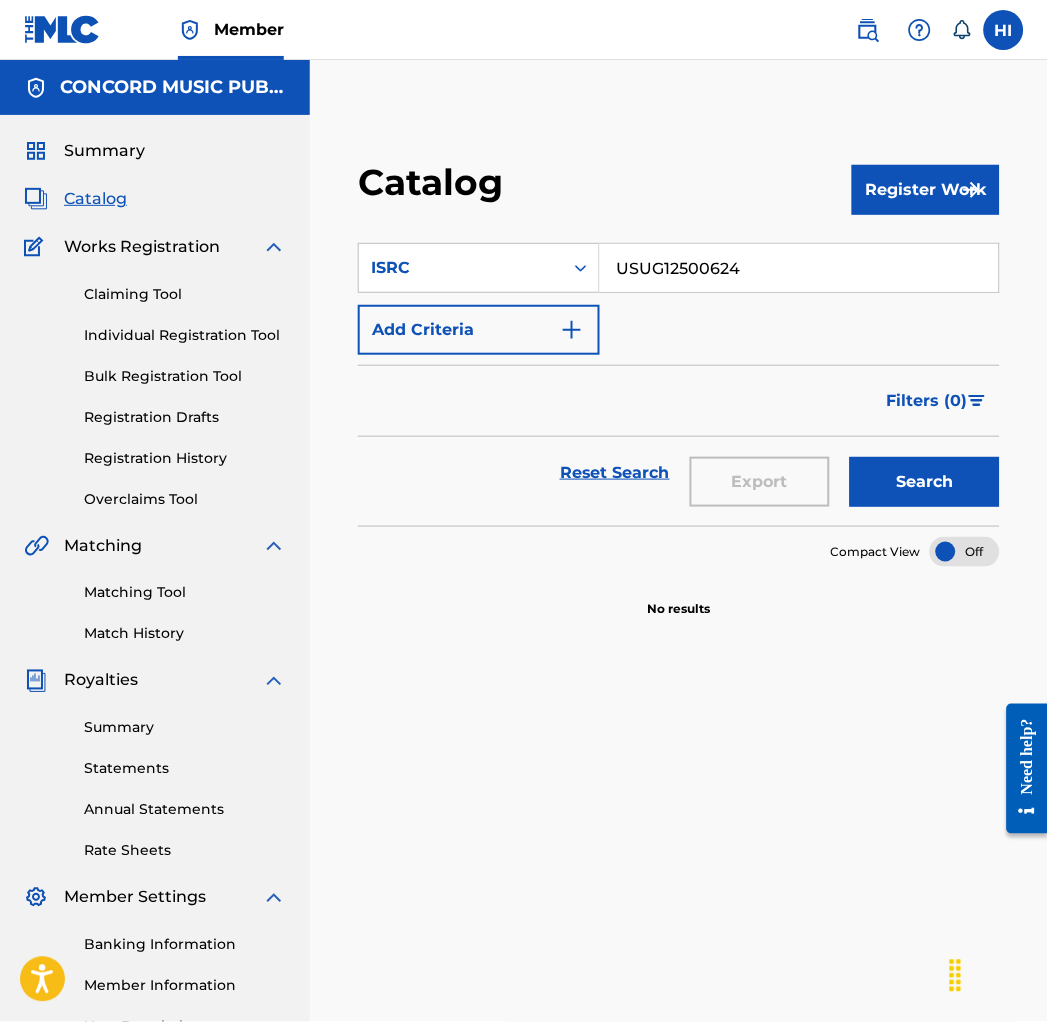 click on "Reset Search Export Search" at bounding box center (679, 481) 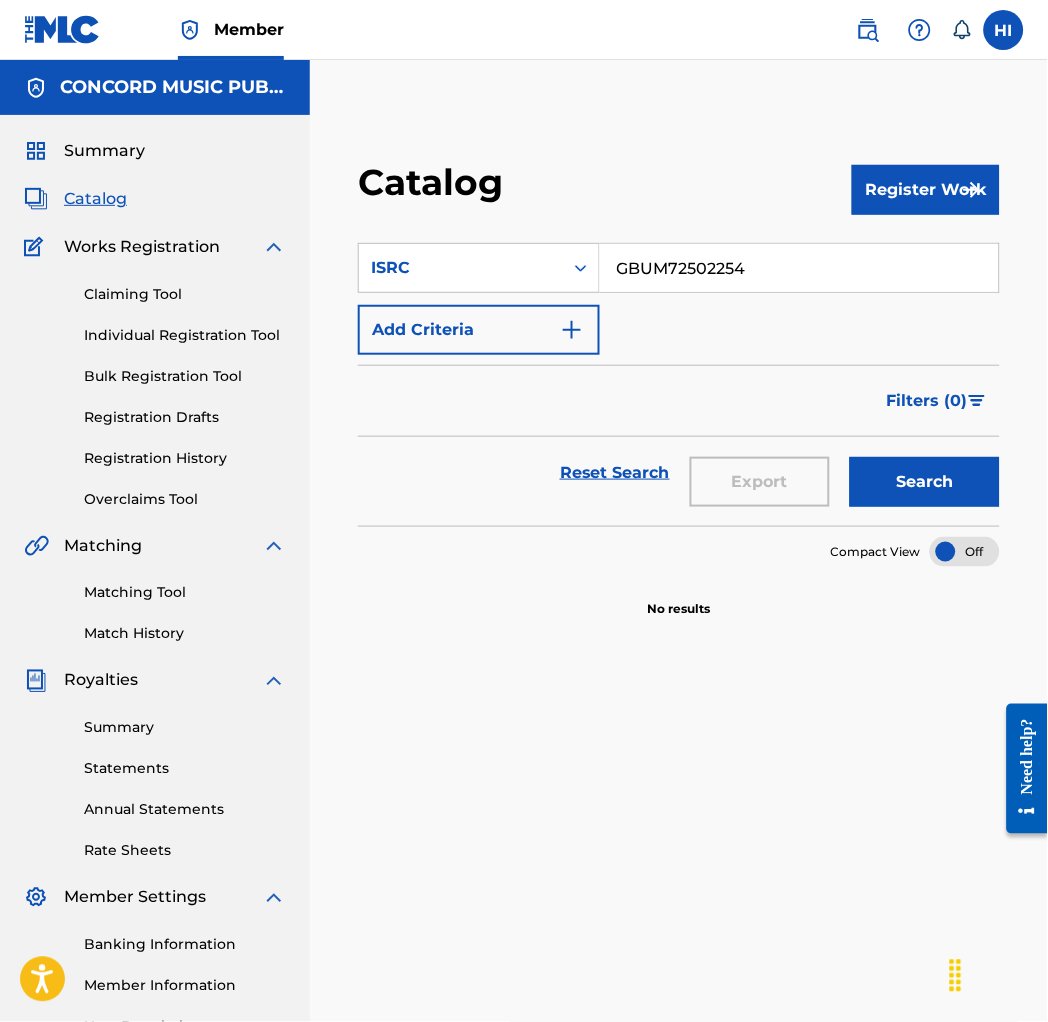 click on "Reset Search Export Search" at bounding box center (679, 481) 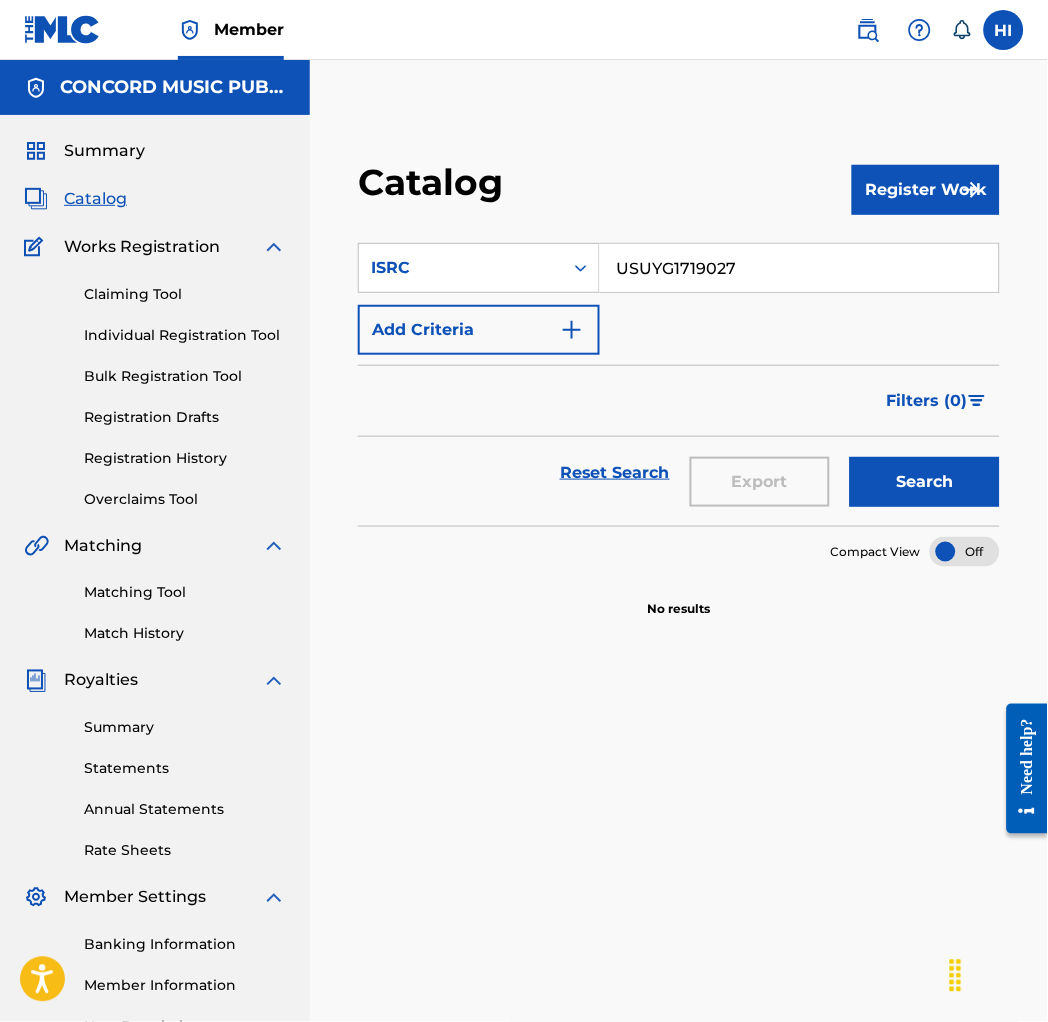 click on "Search" at bounding box center [925, 482] 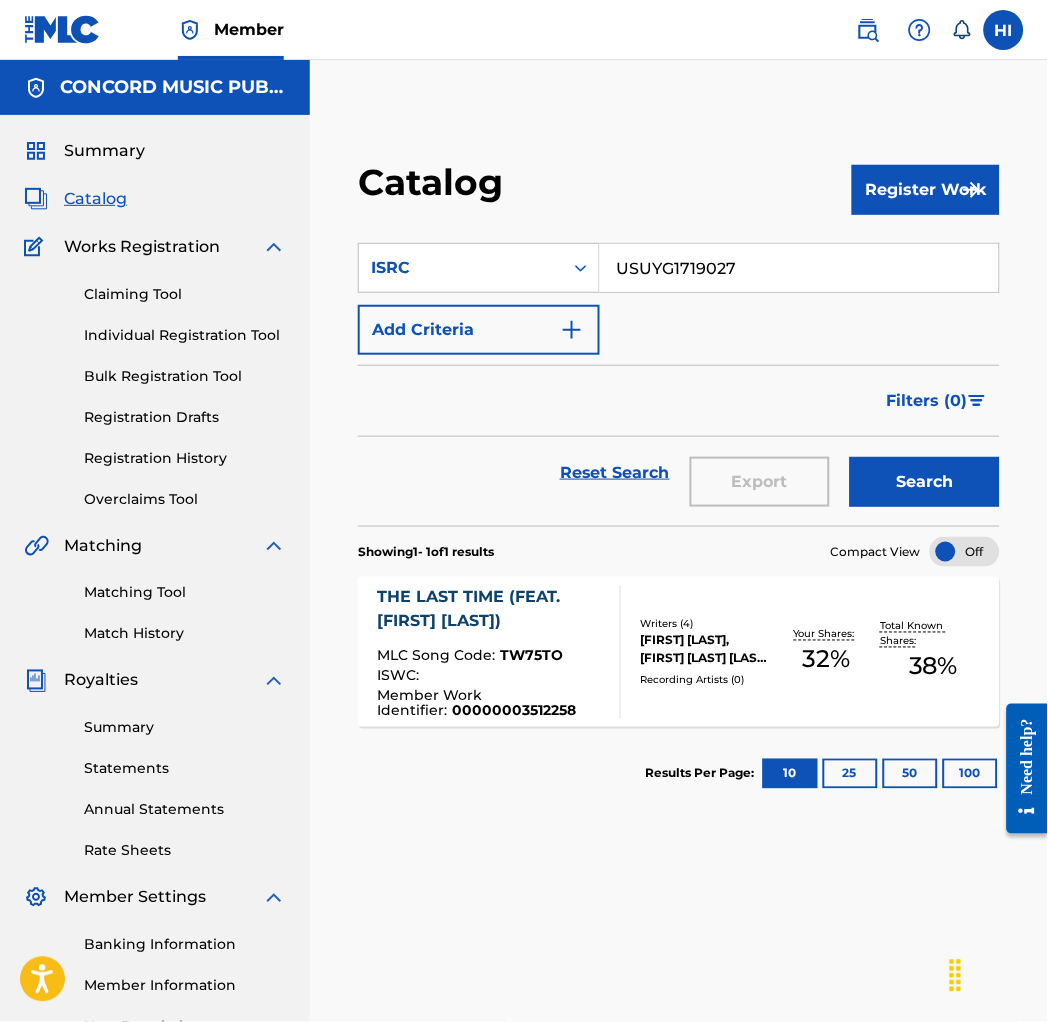 click on "USUYG1719027" at bounding box center [799, 268] 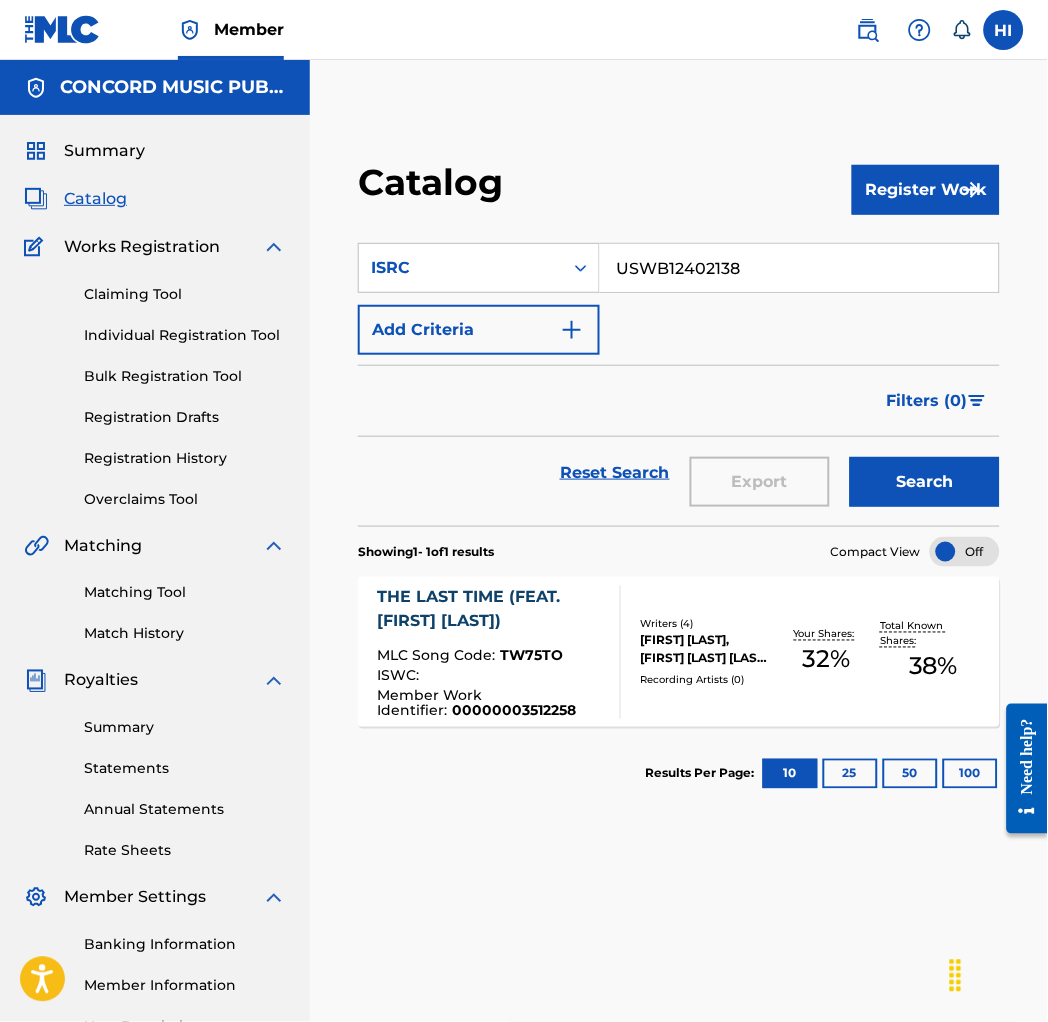 click on "Search" at bounding box center (925, 482) 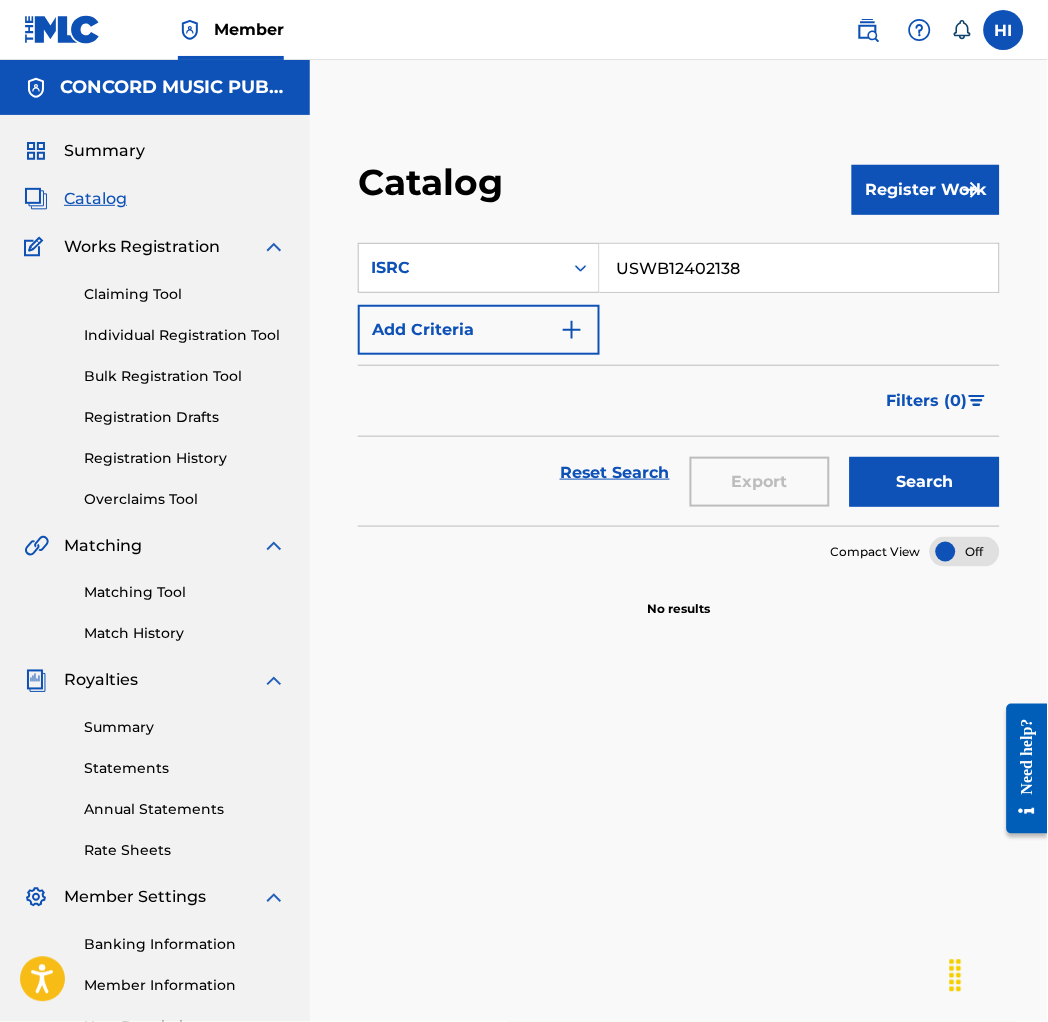 click on "SearchWithCriteria775094e1-7ad5-4150-81a8-93adff3376cb ISRC USWB12402138 Add Criteria Filter Hold Filters Overclaim   Dispute   Remove Filters Apply Filters Filters ( 0 ) Reset Search Export Search" at bounding box center [679, 372] 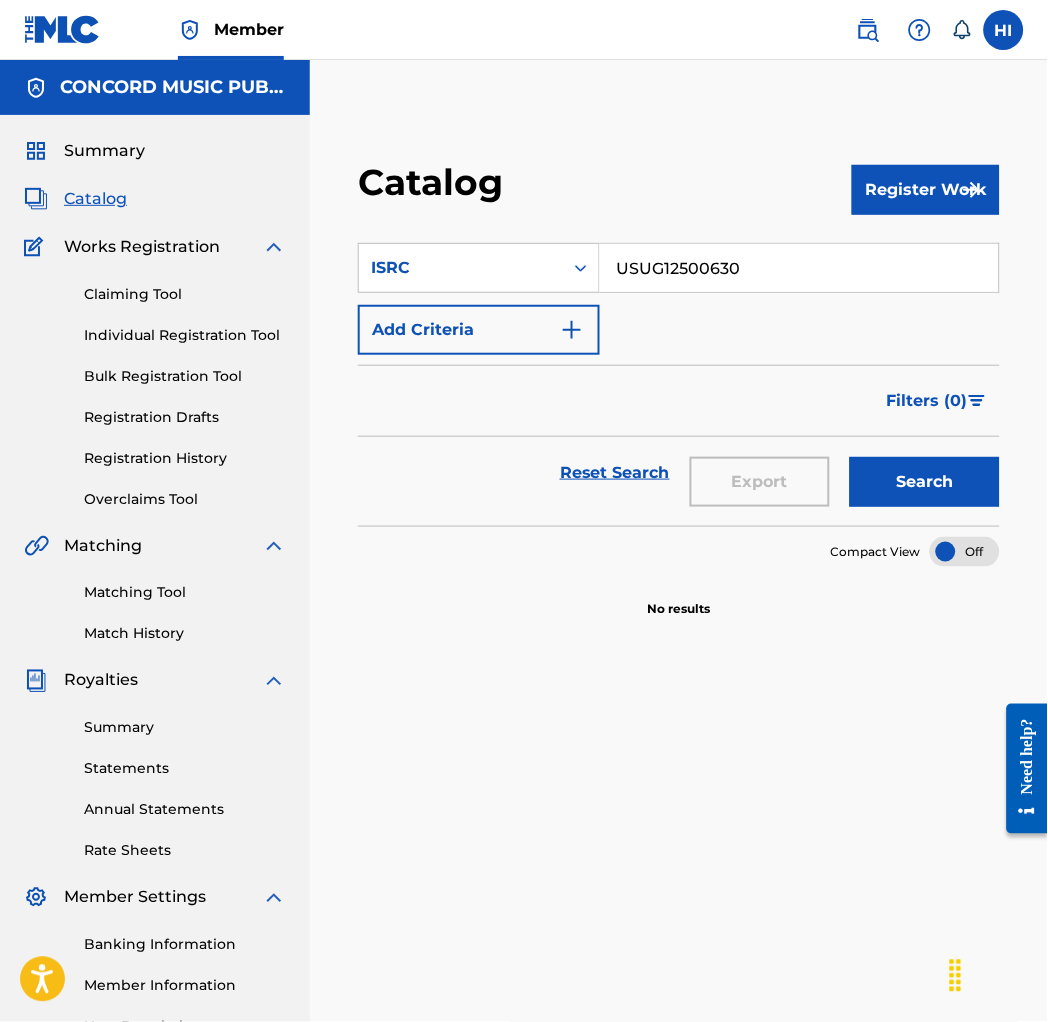 click on "Search" at bounding box center (925, 482) 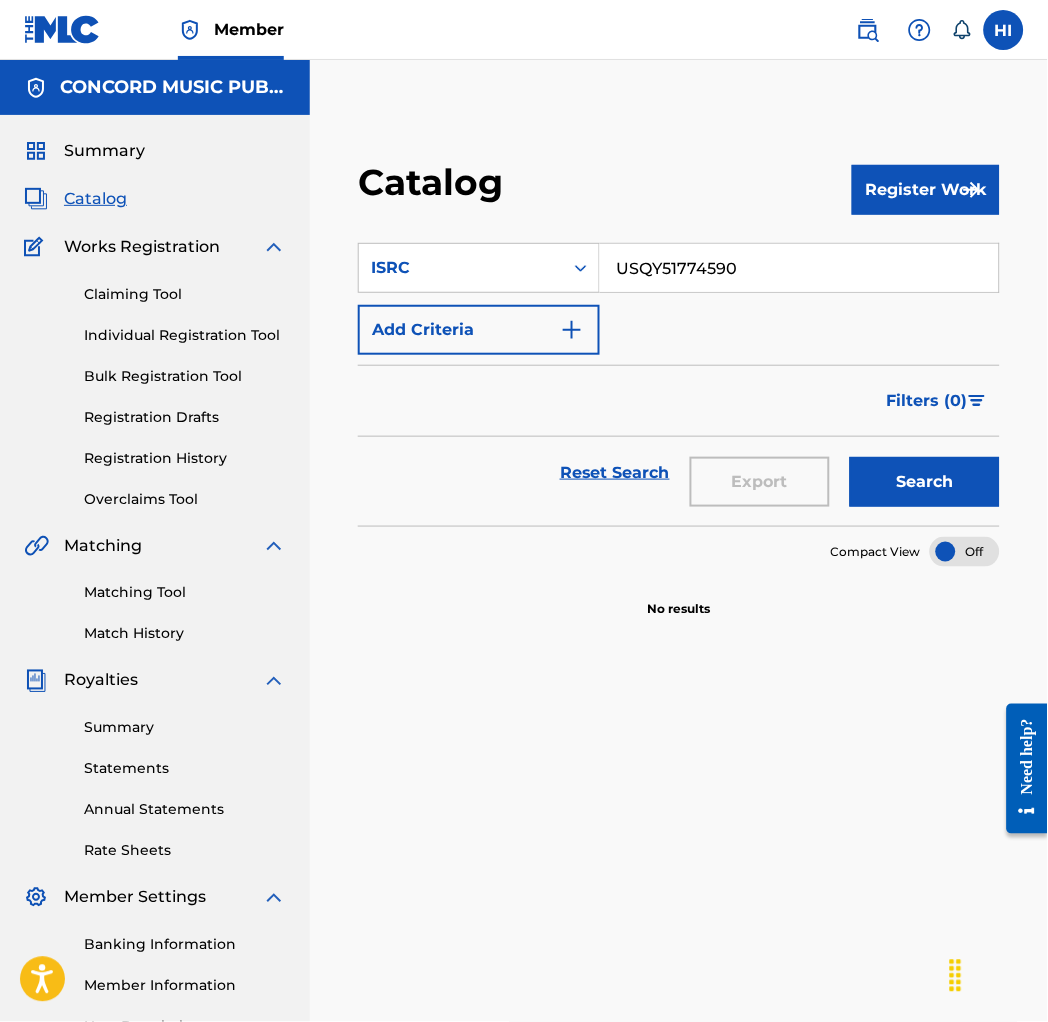 click on "Search" at bounding box center [925, 482] 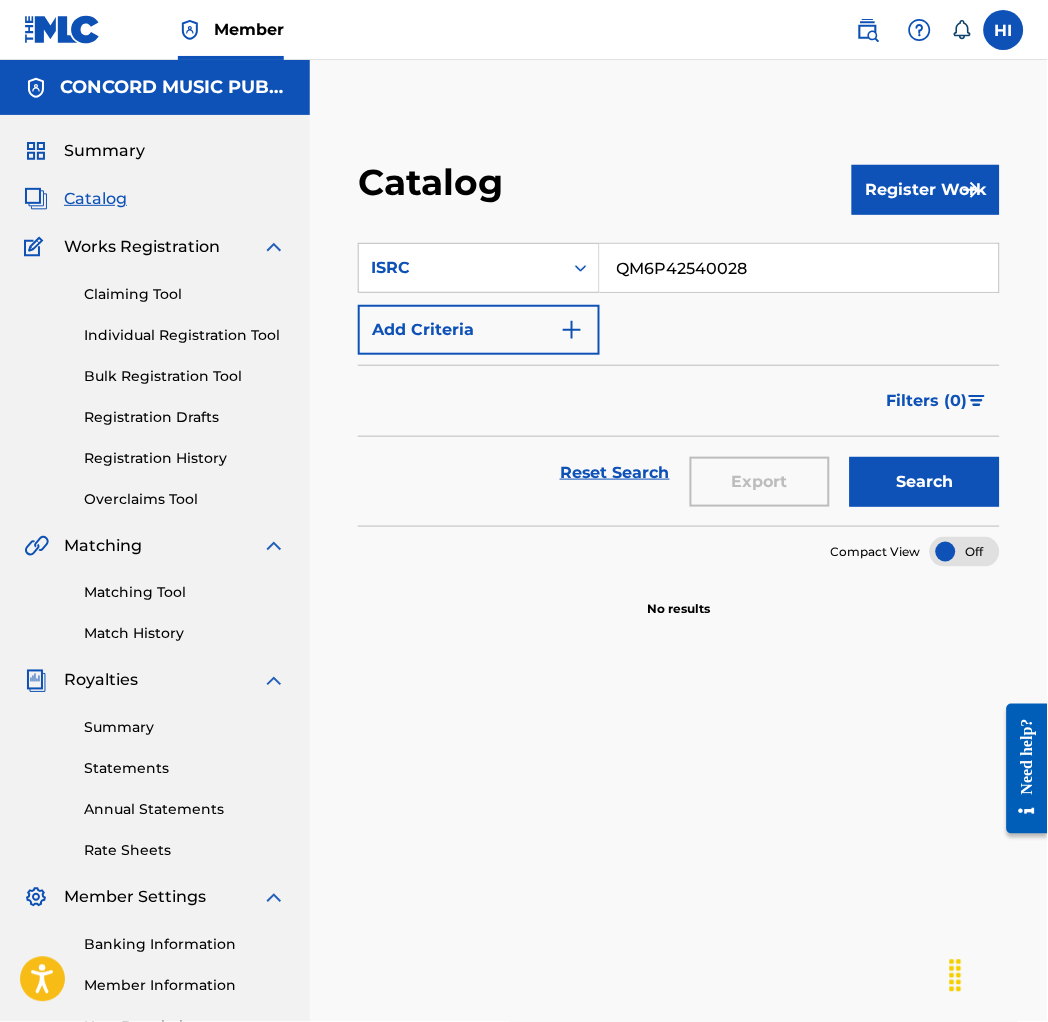 click on "Search" at bounding box center [925, 482] 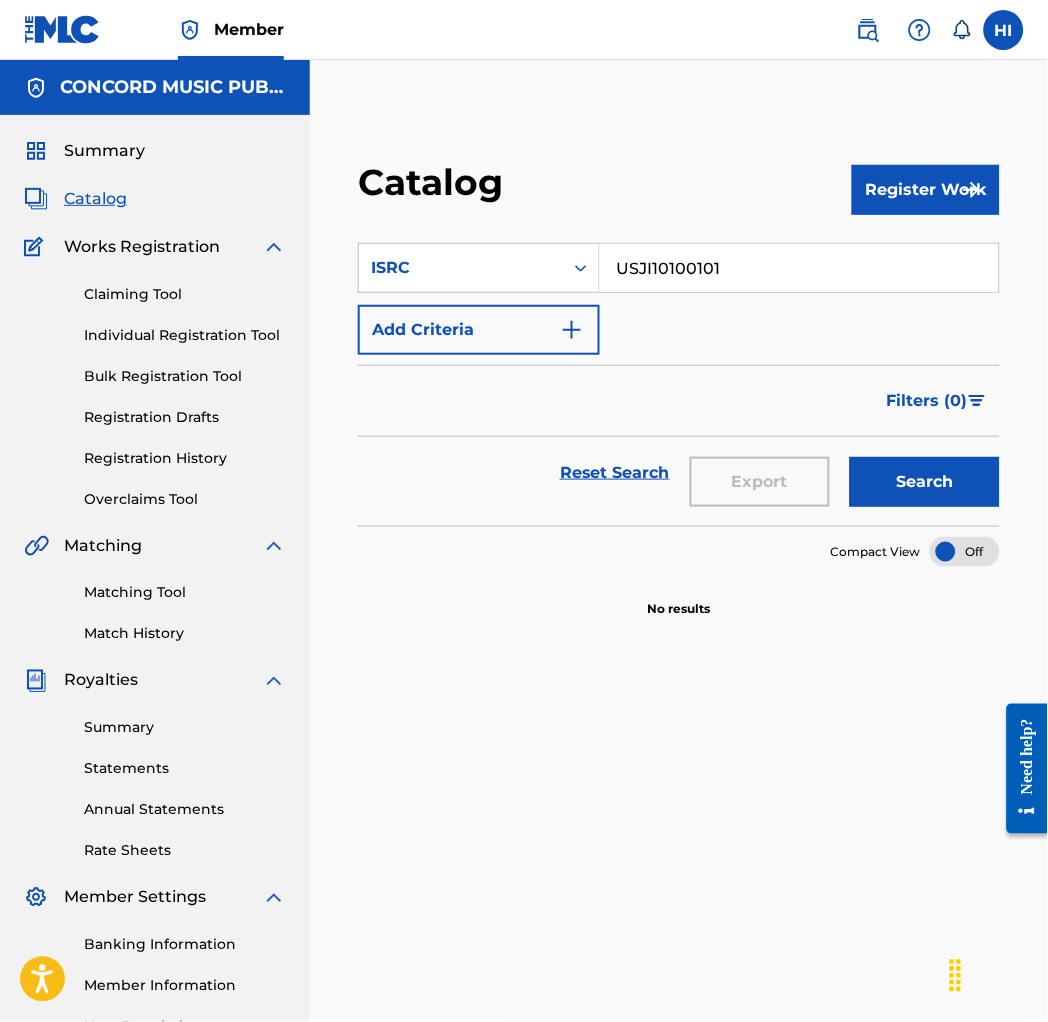 click on "Search" at bounding box center [925, 482] 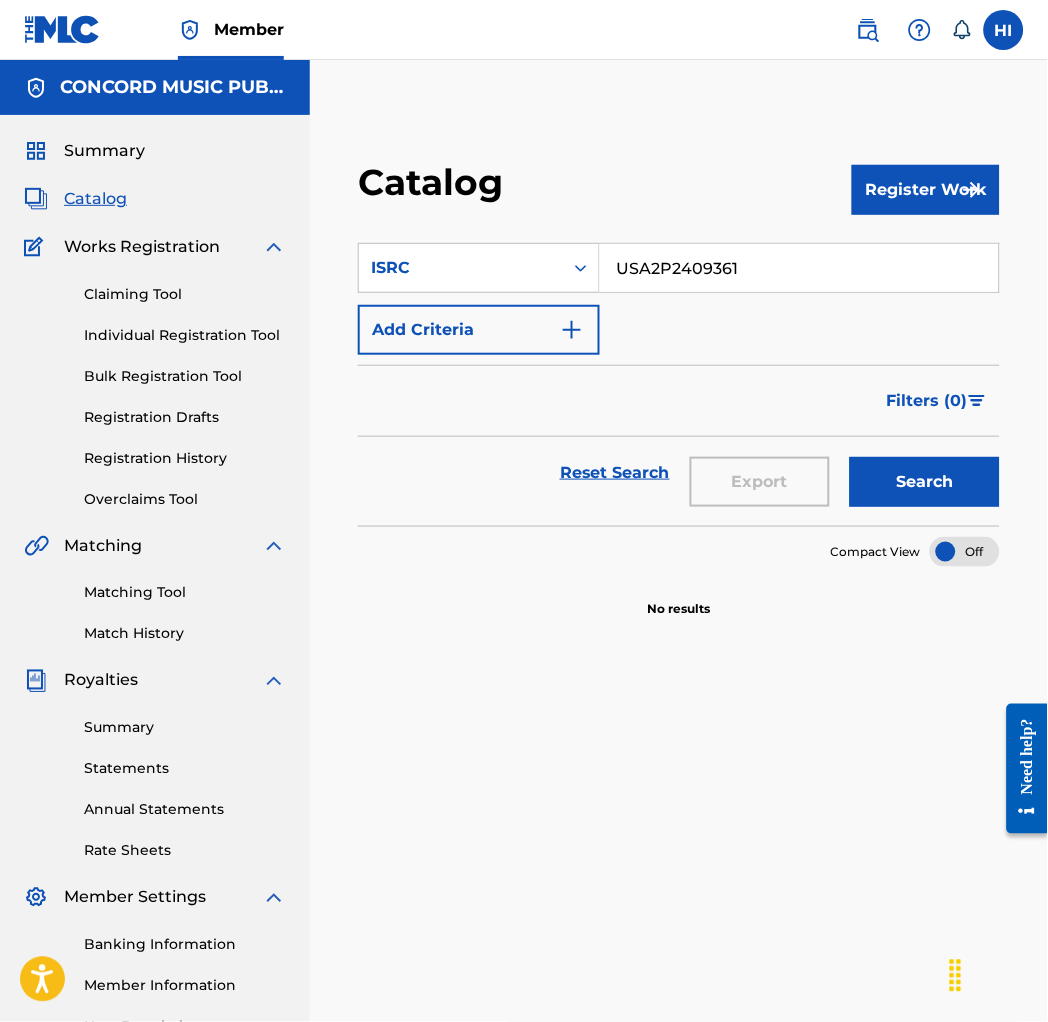 click on "Search" at bounding box center [925, 482] 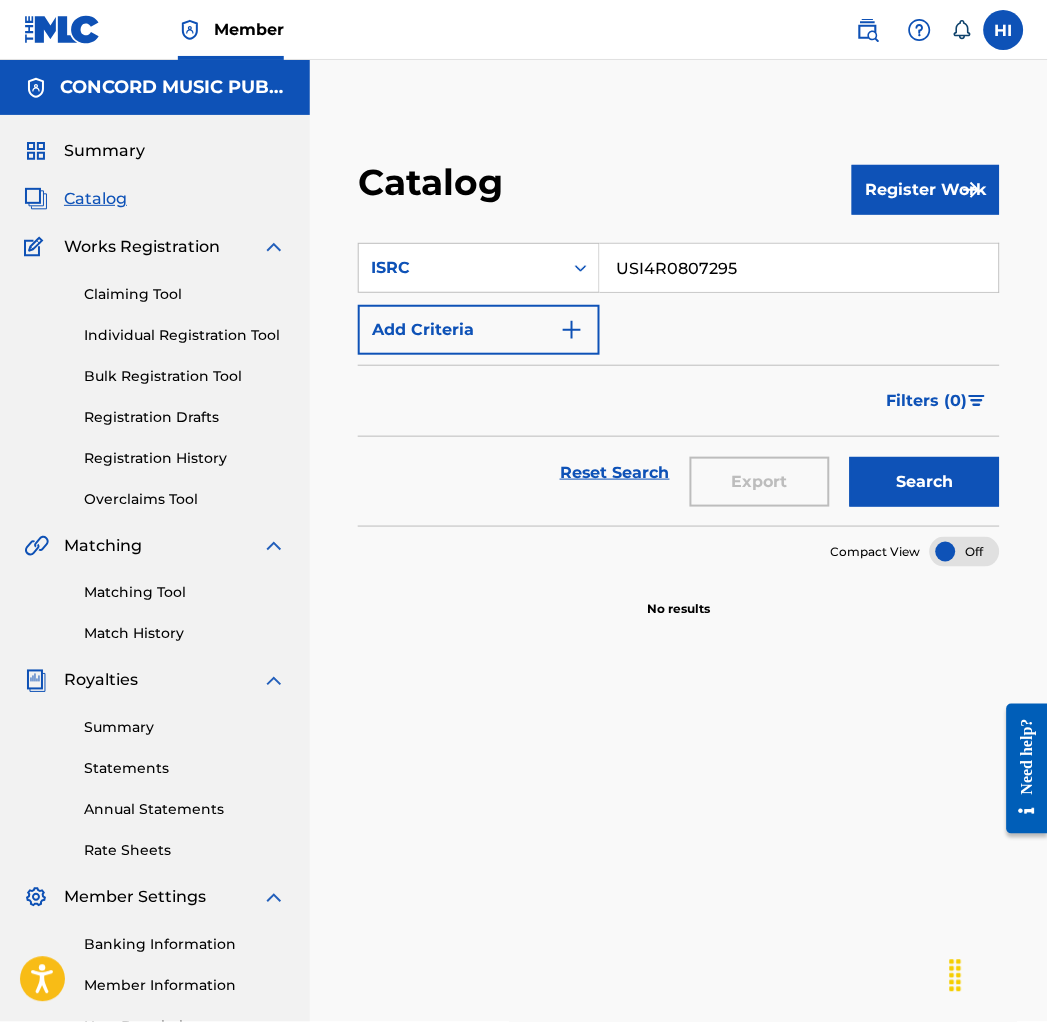 click on "Search" at bounding box center [925, 482] 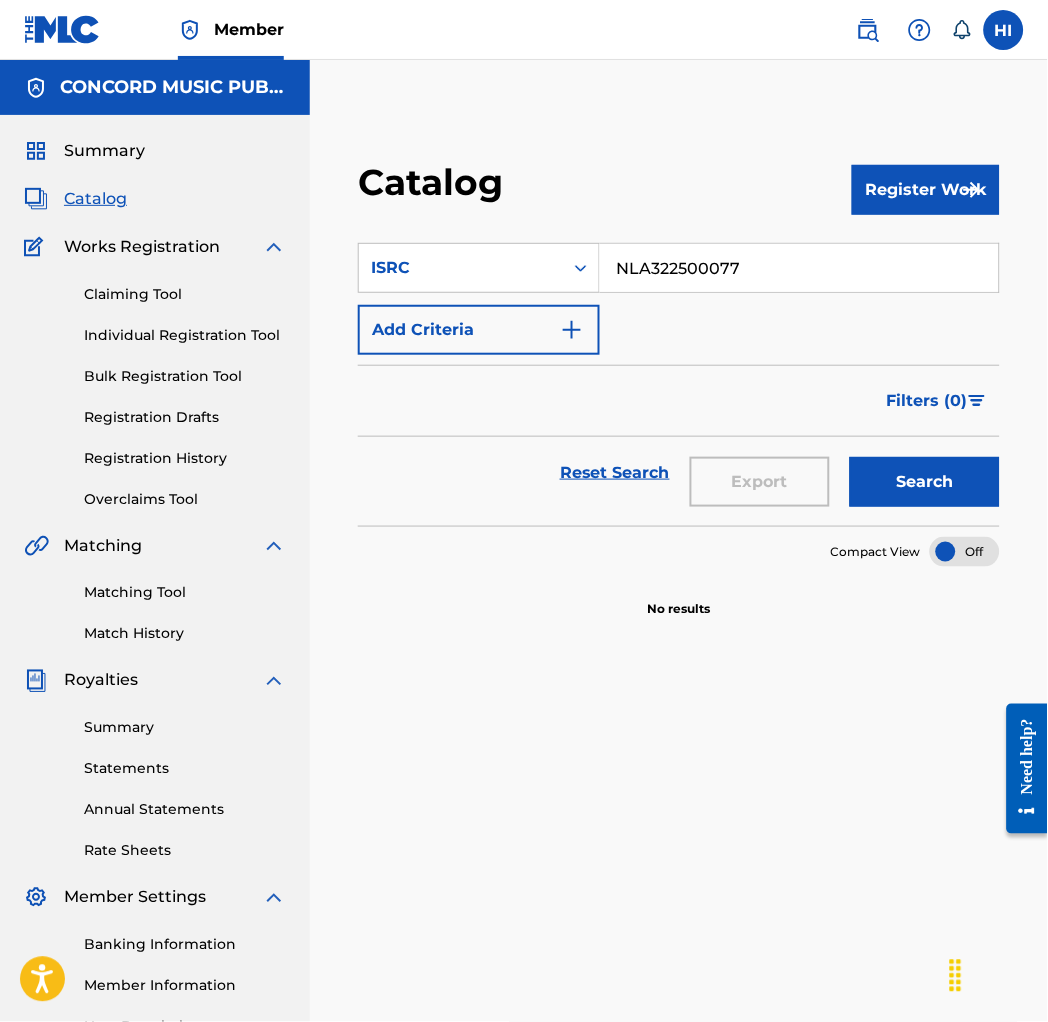 click on "Search" at bounding box center (925, 482) 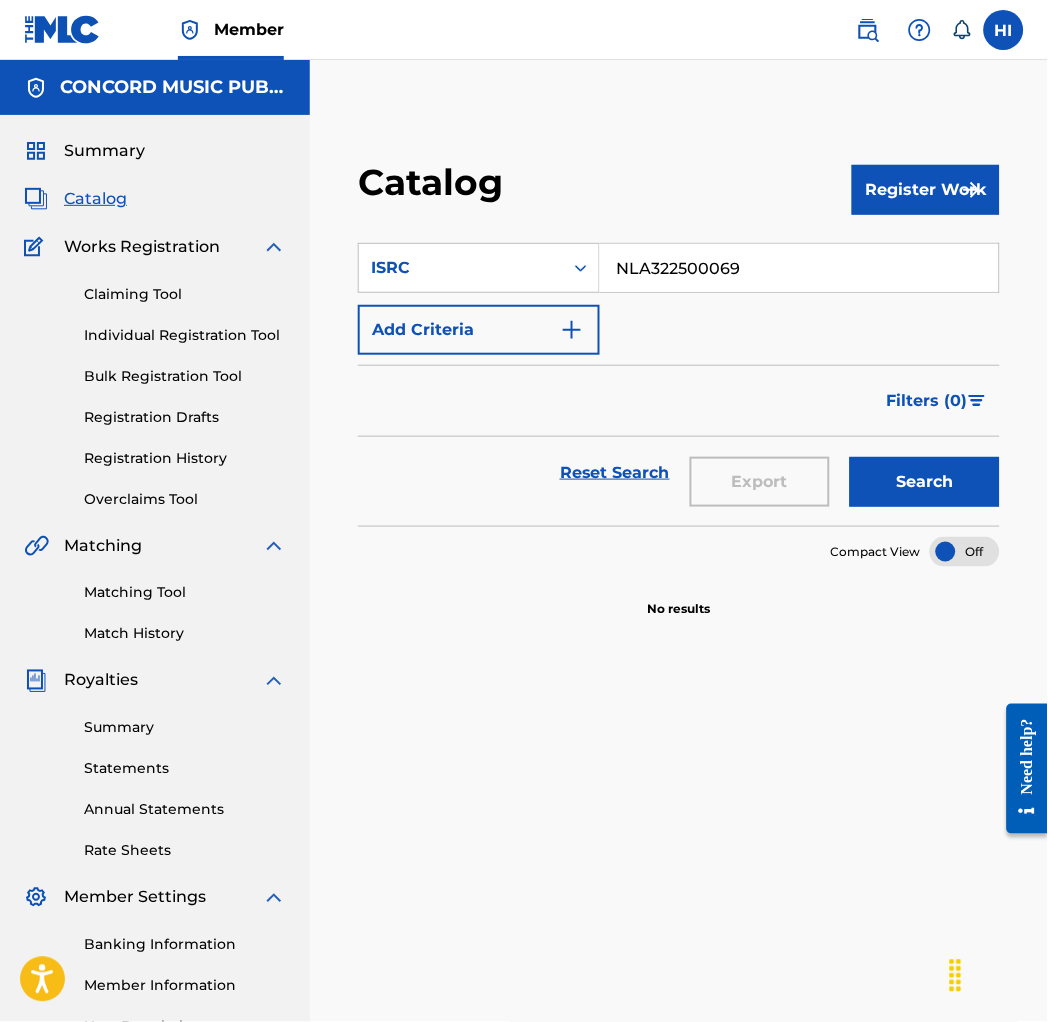 click on "Search" at bounding box center [925, 482] 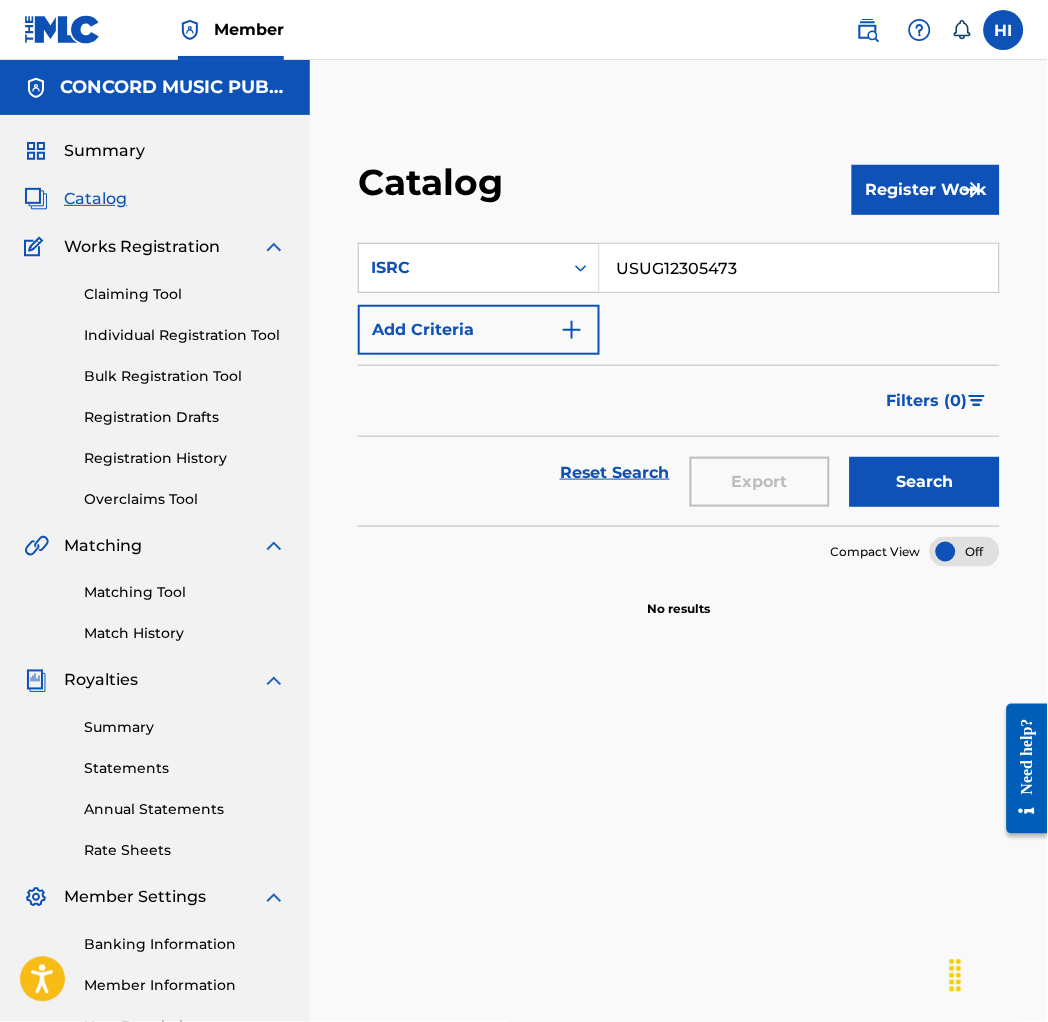 click on "Search" at bounding box center [925, 482] 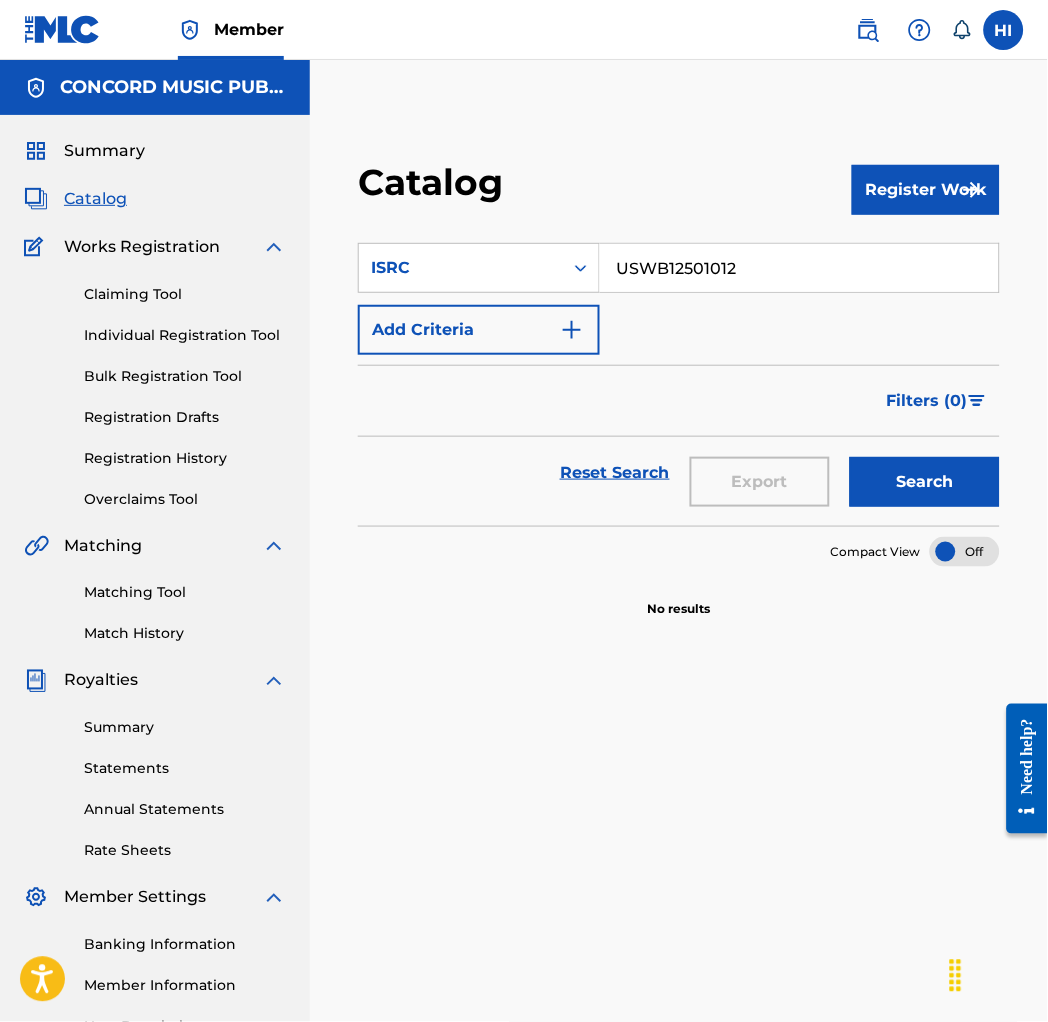 click on "Search" at bounding box center (925, 482) 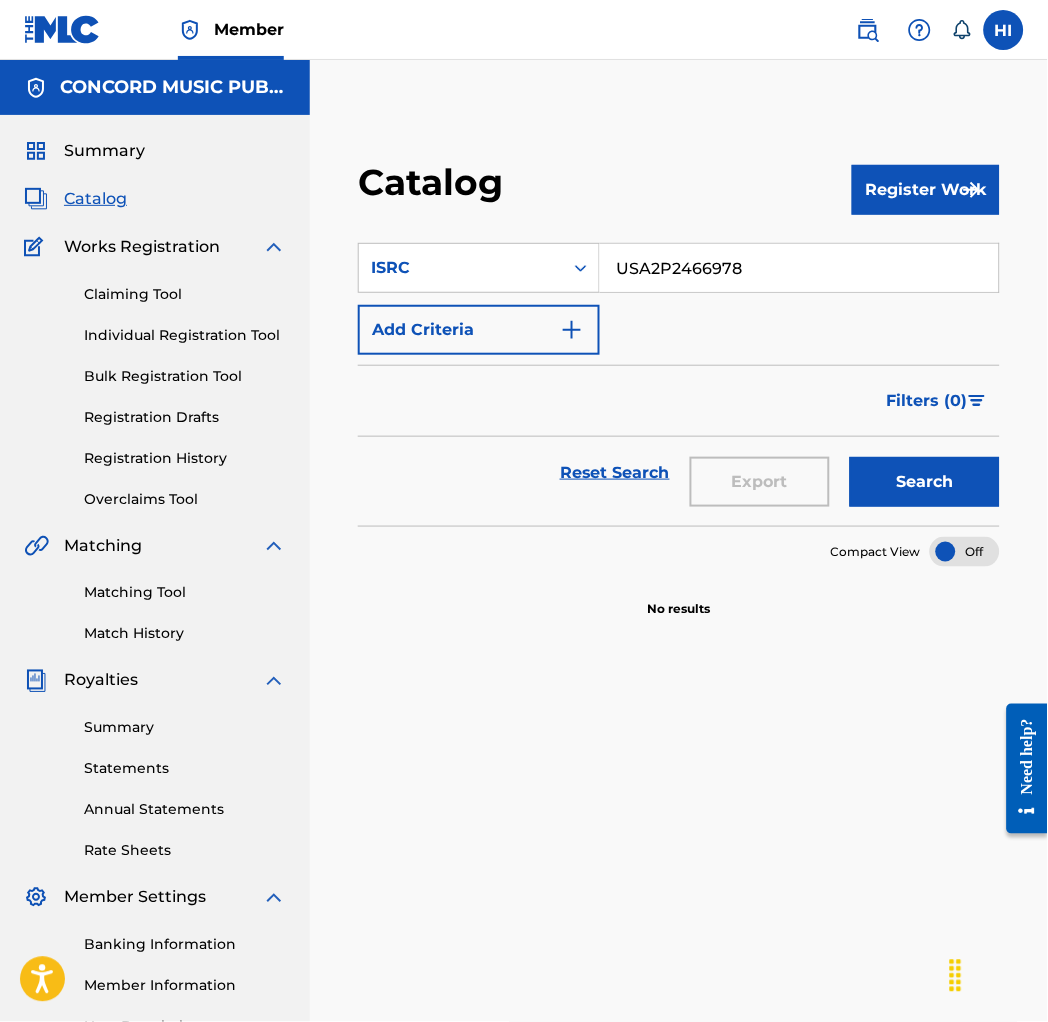 click on "Search" at bounding box center (925, 482) 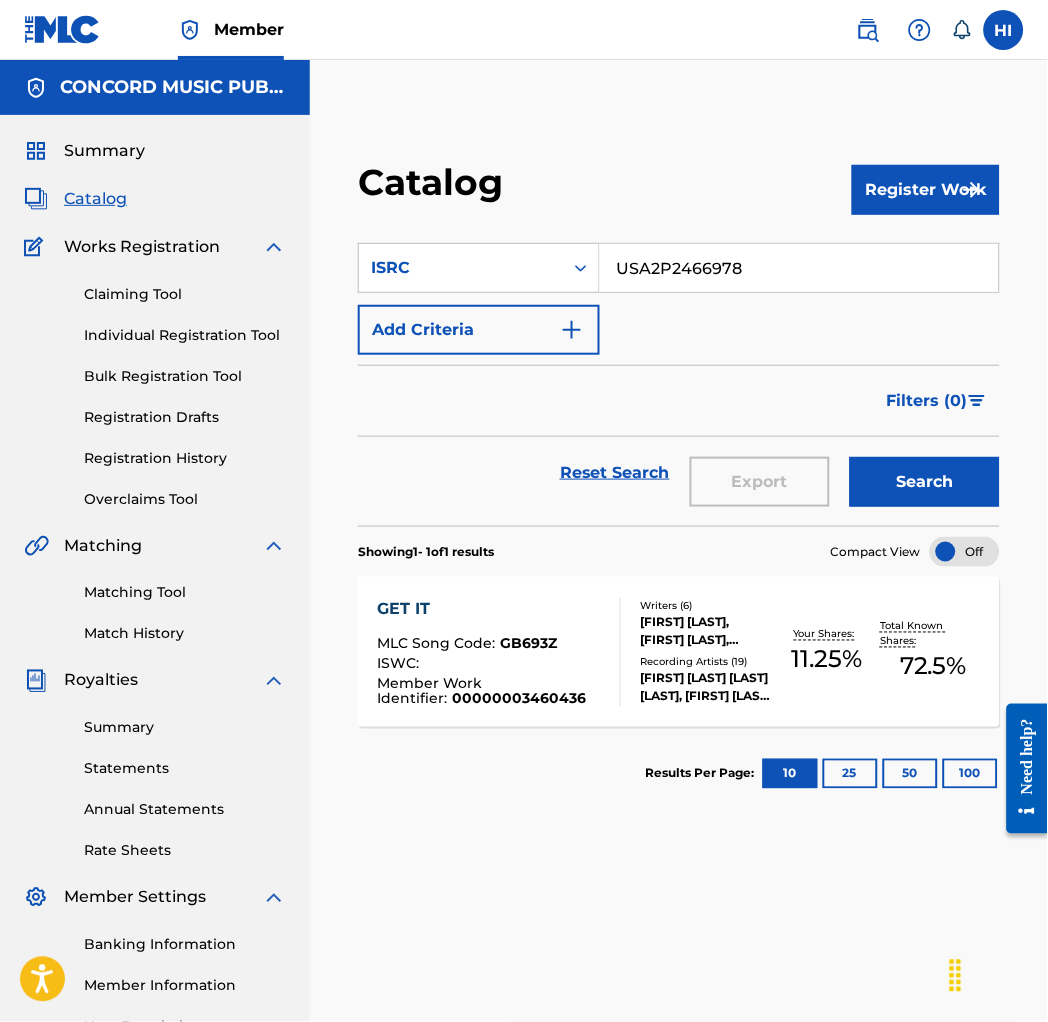 drag, startPoint x: 646, startPoint y: 288, endPoint x: 634, endPoint y: 296, distance: 14.422205 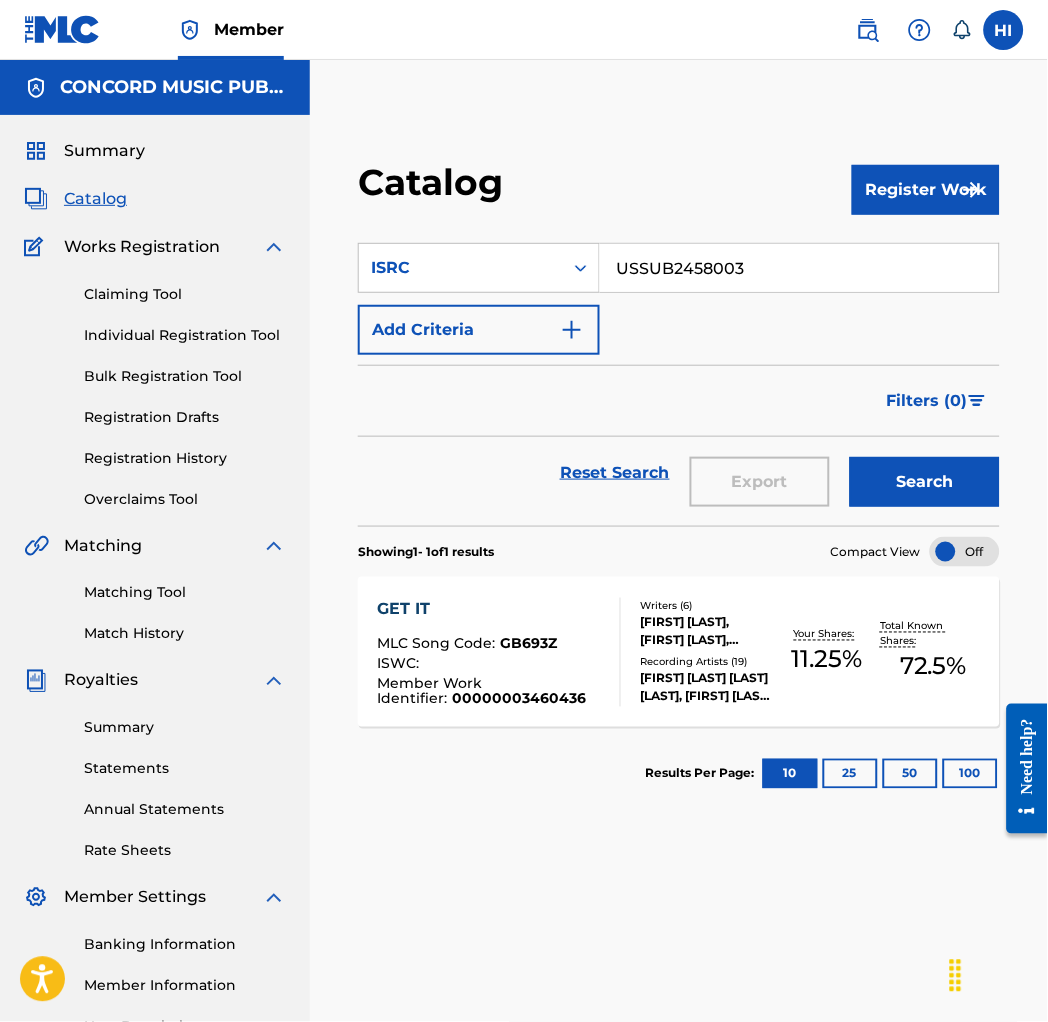 click on "Reset Search Export Search" at bounding box center [679, 481] 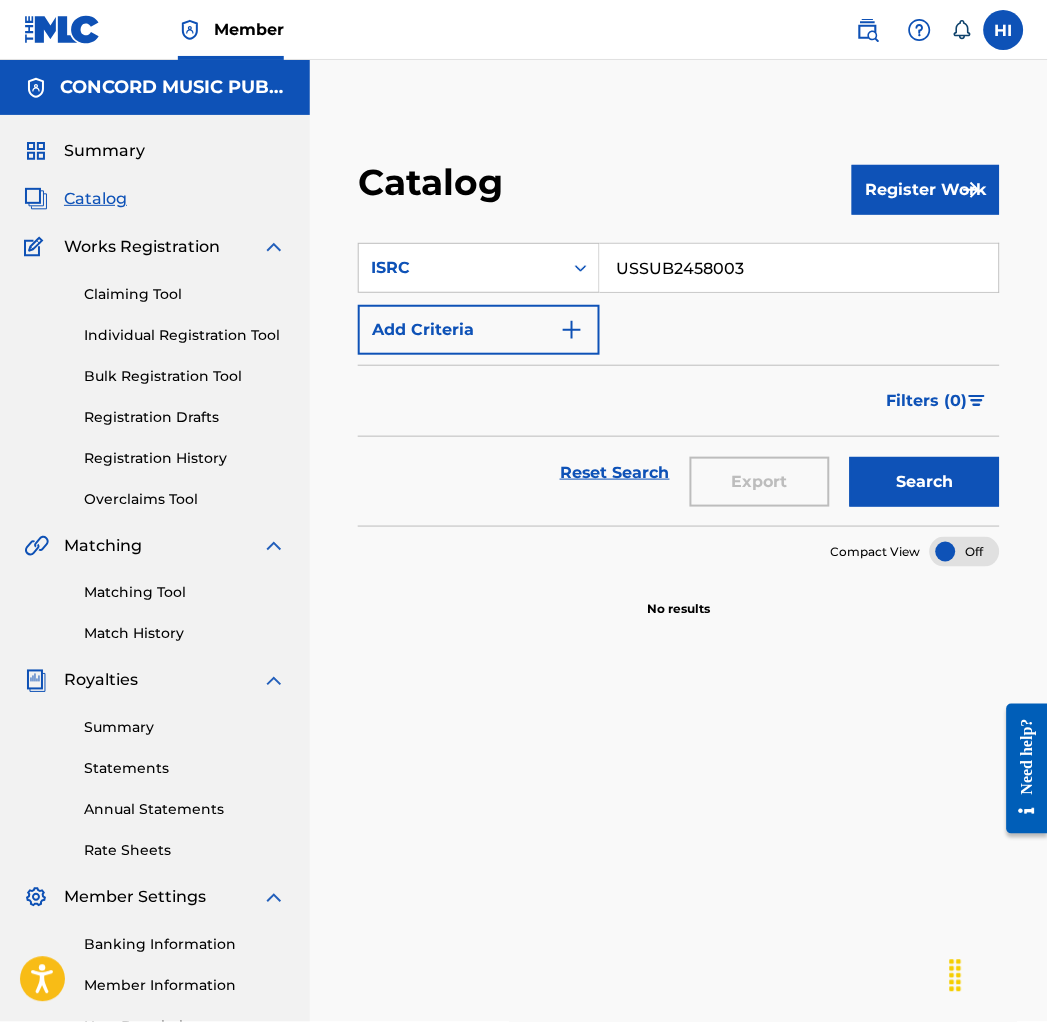 click on "USSUB2458003" at bounding box center (799, 268) 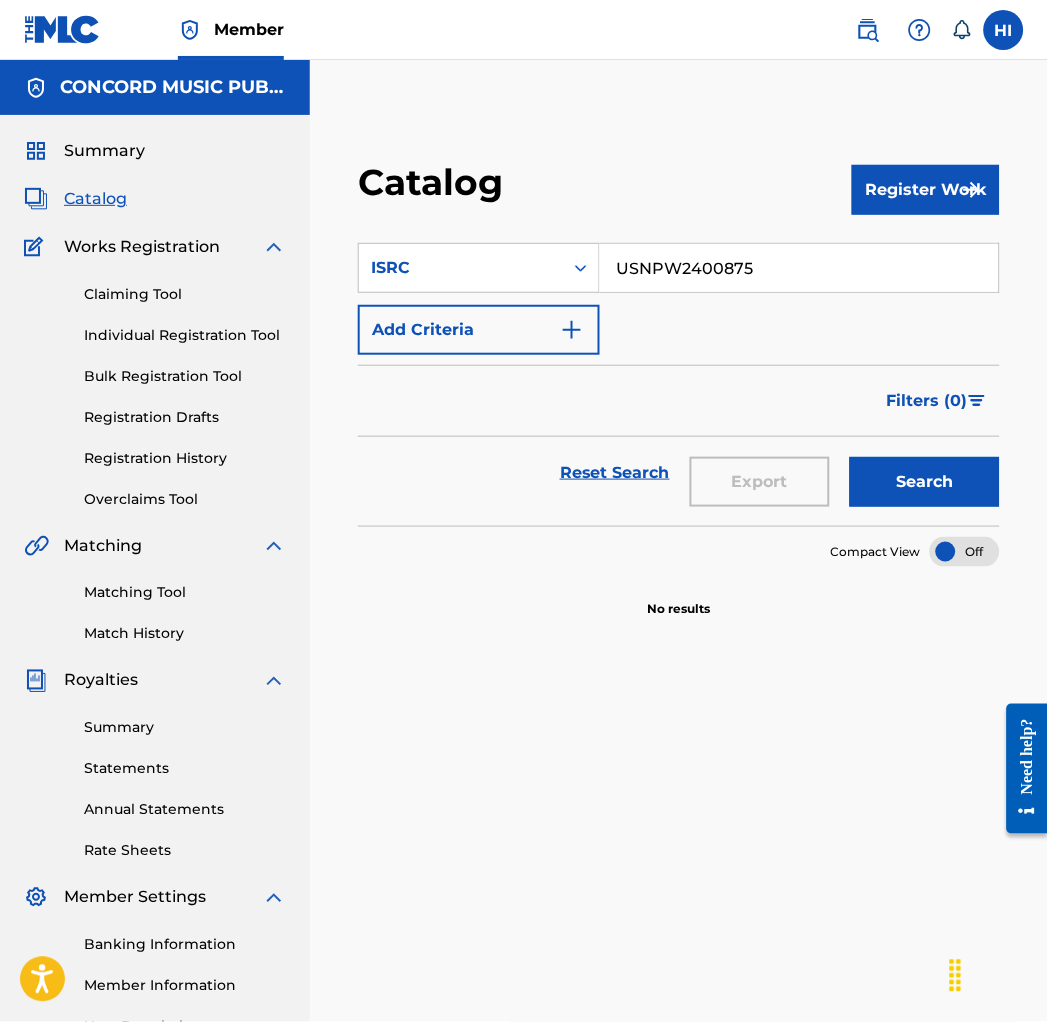click on "Search" at bounding box center (925, 482) 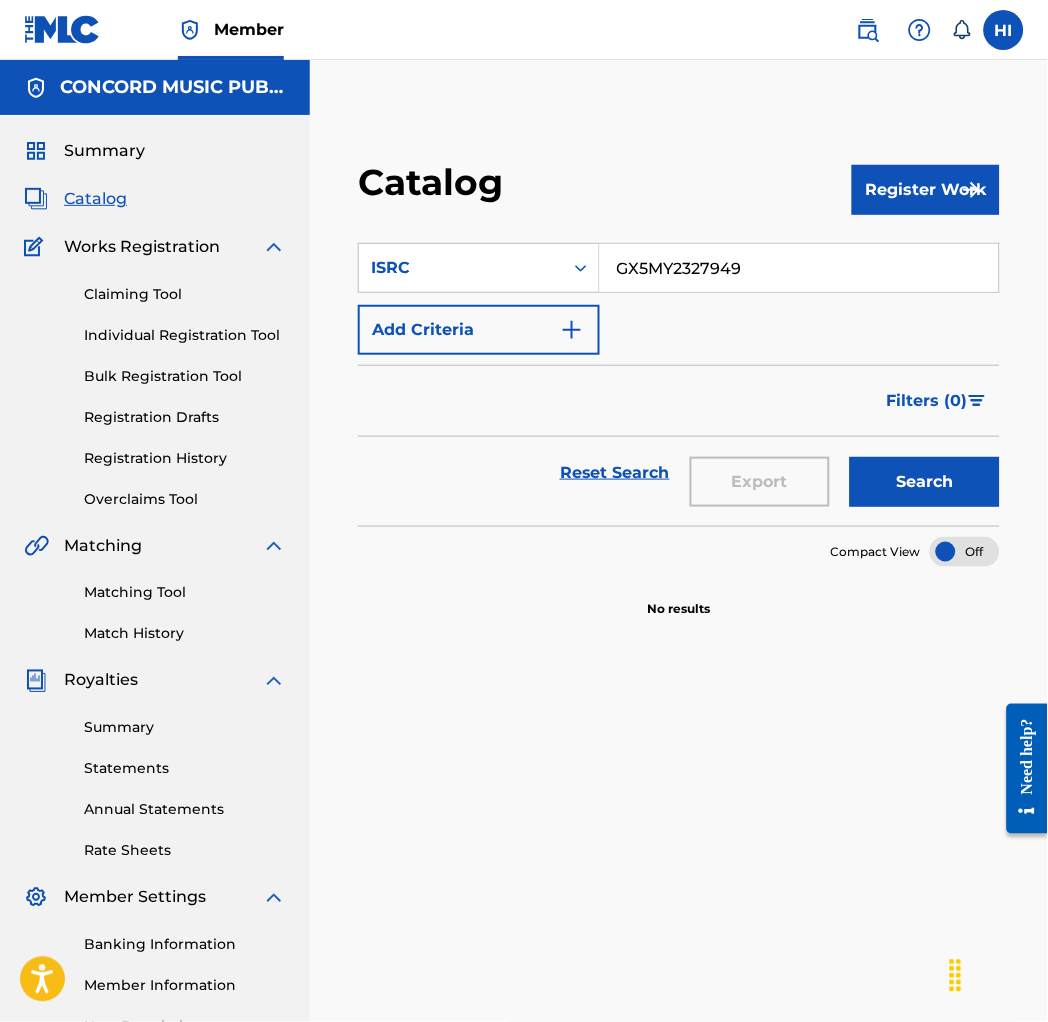 click on "Search" at bounding box center [920, 473] 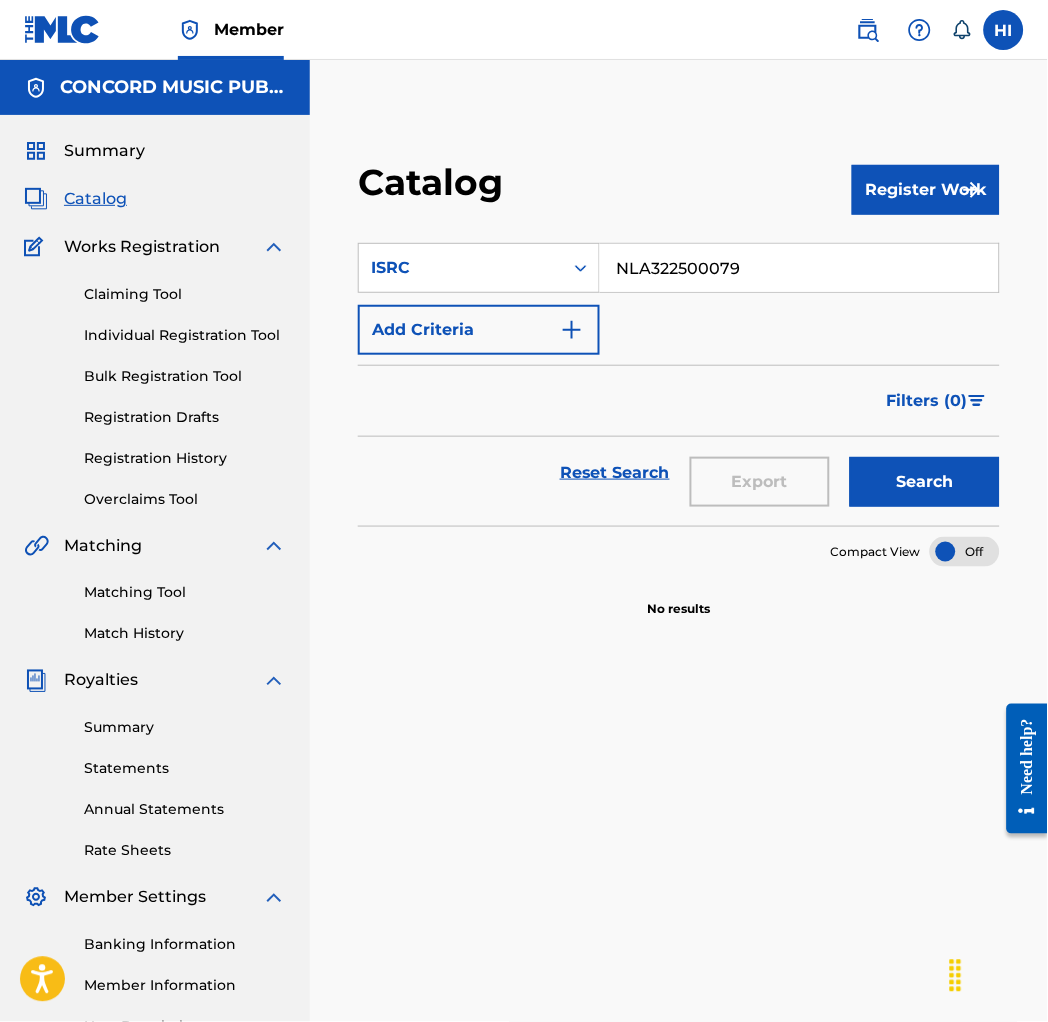 click on "Search" at bounding box center (925, 482) 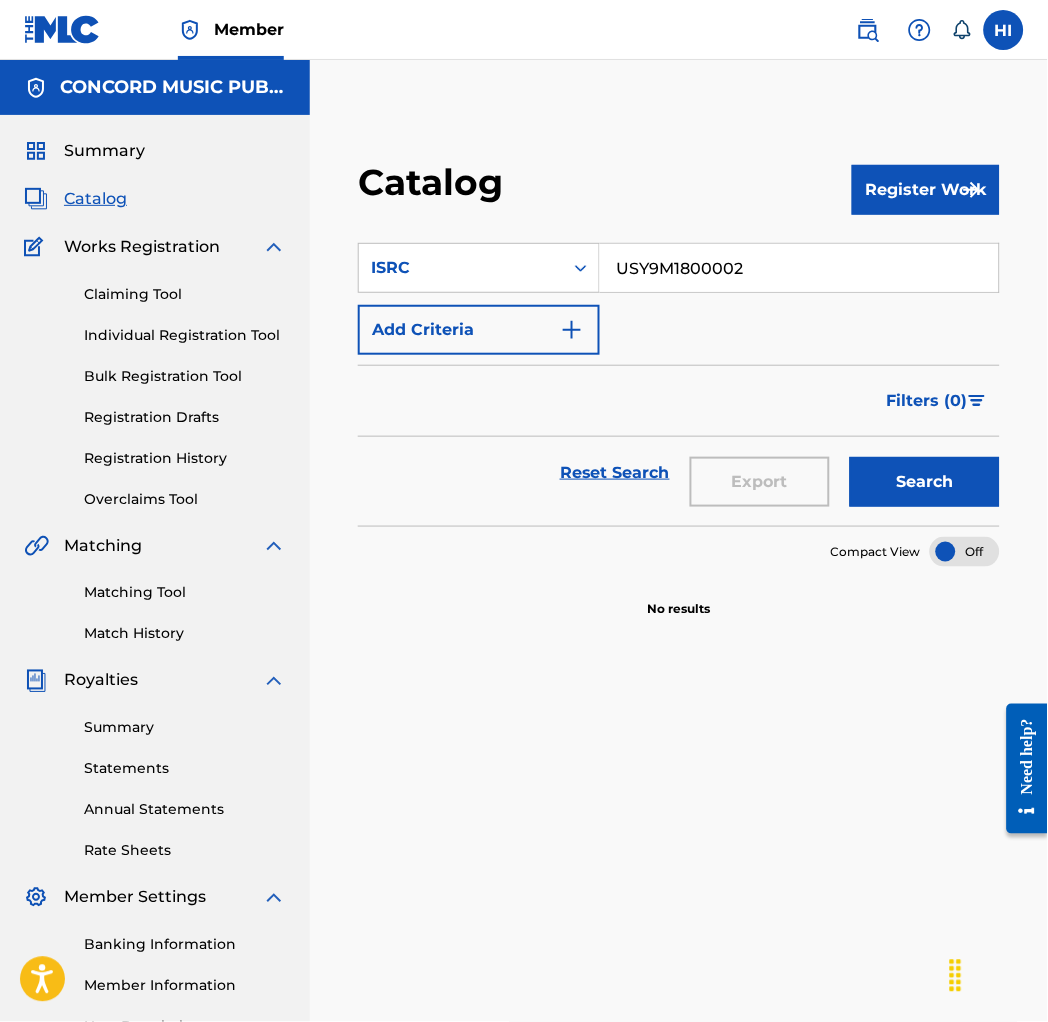 click on "Search" at bounding box center (925, 482) 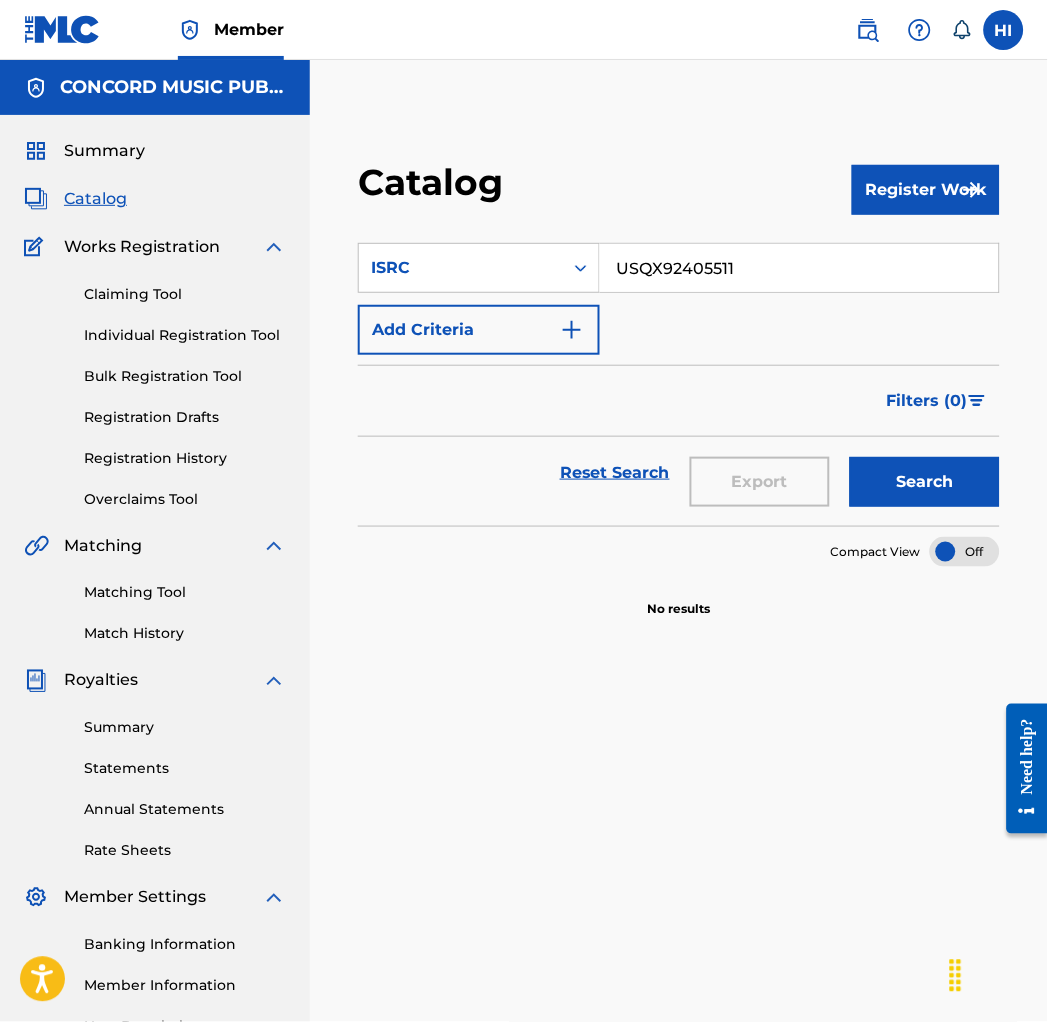 click on "Search" at bounding box center [925, 482] 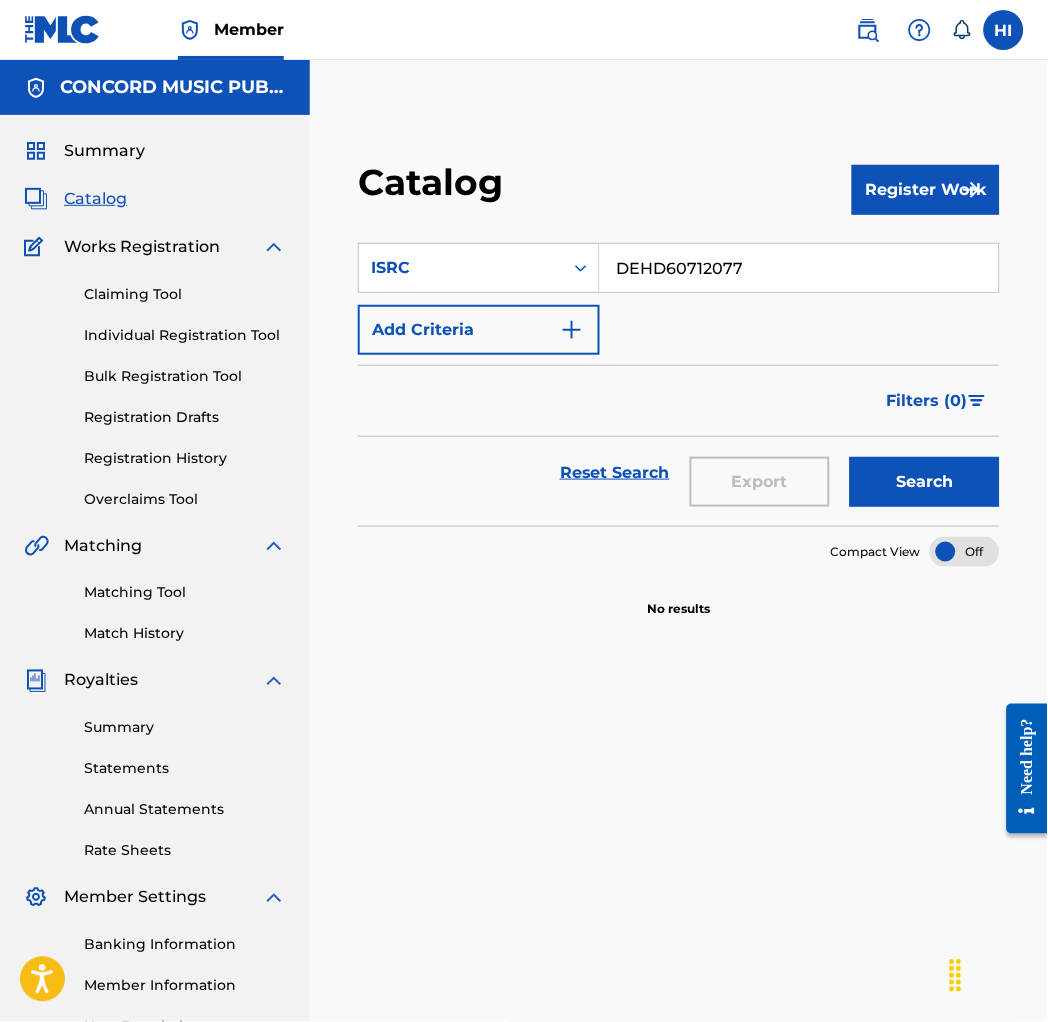 click on "Search" at bounding box center (925, 482) 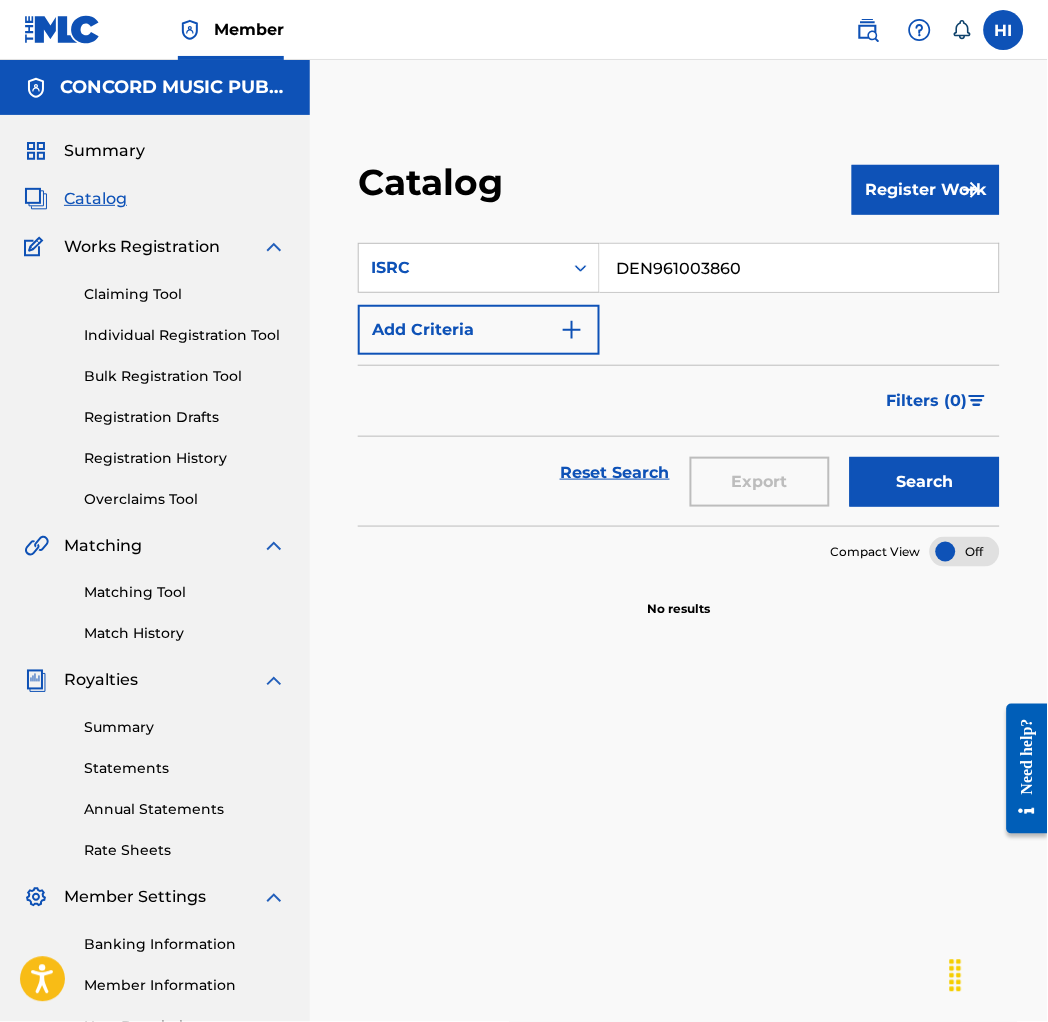 click on "Search" at bounding box center (925, 482) 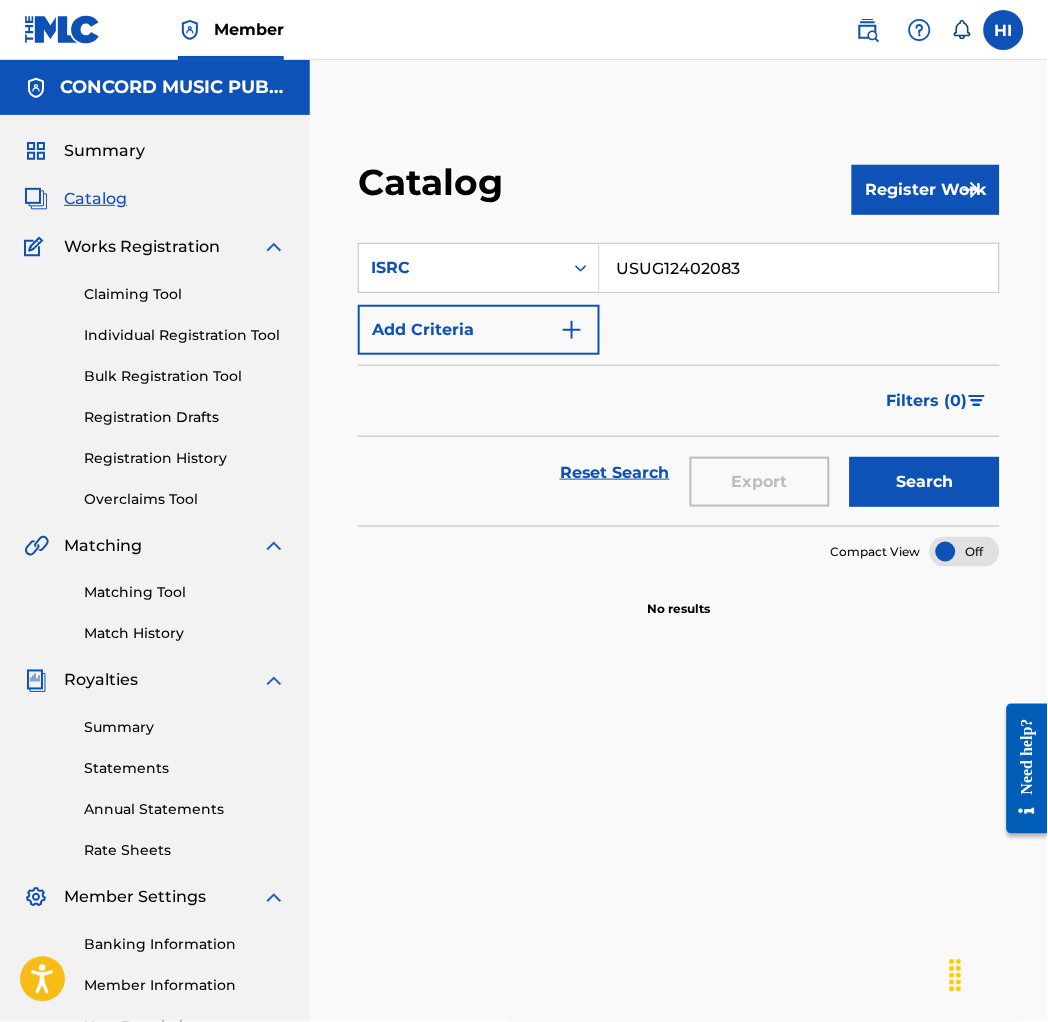 click on "Search" at bounding box center (925, 482) 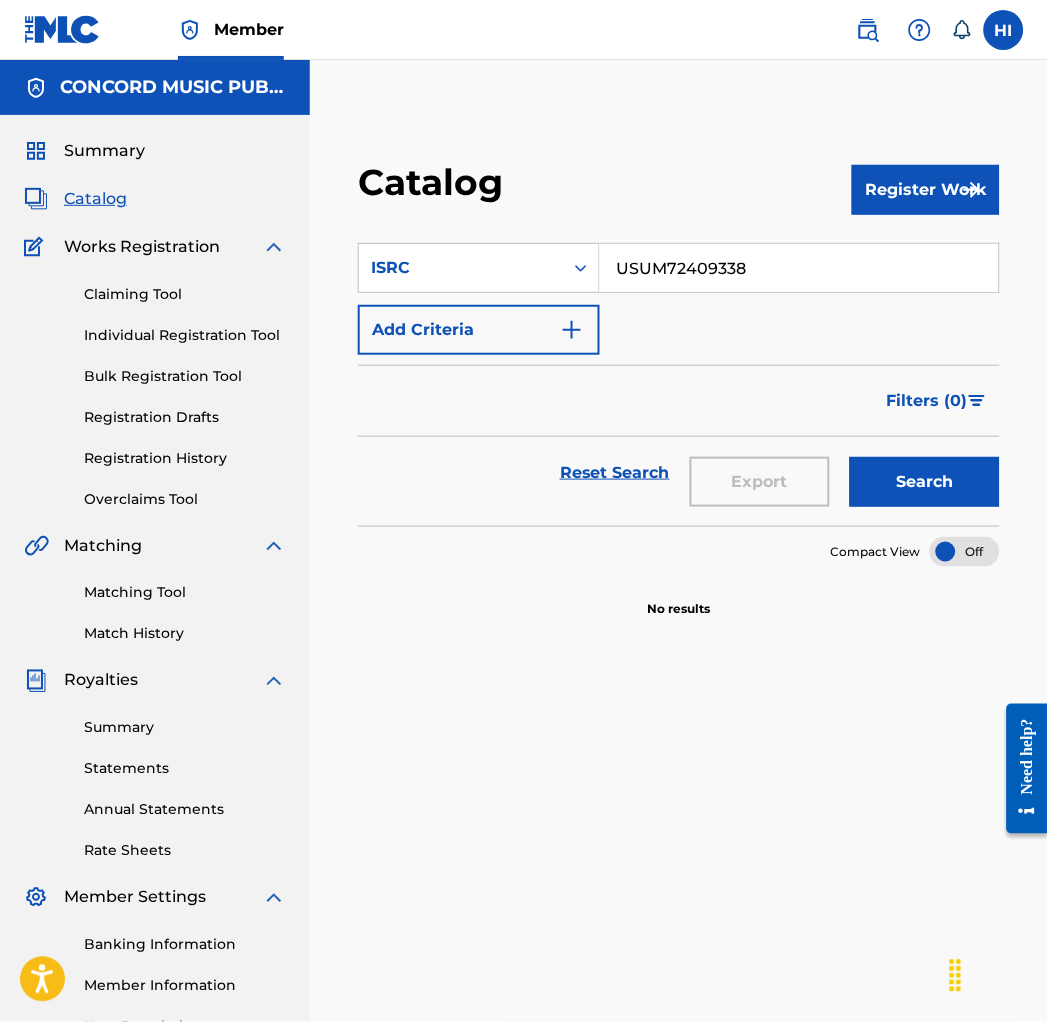 click on "Search" at bounding box center [920, 473] 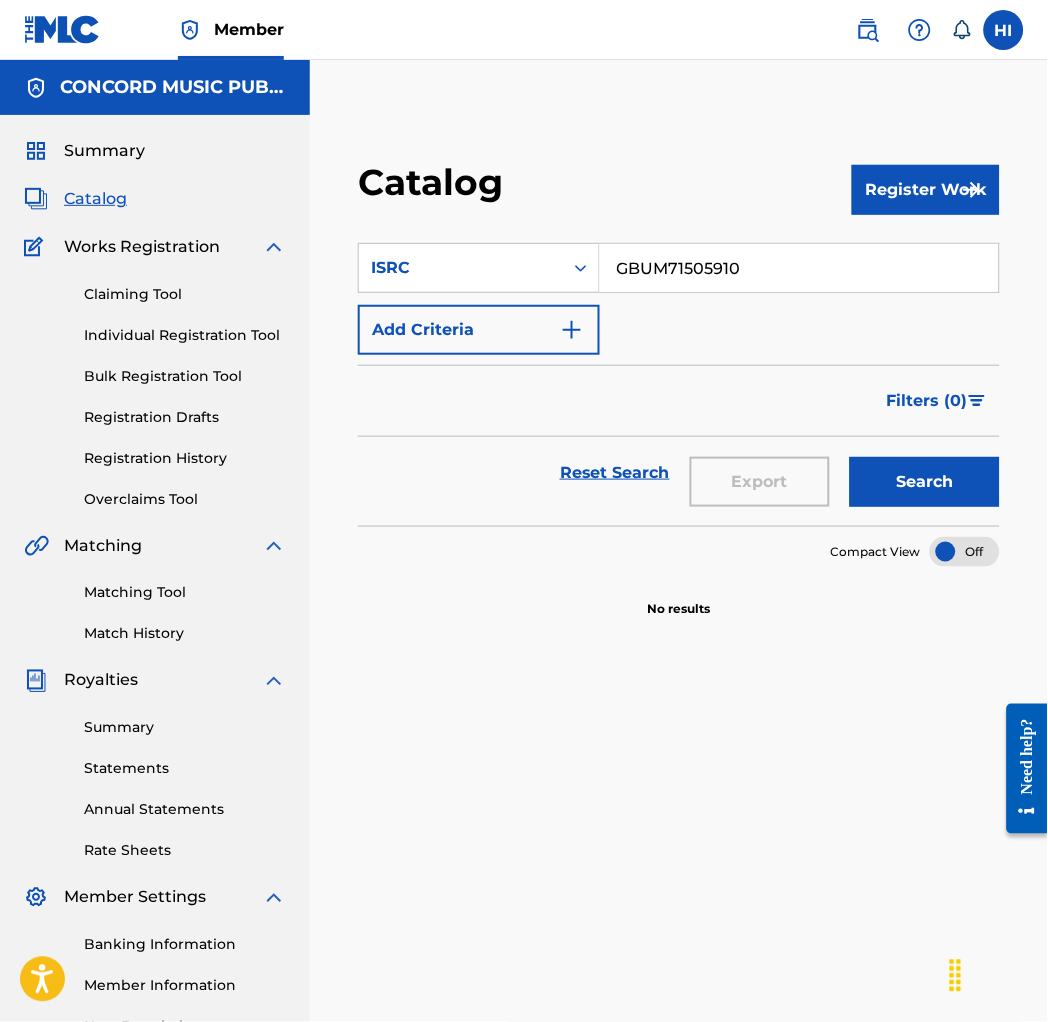 click on "Search" at bounding box center [925, 482] 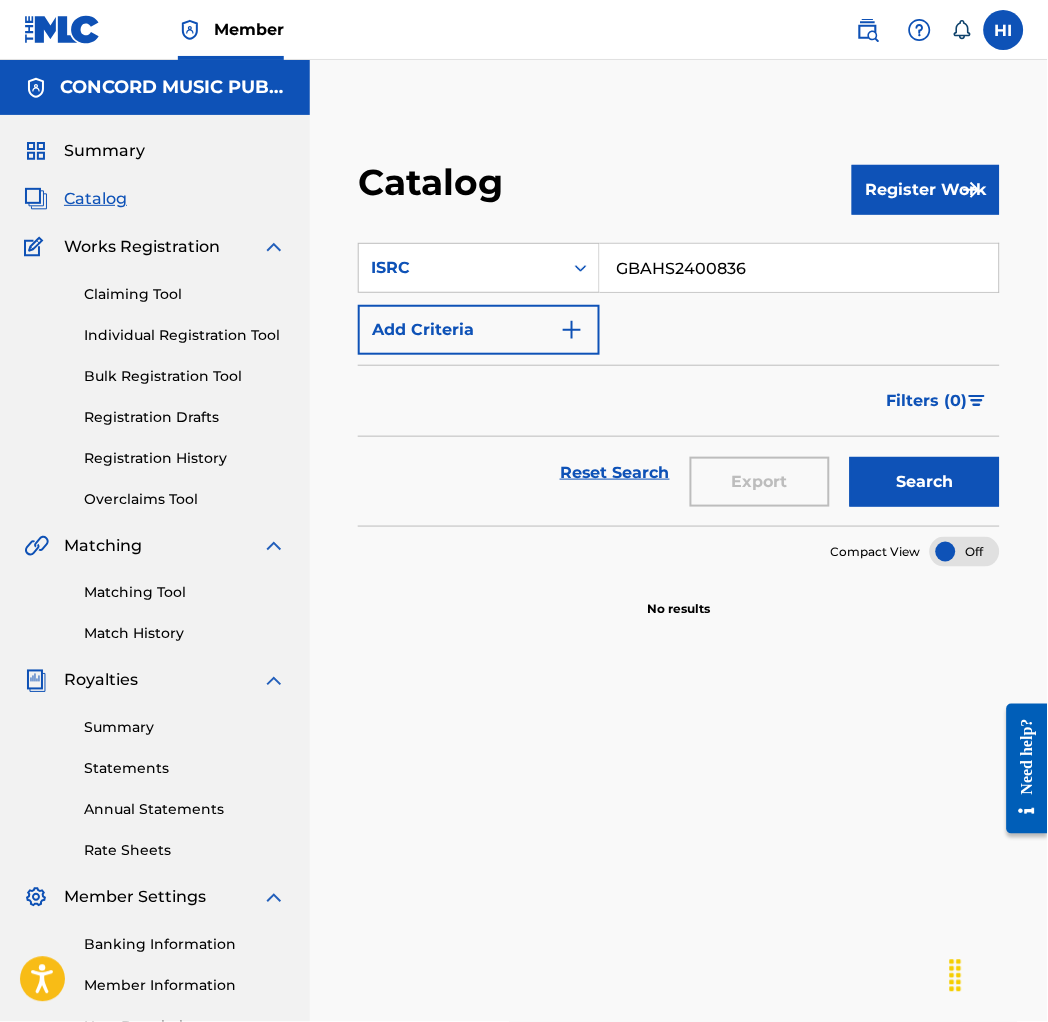 click on "Search" at bounding box center (925, 482) 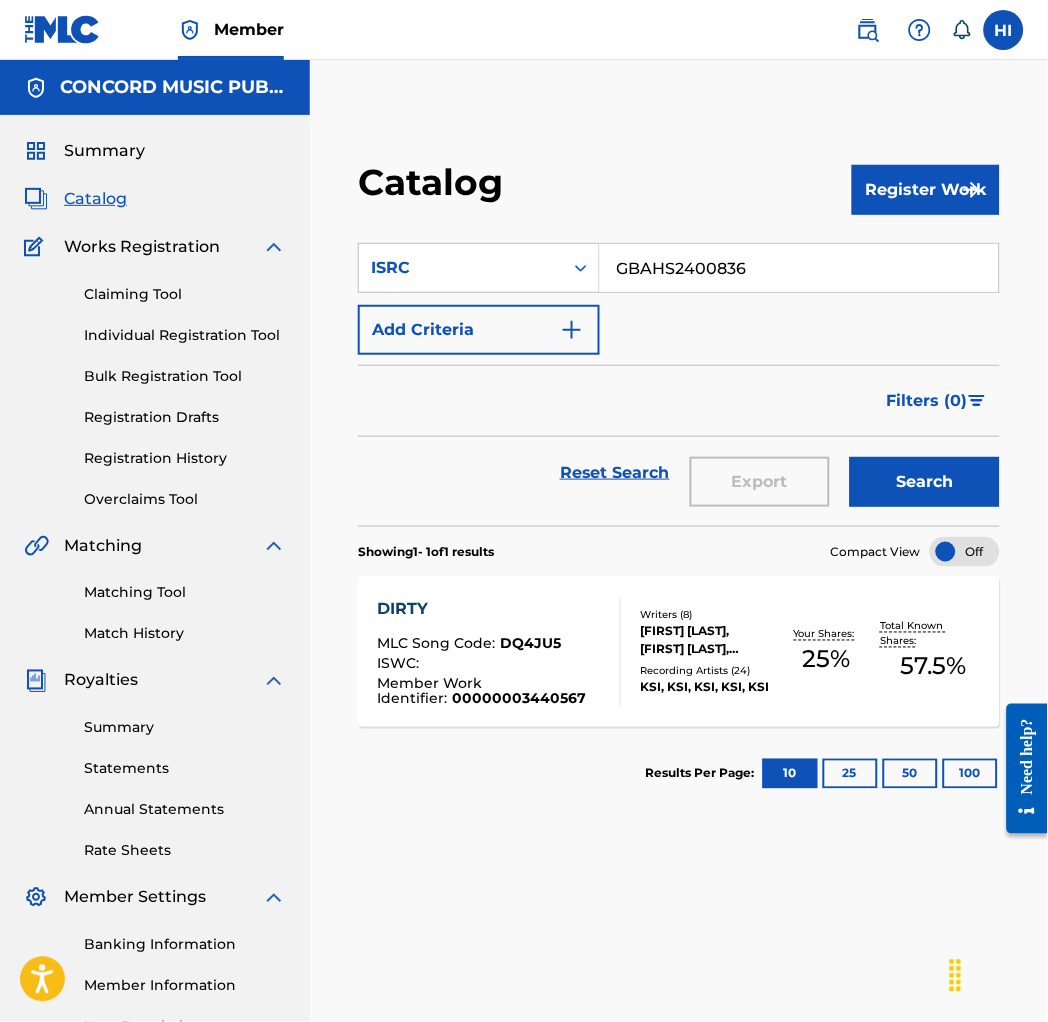 click on "GBAHS2400836" at bounding box center (799, 268) 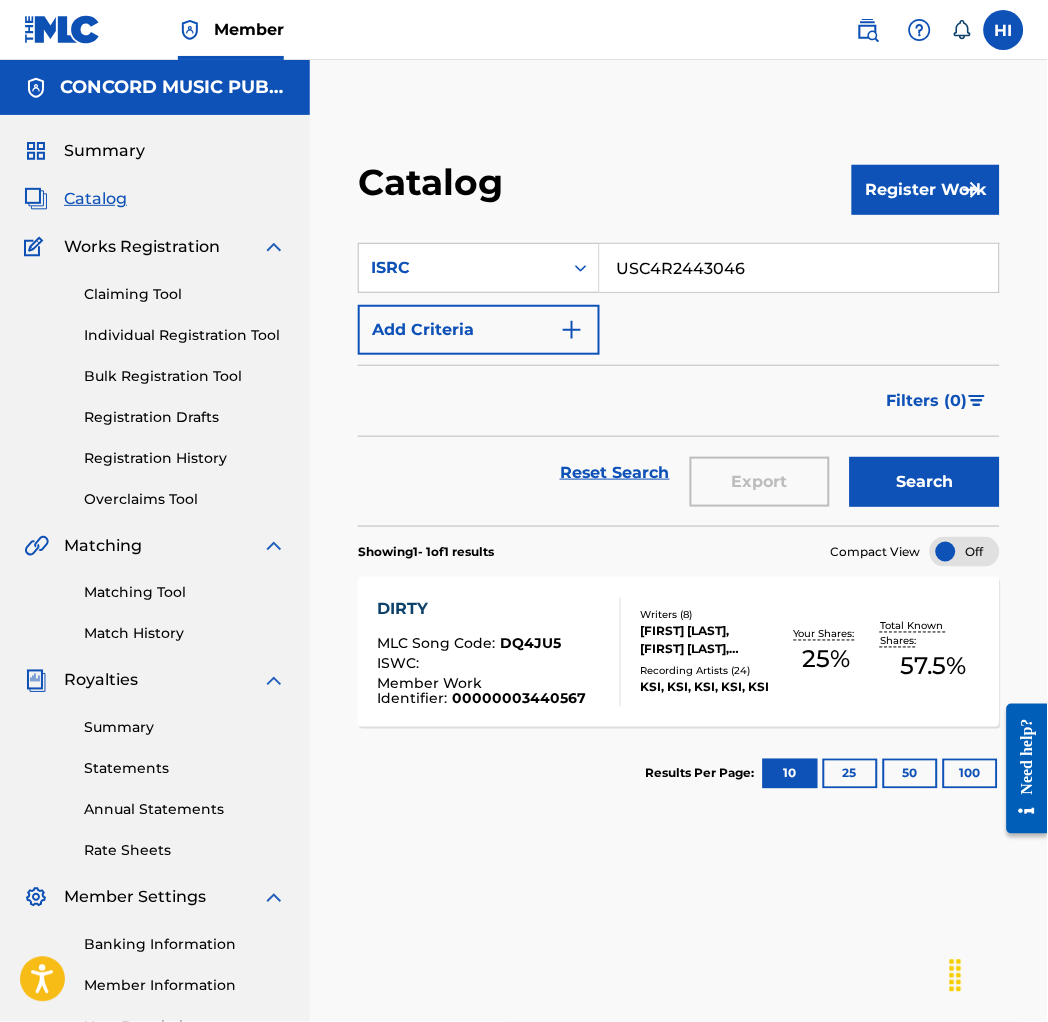 click on "Search" at bounding box center (925, 482) 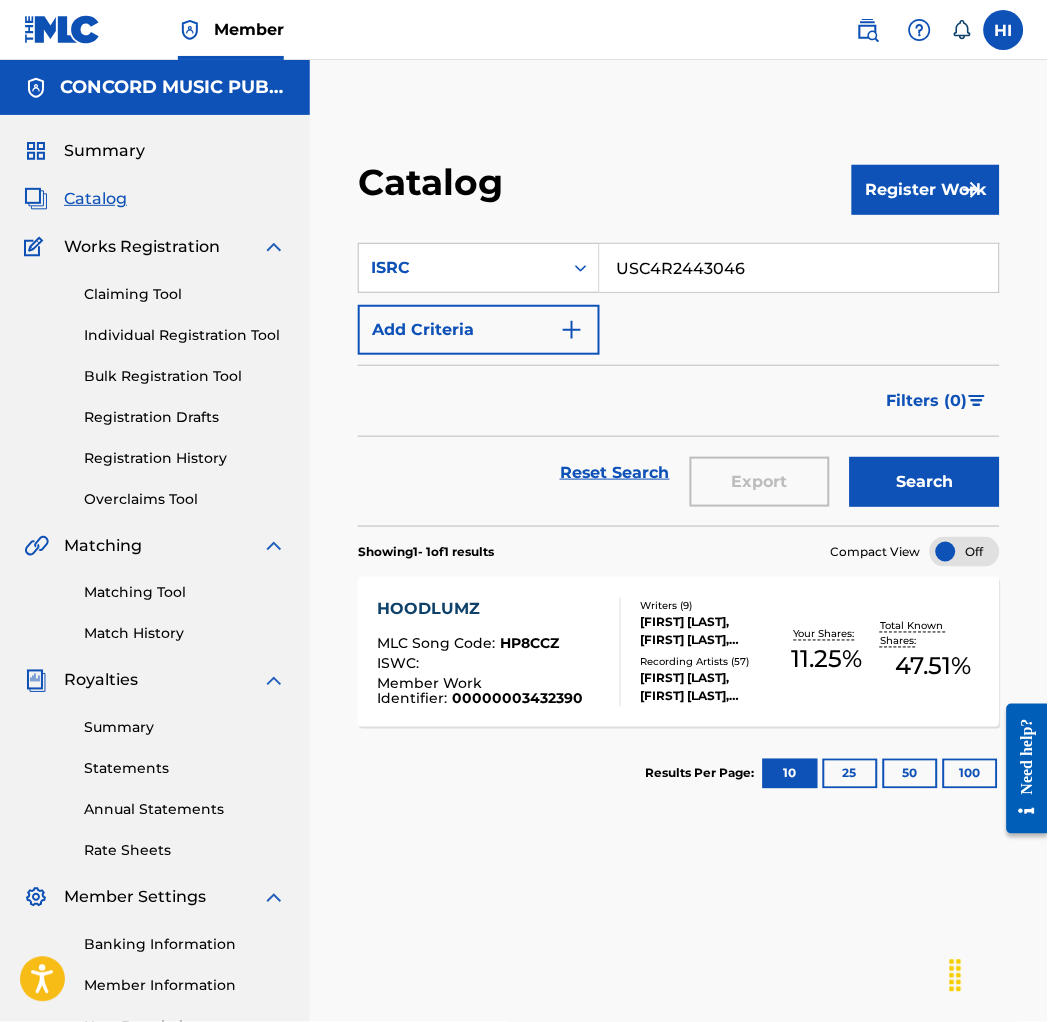 click on "USC4R2443046" at bounding box center [799, 268] 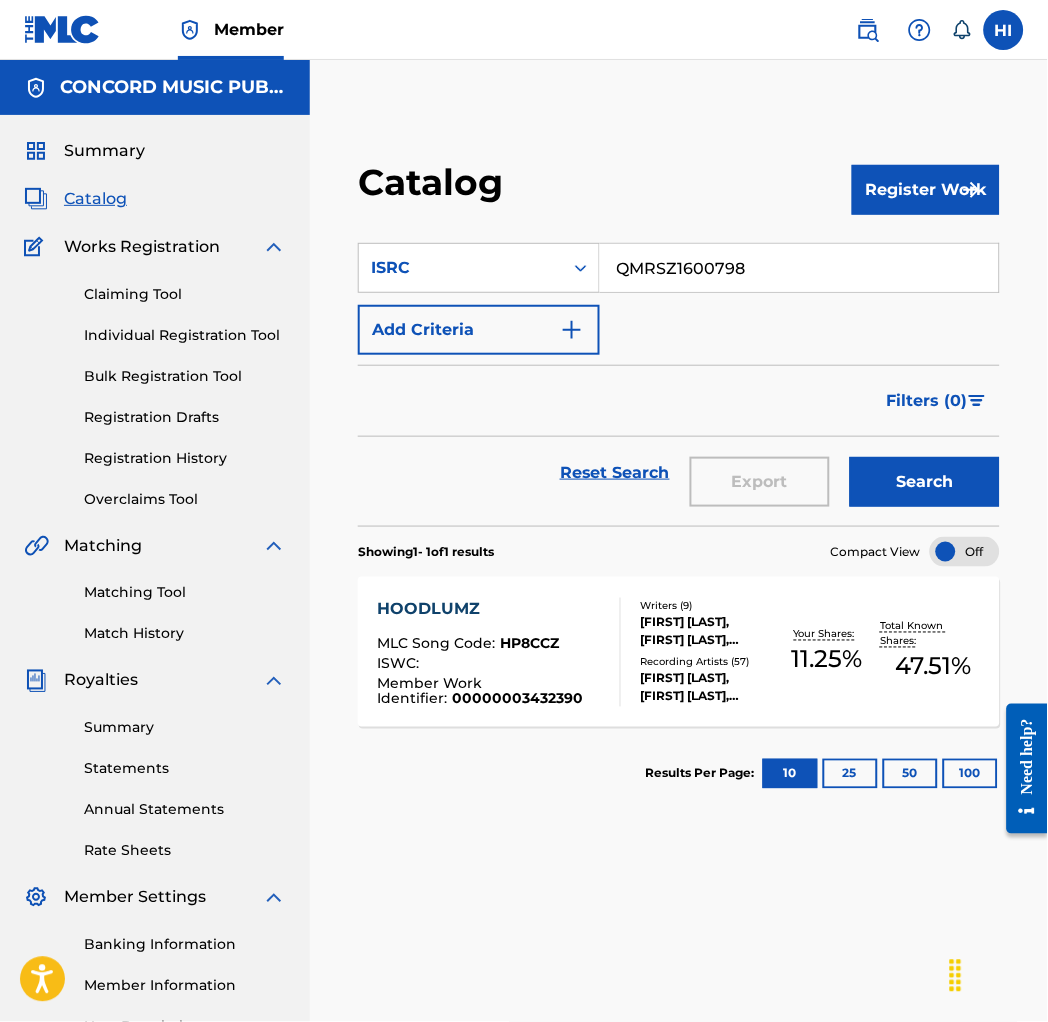 click on "Search" at bounding box center (925, 482) 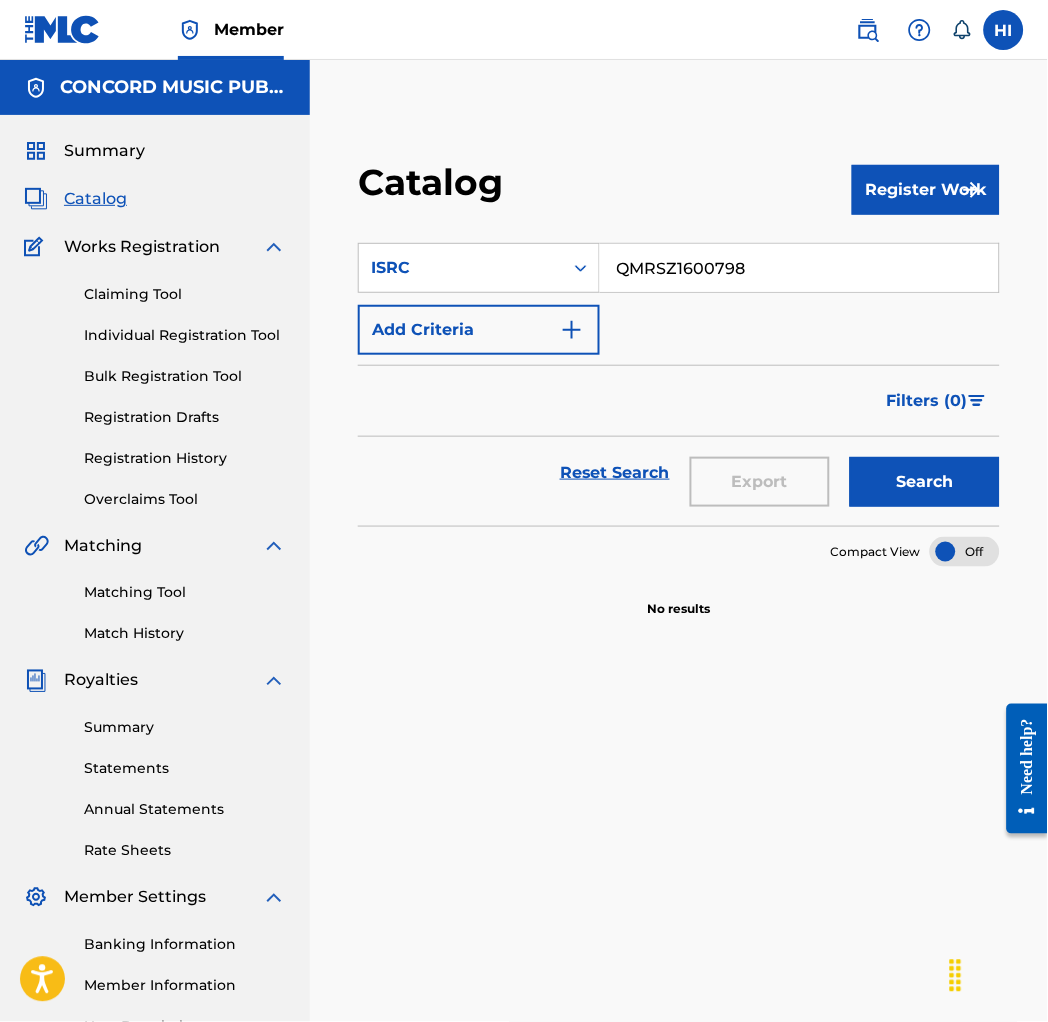 click on "QMRSZ1600798" at bounding box center (799, 268) 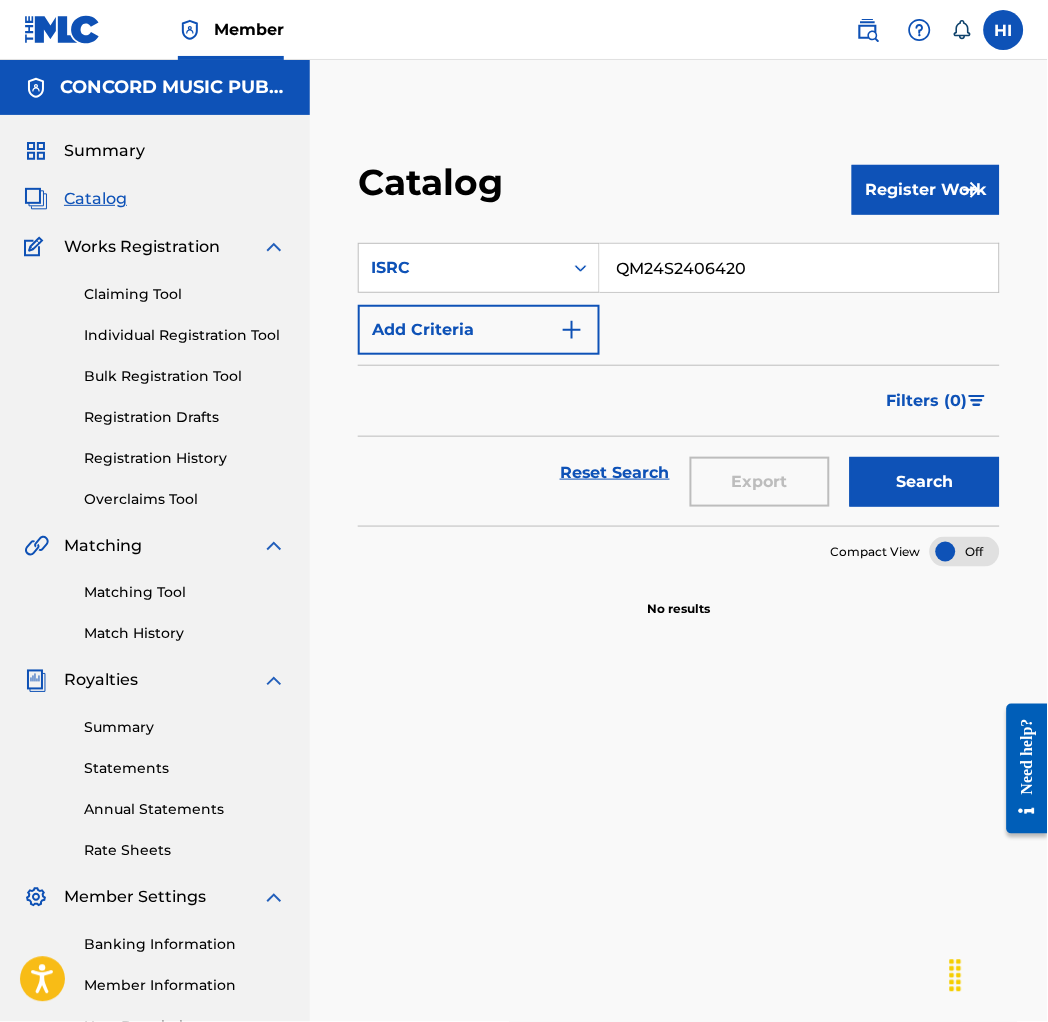 click on "Search" at bounding box center [925, 482] 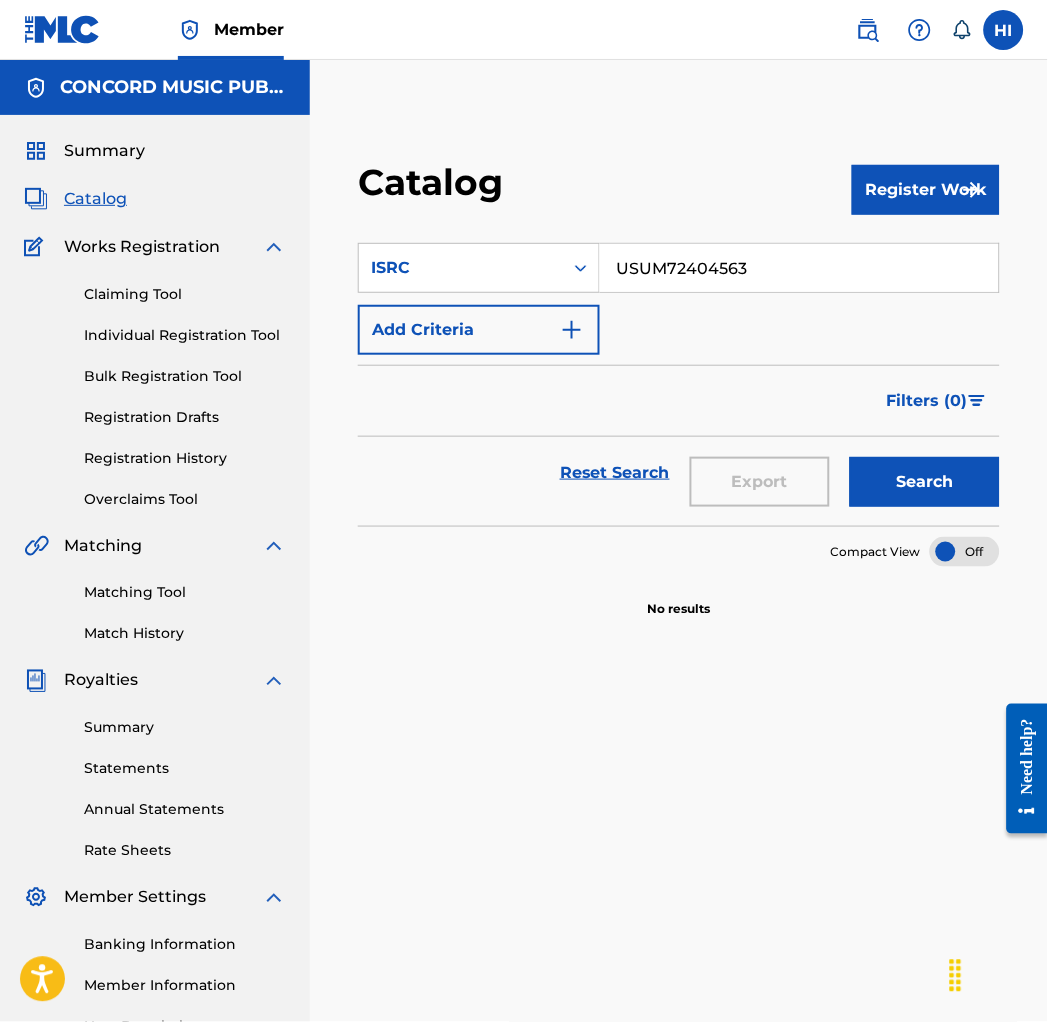 click on "Search" at bounding box center [925, 482] 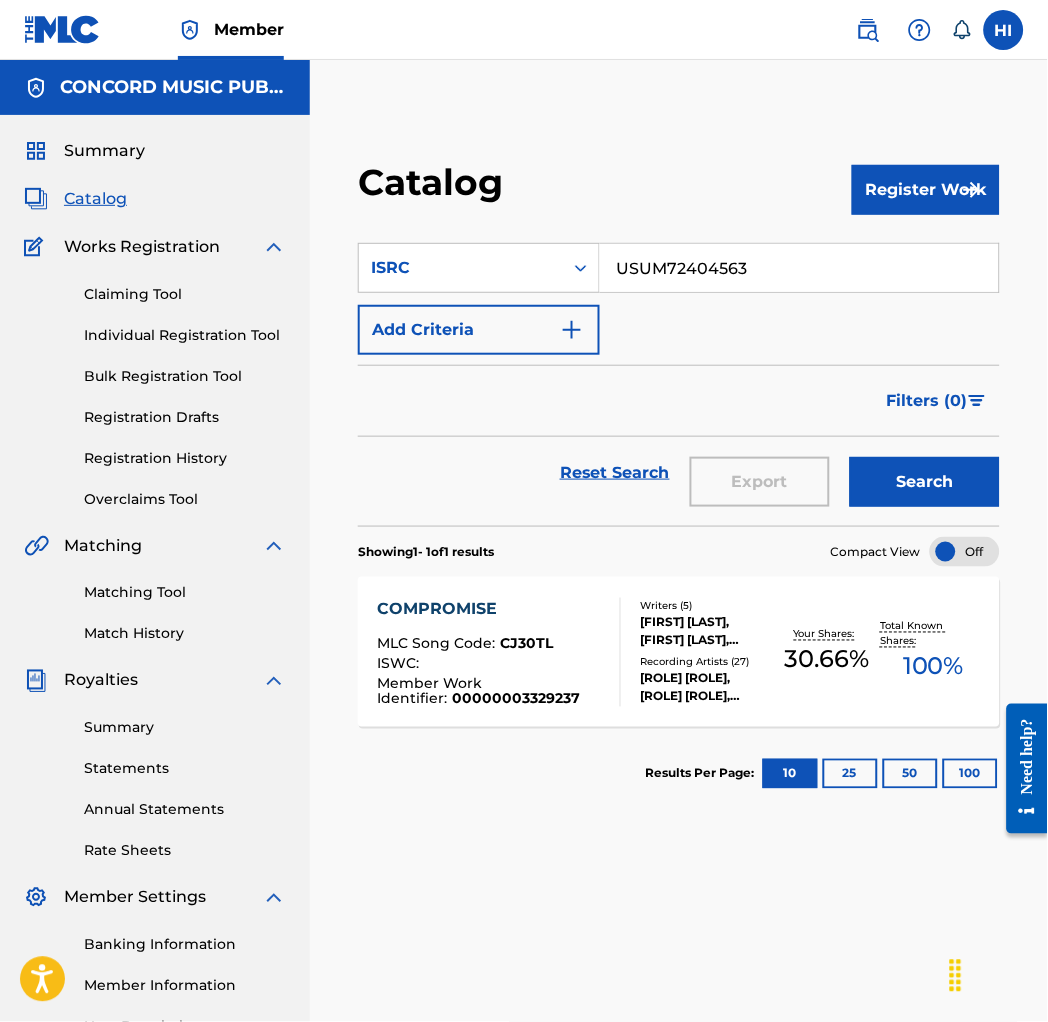click on "USUM72404563" at bounding box center [799, 268] 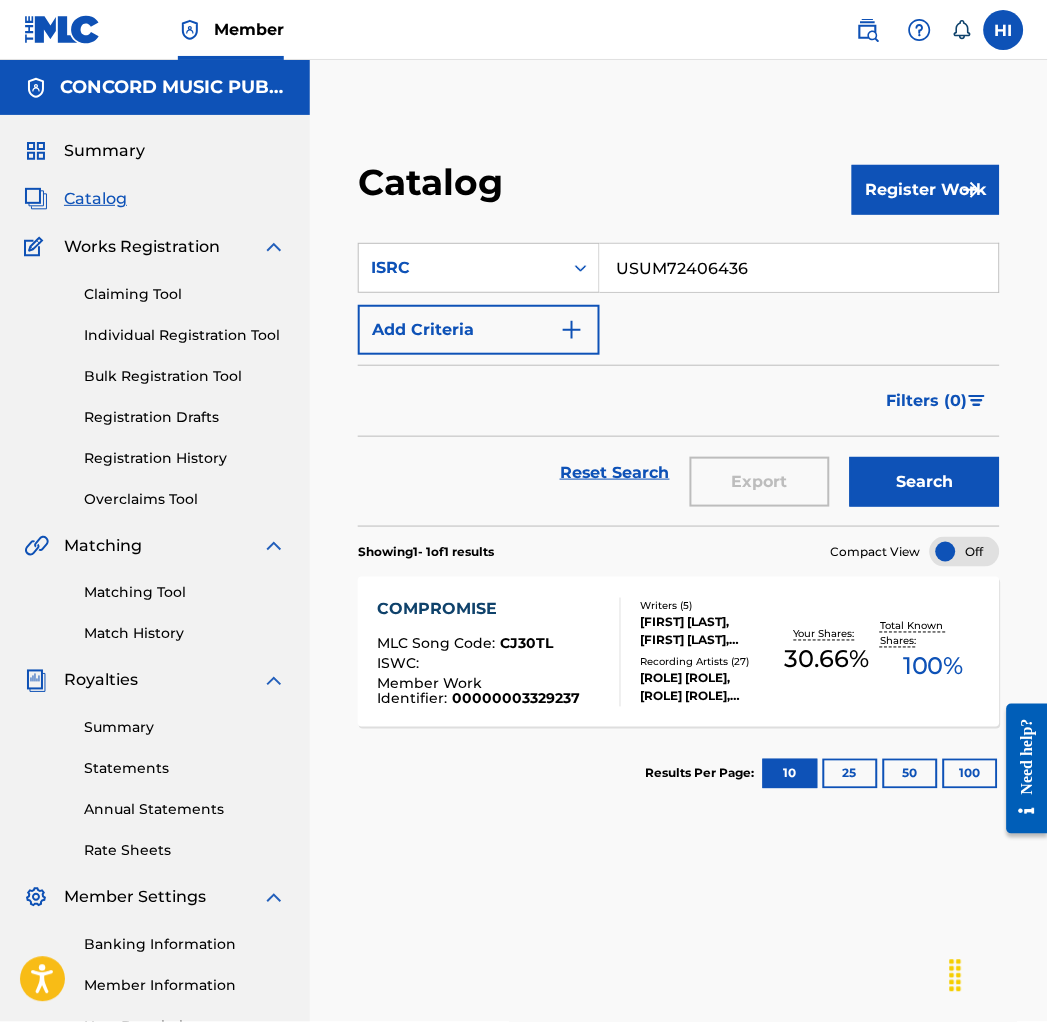 click on "Search" at bounding box center (925, 482) 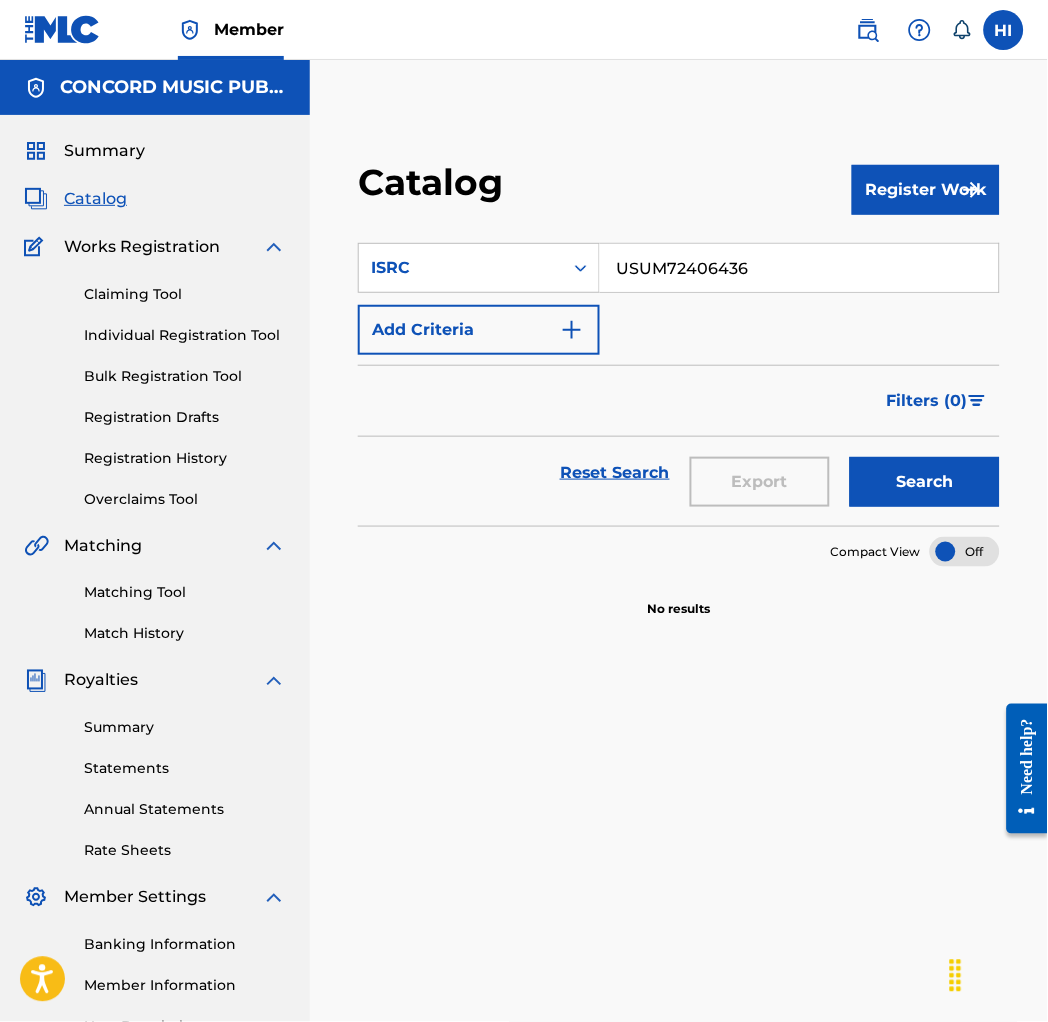 click on "USUM72406436" at bounding box center [799, 268] 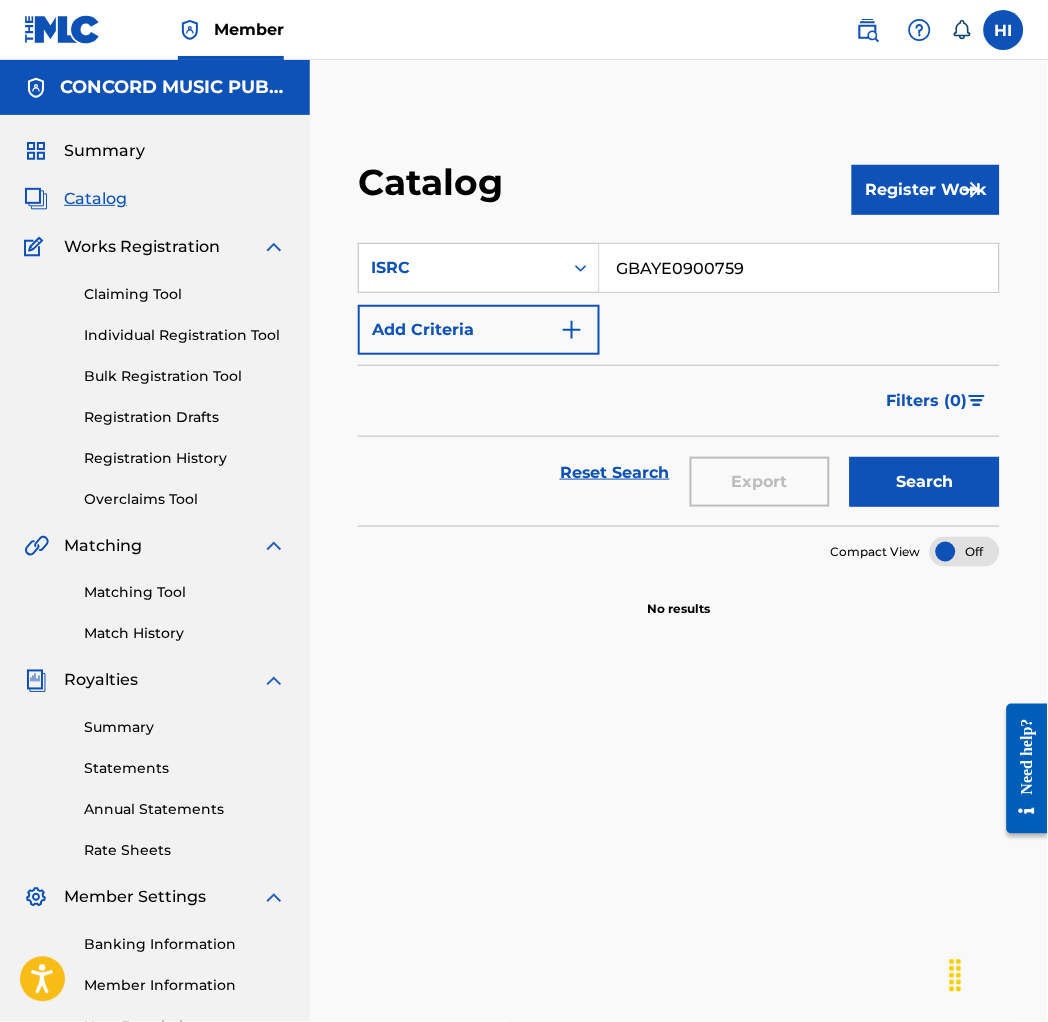 click on "Reset Search Export Search" at bounding box center (679, 481) 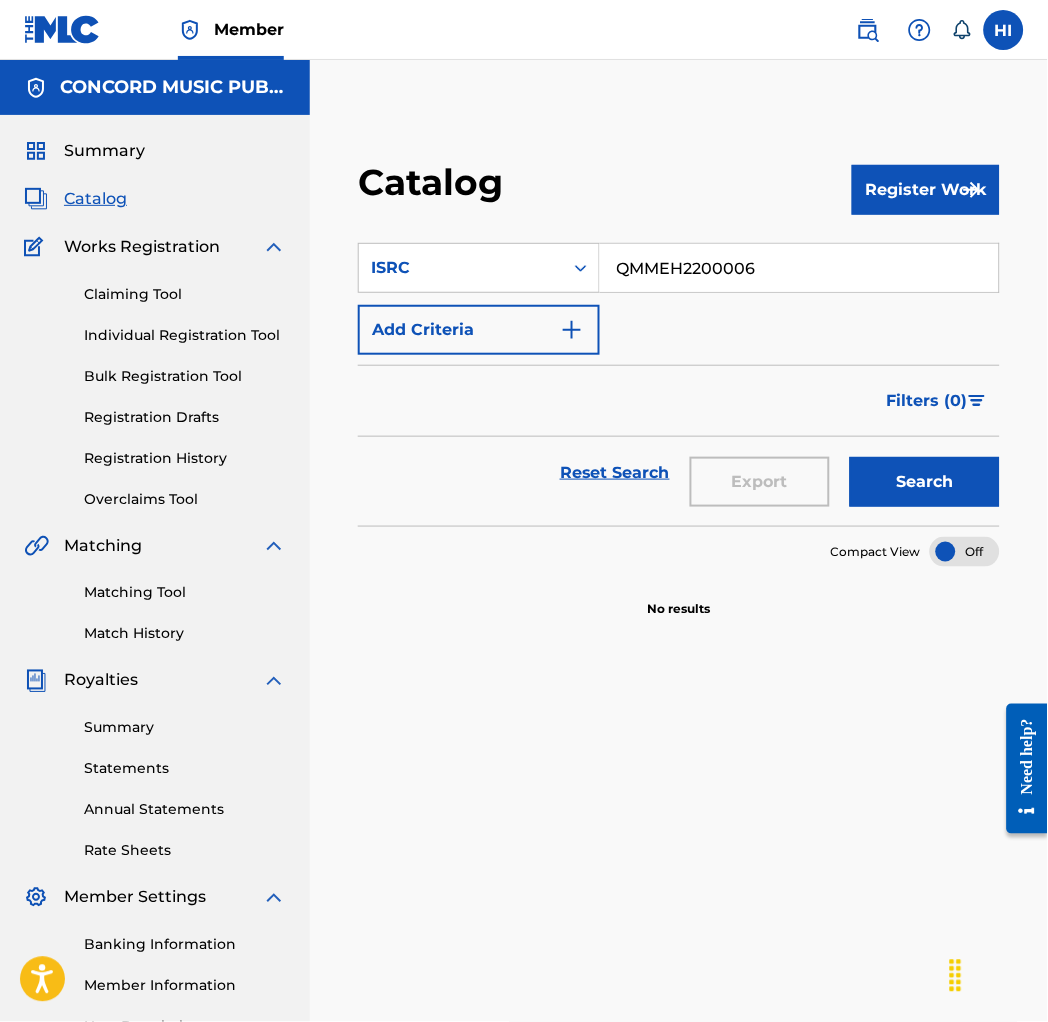click on "Search" at bounding box center [925, 482] 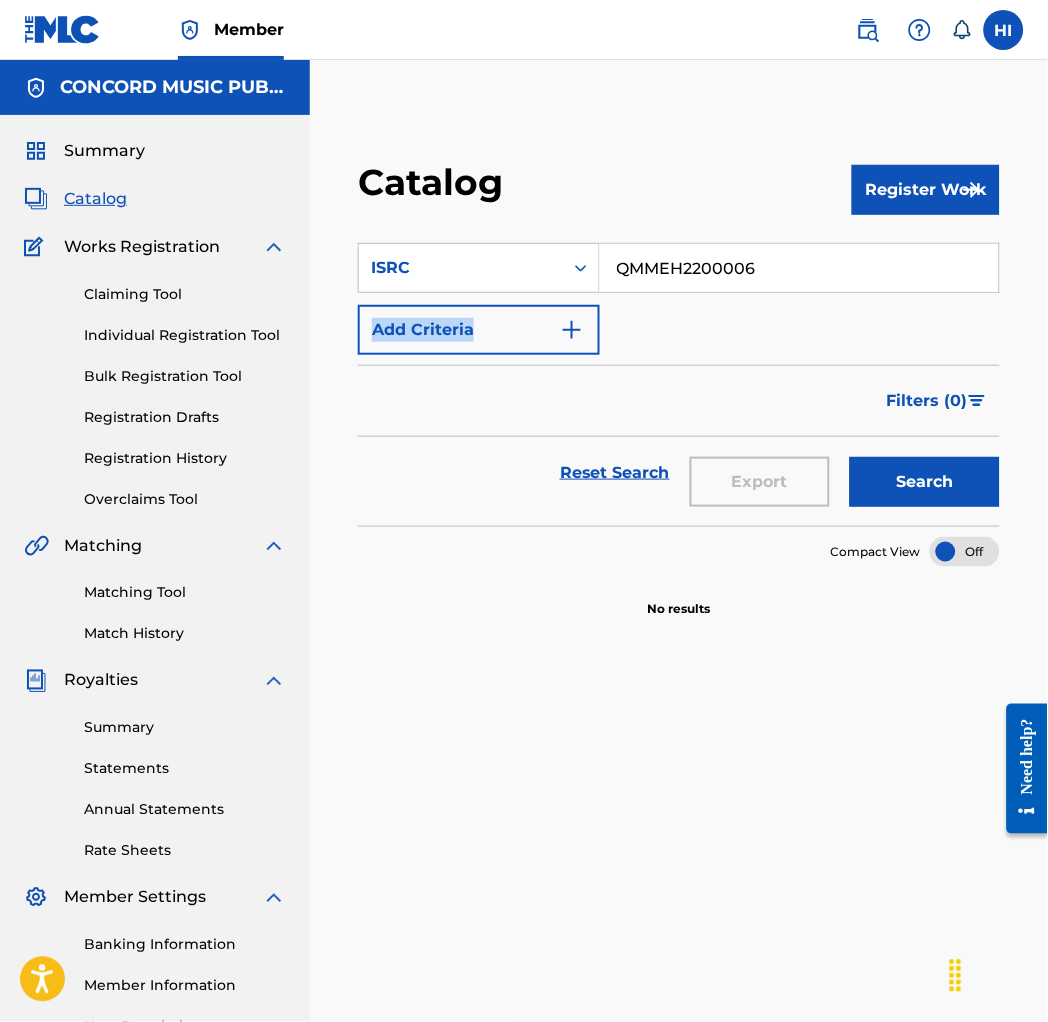 click on "SearchWithCriteria775094e1-7ad5-4150-81a8-93adff3376cb ISRC QMMEH2200006 Add Criteria" at bounding box center (679, 299) 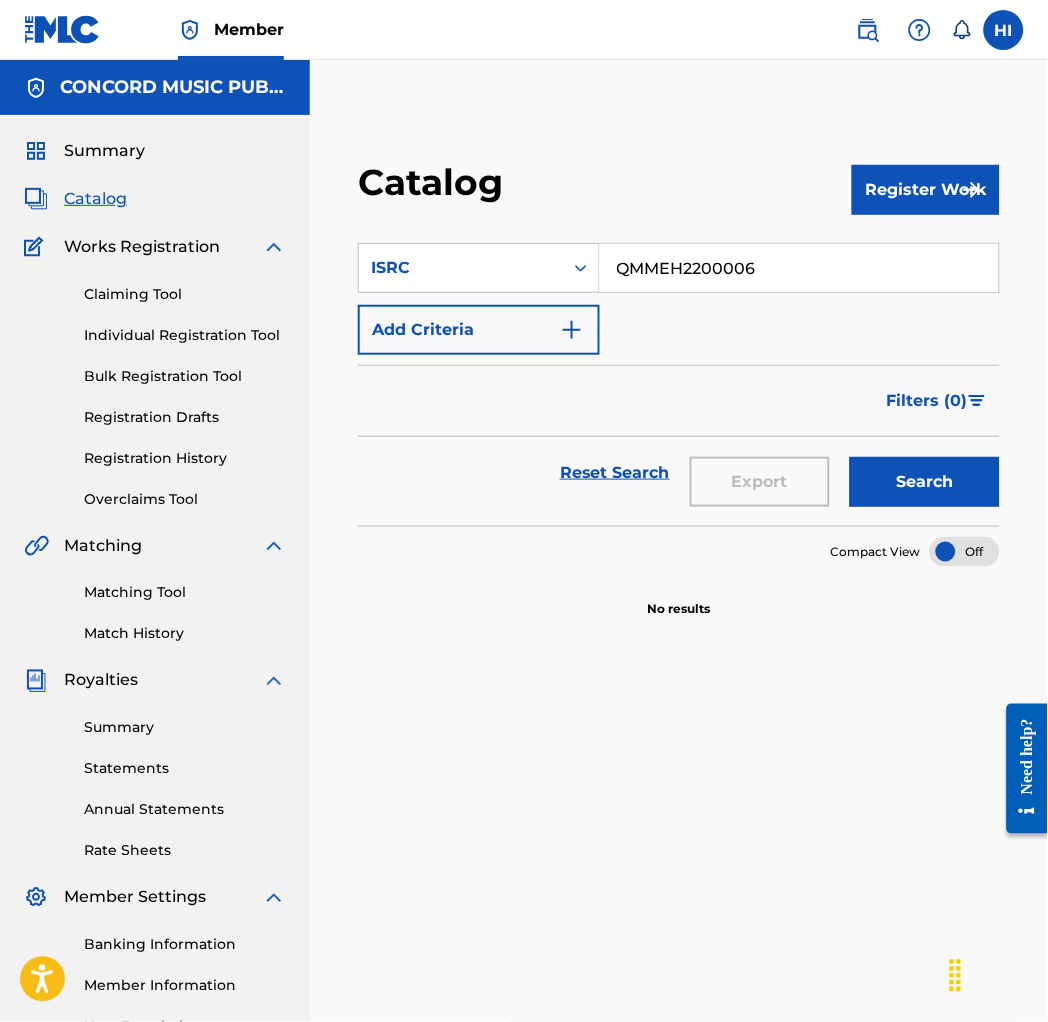 click on "QMMEH2200006" at bounding box center (799, 268) 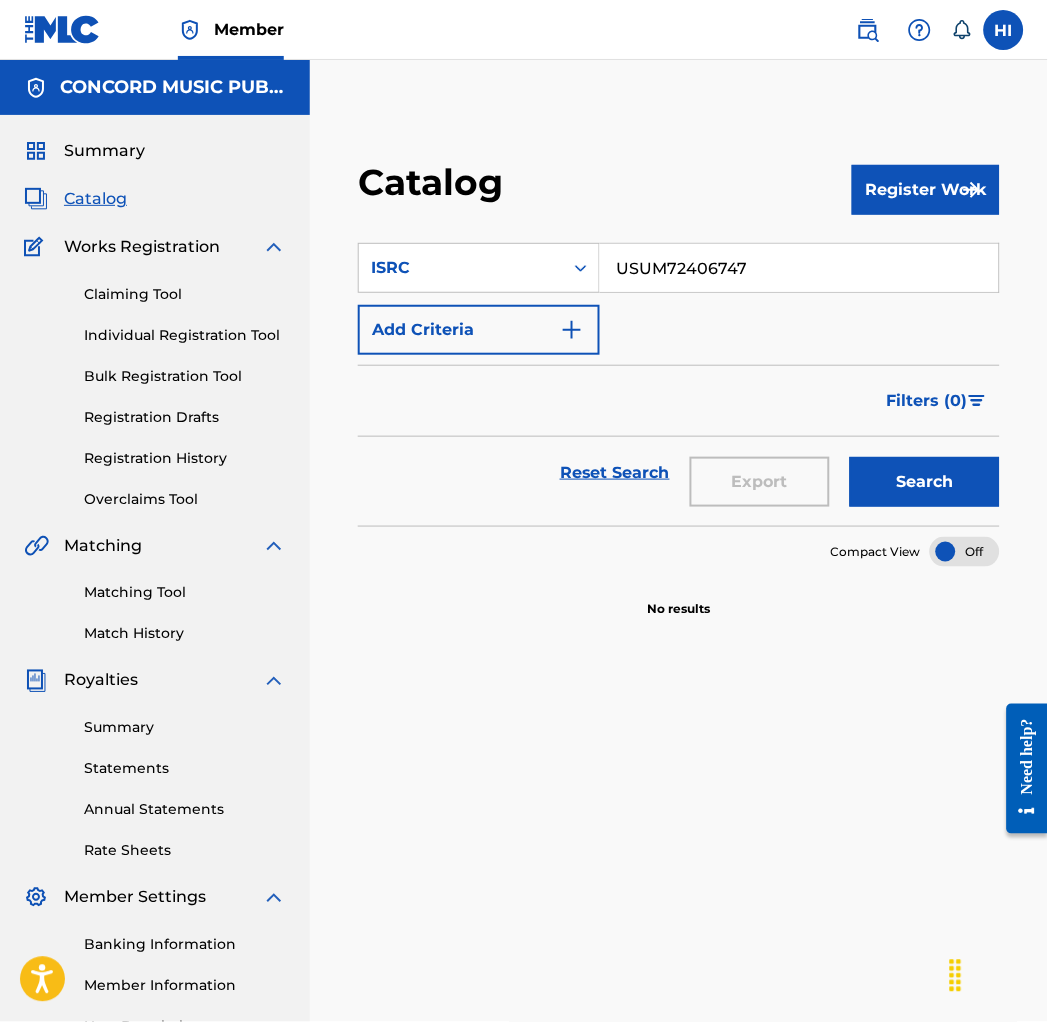 click on "Search" at bounding box center (925, 482) 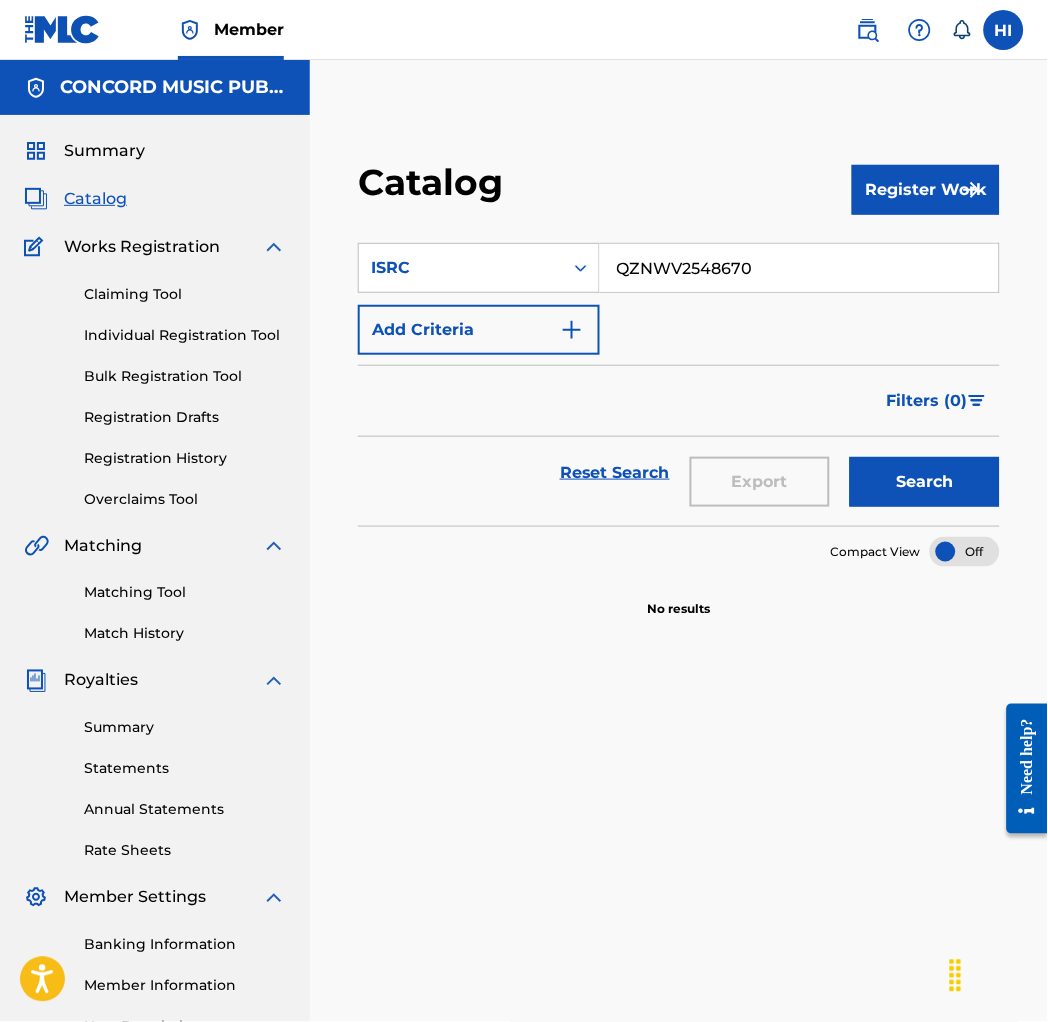 click on "Search" at bounding box center (925, 482) 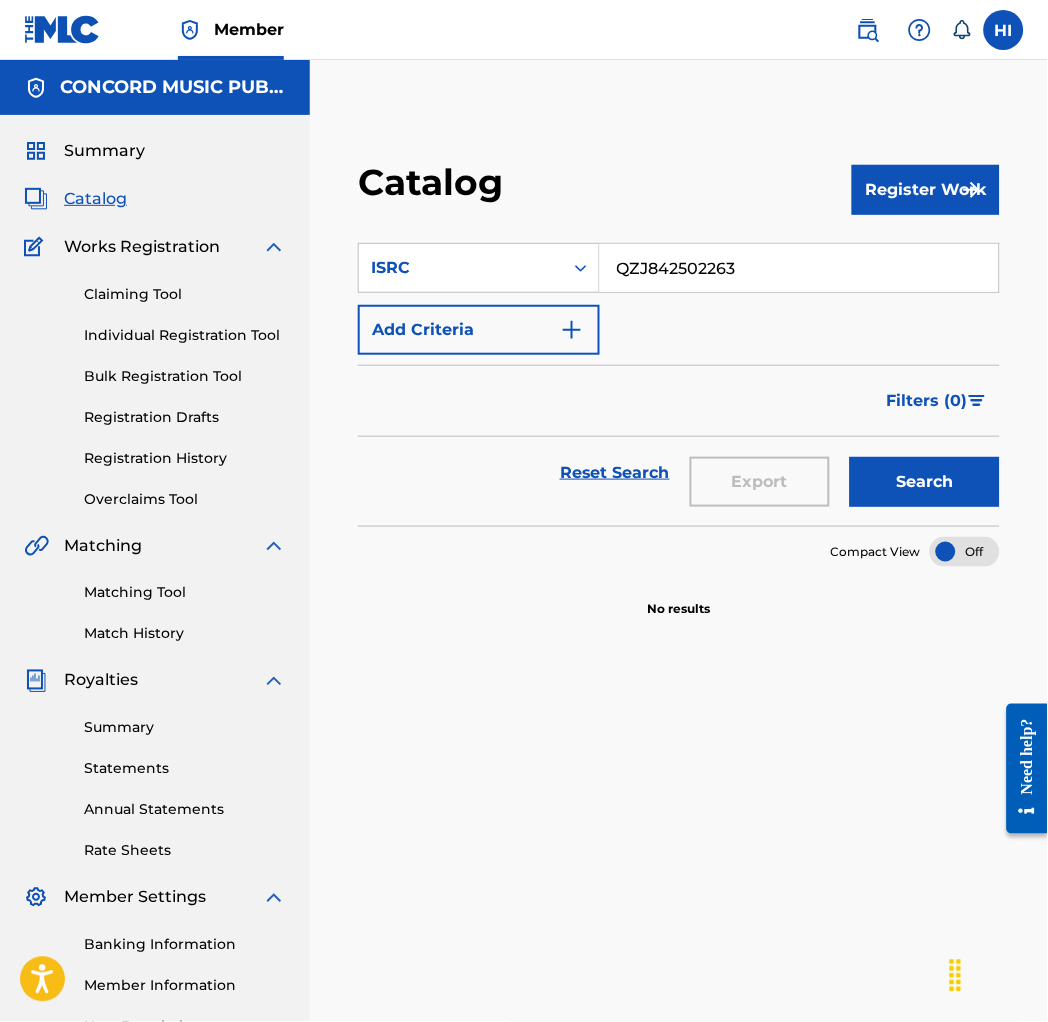 click on "Search" at bounding box center (925, 482) 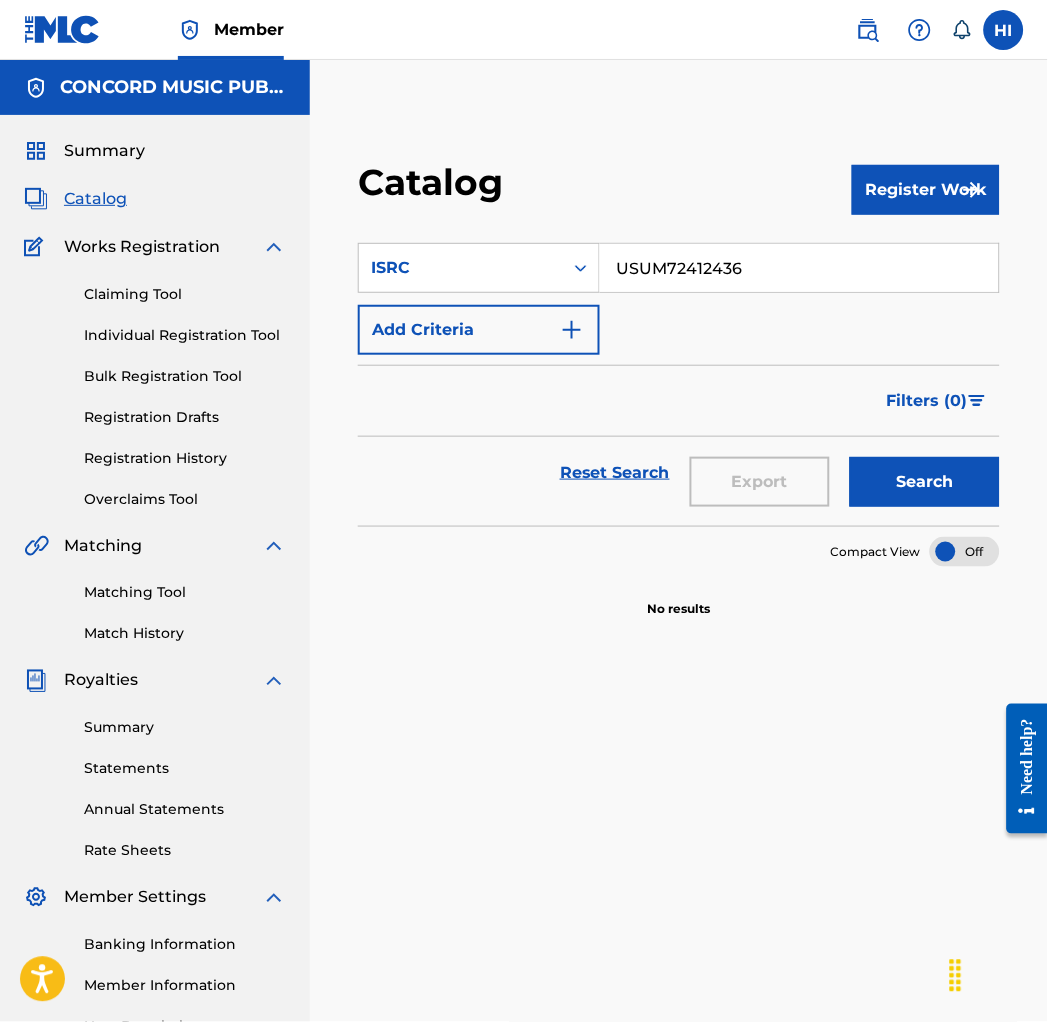 click on "Search" at bounding box center [925, 482] 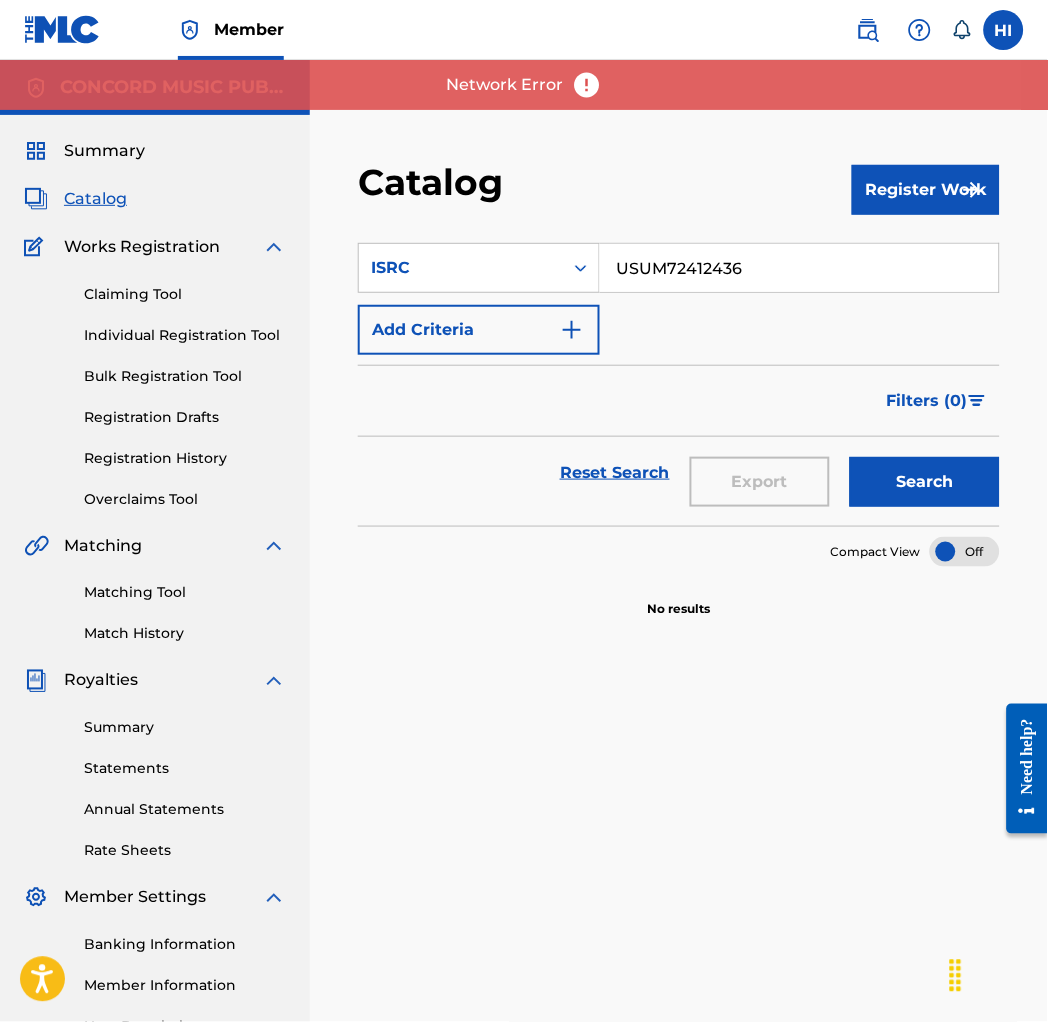 click on "Search" at bounding box center (925, 482) 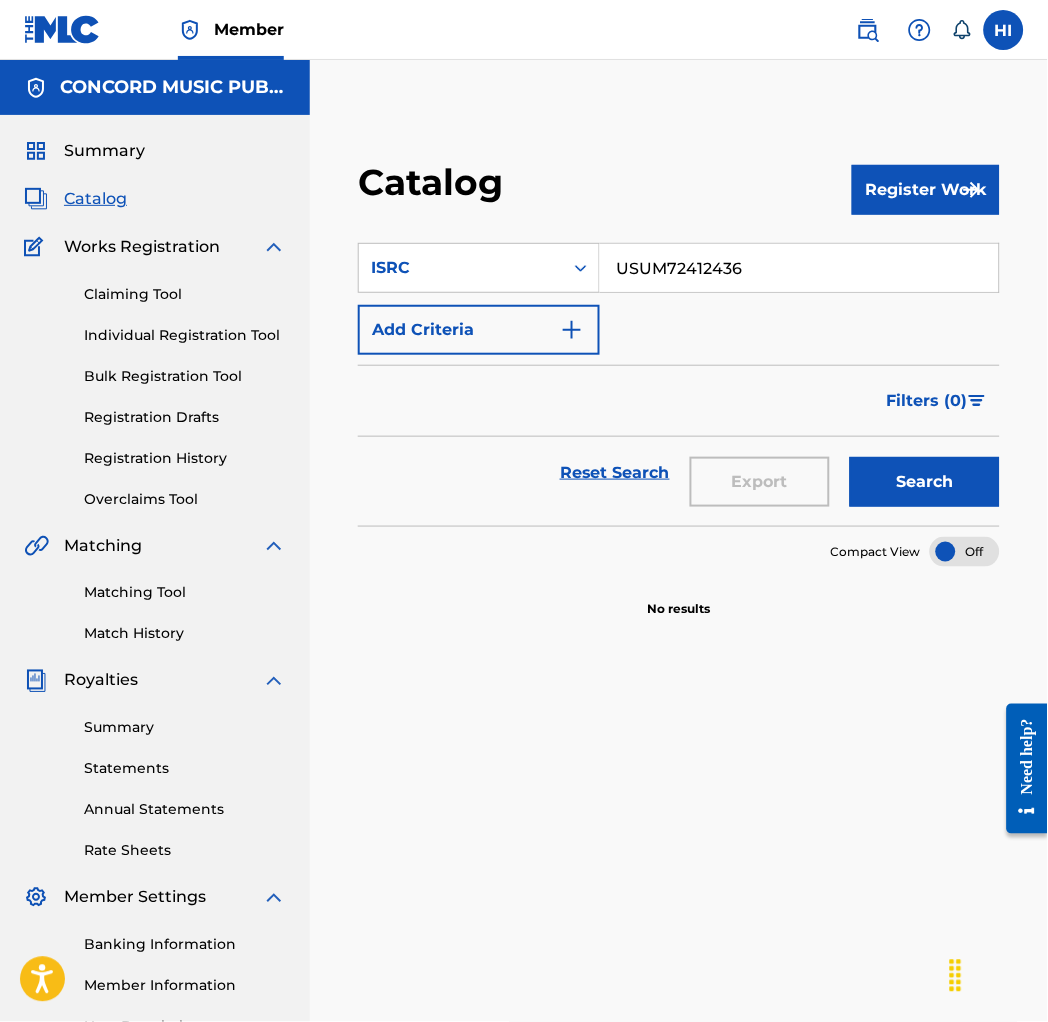 click on "USUM72412436" at bounding box center [799, 268] 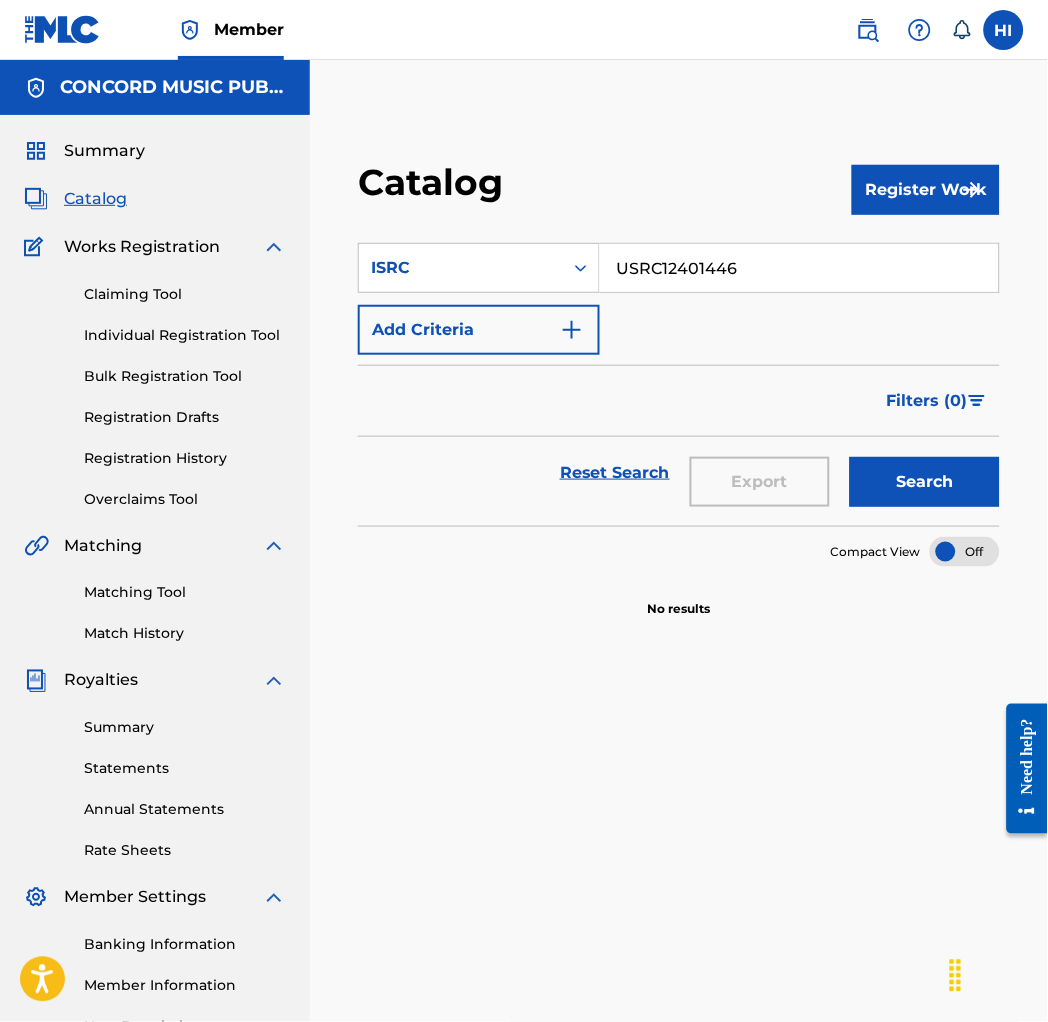 type on "USRC12401446" 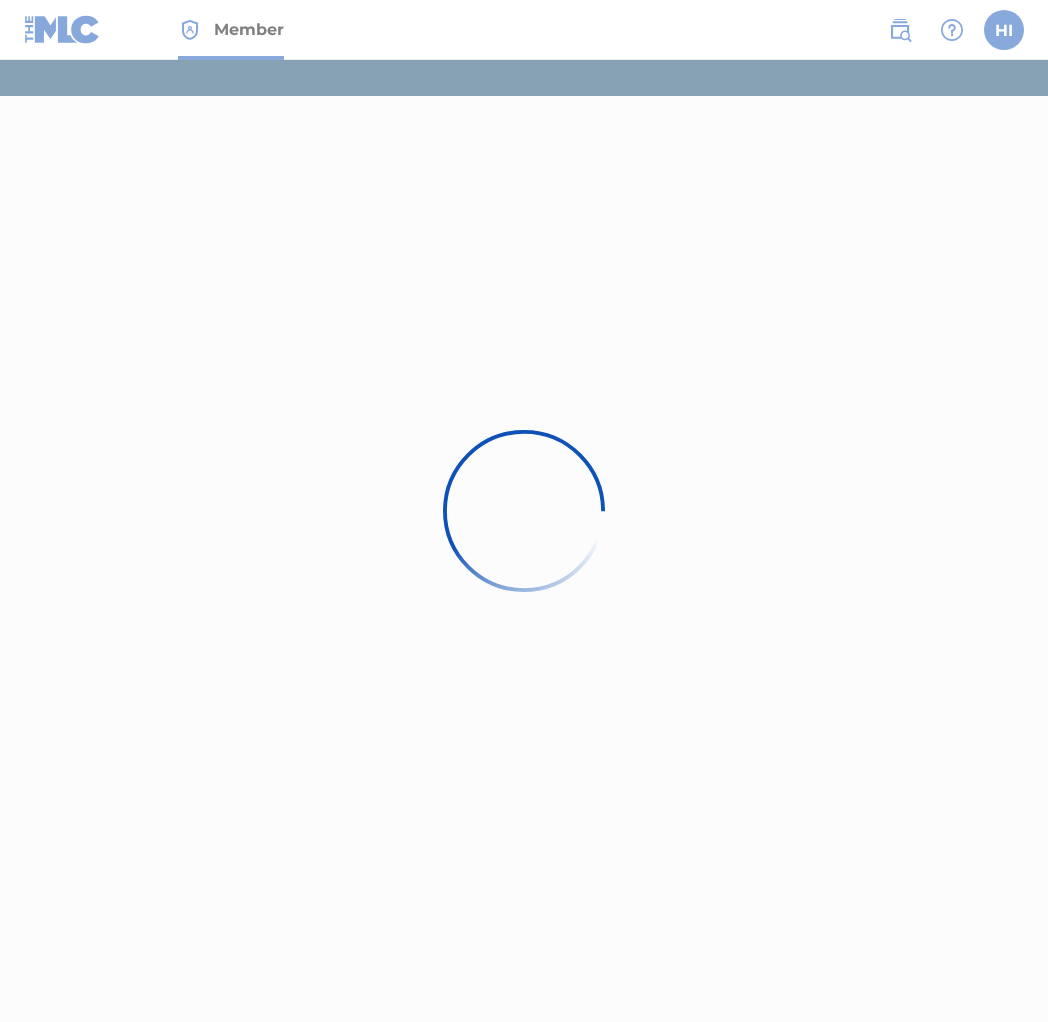 scroll, scrollTop: 0, scrollLeft: 0, axis: both 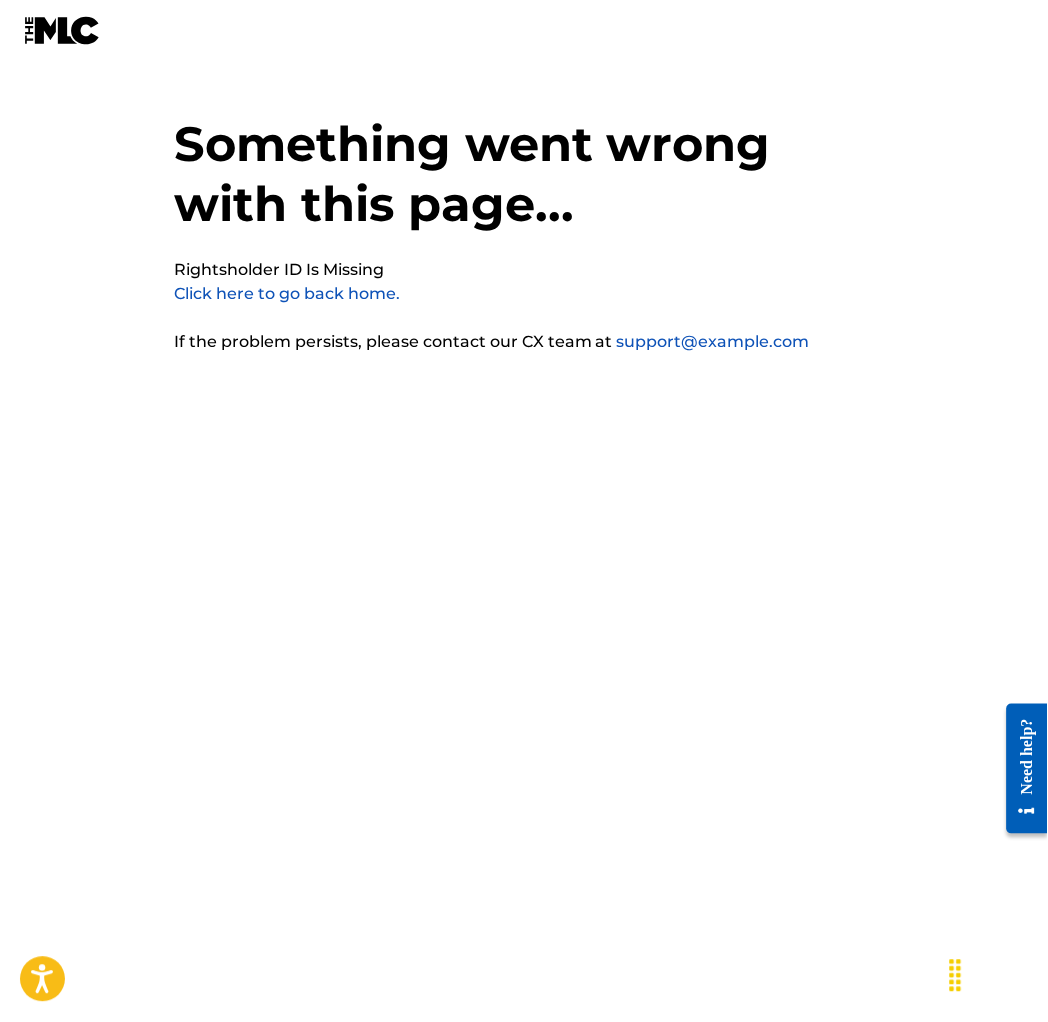 click on "Click here to go back home." at bounding box center (287, 293) 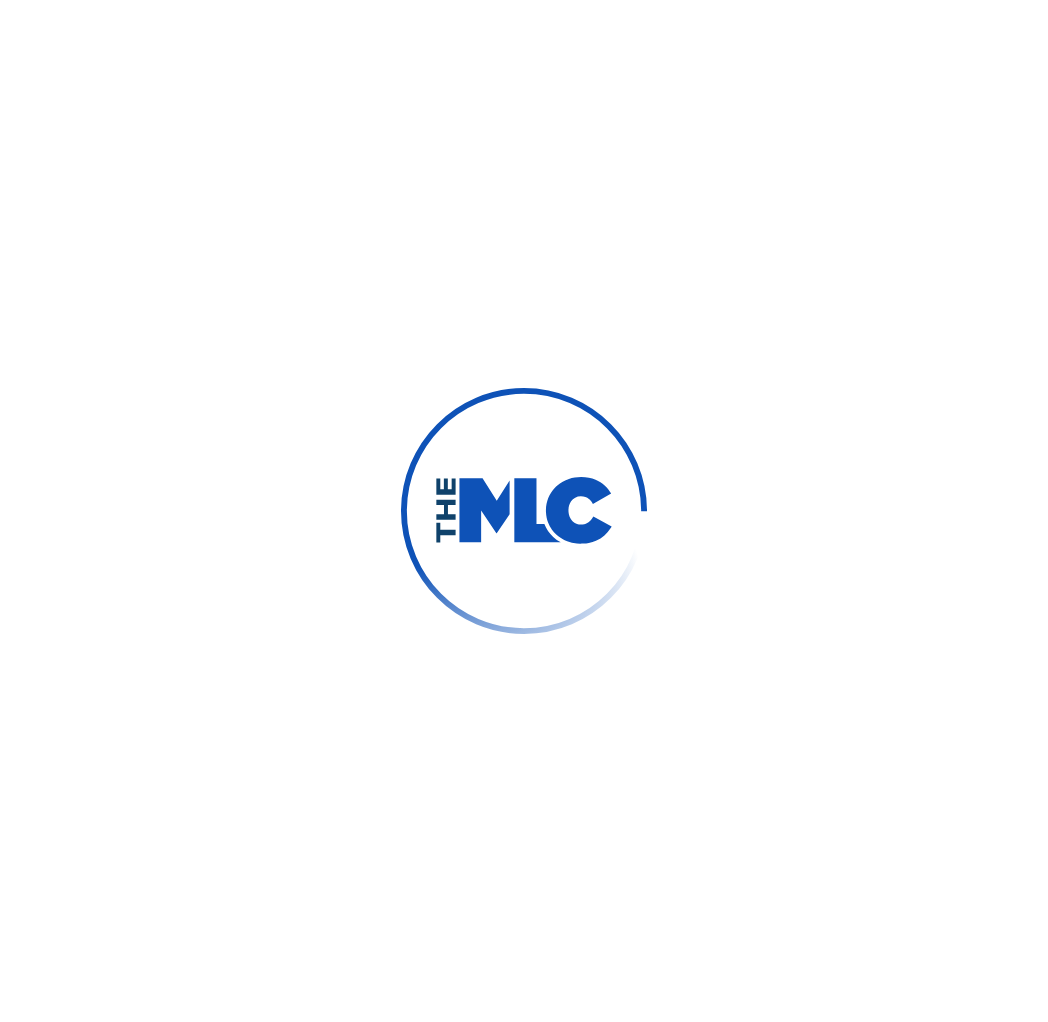 scroll, scrollTop: 0, scrollLeft: 0, axis: both 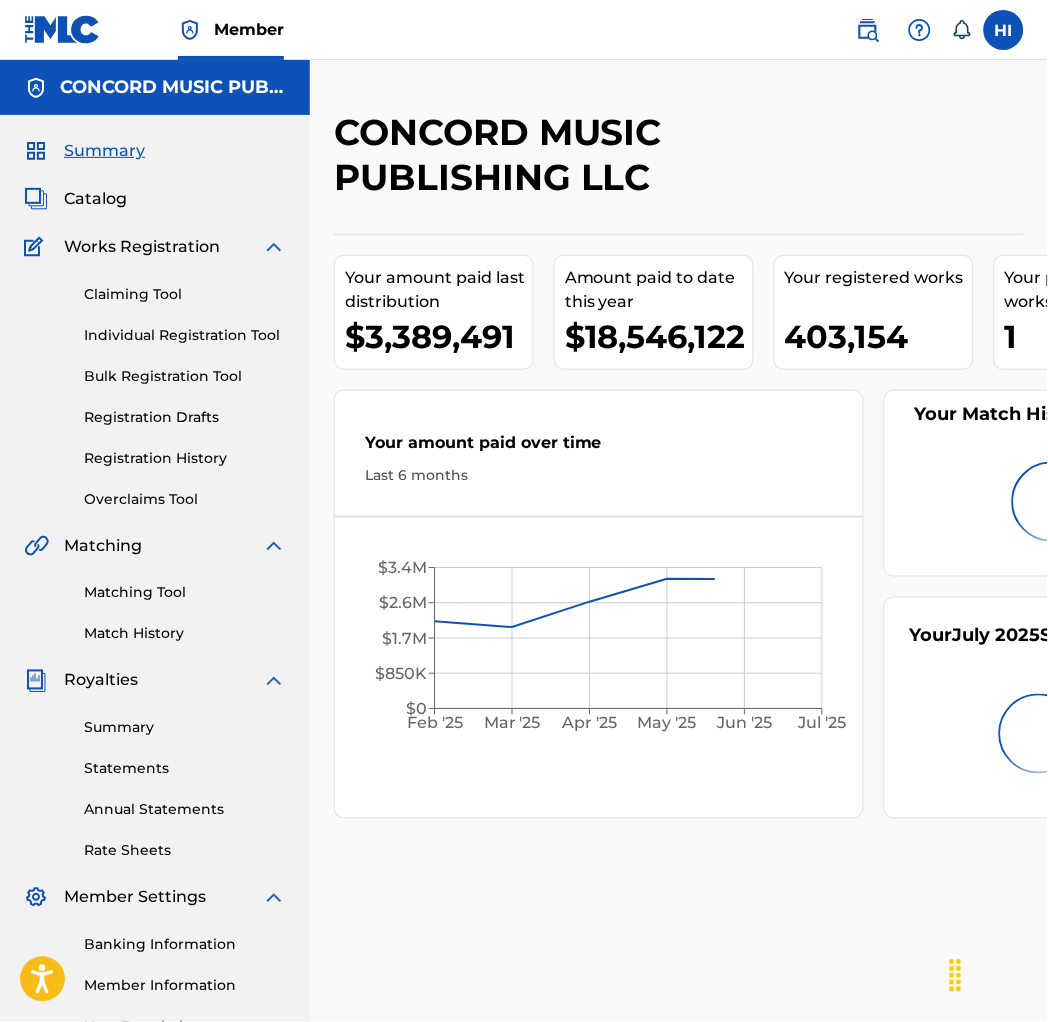 click on "Catalog" at bounding box center [95, 199] 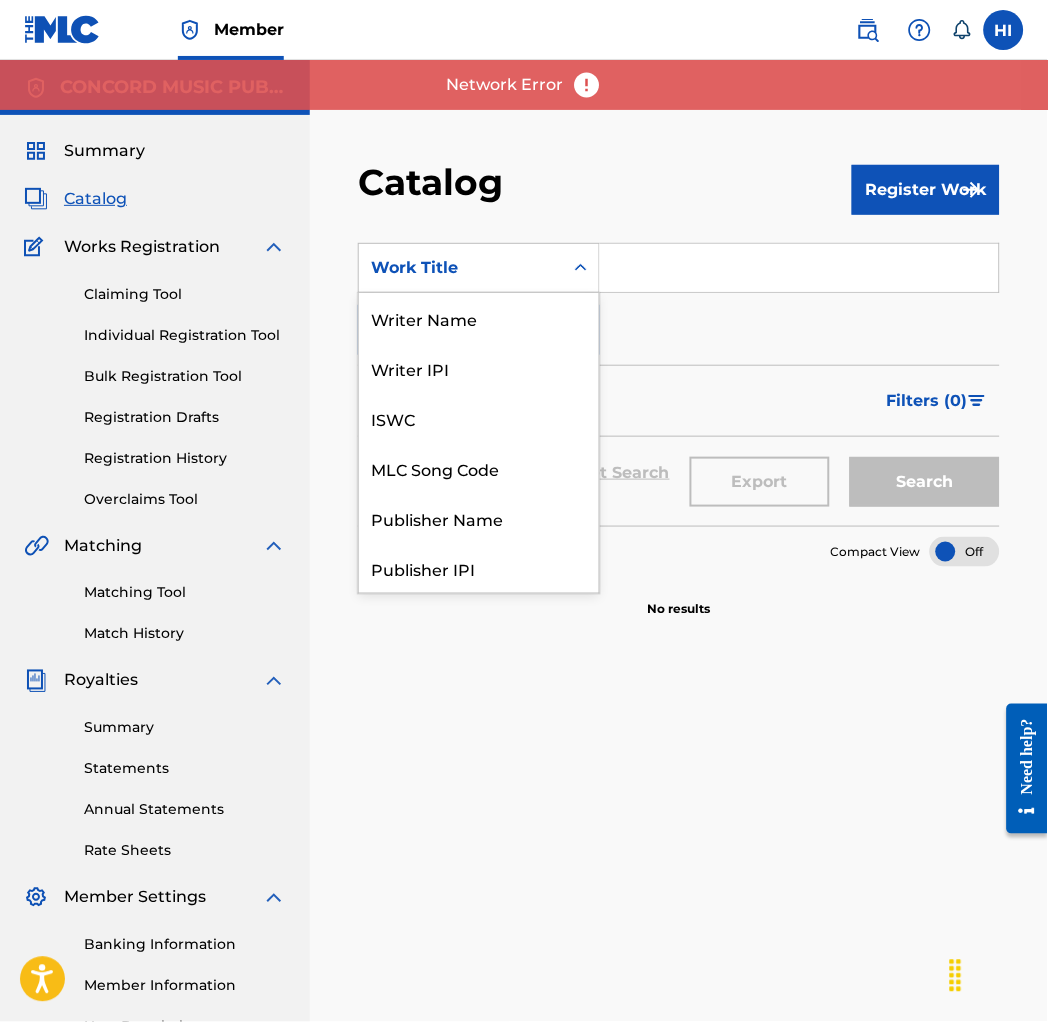 click on "Work Title" at bounding box center [461, 268] 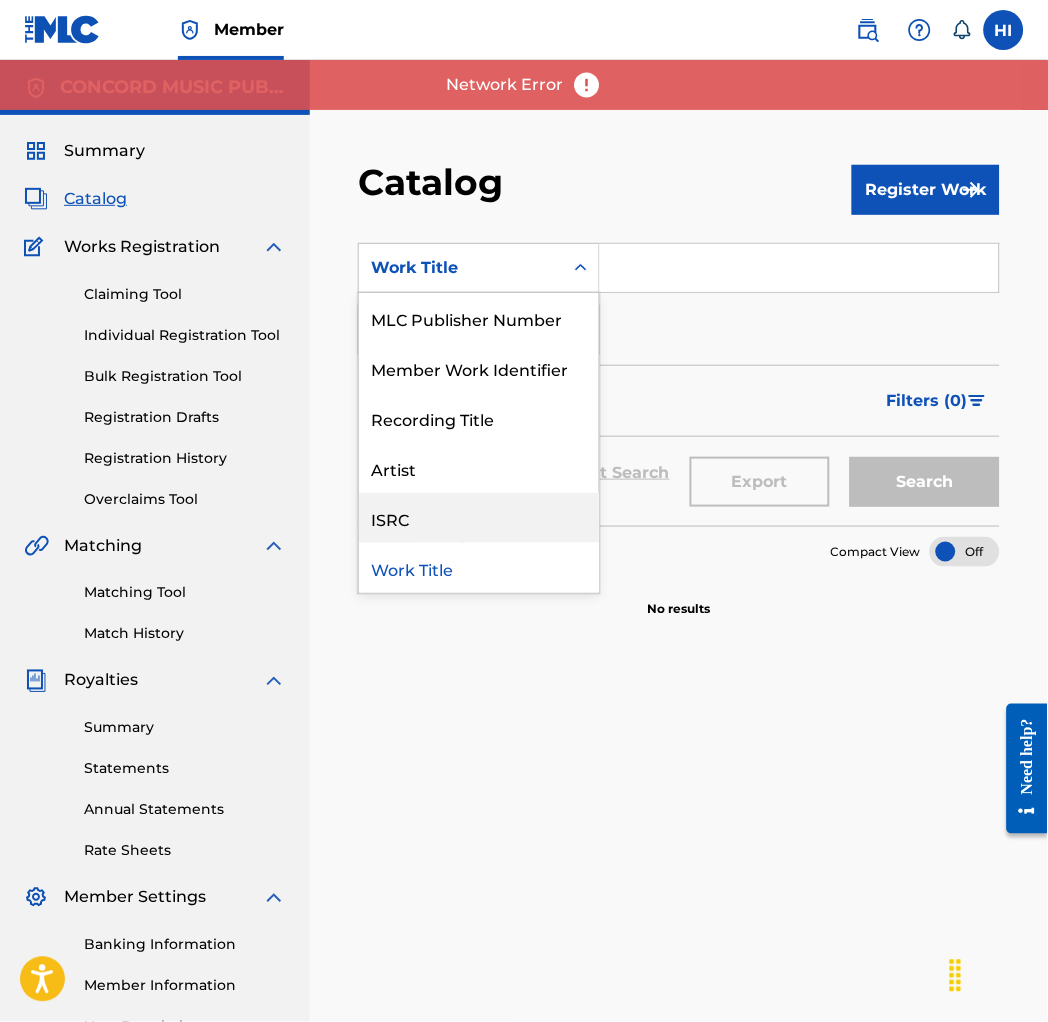 click on "ISRC" at bounding box center (479, 518) 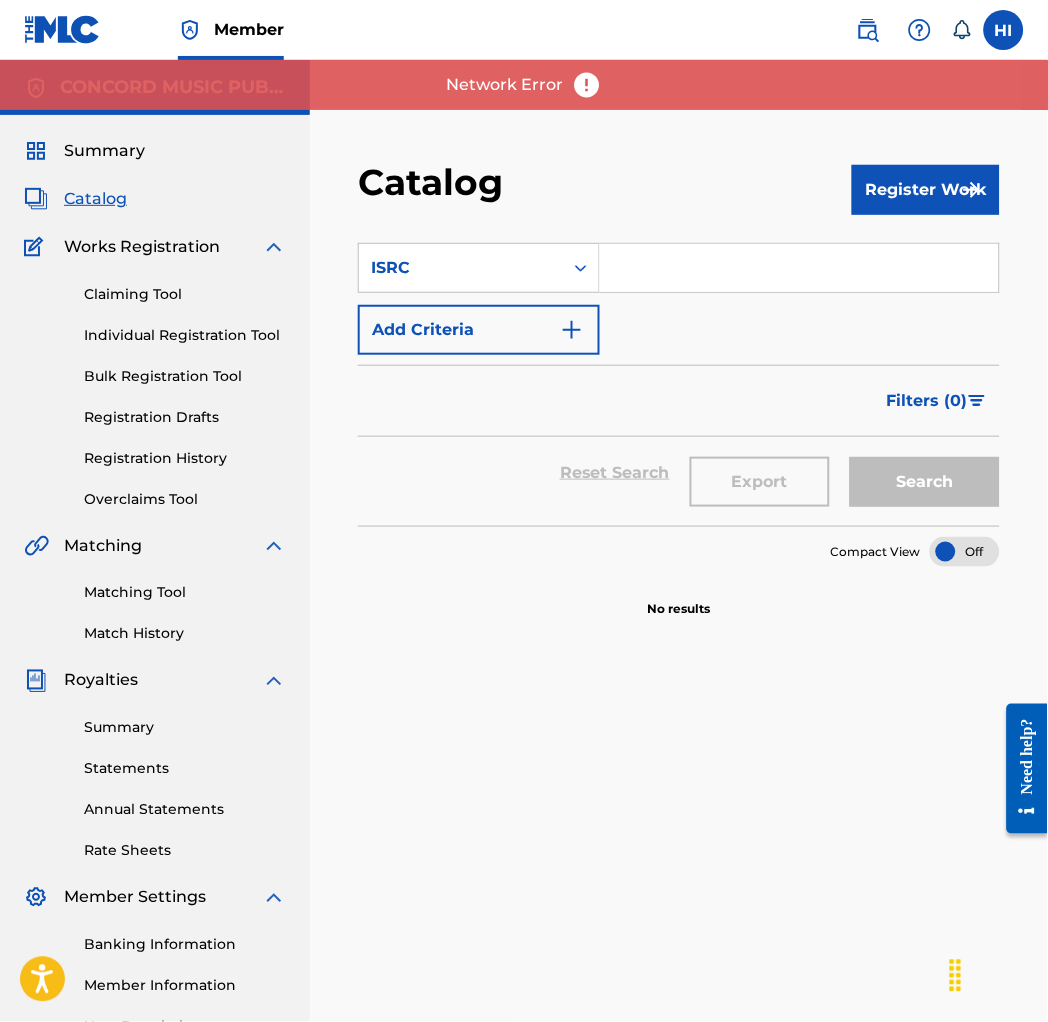 click at bounding box center (799, 268) 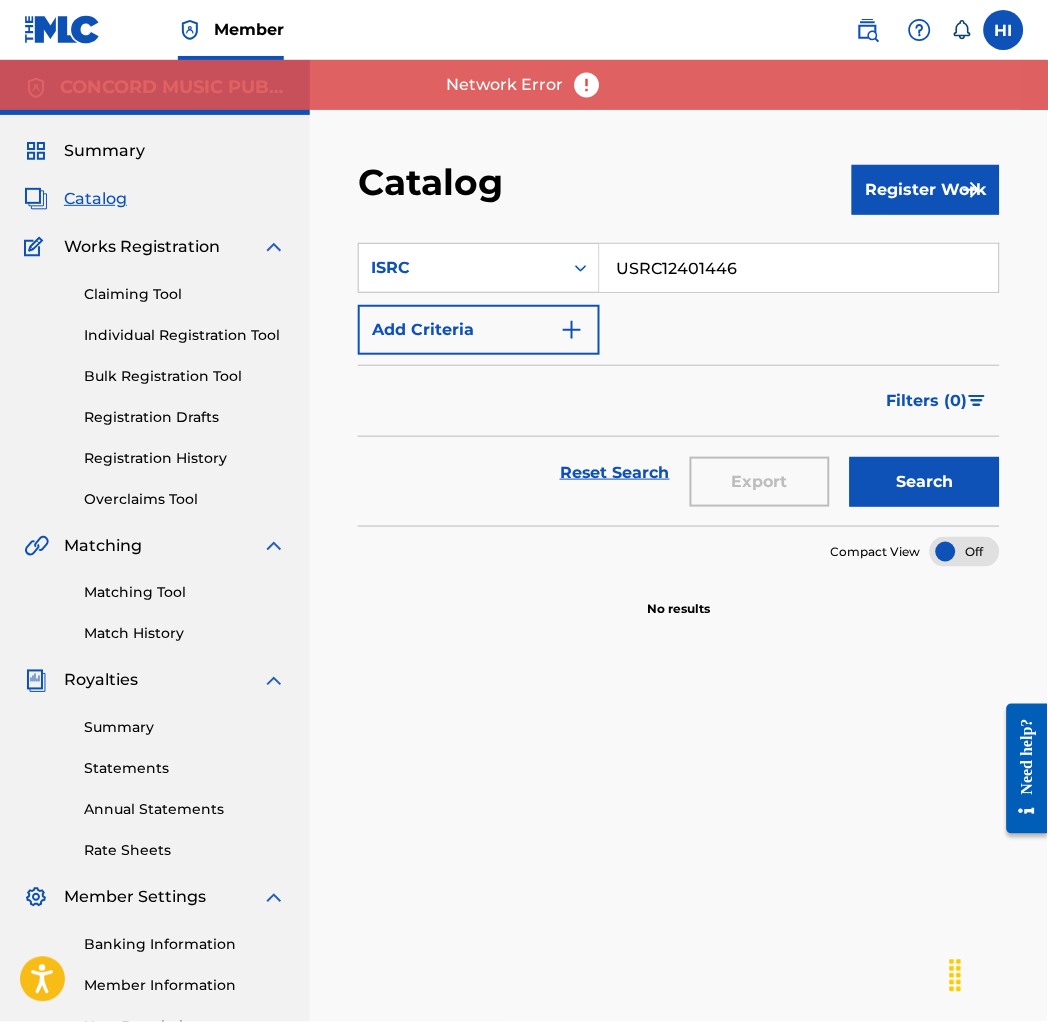 type on "USRC12401446" 